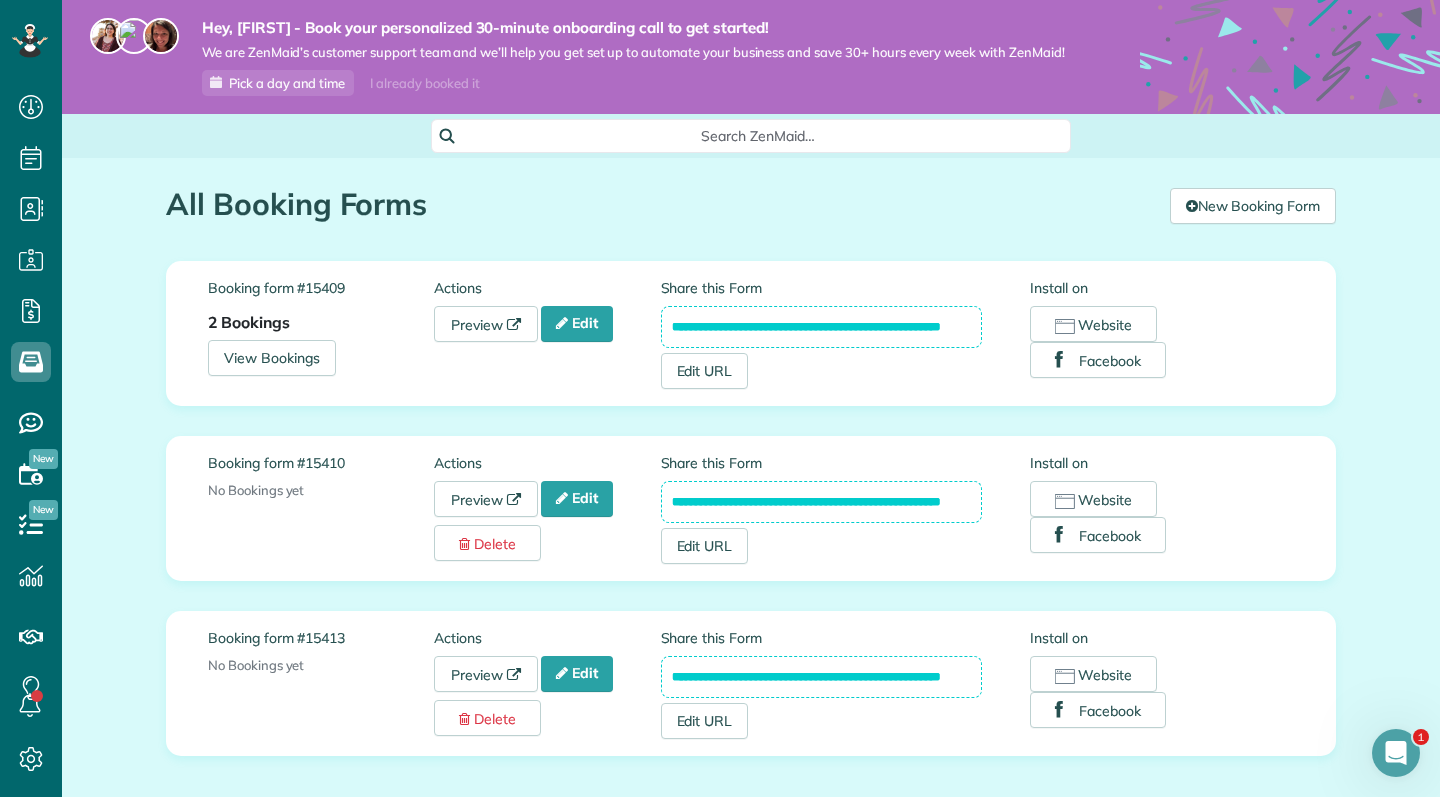 scroll, scrollTop: 0, scrollLeft: 0, axis: both 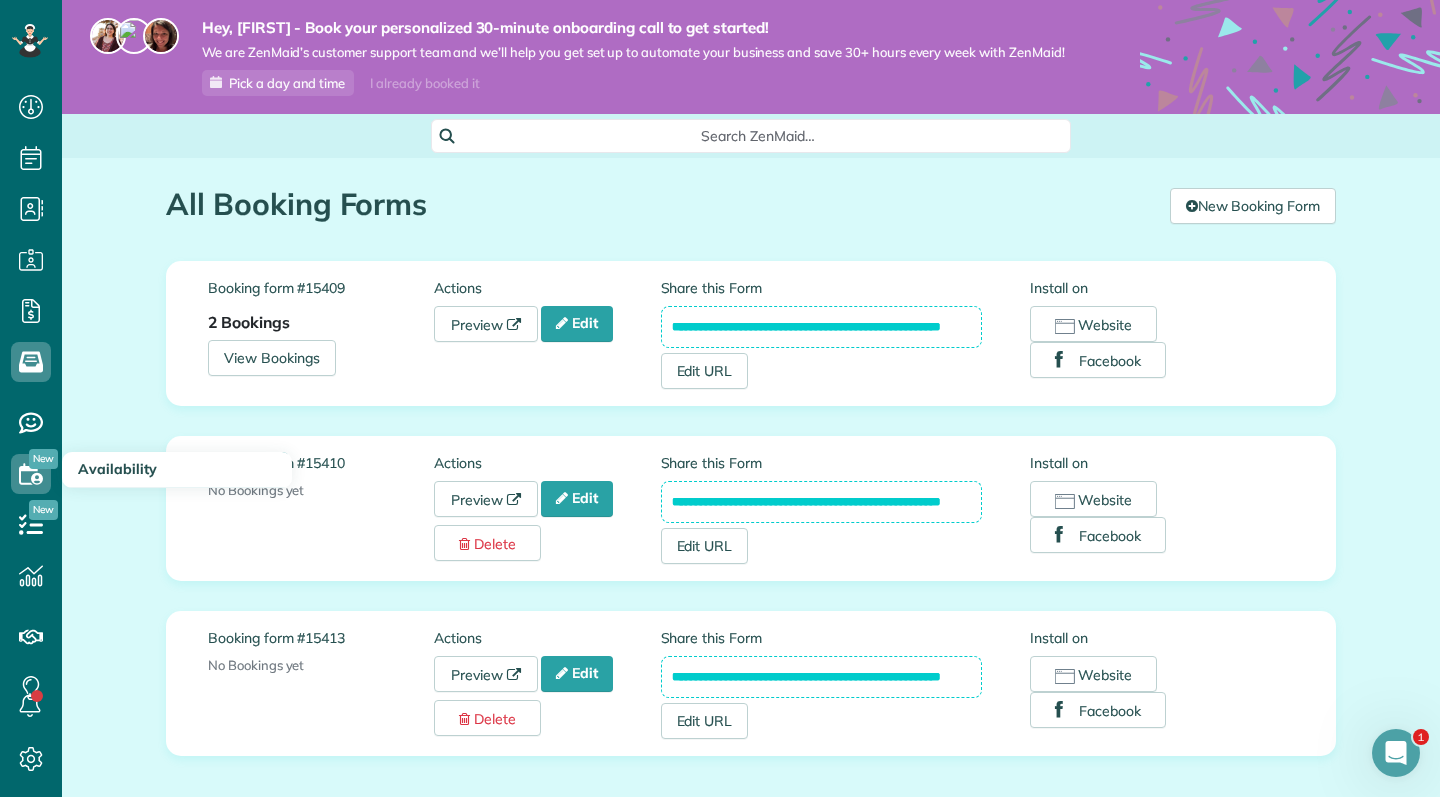 click 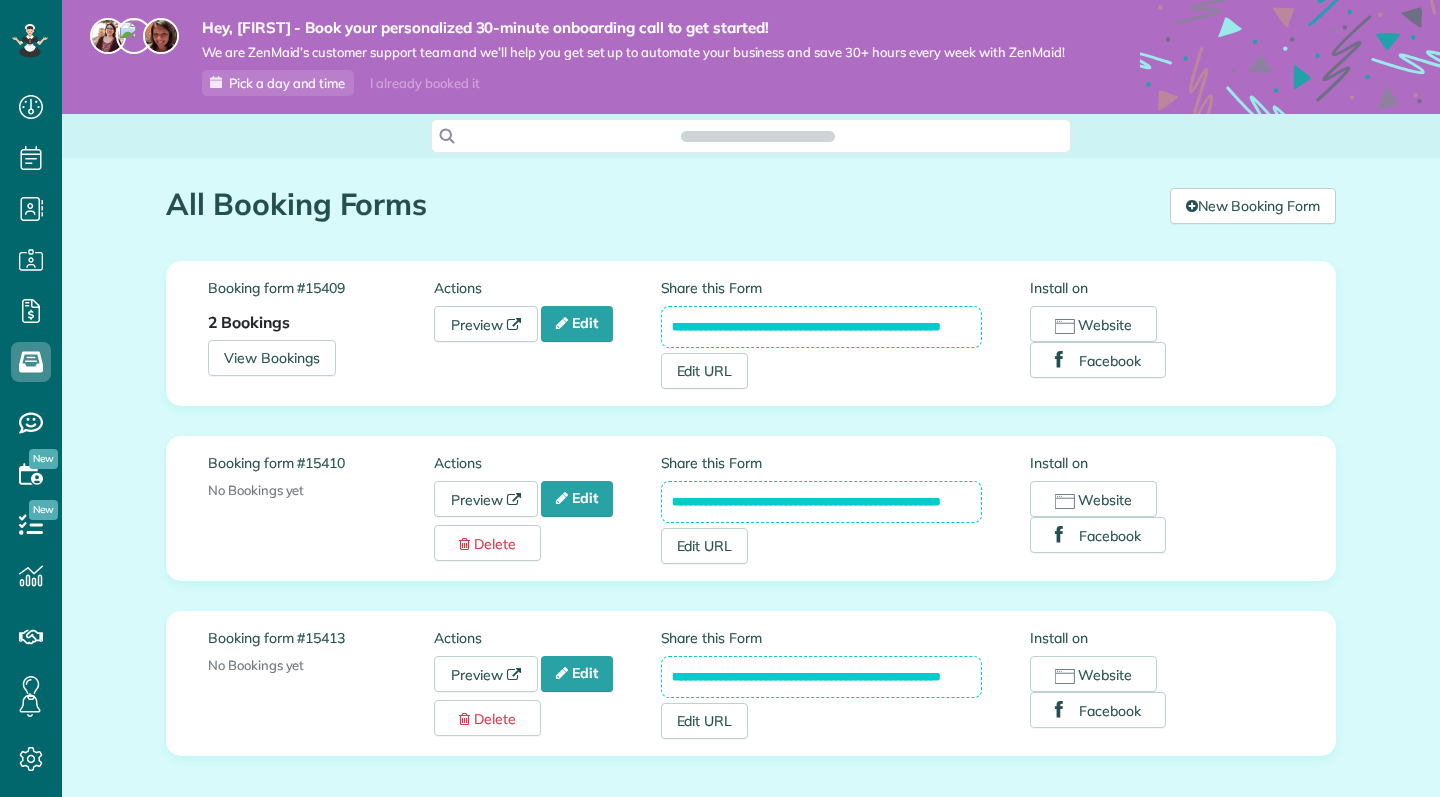 scroll, scrollTop: 0, scrollLeft: 0, axis: both 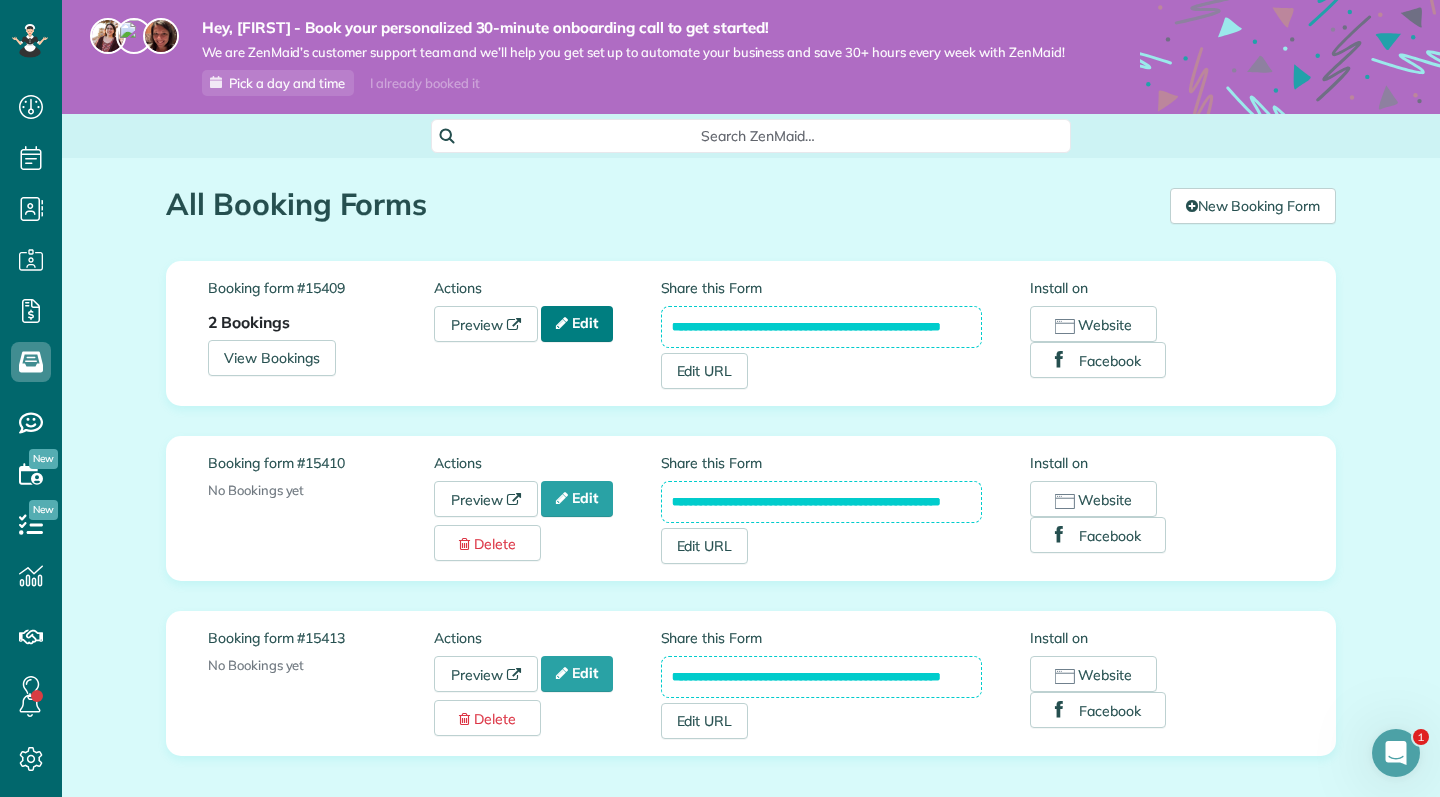 click on "Edit" at bounding box center [577, 324] 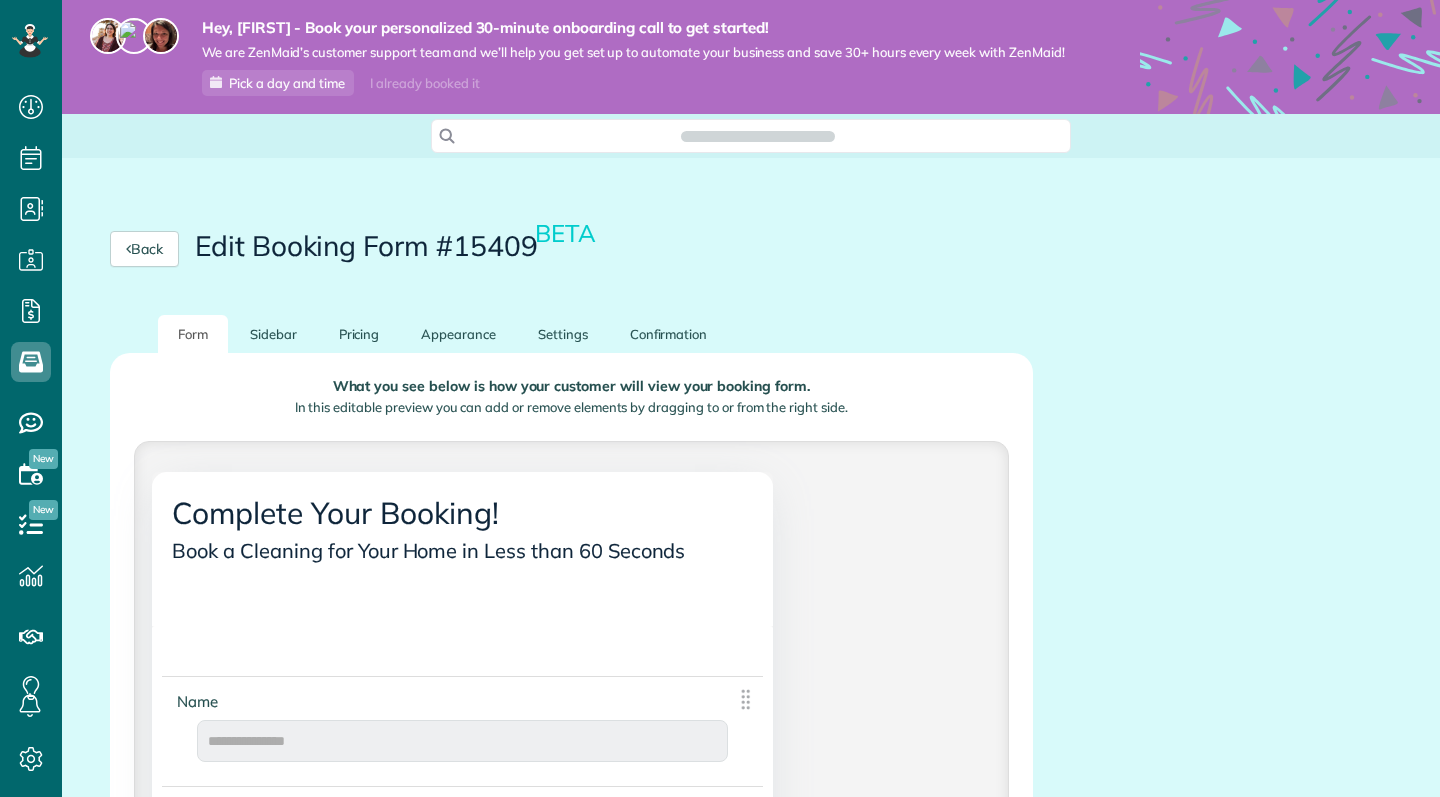 scroll, scrollTop: 0, scrollLeft: 0, axis: both 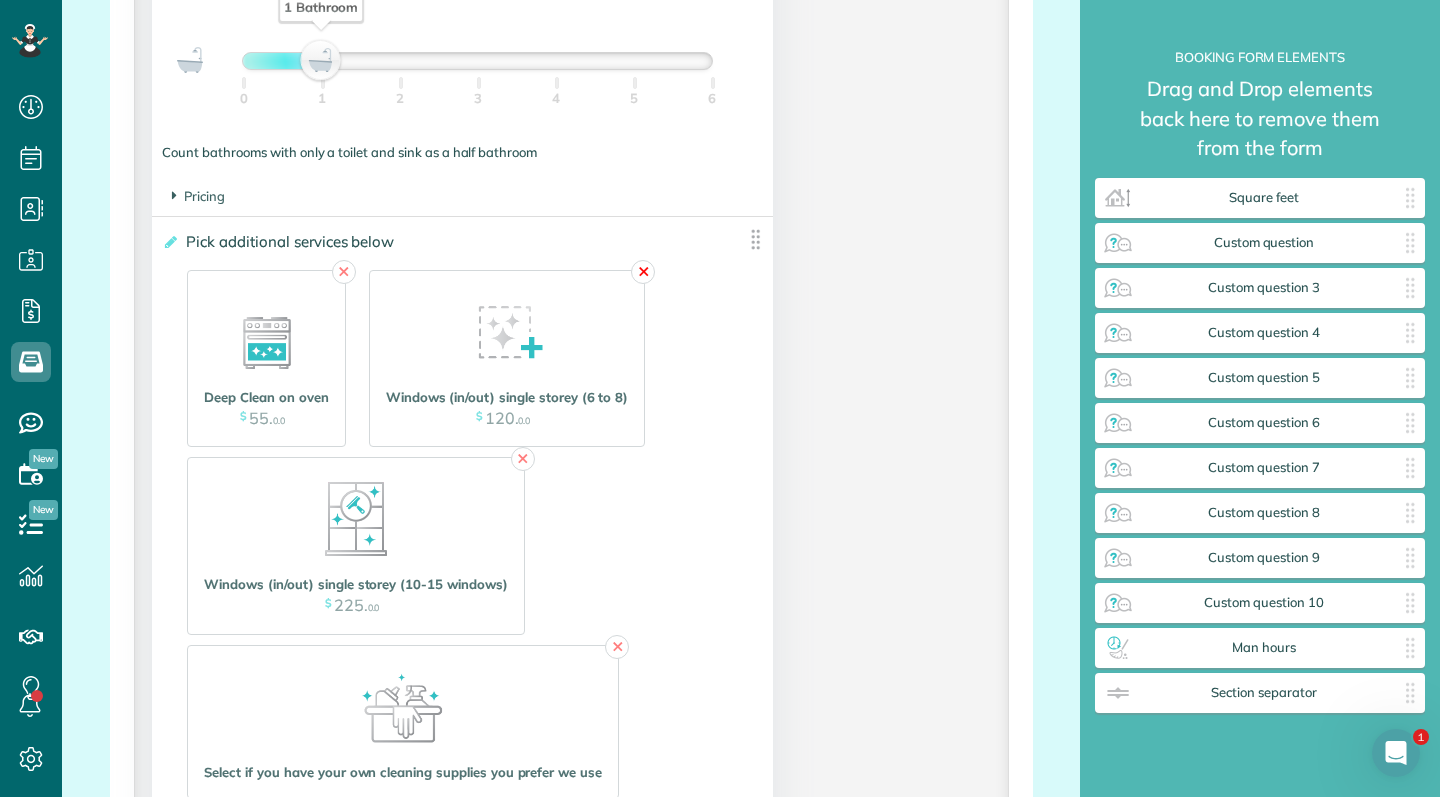 click on "✕" at bounding box center (643, 272) 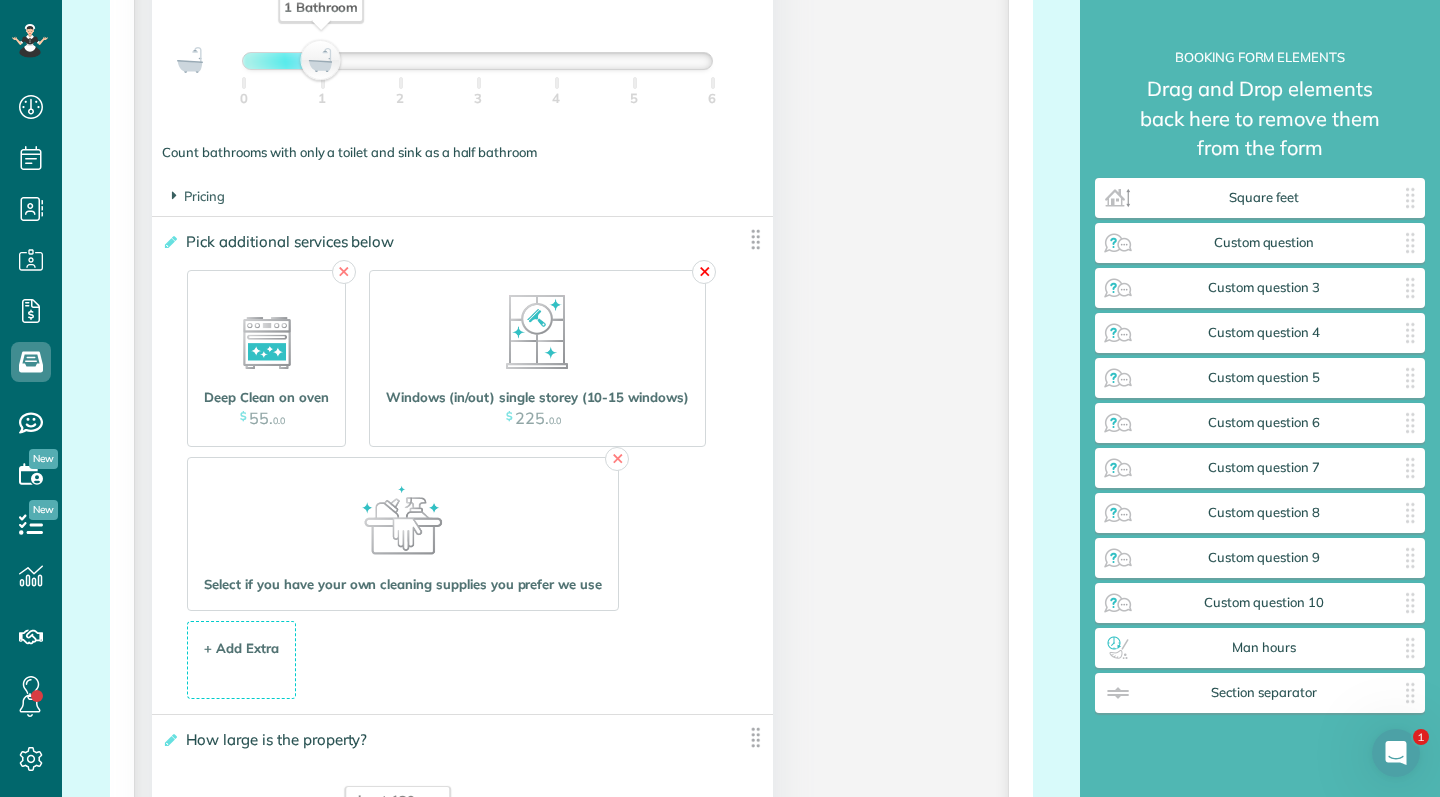 click on "✕" at bounding box center (704, 272) 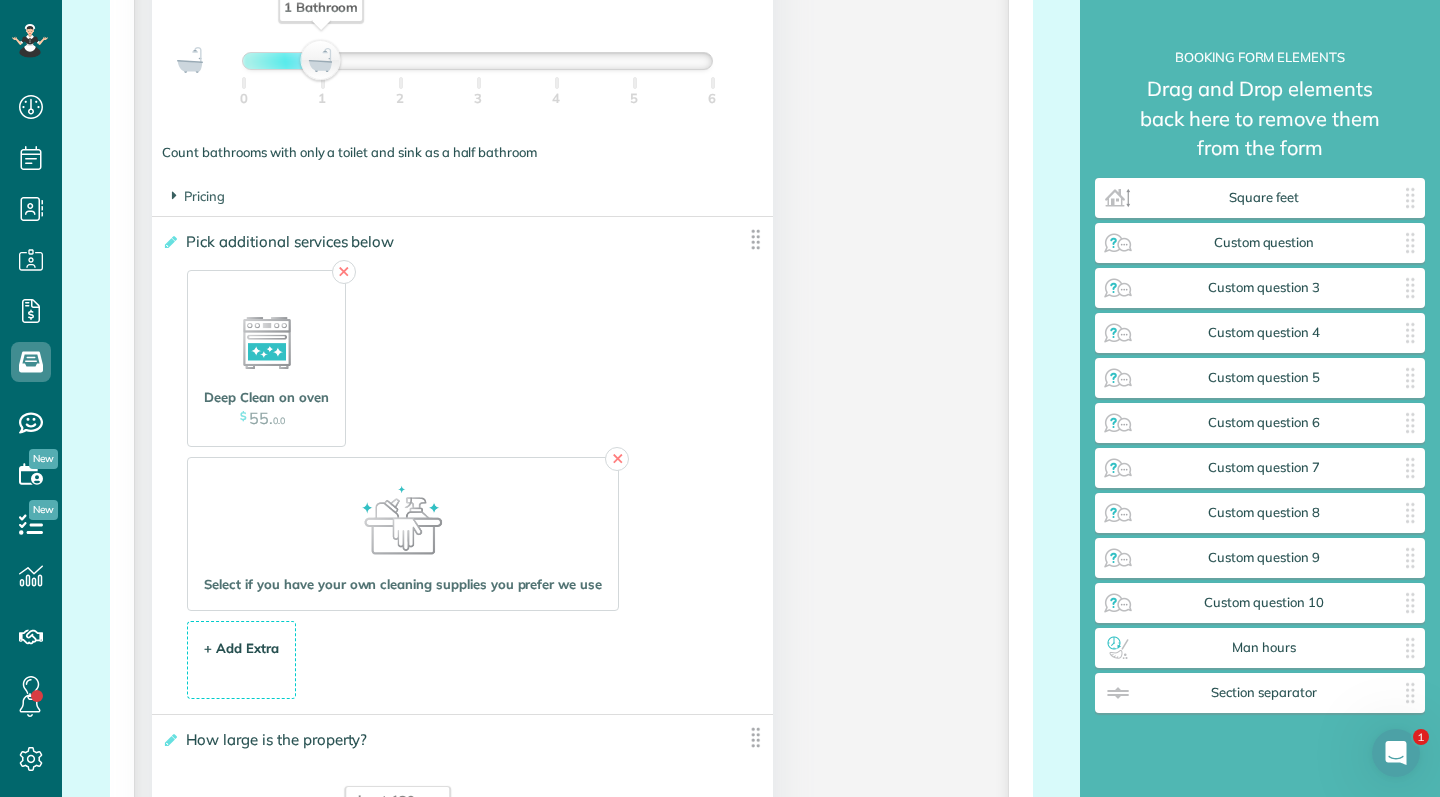 click on "+ Add Extra
$ 34 . 99" at bounding box center (241, 661) 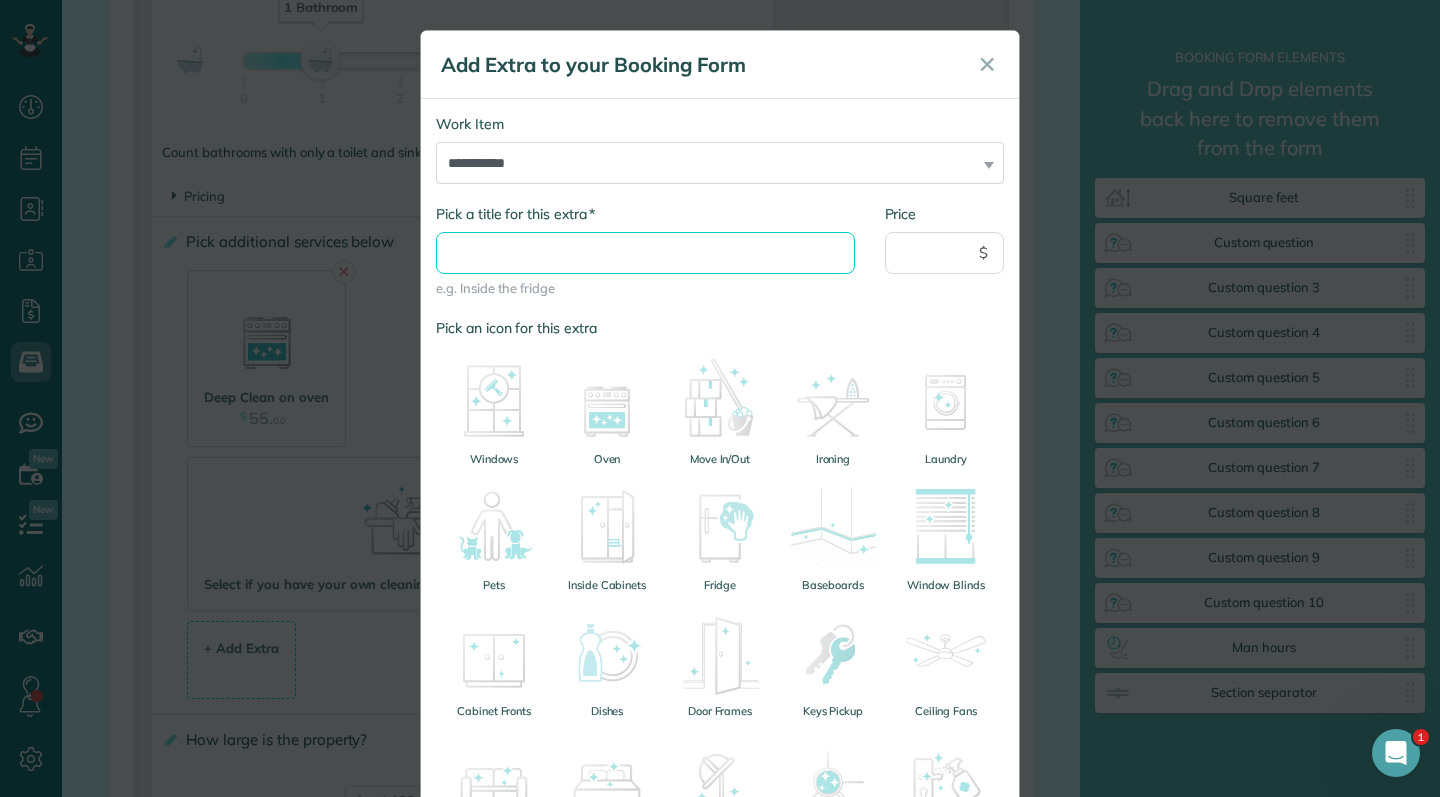 click on "*  Pick a title for this extra" at bounding box center (645, 253) 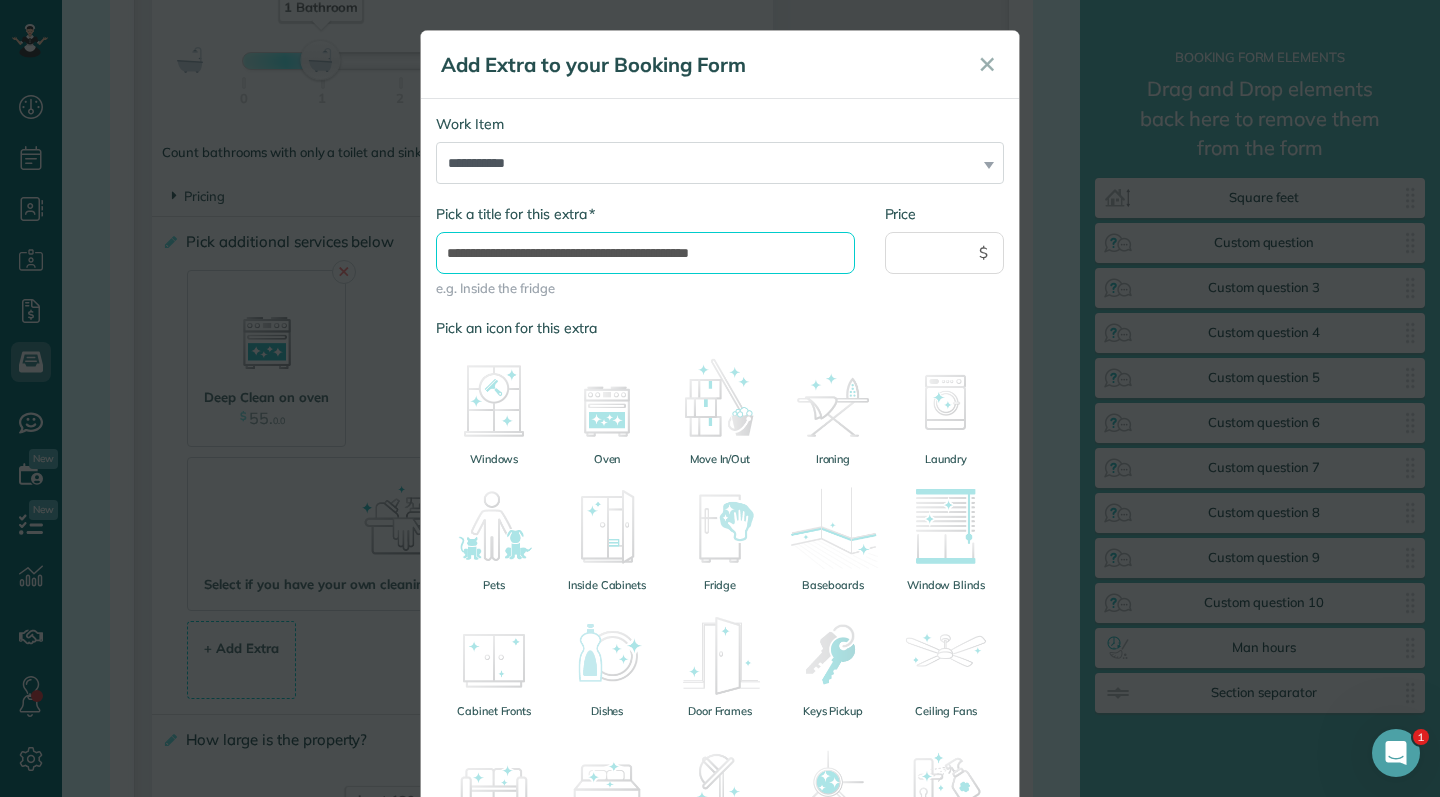 click on "**********" at bounding box center (645, 253) 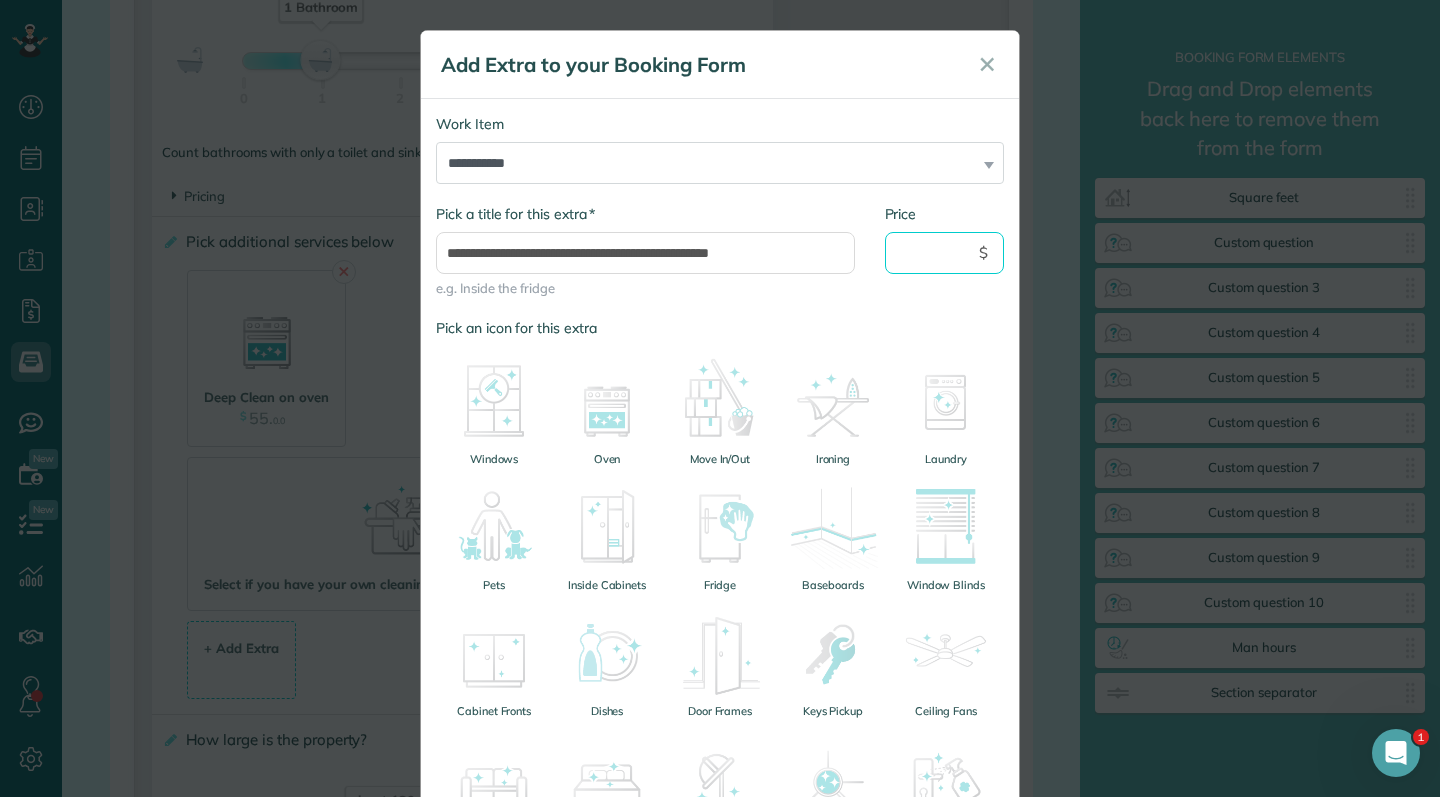click on "Price" at bounding box center (945, 253) 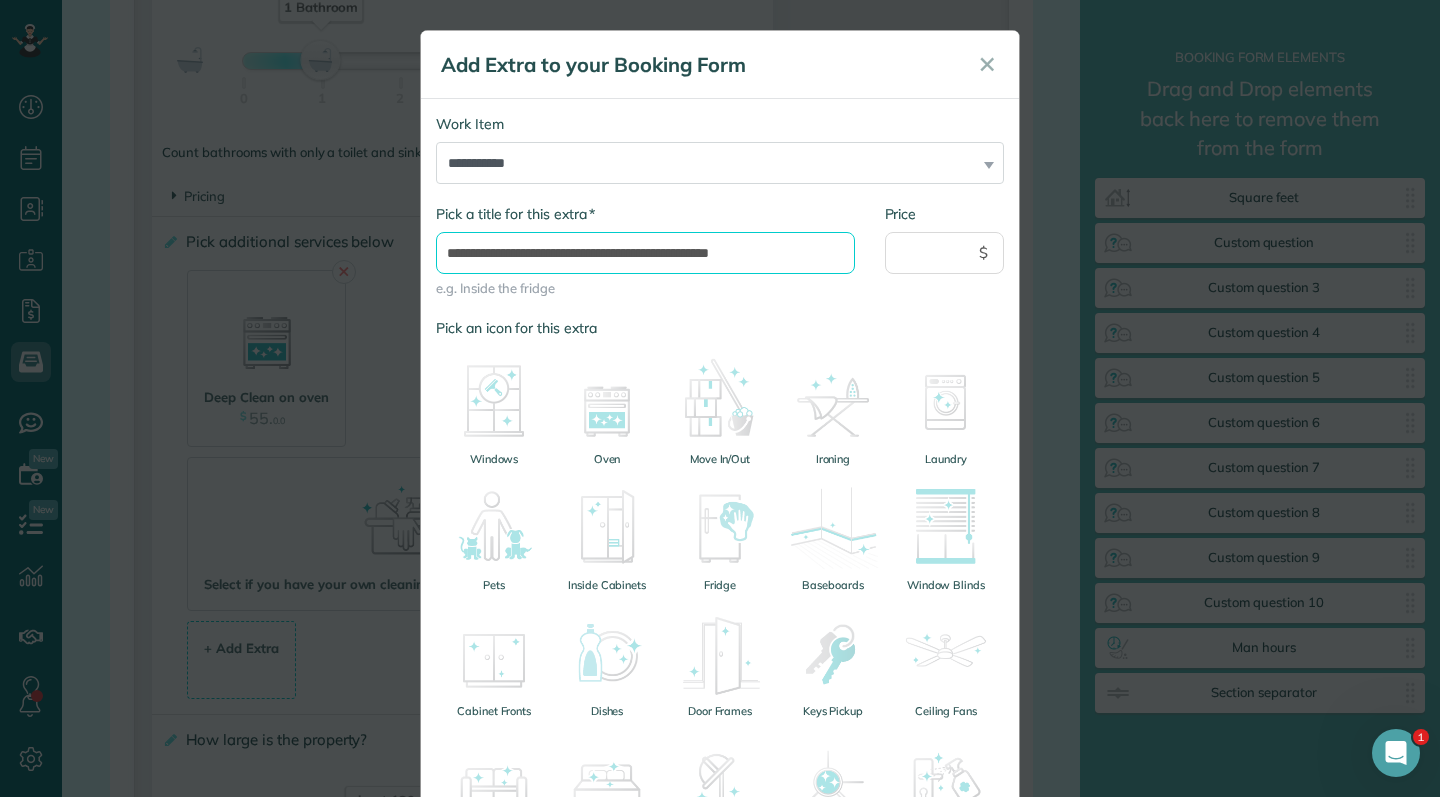 drag, startPoint x: 824, startPoint y: 255, endPoint x: 690, endPoint y: 248, distance: 134.18271 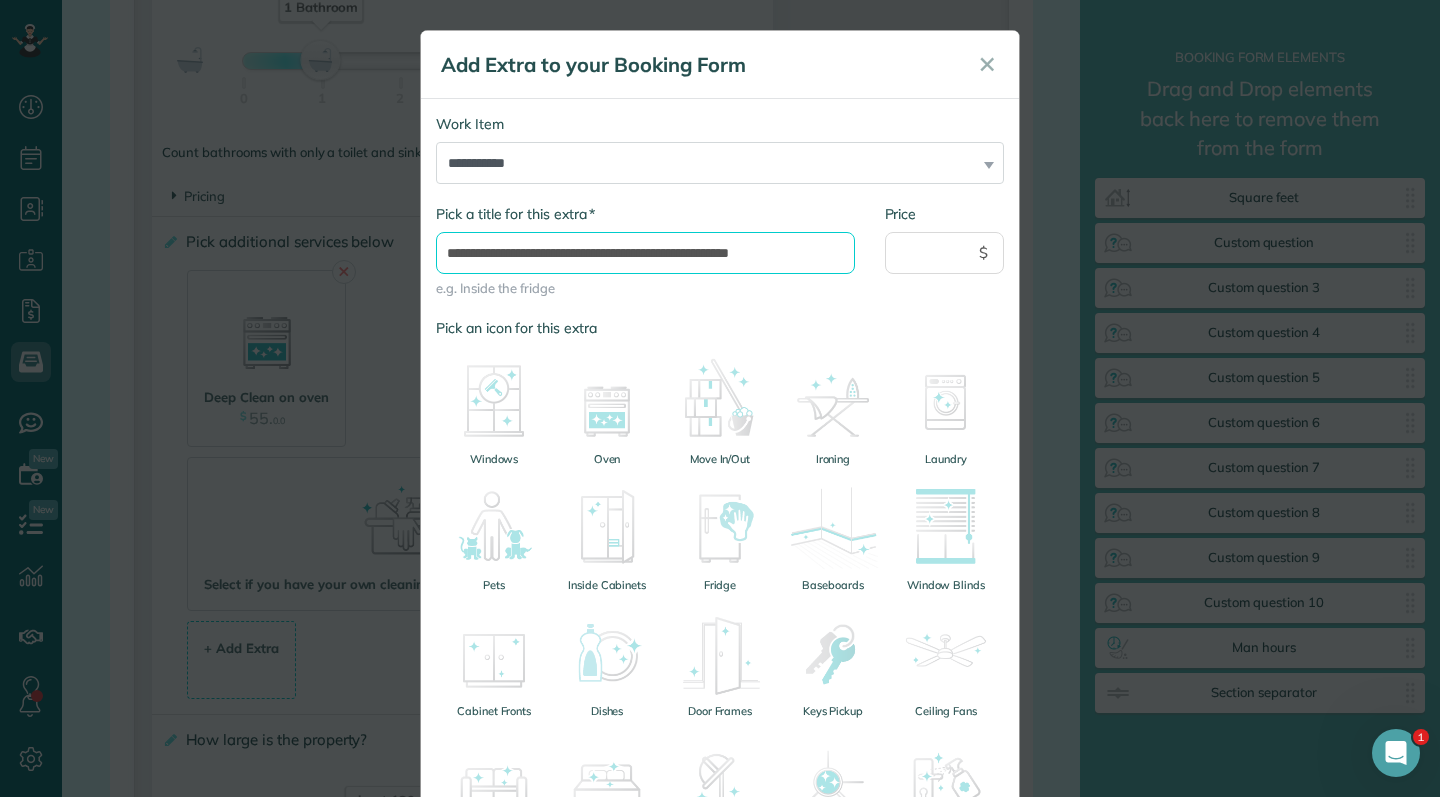 type on "**********" 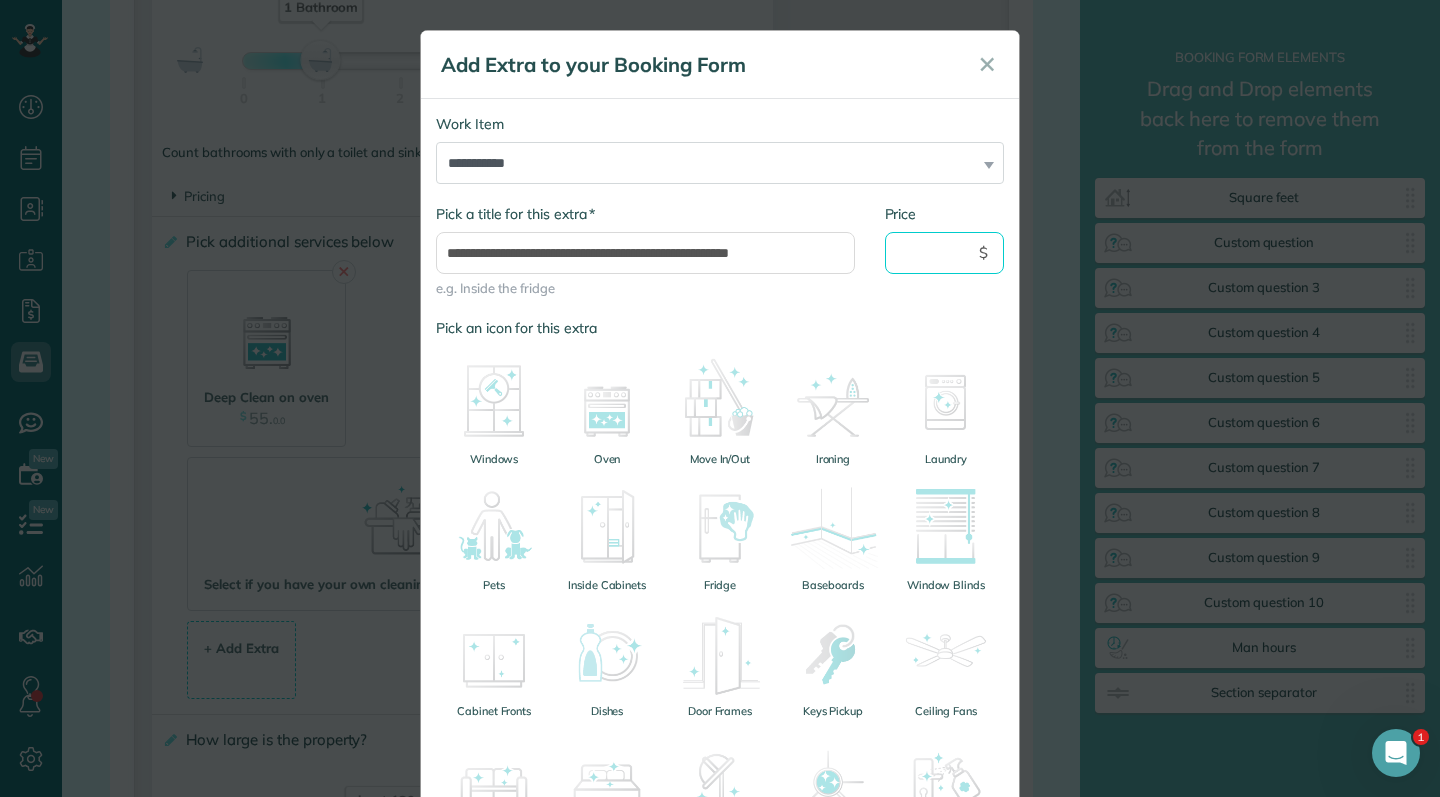 click on "Price" at bounding box center (945, 253) 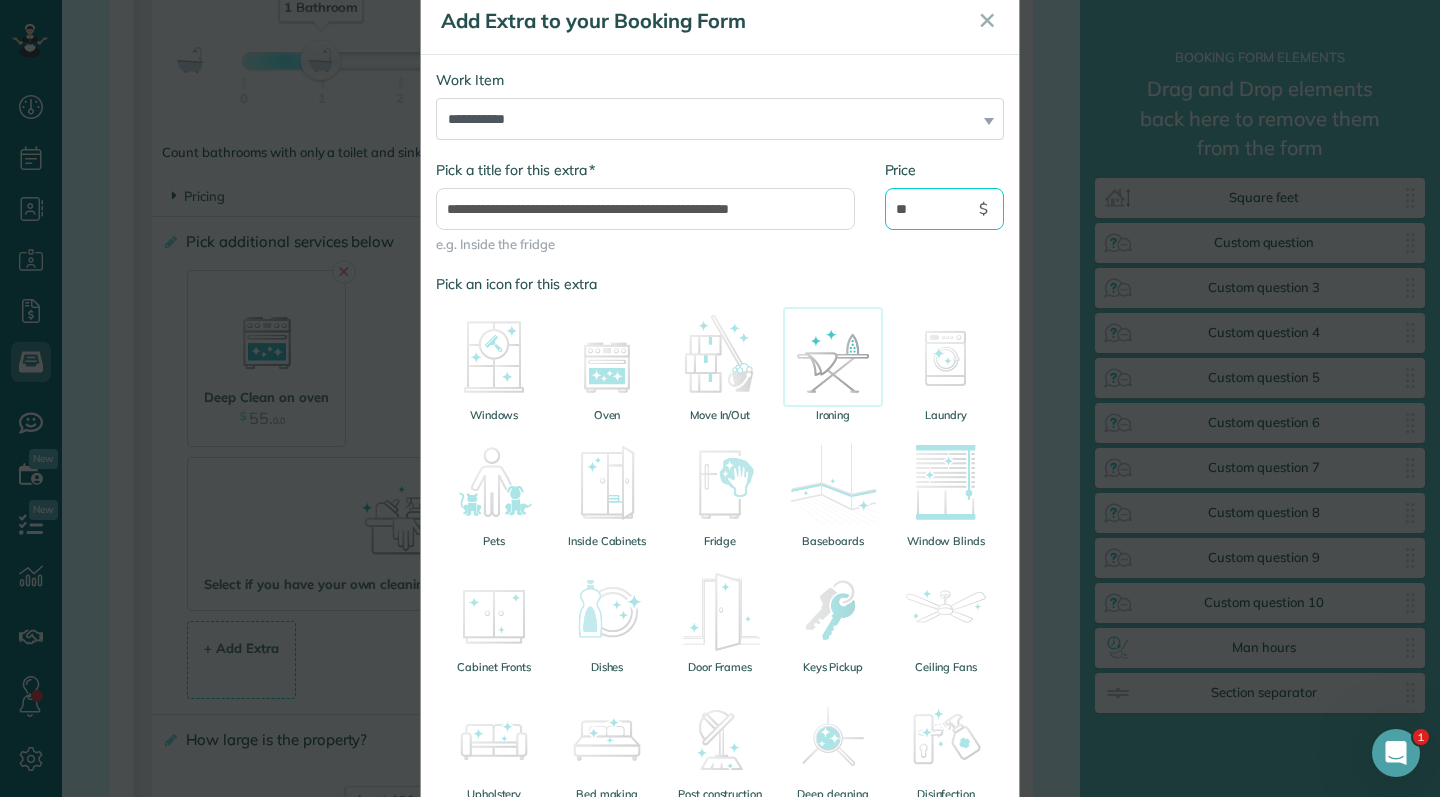 scroll, scrollTop: 61, scrollLeft: 0, axis: vertical 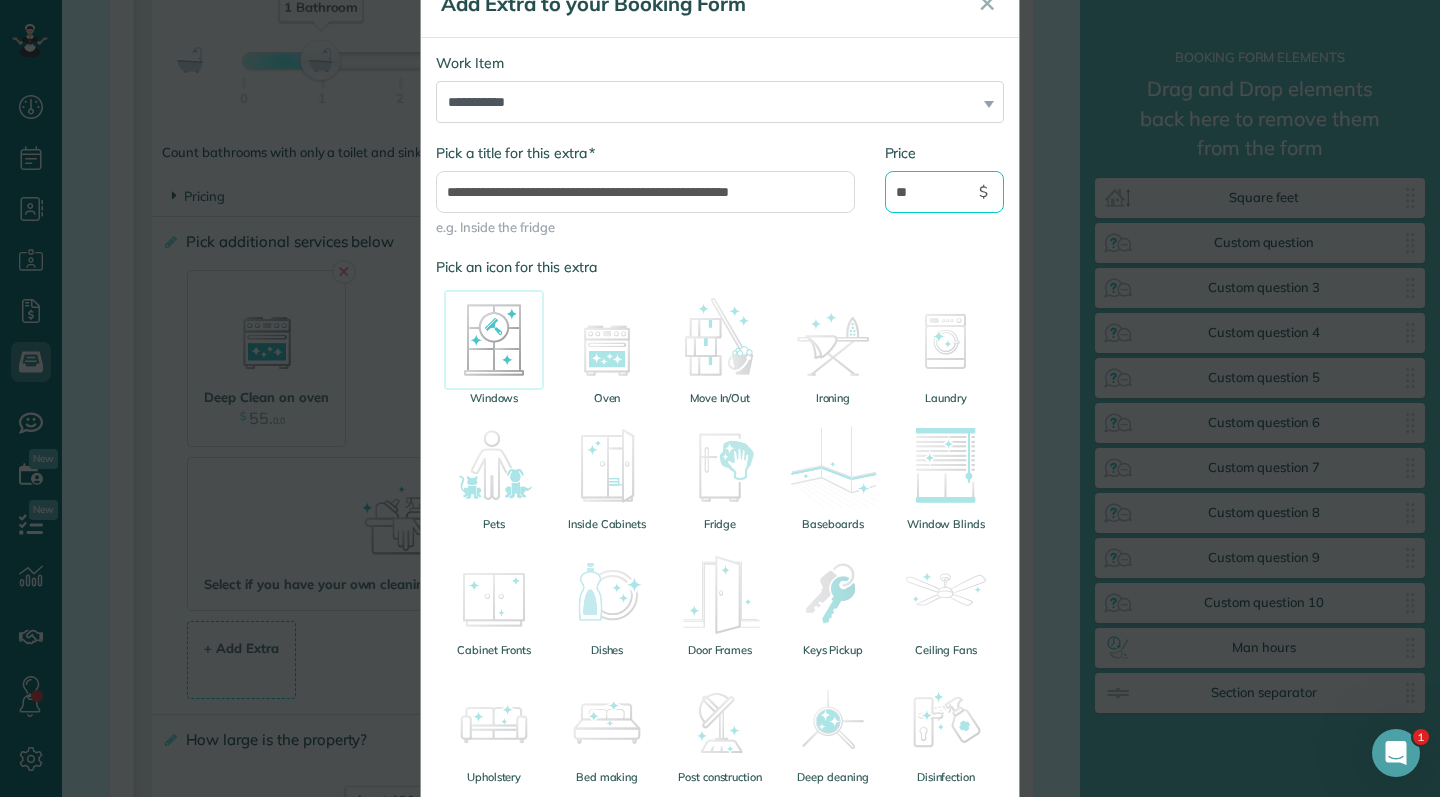 type on "**" 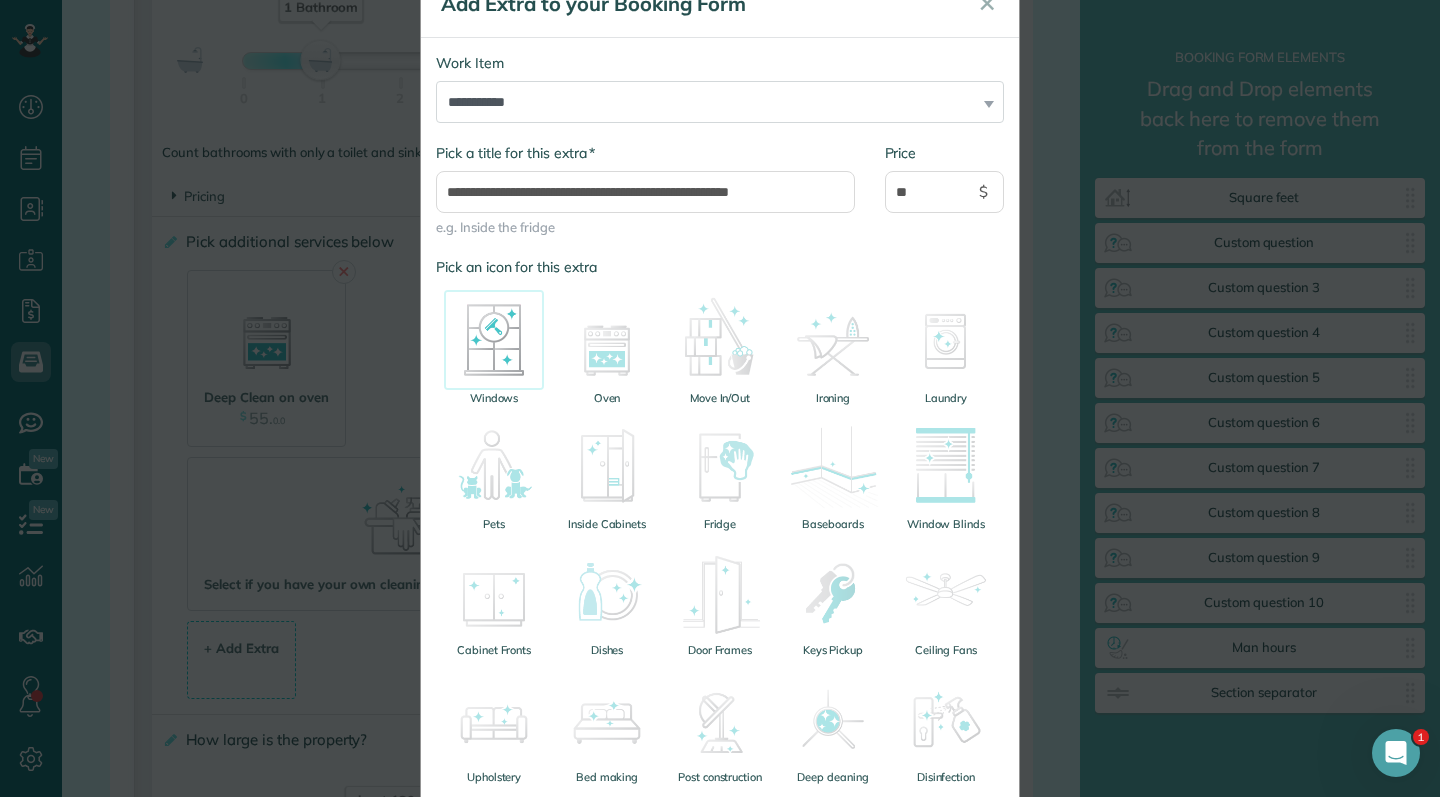 click at bounding box center (494, 340) 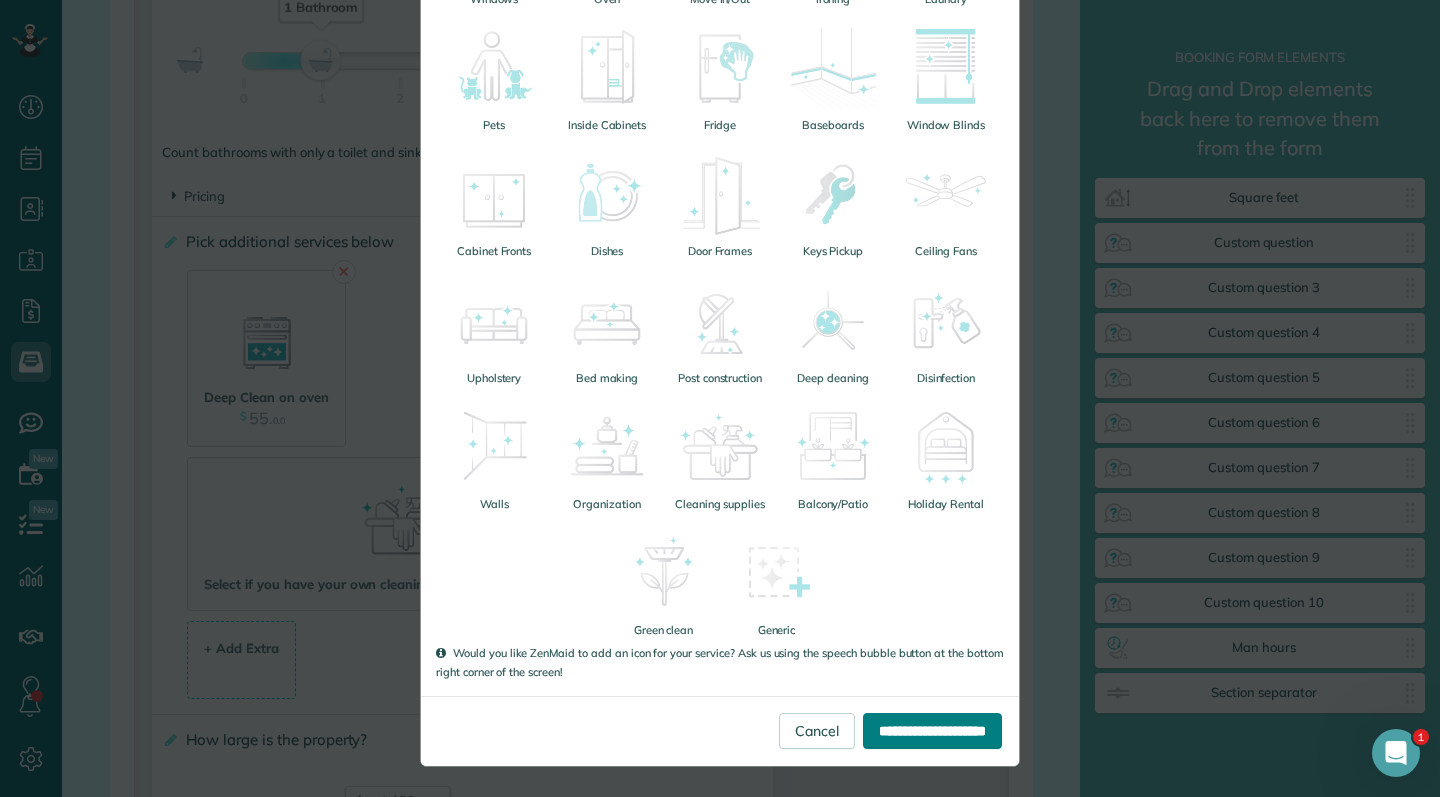 scroll, scrollTop: 459, scrollLeft: 0, axis: vertical 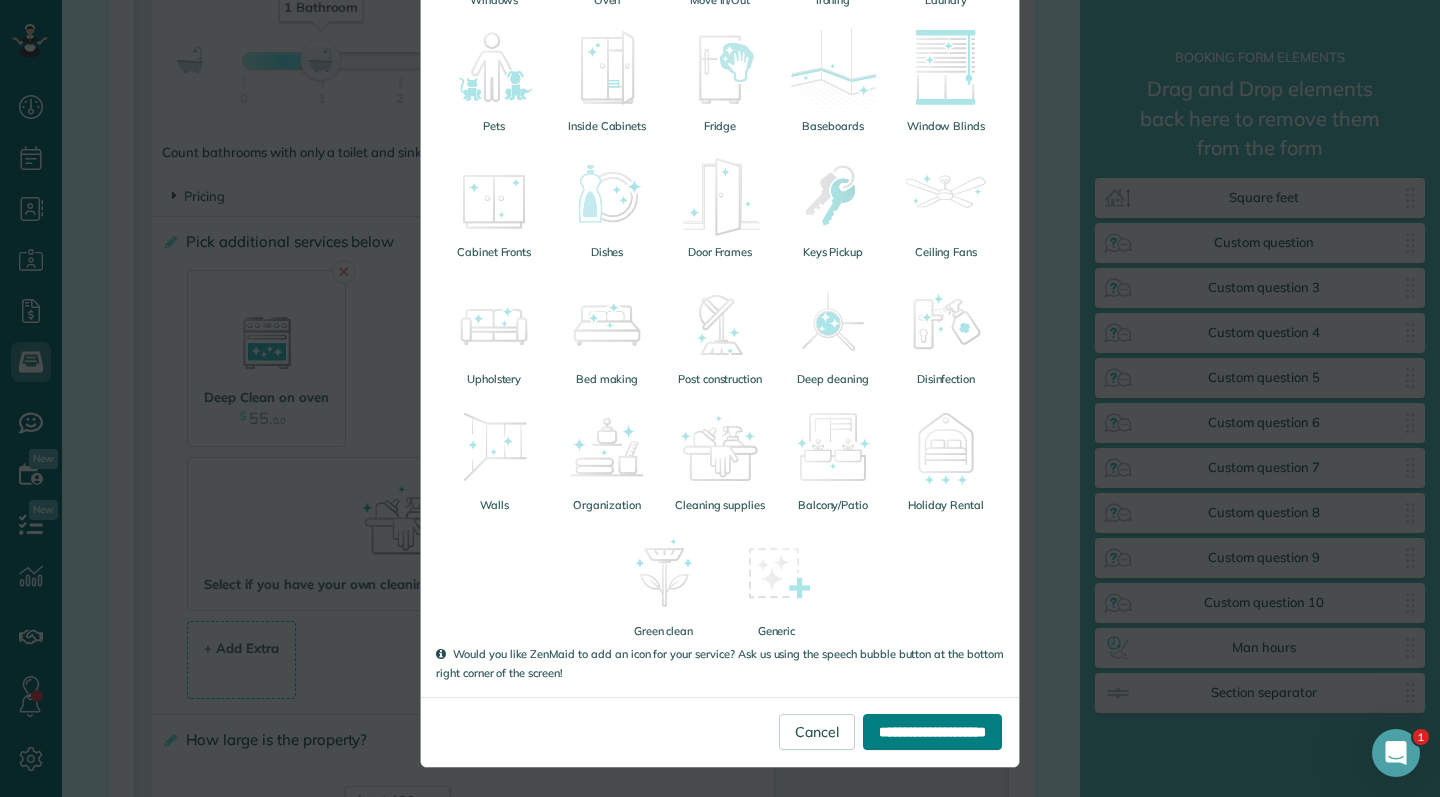 click on "**********" at bounding box center (932, 732) 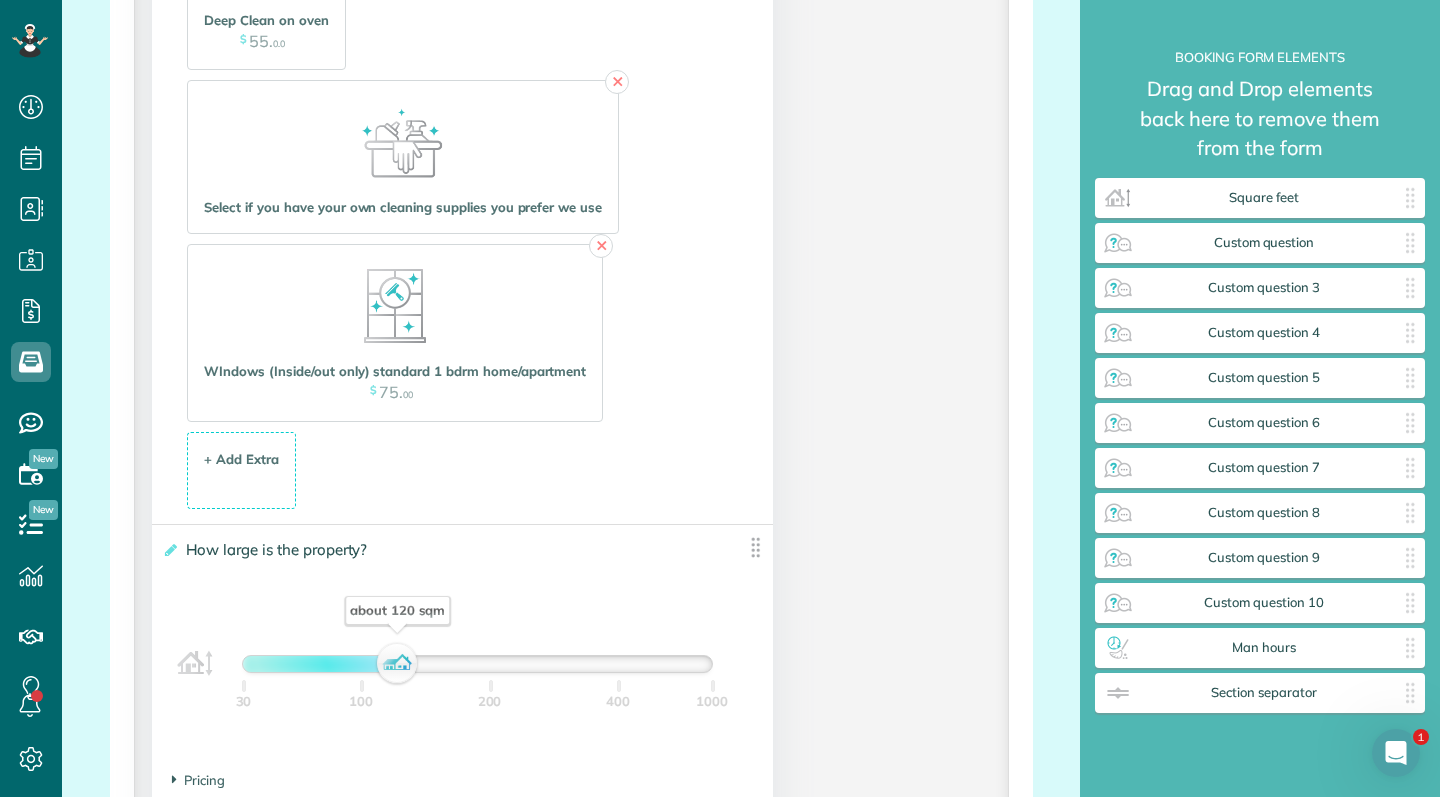 scroll, scrollTop: 2189, scrollLeft: 0, axis: vertical 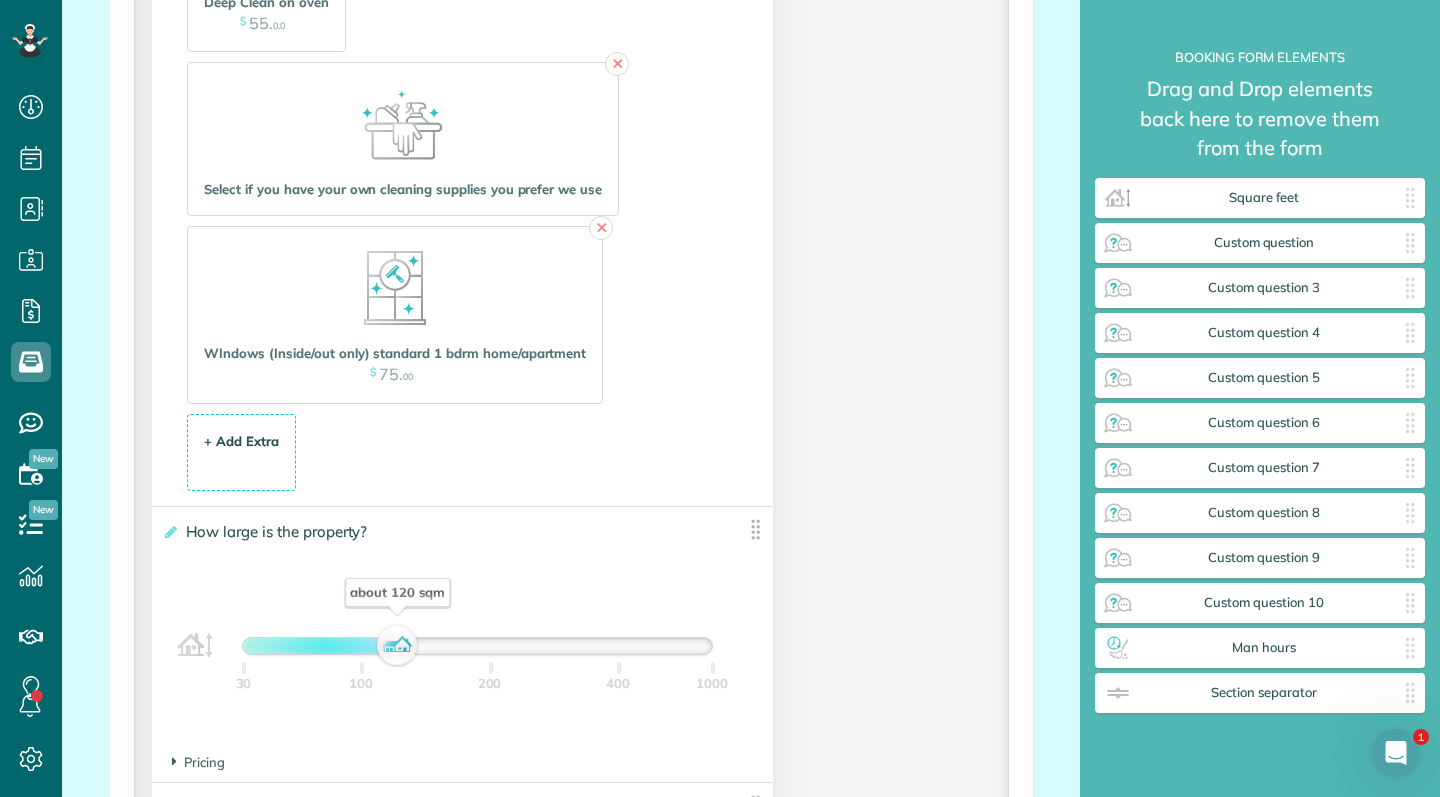 click on "+ Add Extra
$ 34 . 99" at bounding box center [241, 454] 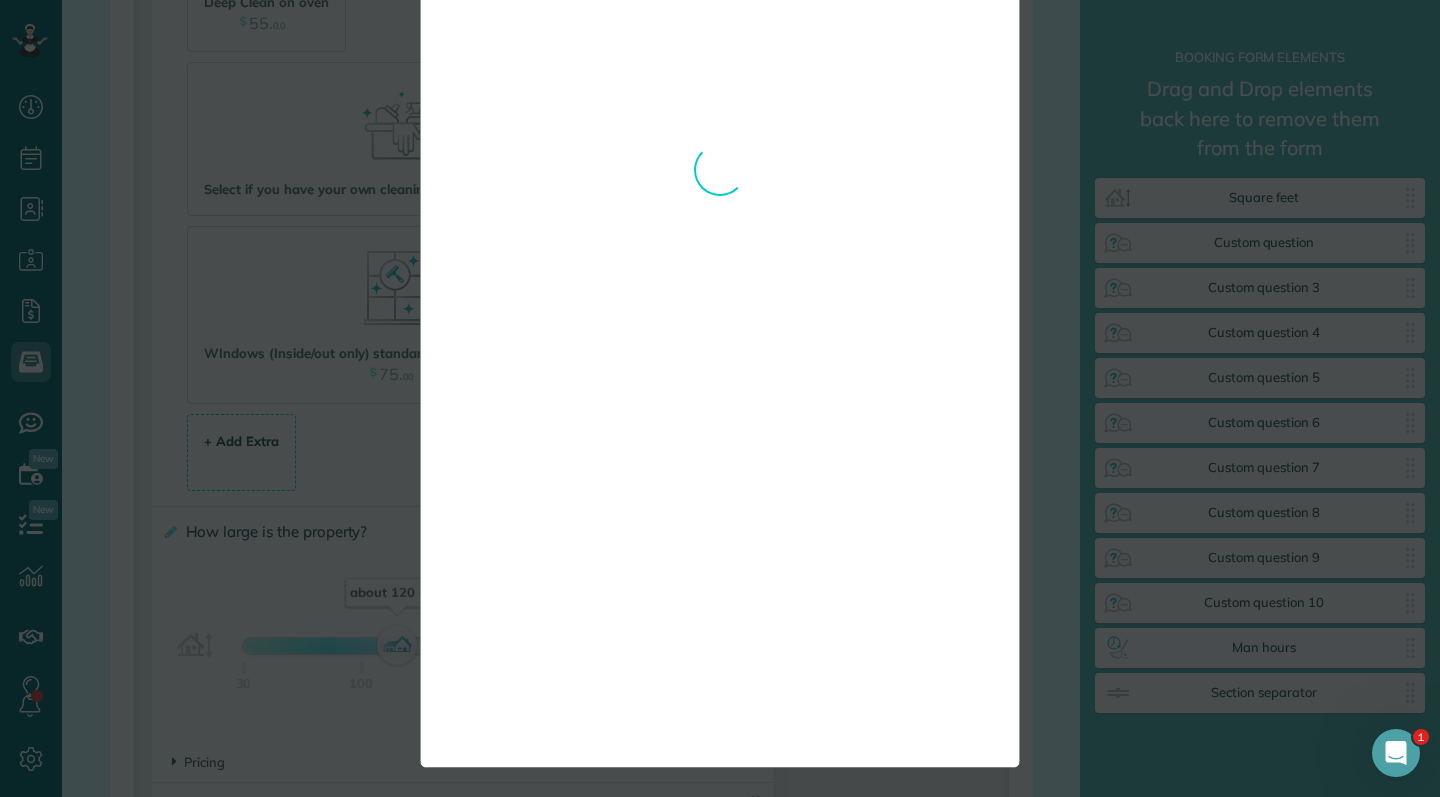 scroll, scrollTop: 0, scrollLeft: 0, axis: both 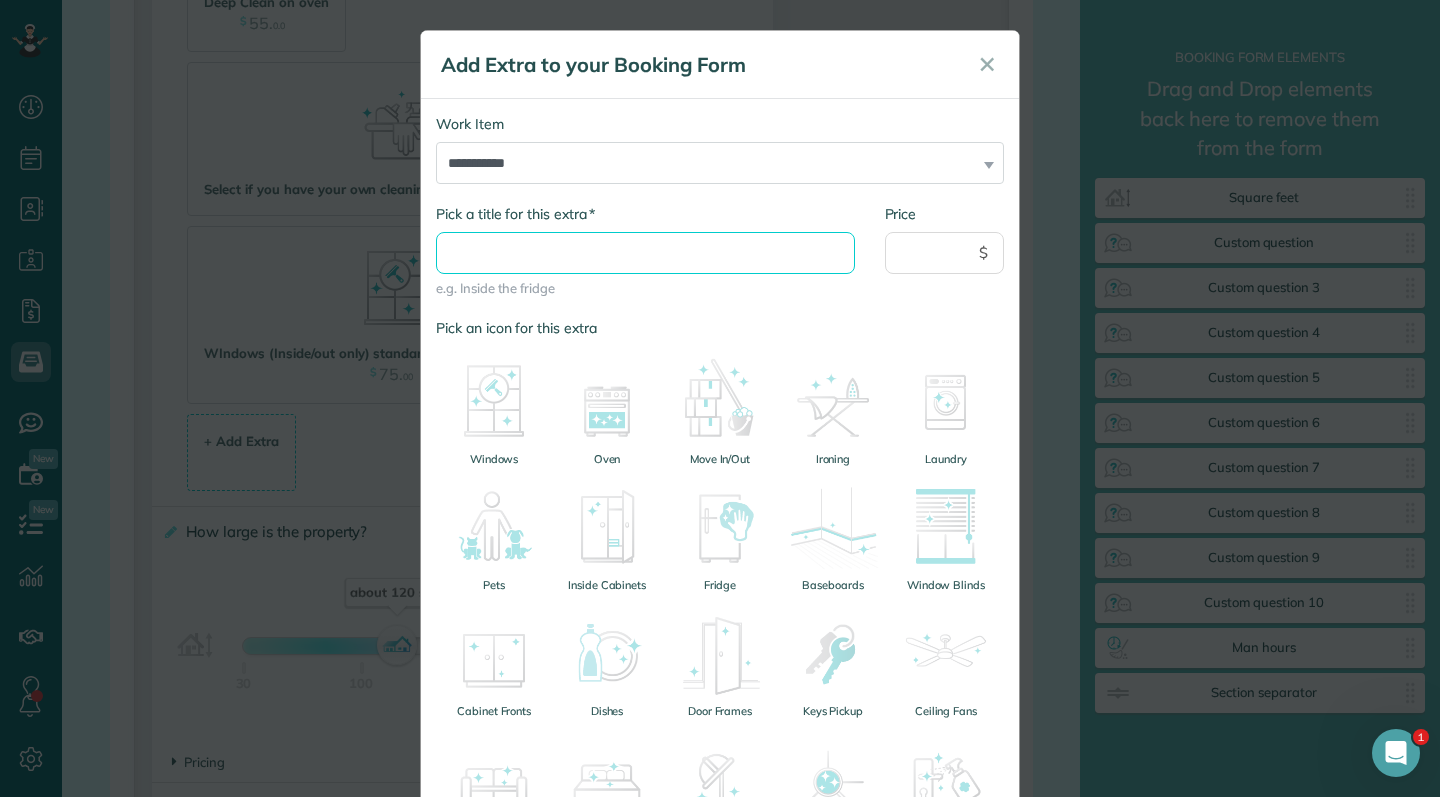click on "*  Pick a title for this extra" at bounding box center (645, 253) 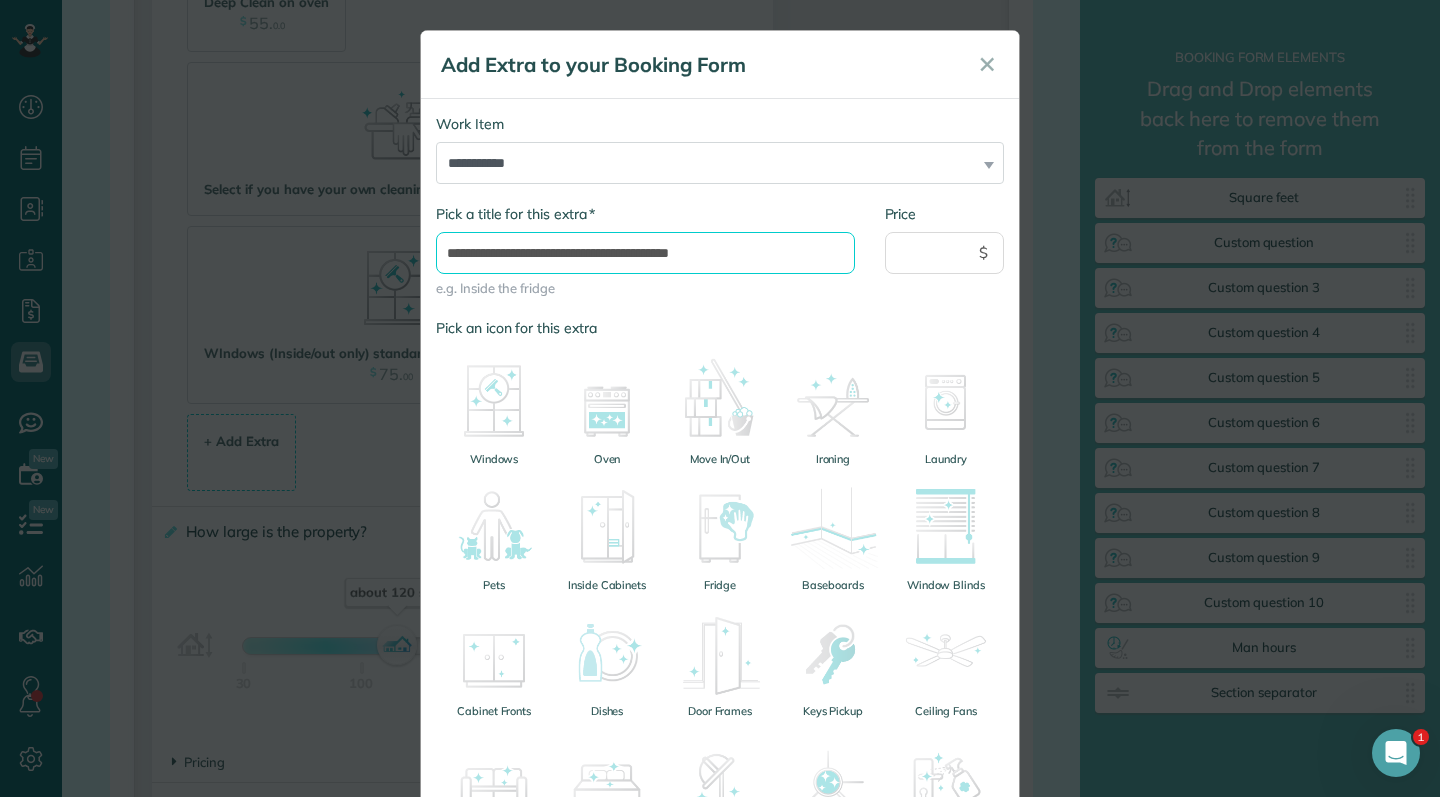type on "**********" 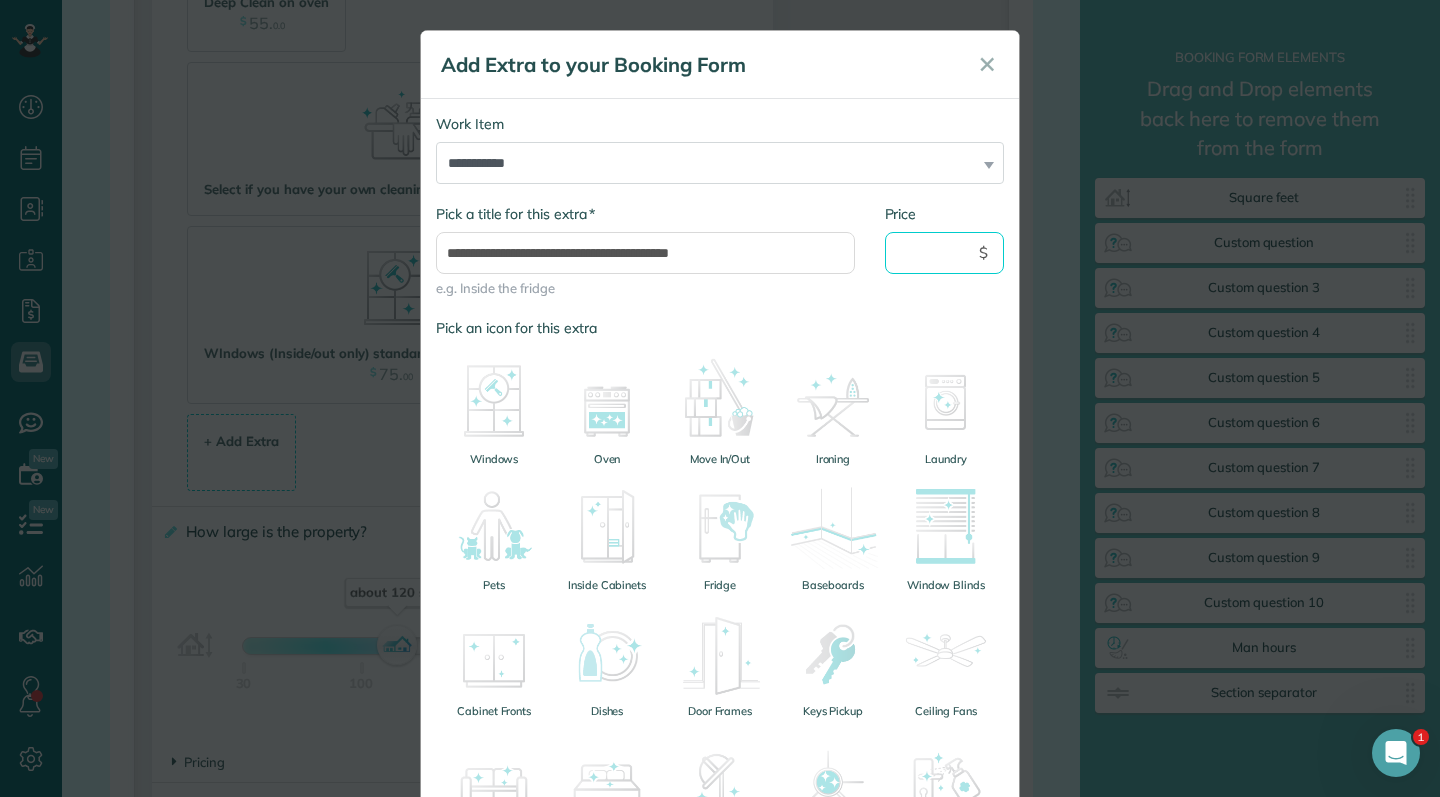 click on "Price" at bounding box center [945, 253] 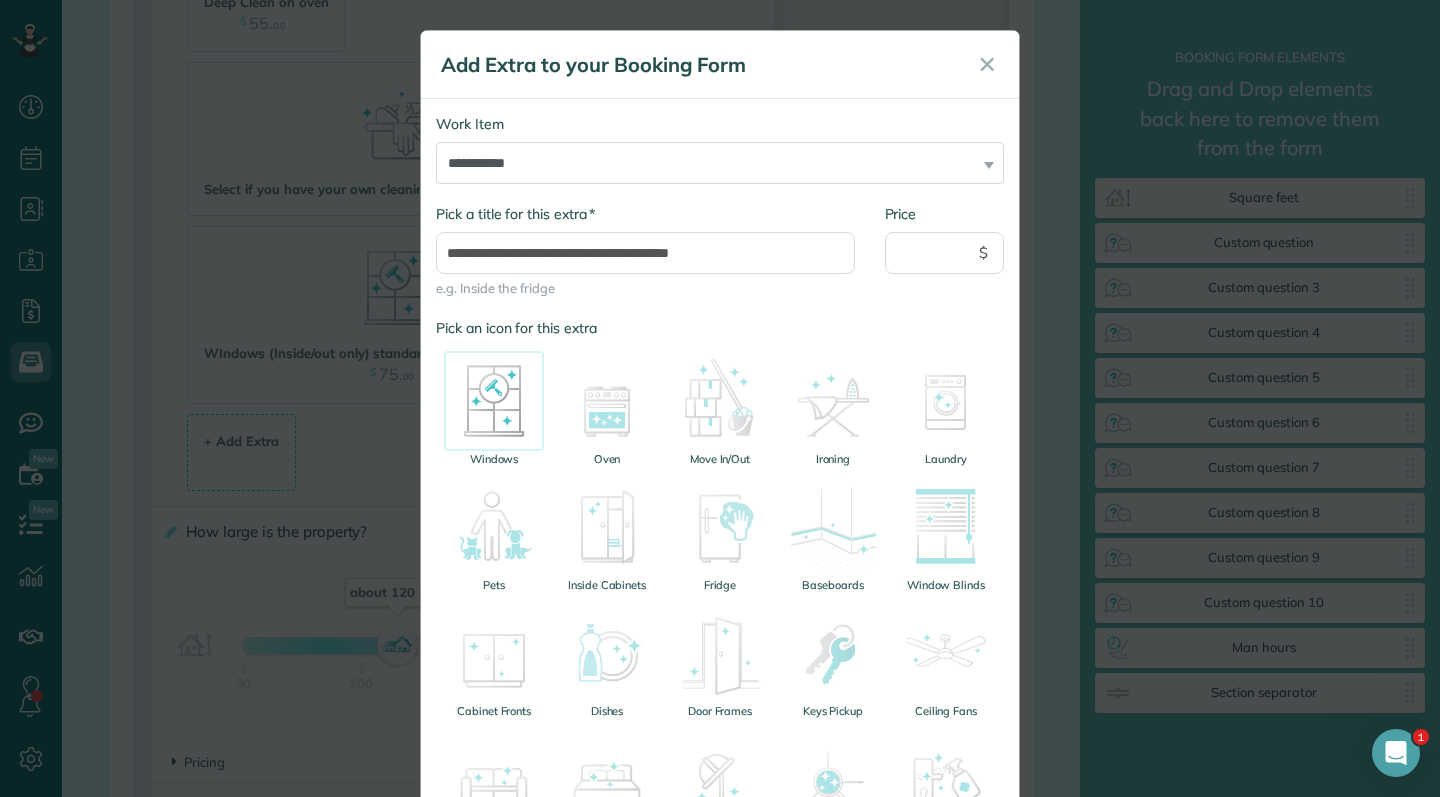 click at bounding box center [494, 401] 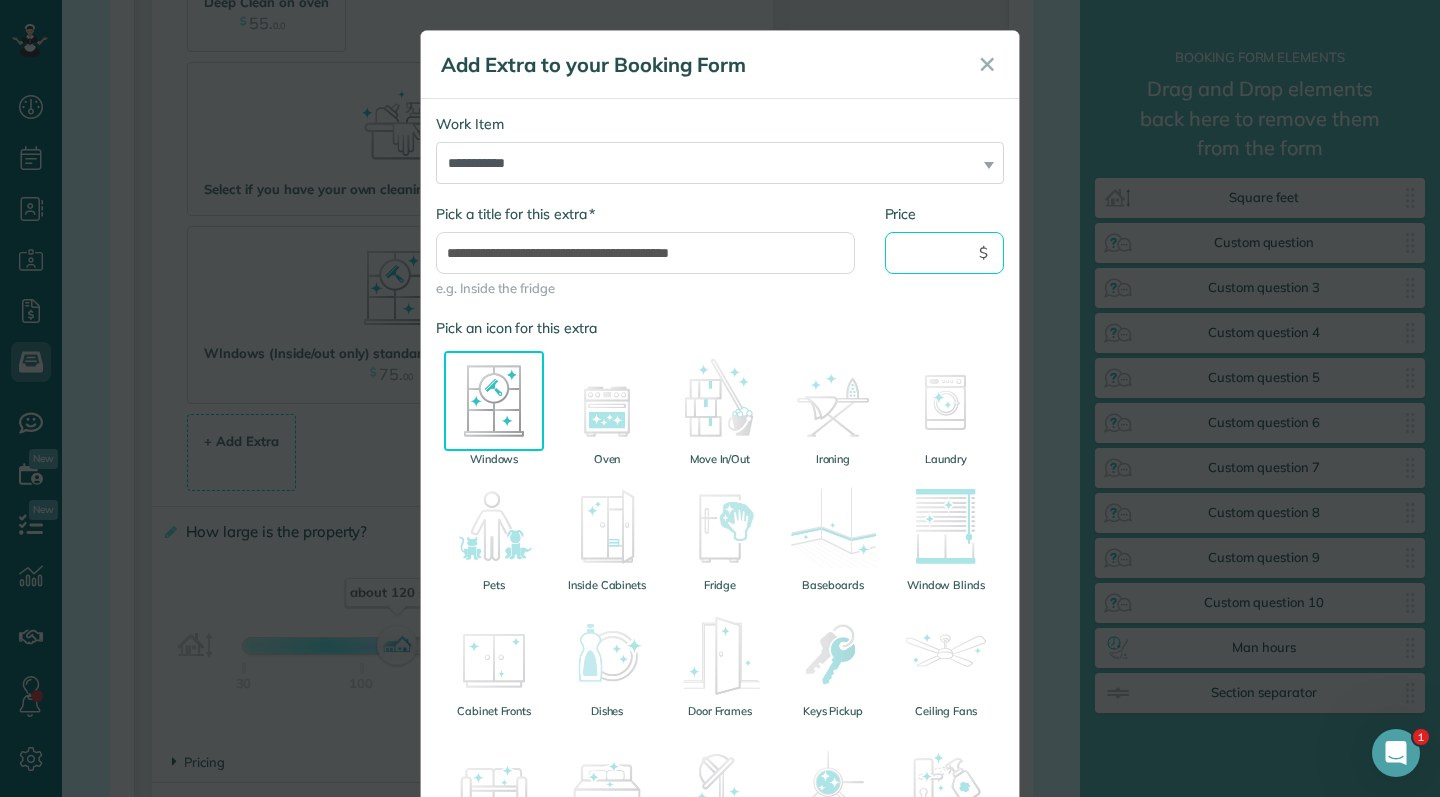 click on "Price" at bounding box center (945, 253) 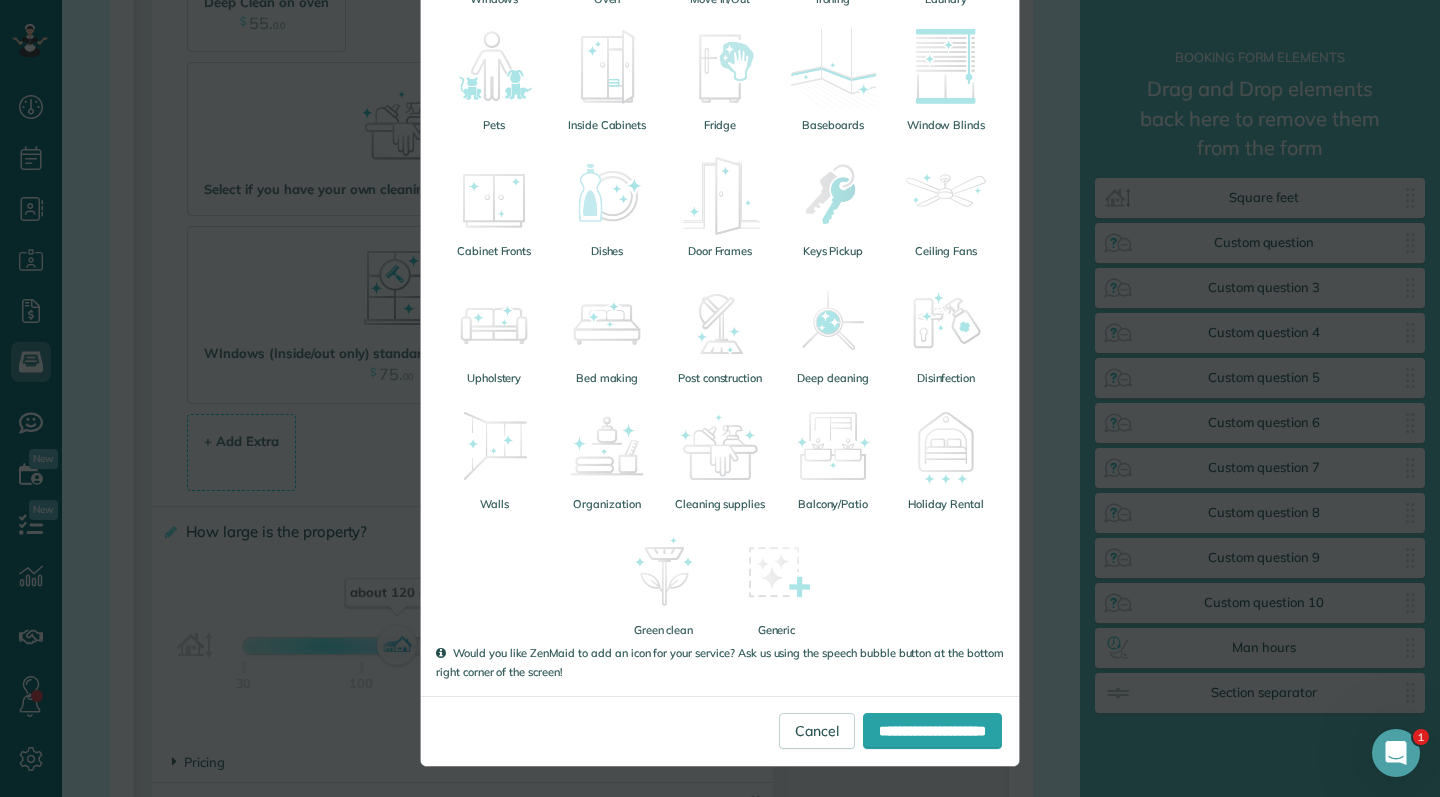 scroll, scrollTop: 459, scrollLeft: 0, axis: vertical 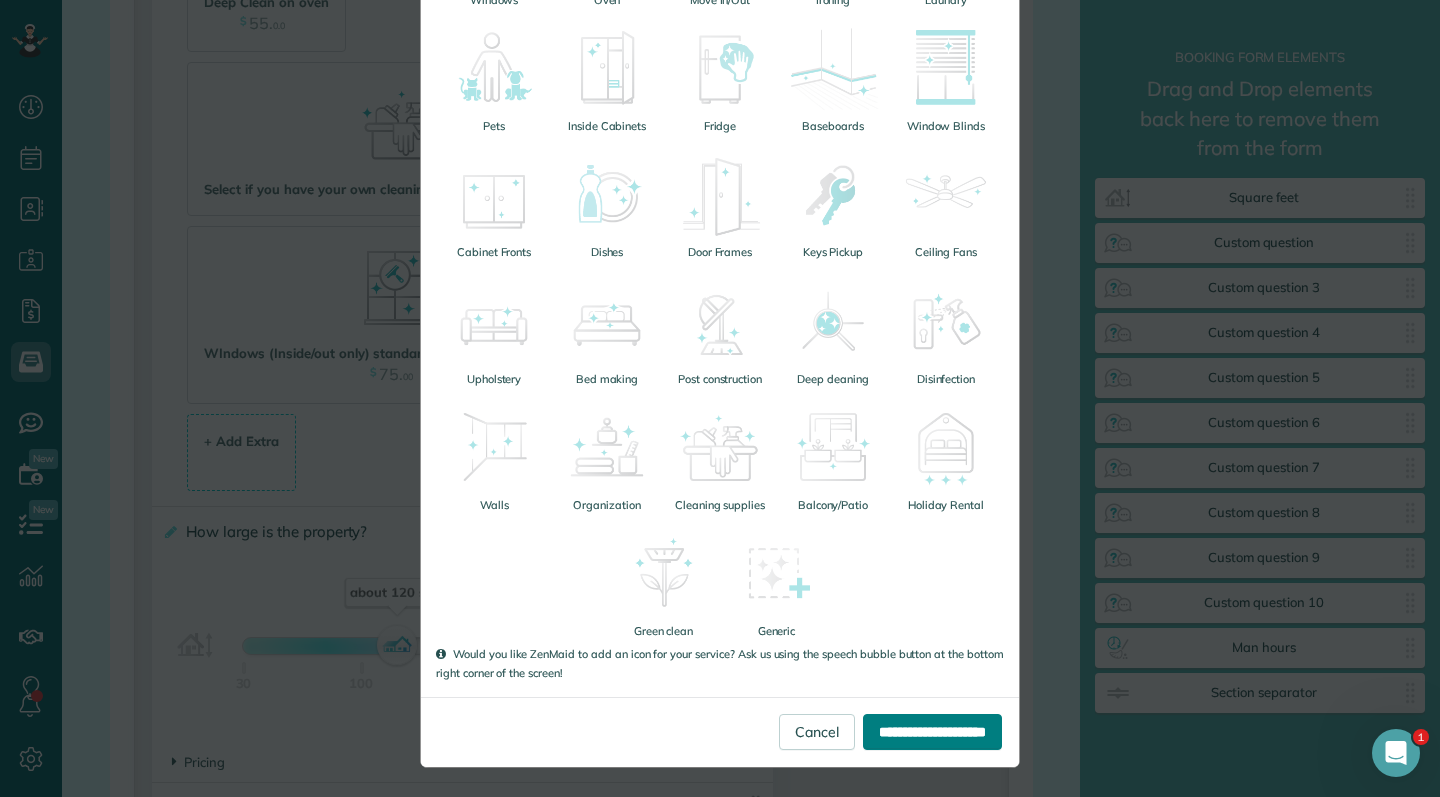 type on "***" 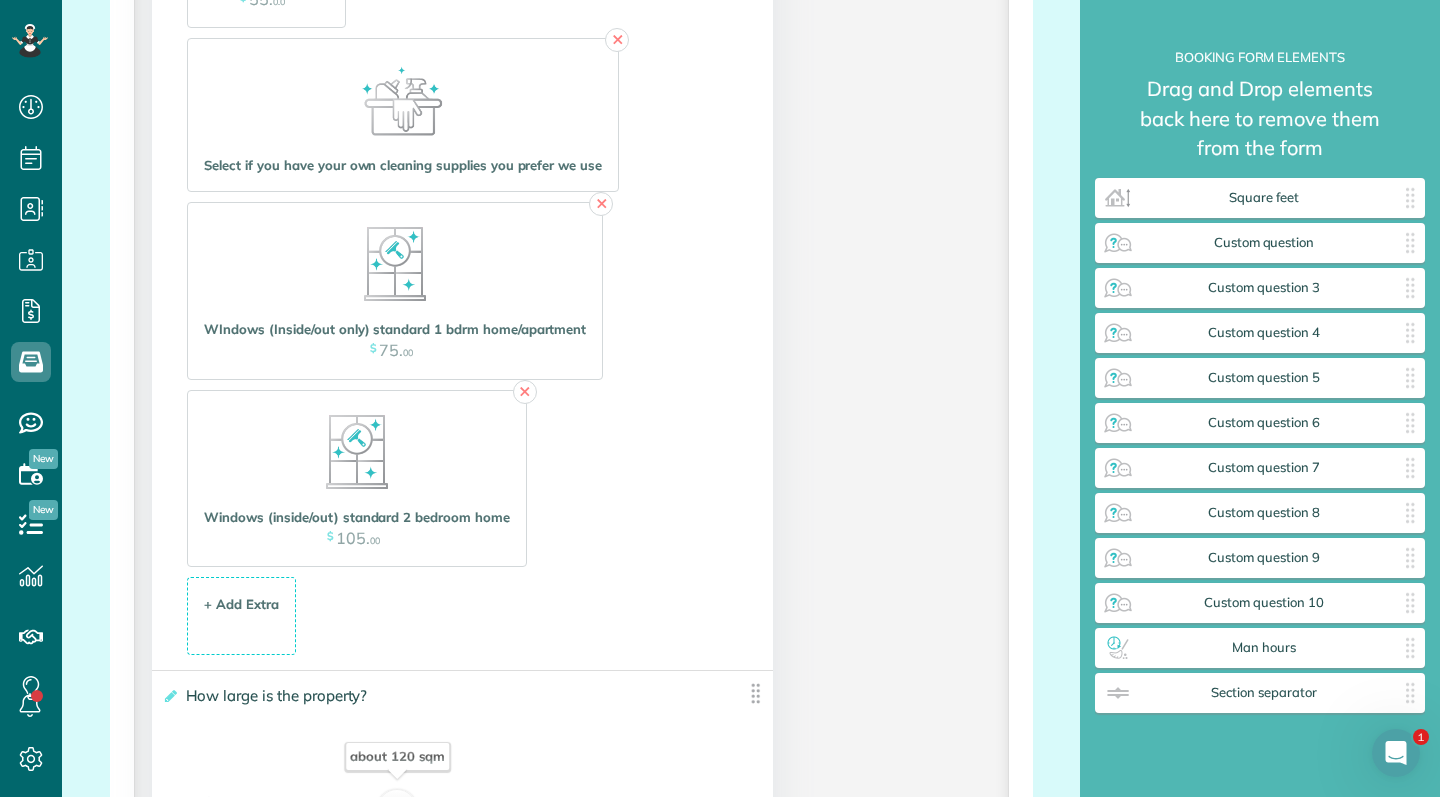 scroll, scrollTop: 2217, scrollLeft: 0, axis: vertical 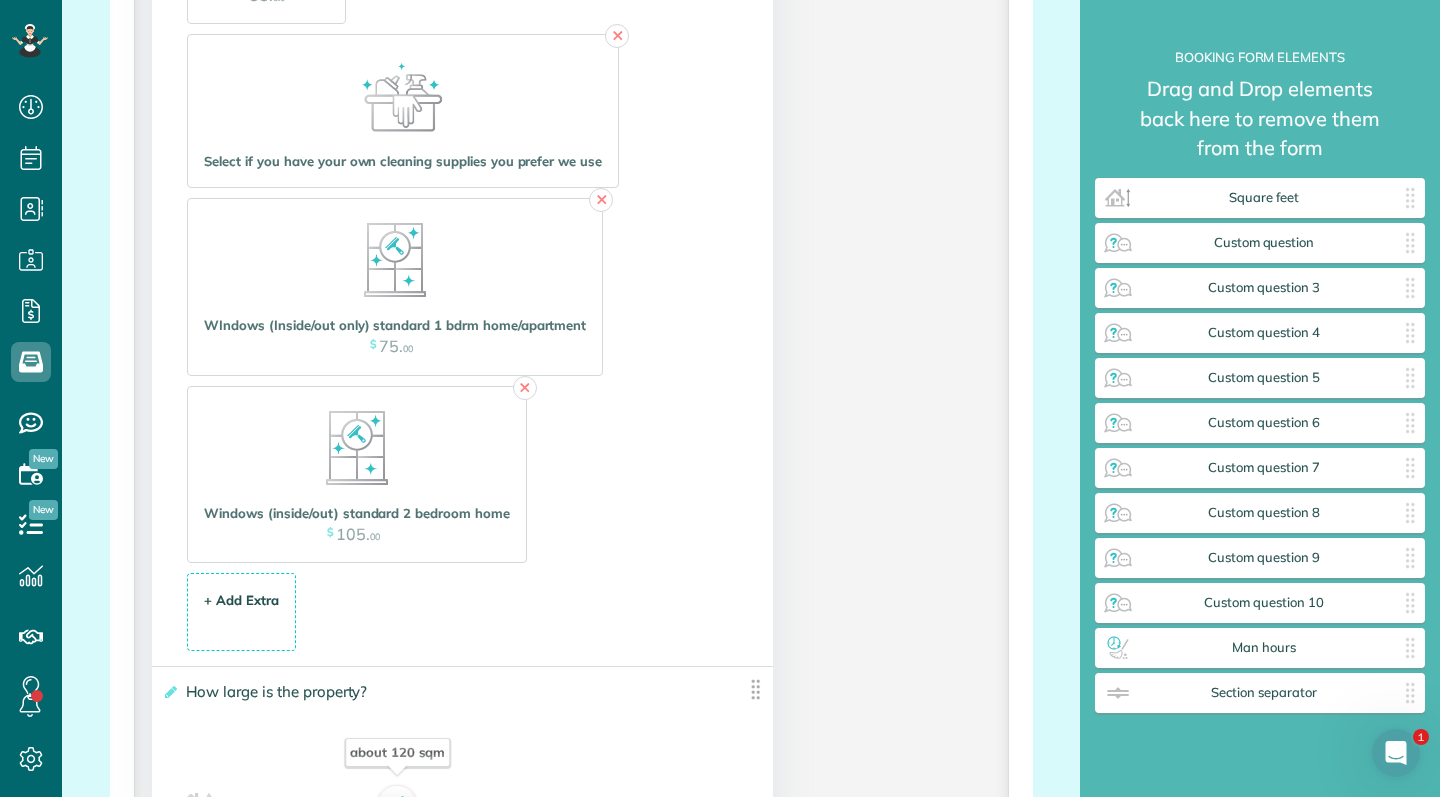 click on "+ Add Extra
$ 34 . 99" at bounding box center (241, 613) 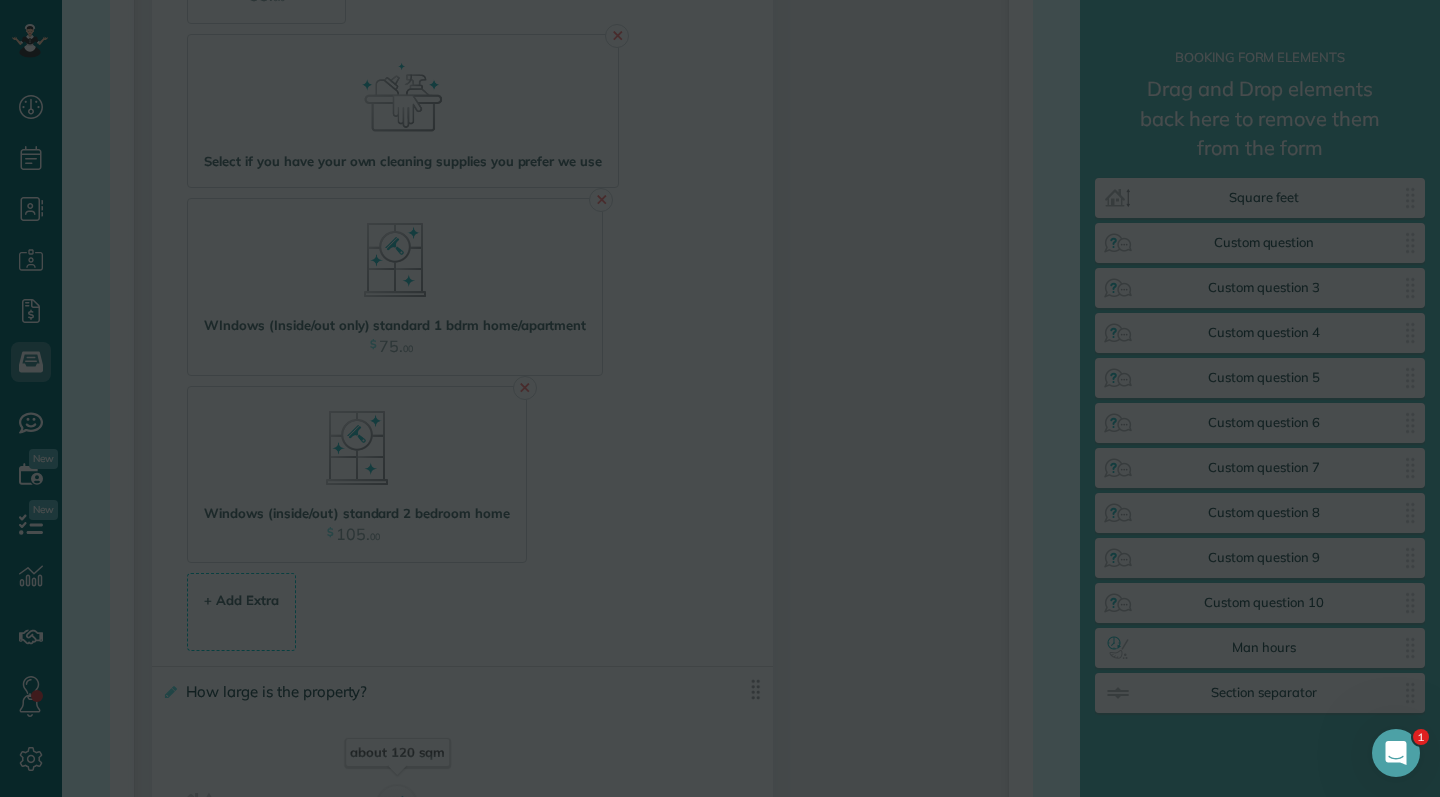 scroll, scrollTop: 0, scrollLeft: 0, axis: both 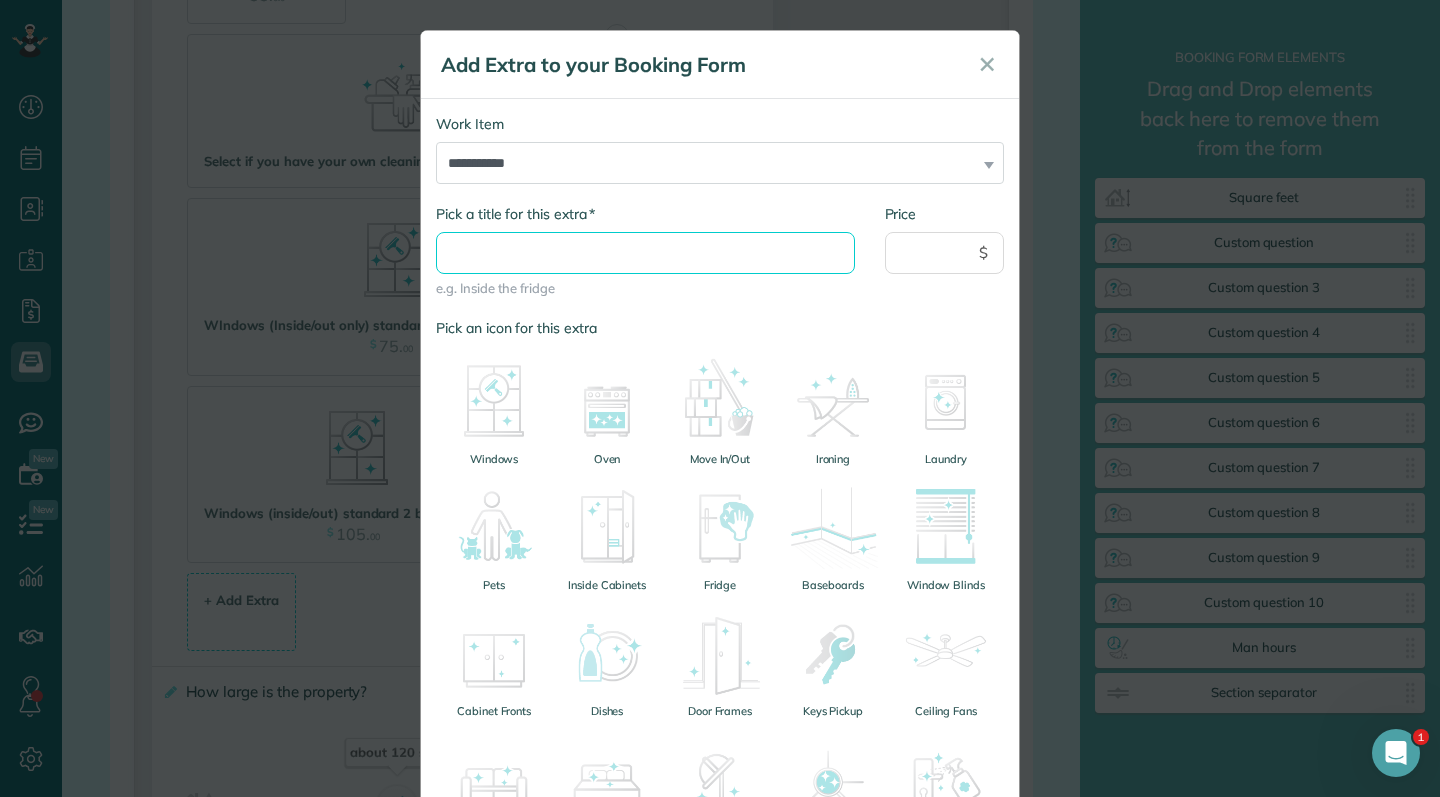 click on "*  Pick a title for this extra" at bounding box center (645, 253) 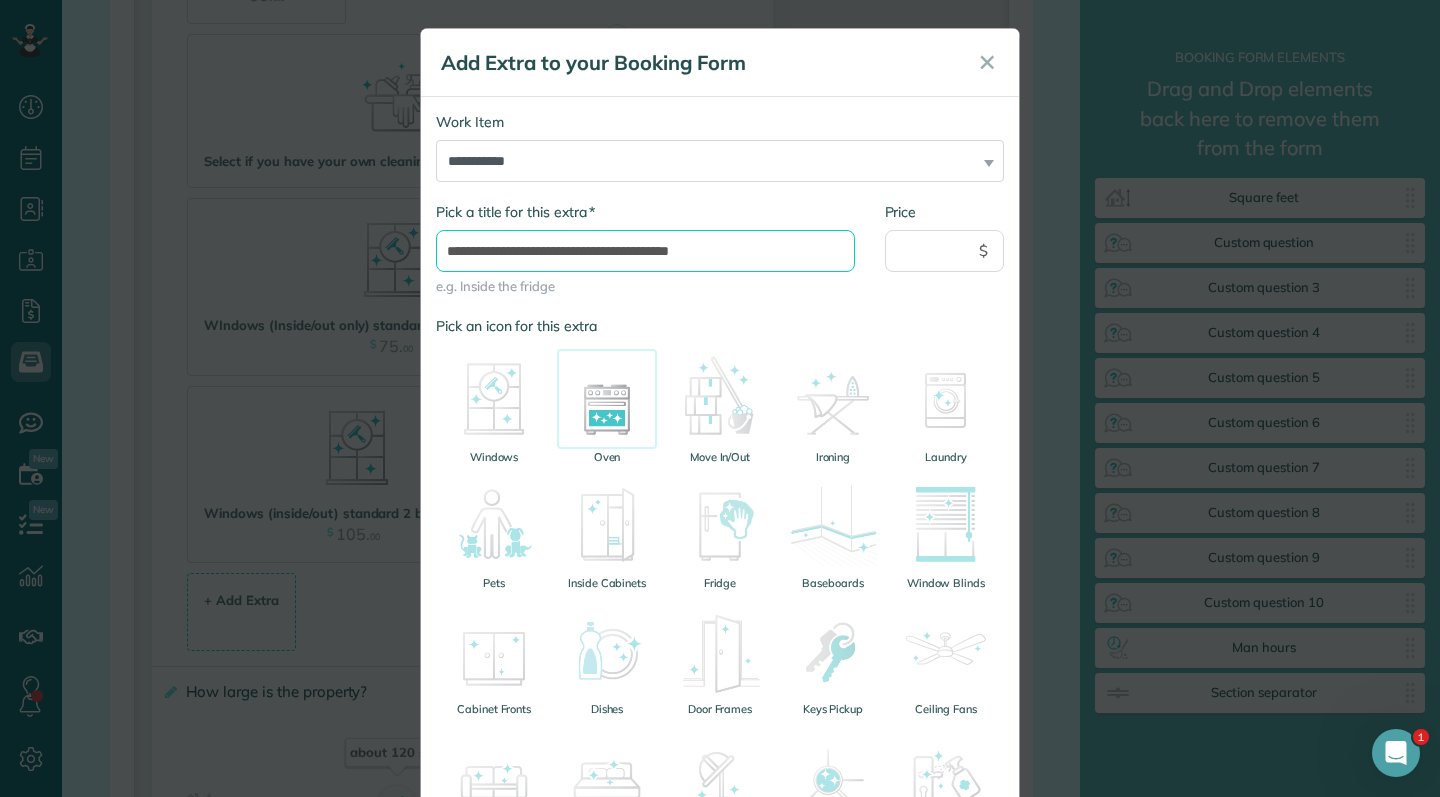 scroll, scrollTop: 0, scrollLeft: 0, axis: both 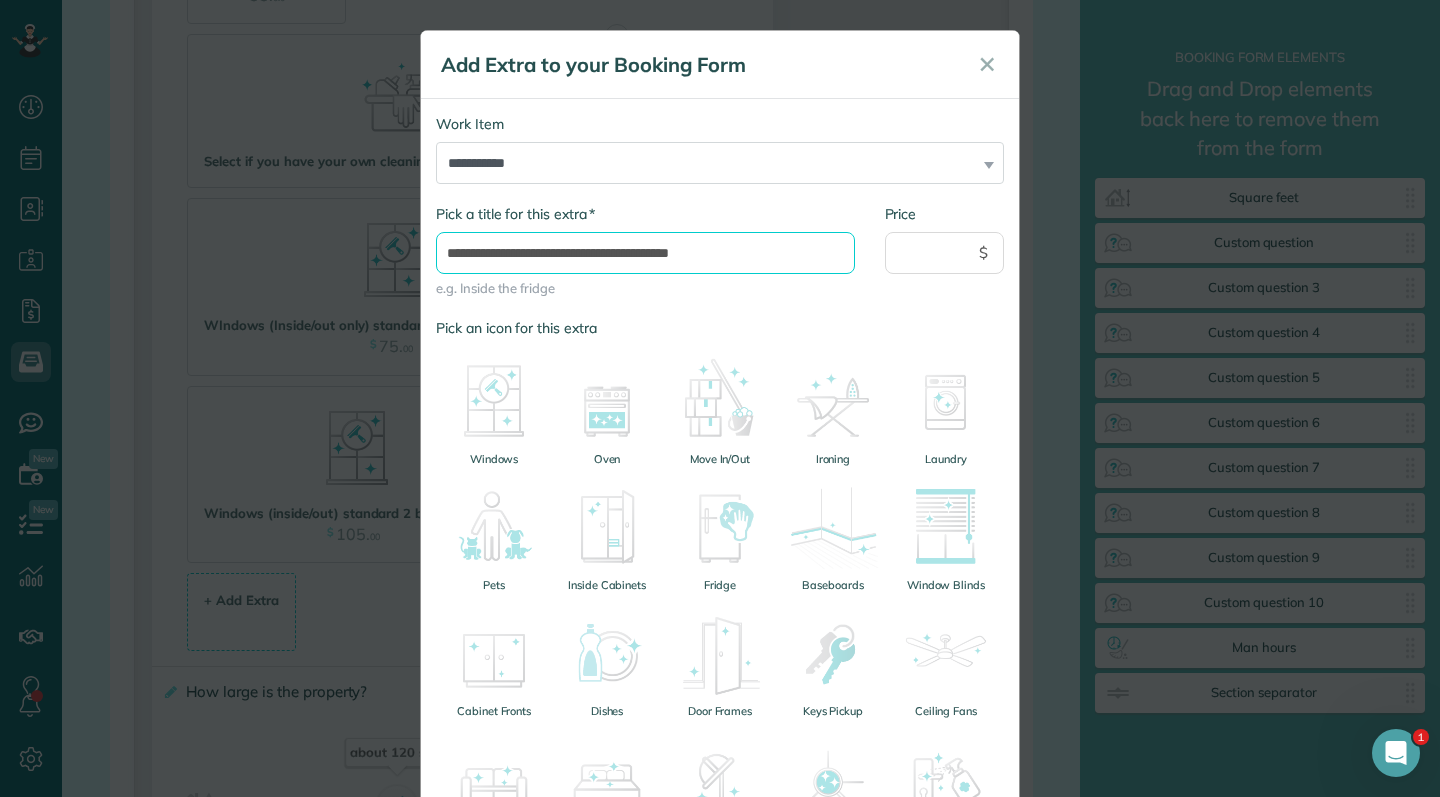 type on "**********" 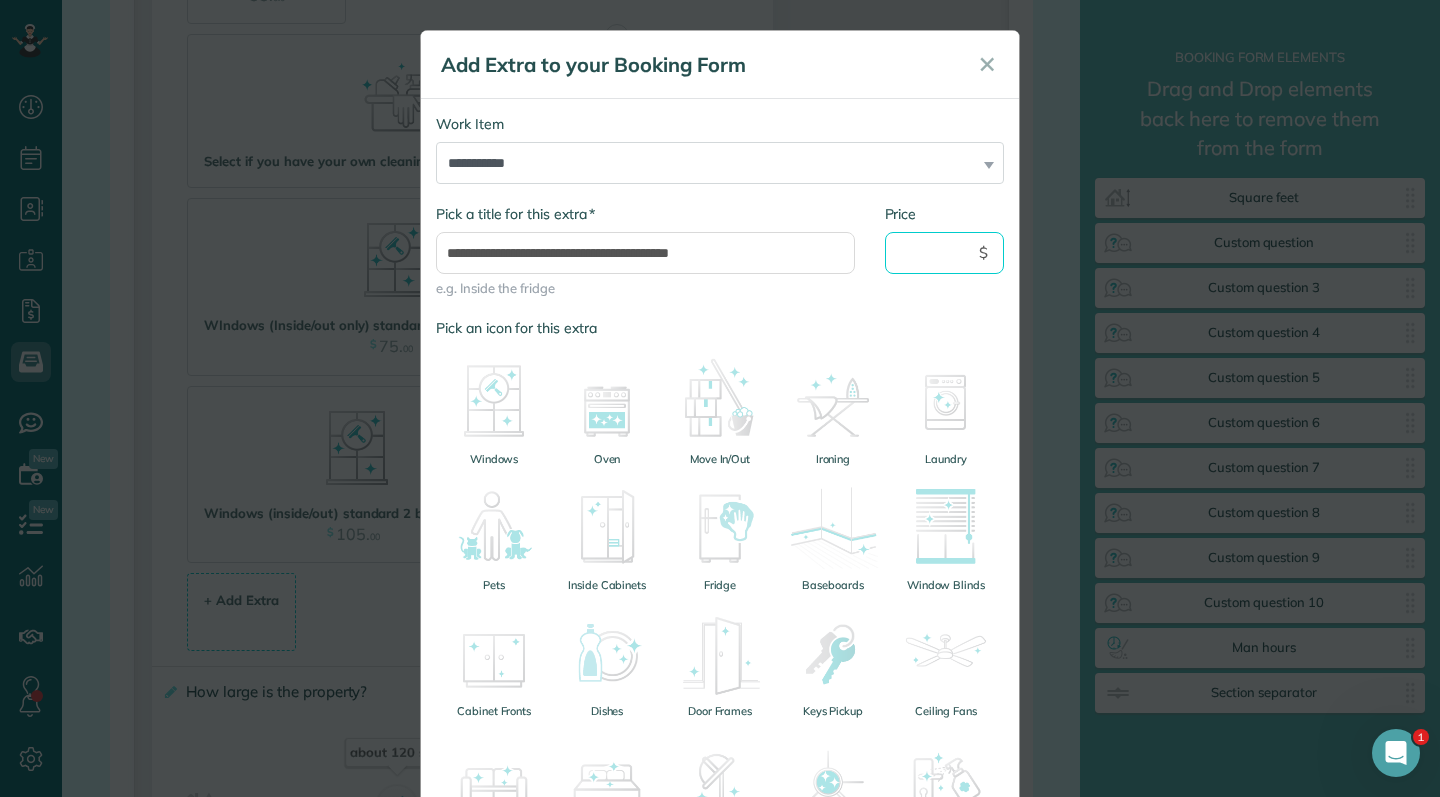 click on "Price" at bounding box center (945, 253) 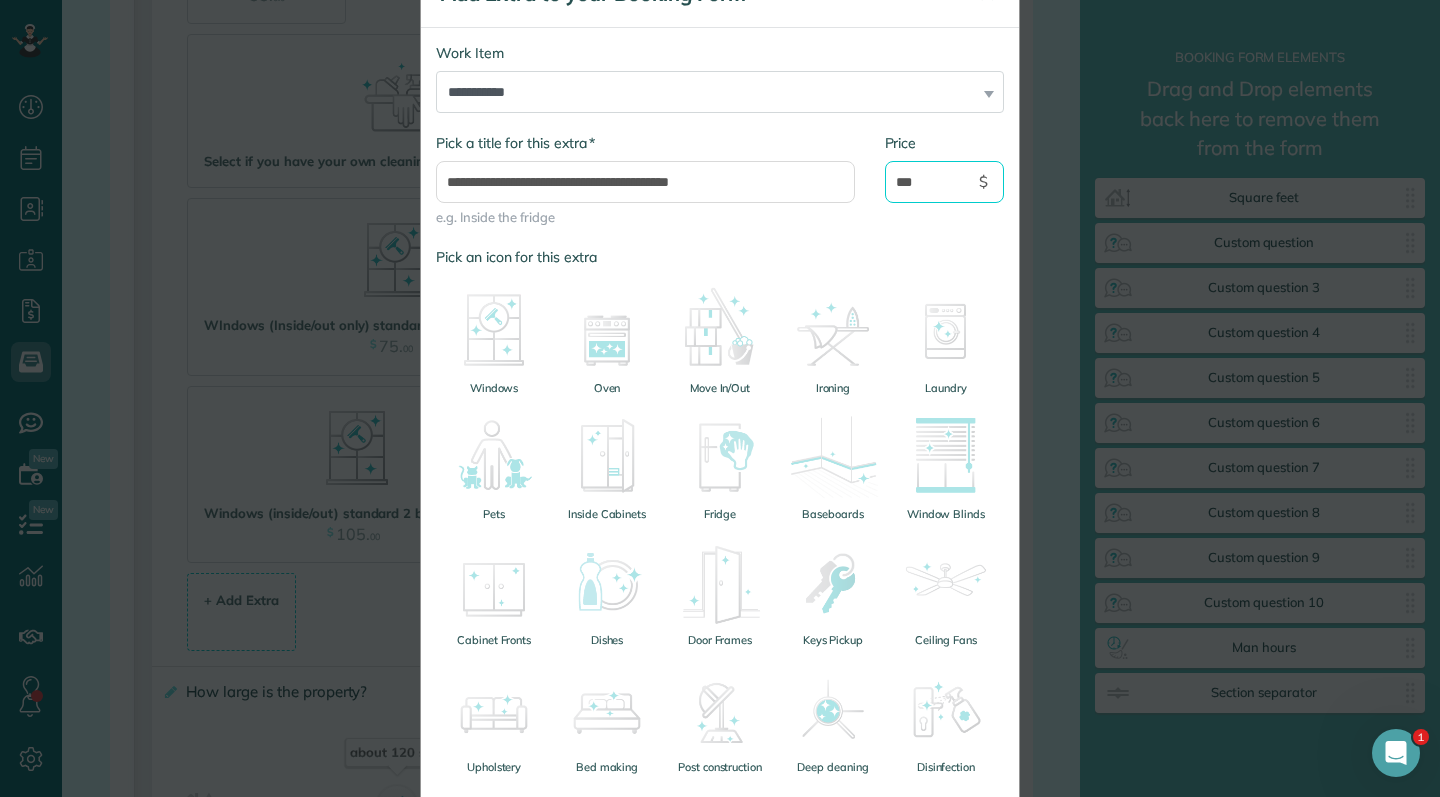 scroll, scrollTop: 74, scrollLeft: 0, axis: vertical 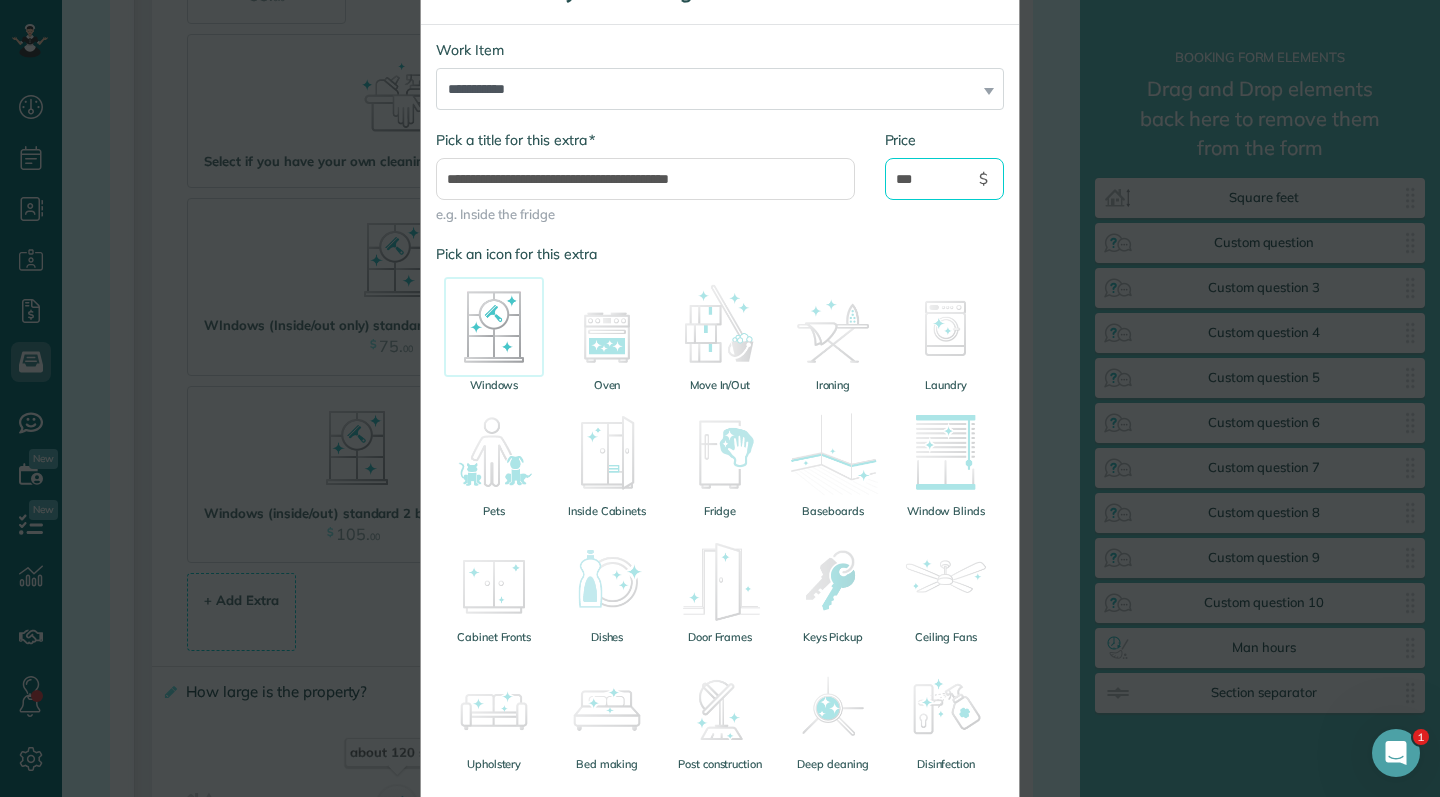 type on "***" 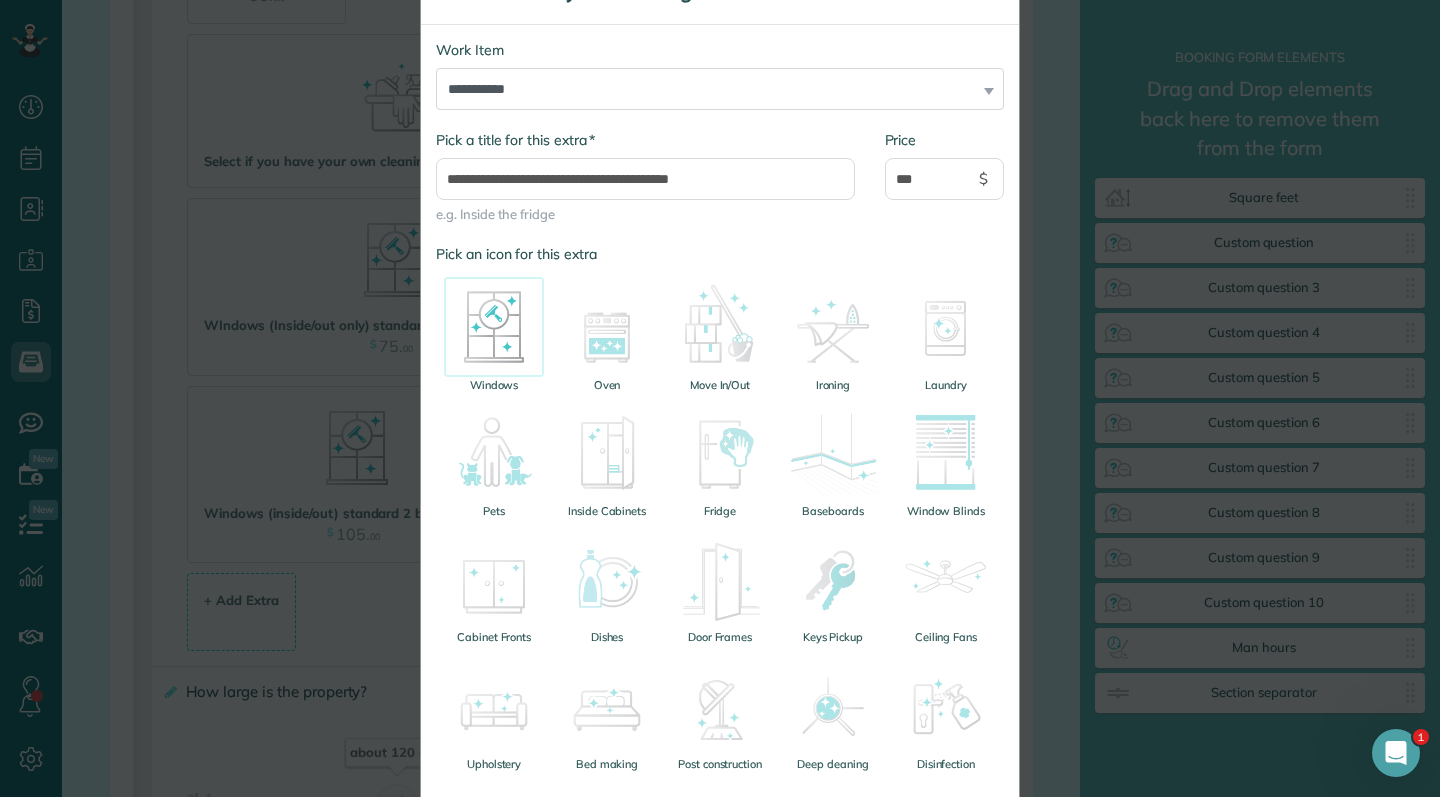 click at bounding box center (494, 327) 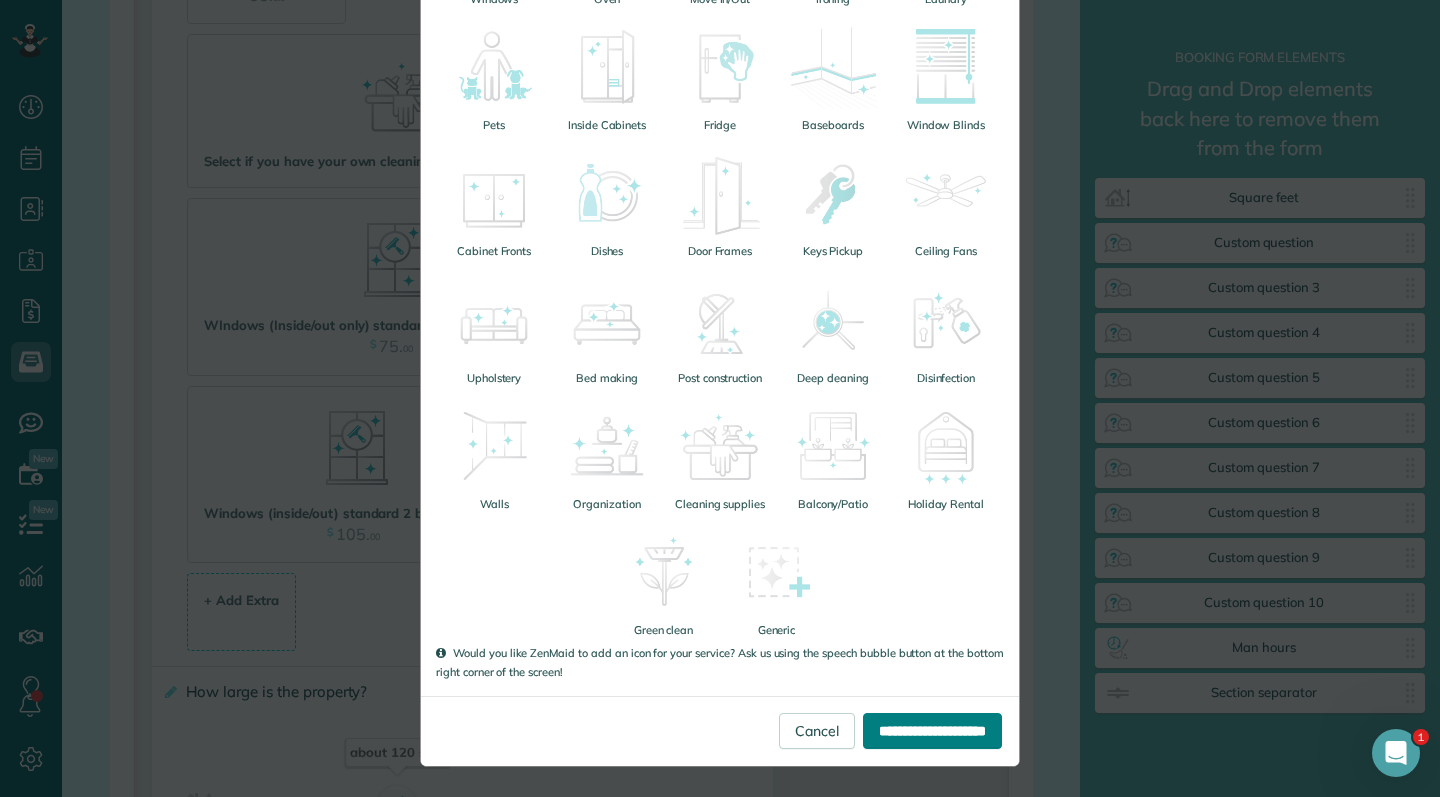 scroll, scrollTop: 459, scrollLeft: 0, axis: vertical 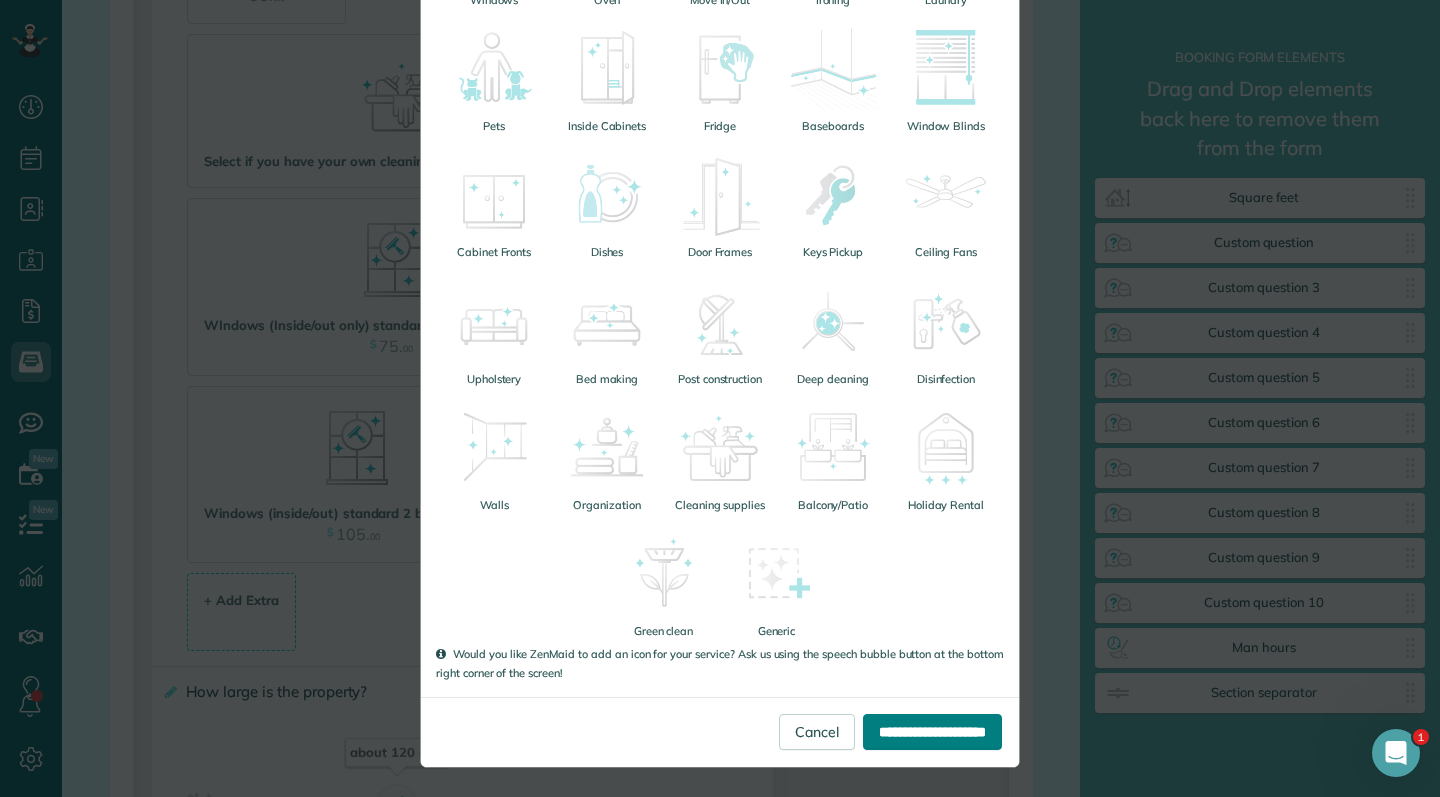 click on "**********" at bounding box center [932, 732] 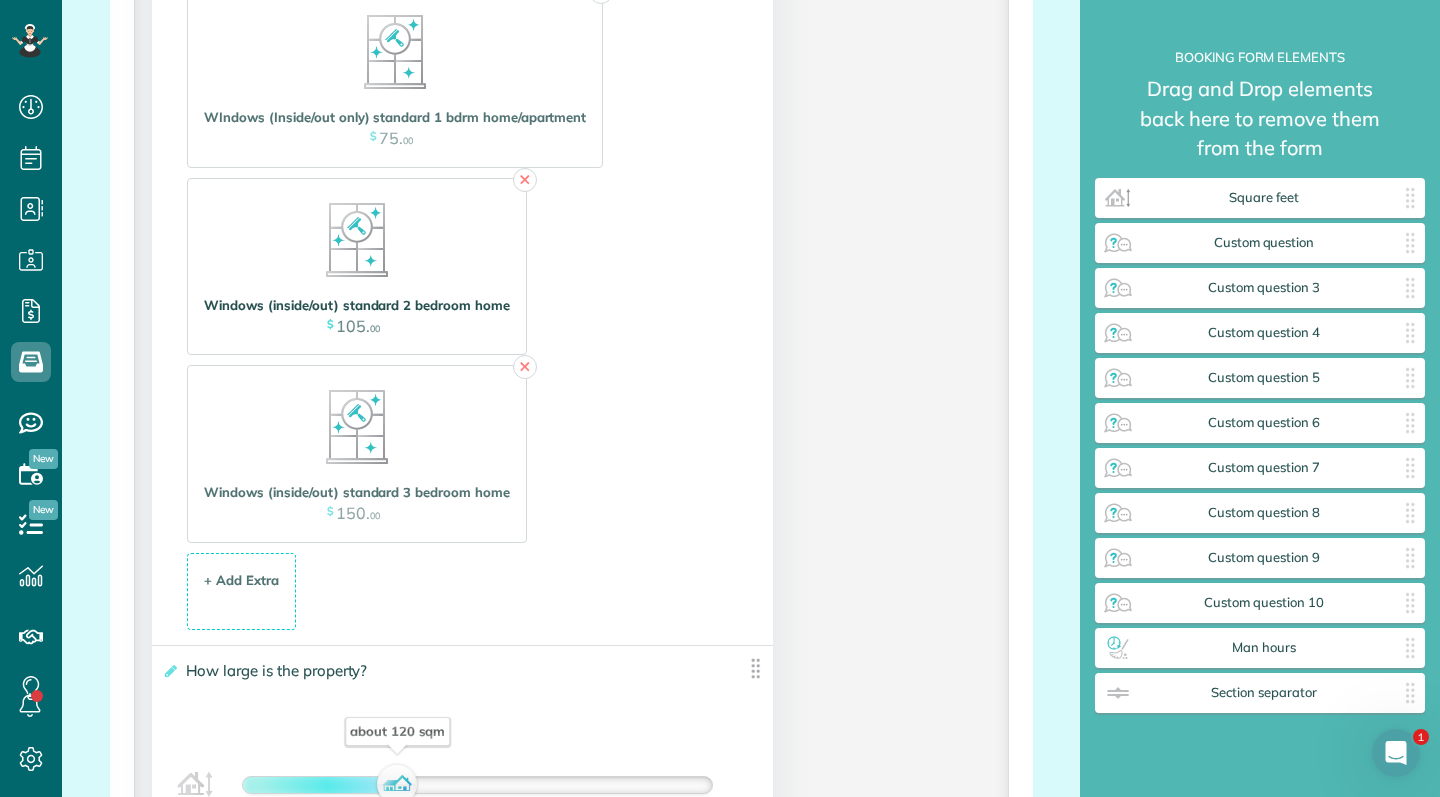 scroll, scrollTop: 2427, scrollLeft: 0, axis: vertical 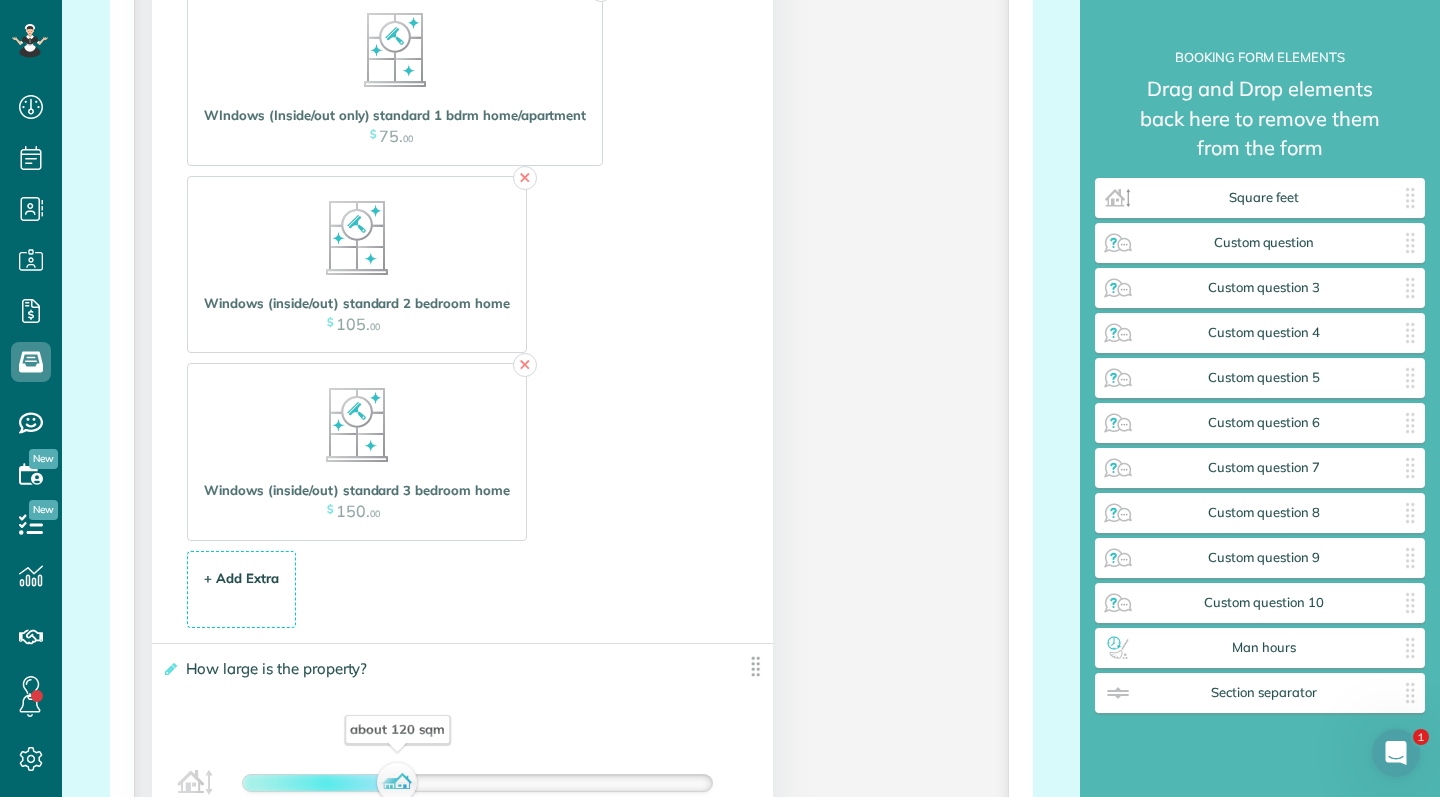 click on "+ Add Extra
$ 34 . 99" at bounding box center (241, 591) 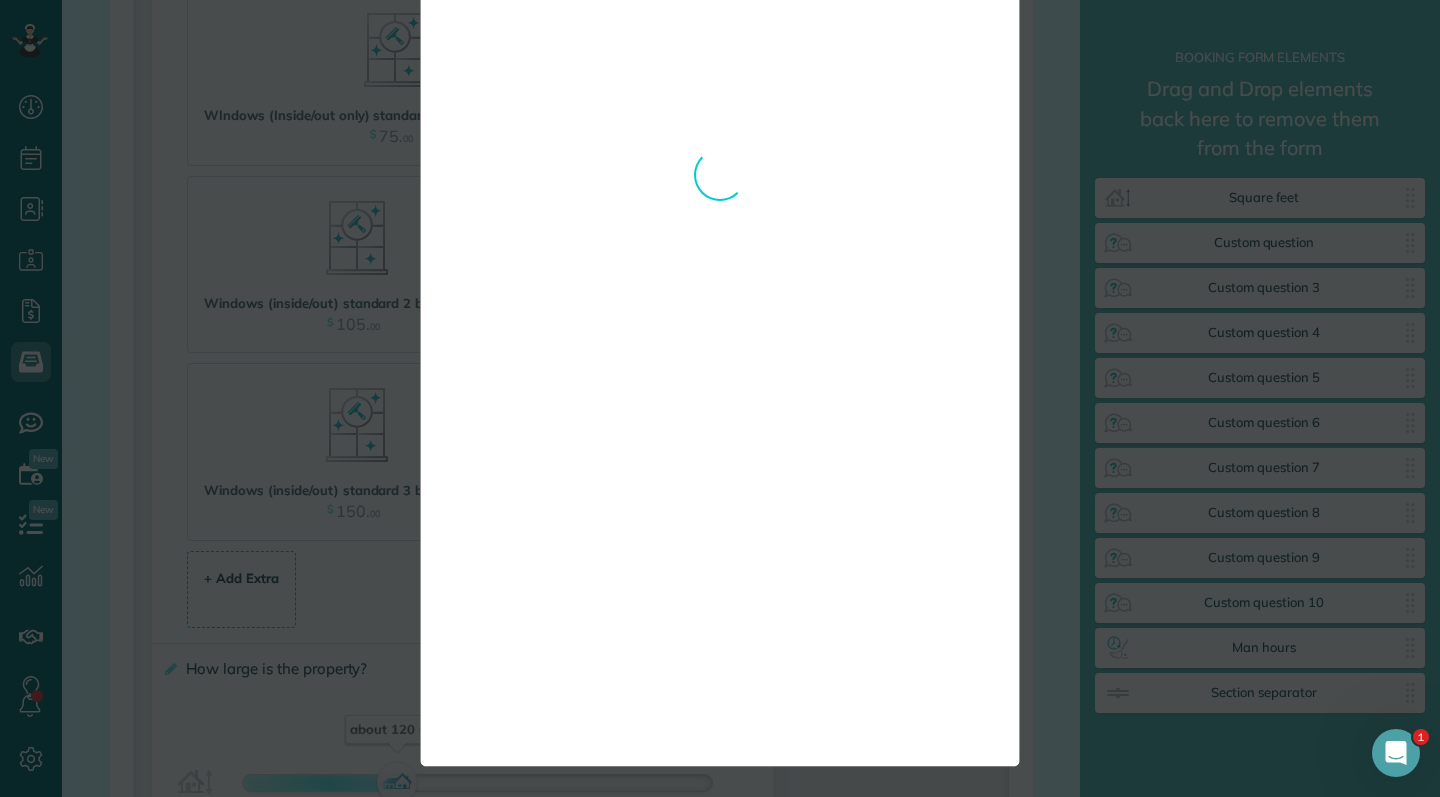 scroll, scrollTop: 0, scrollLeft: 0, axis: both 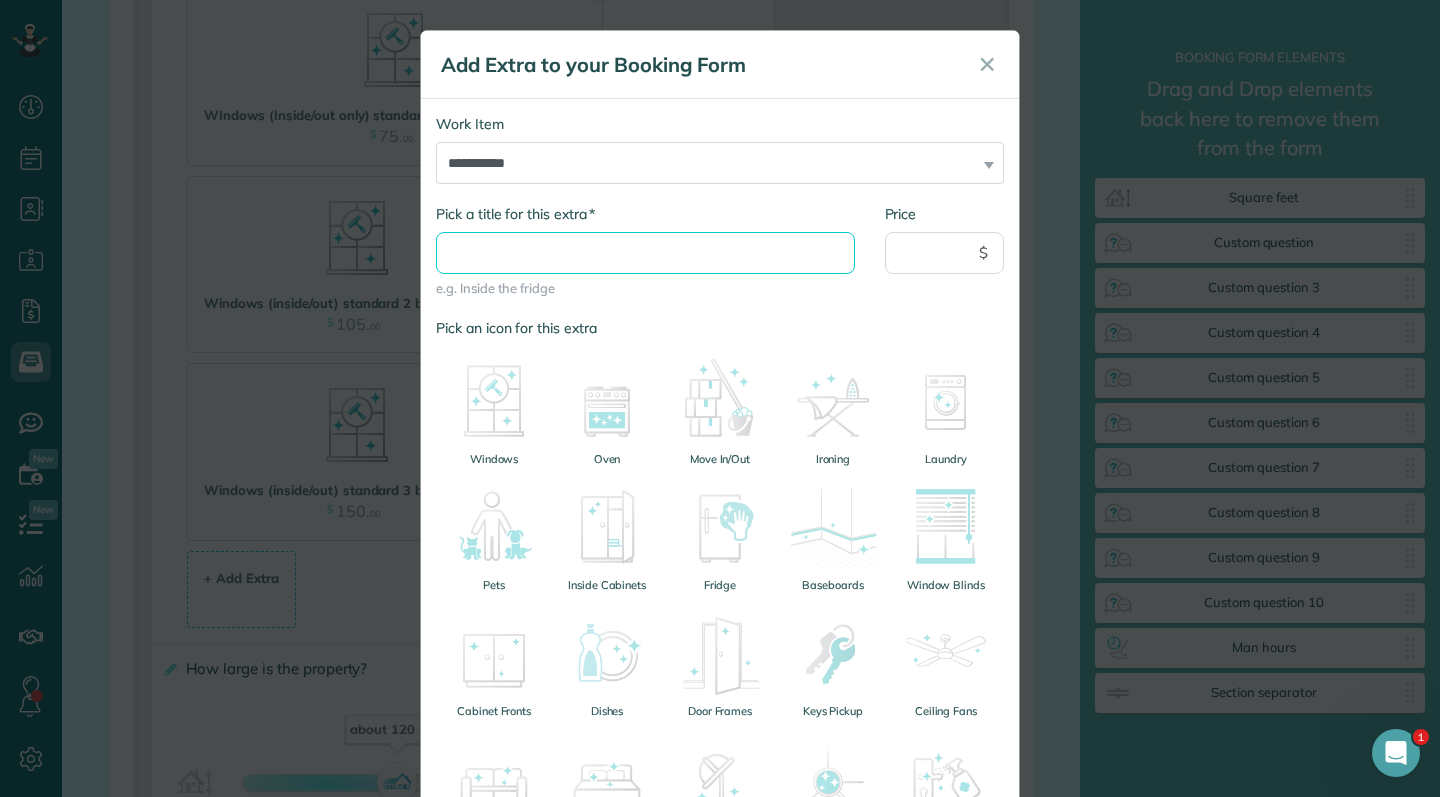 click on "*  Pick a title for this extra" at bounding box center [645, 253] 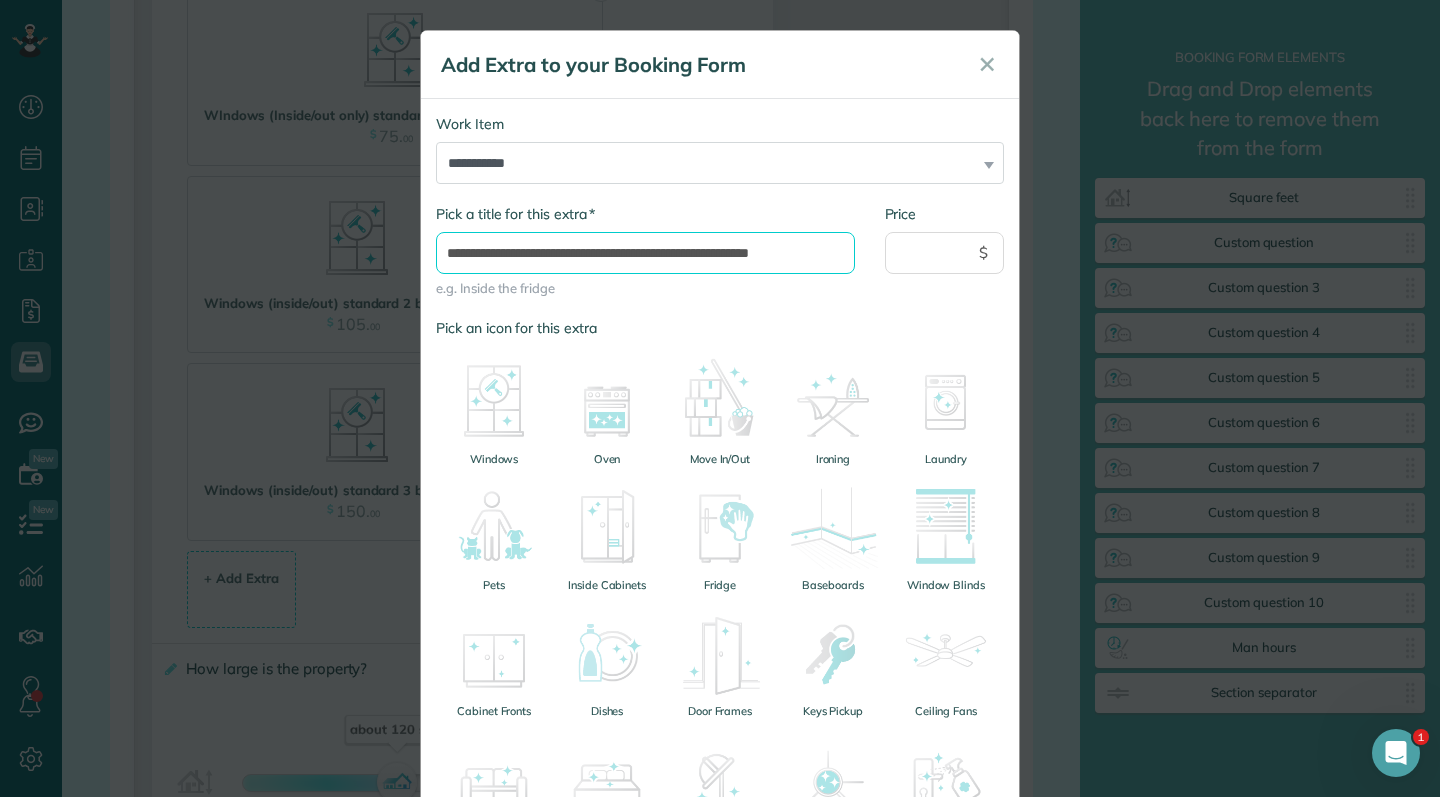 type on "**********" 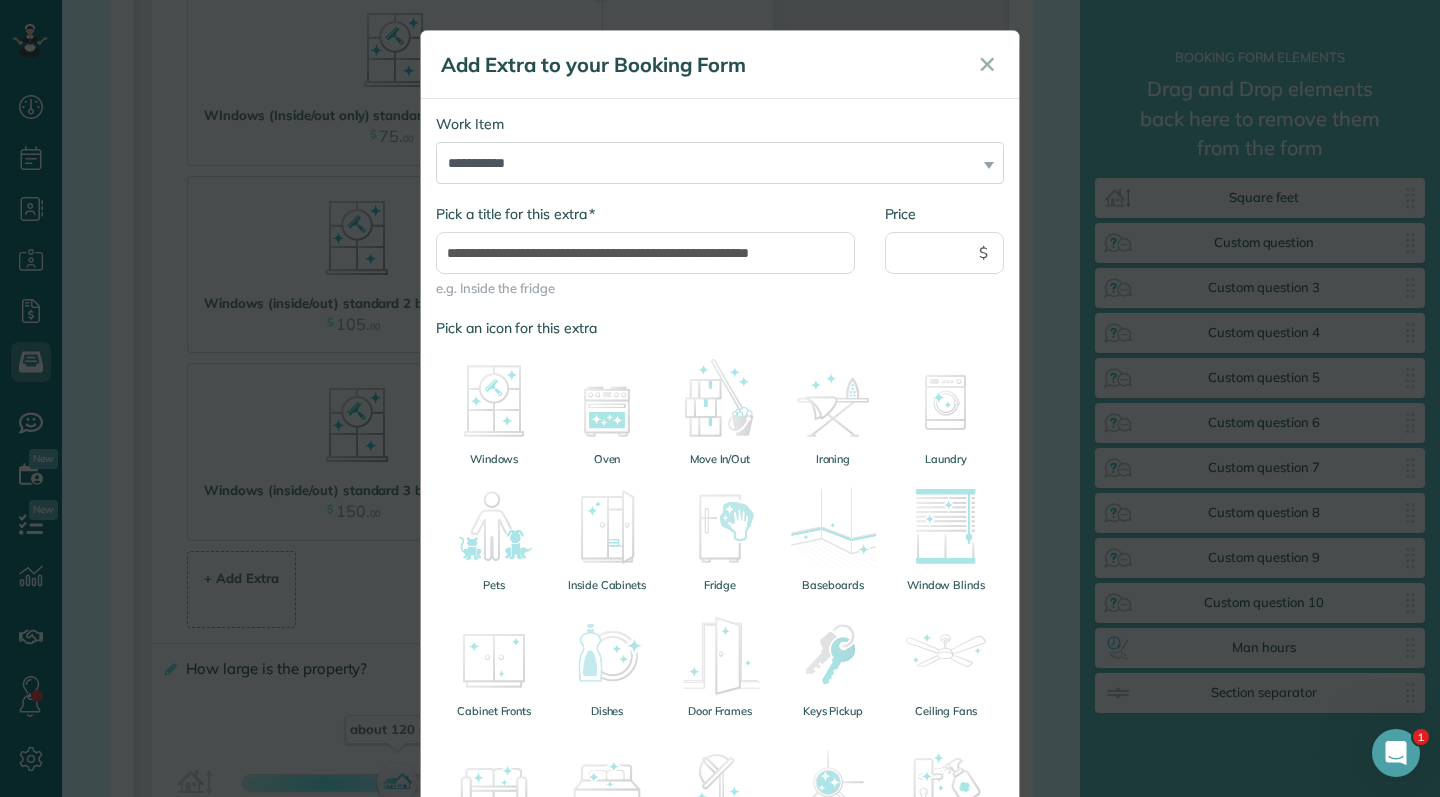 click on "Price
$" at bounding box center [945, 249] 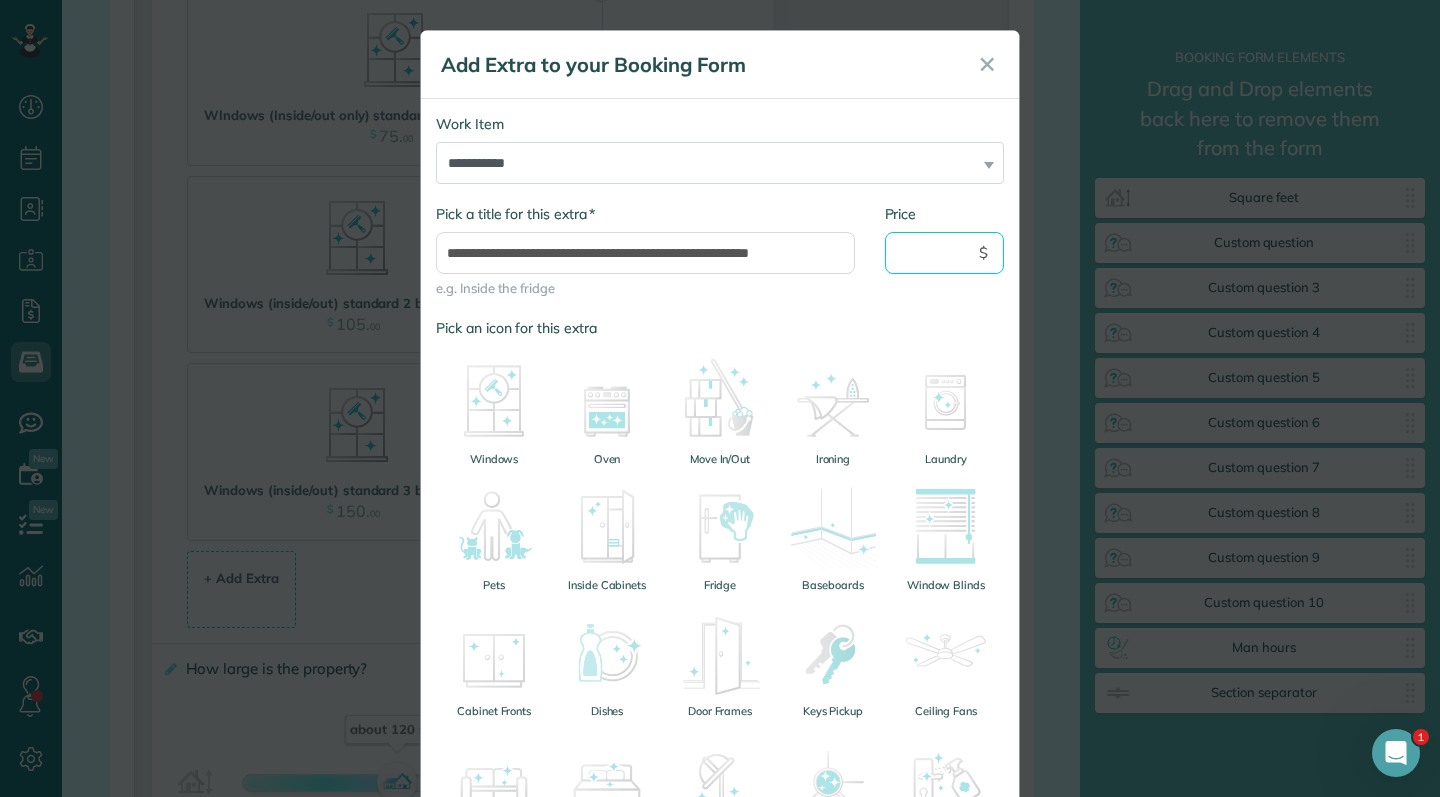 click on "Price" at bounding box center (945, 253) 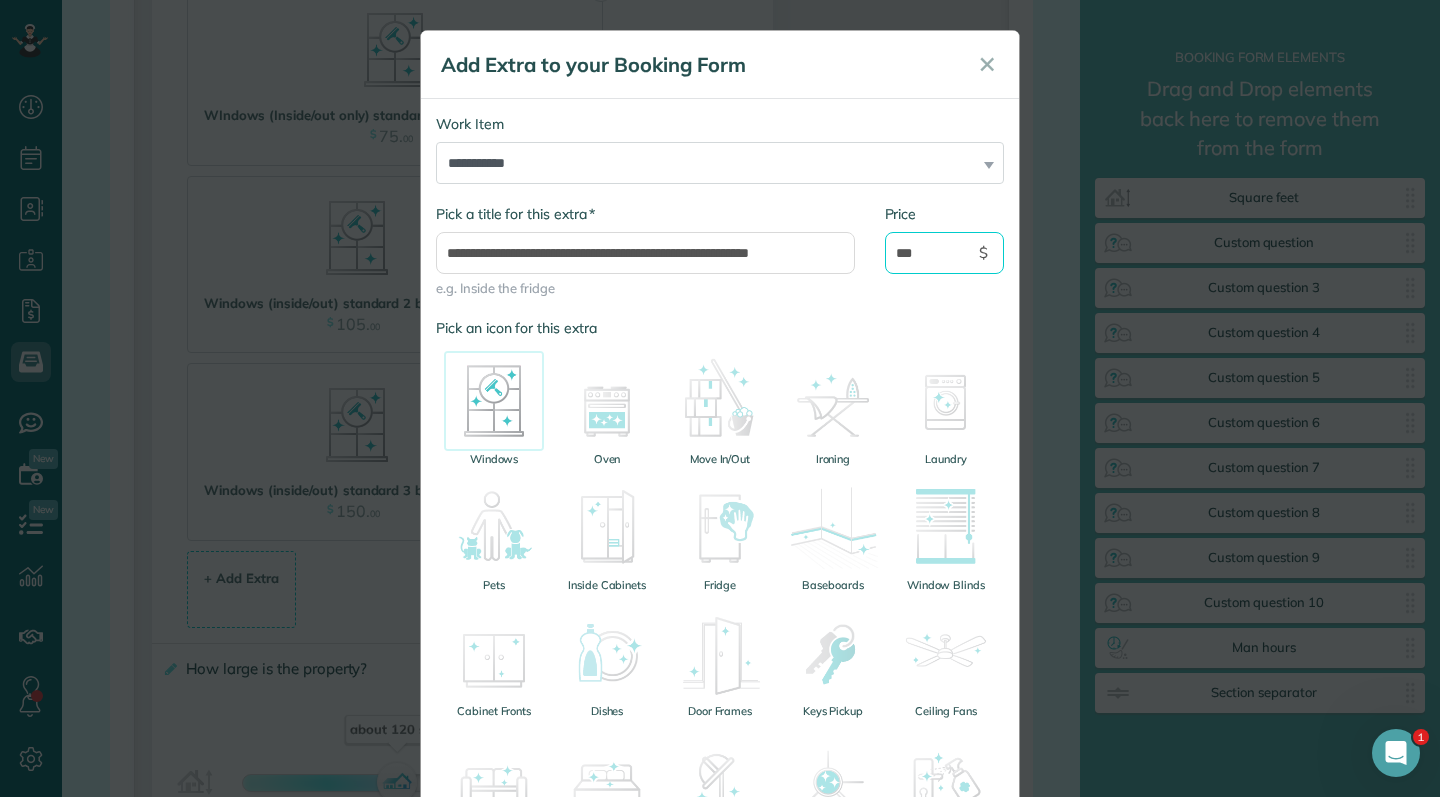type on "***" 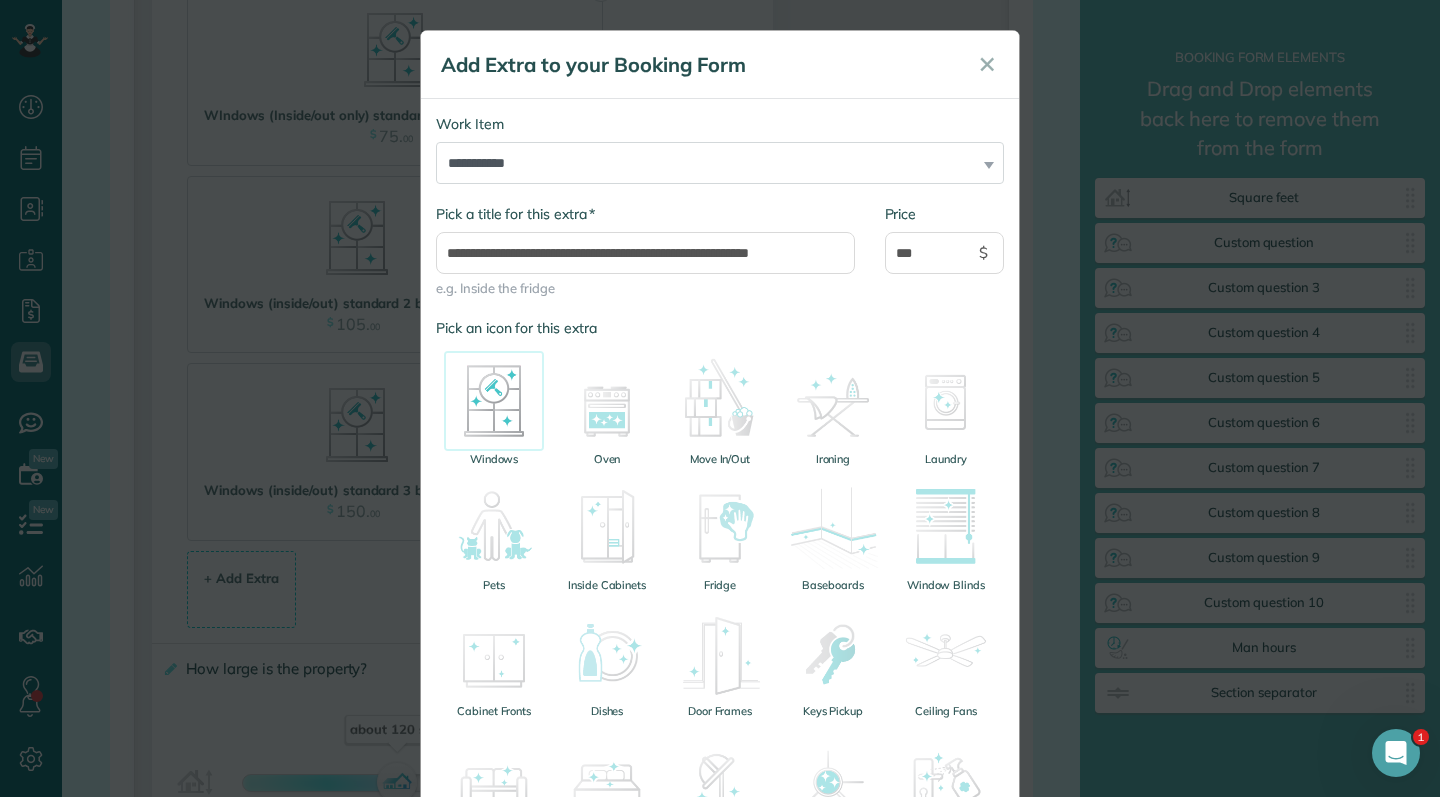 click at bounding box center [494, 401] 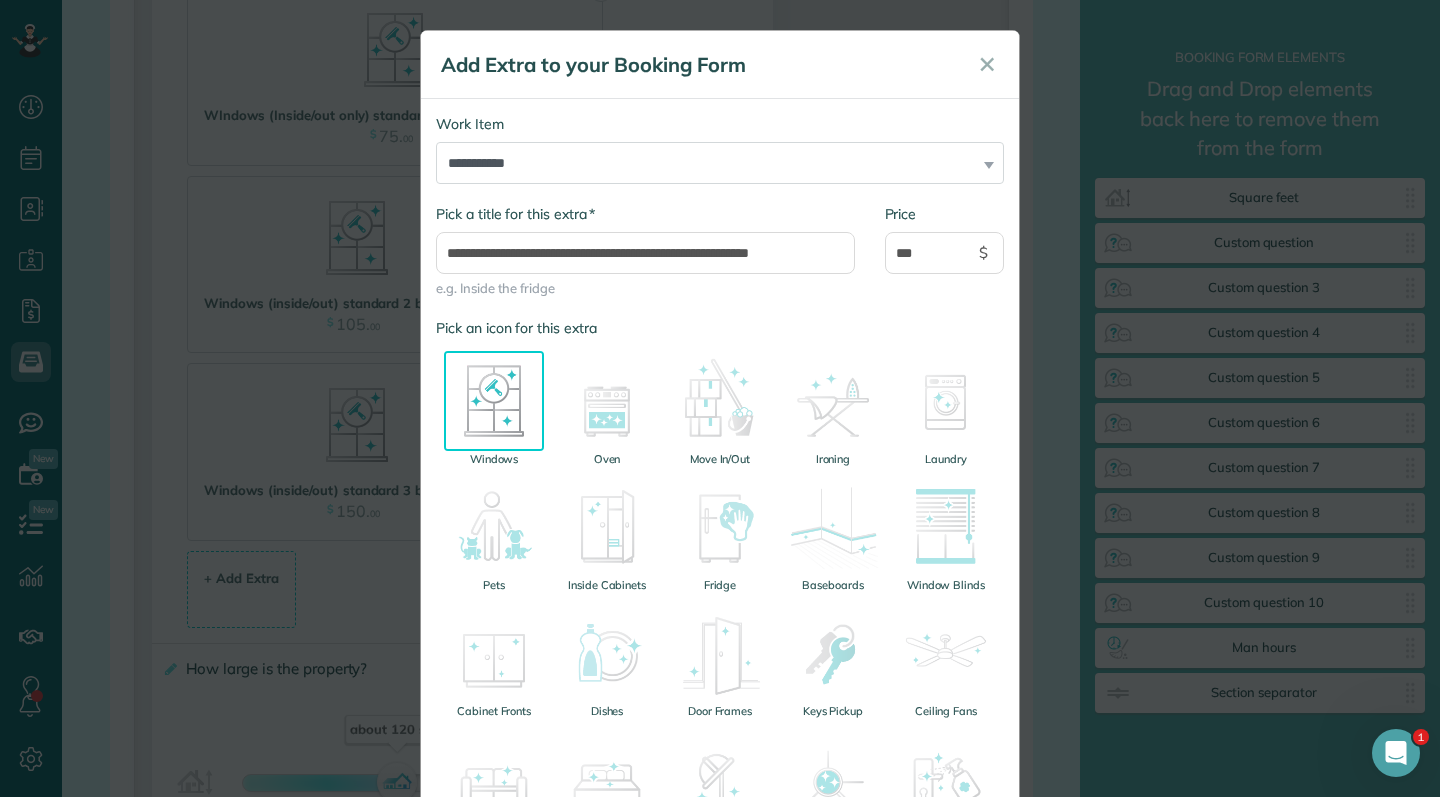 click on "Pick an icon for this extra" at bounding box center [720, 328] 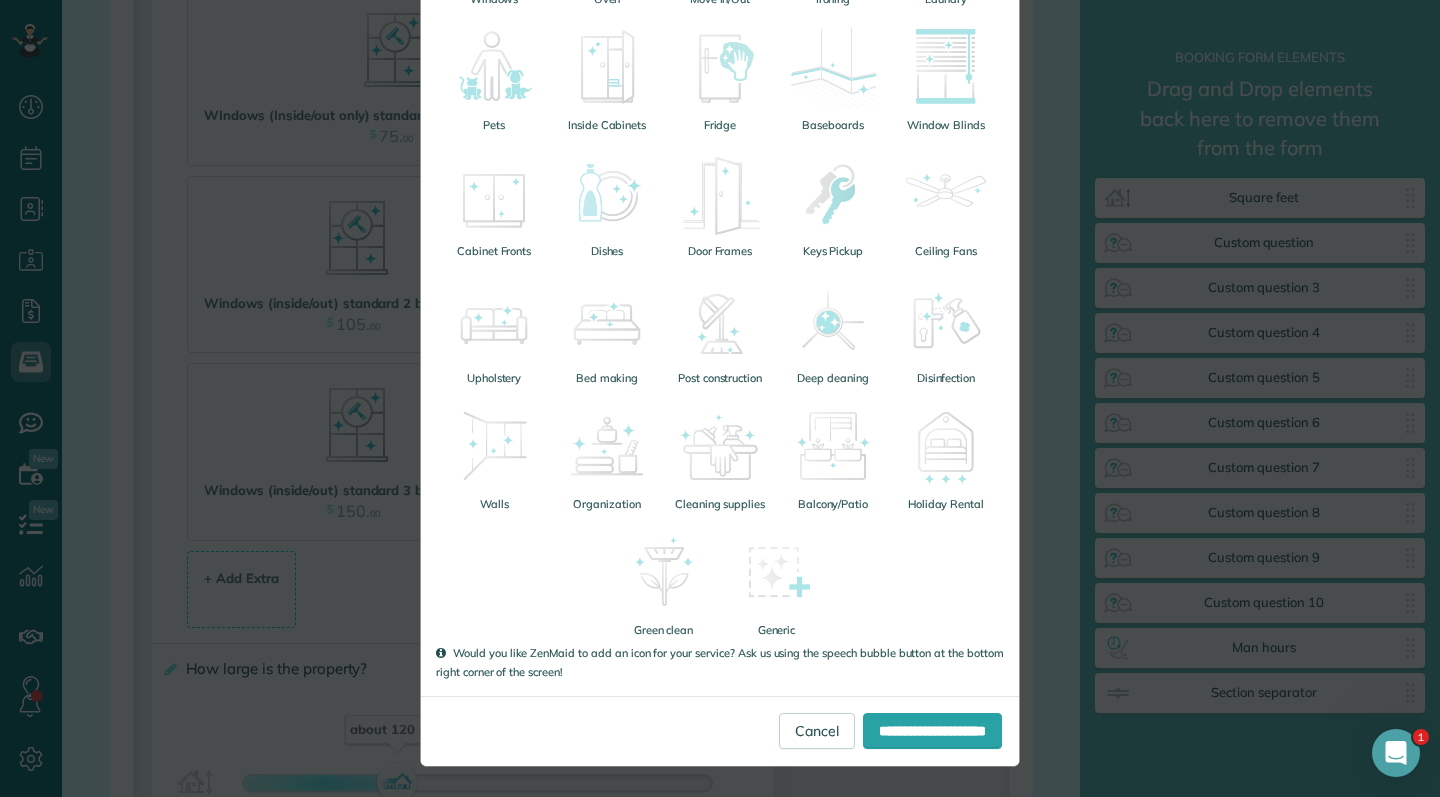 scroll, scrollTop: 459, scrollLeft: 0, axis: vertical 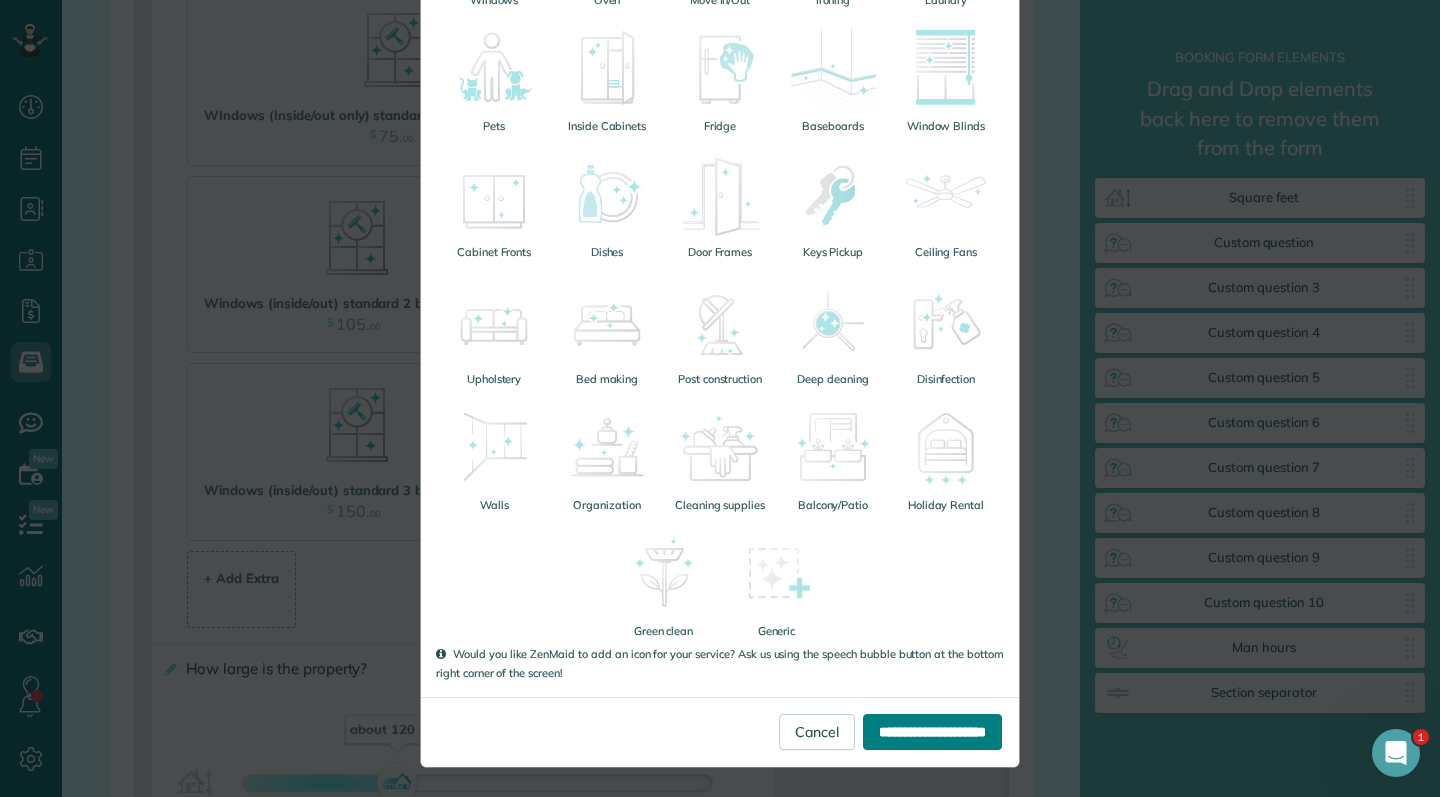 click on "**********" at bounding box center (932, 732) 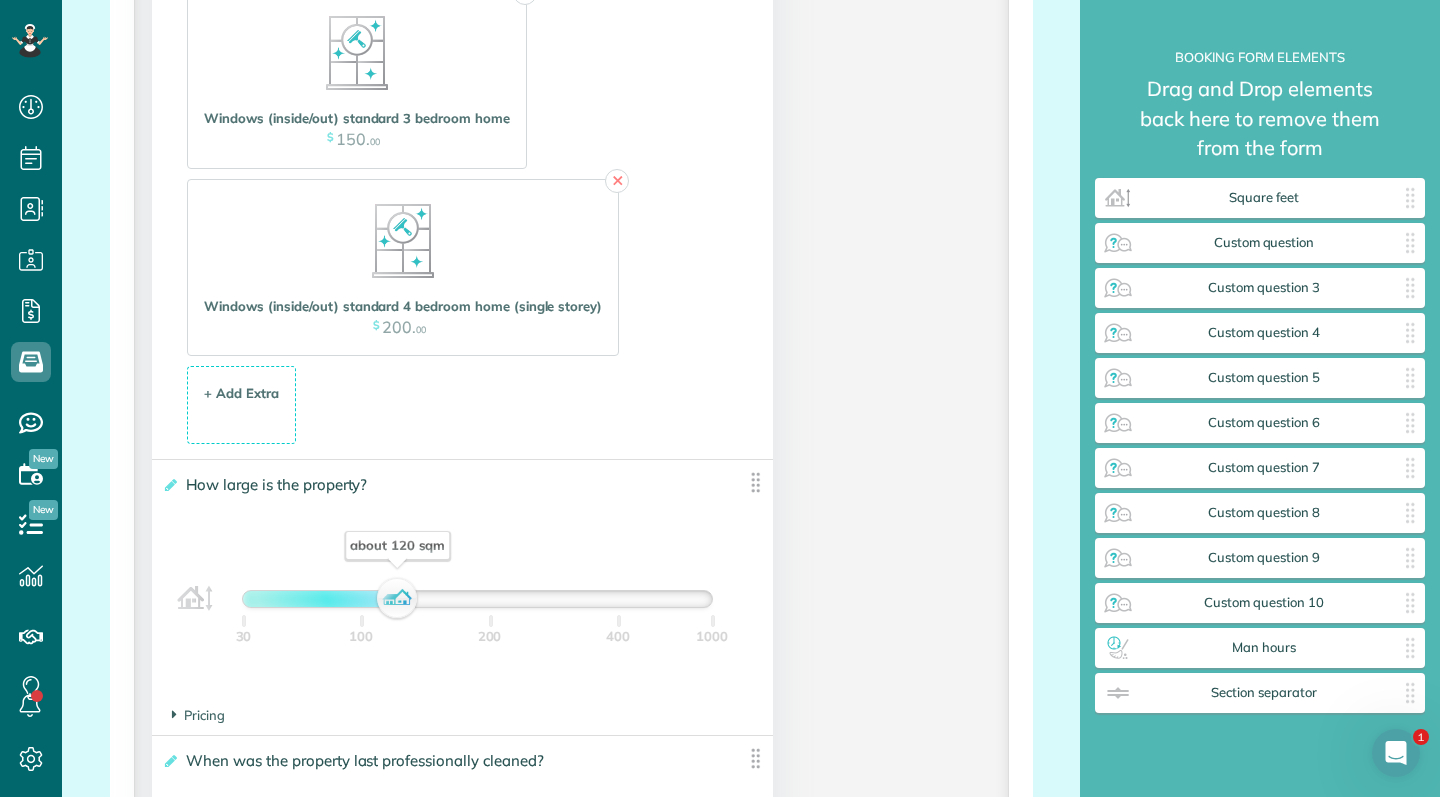 scroll, scrollTop: 2904, scrollLeft: 0, axis: vertical 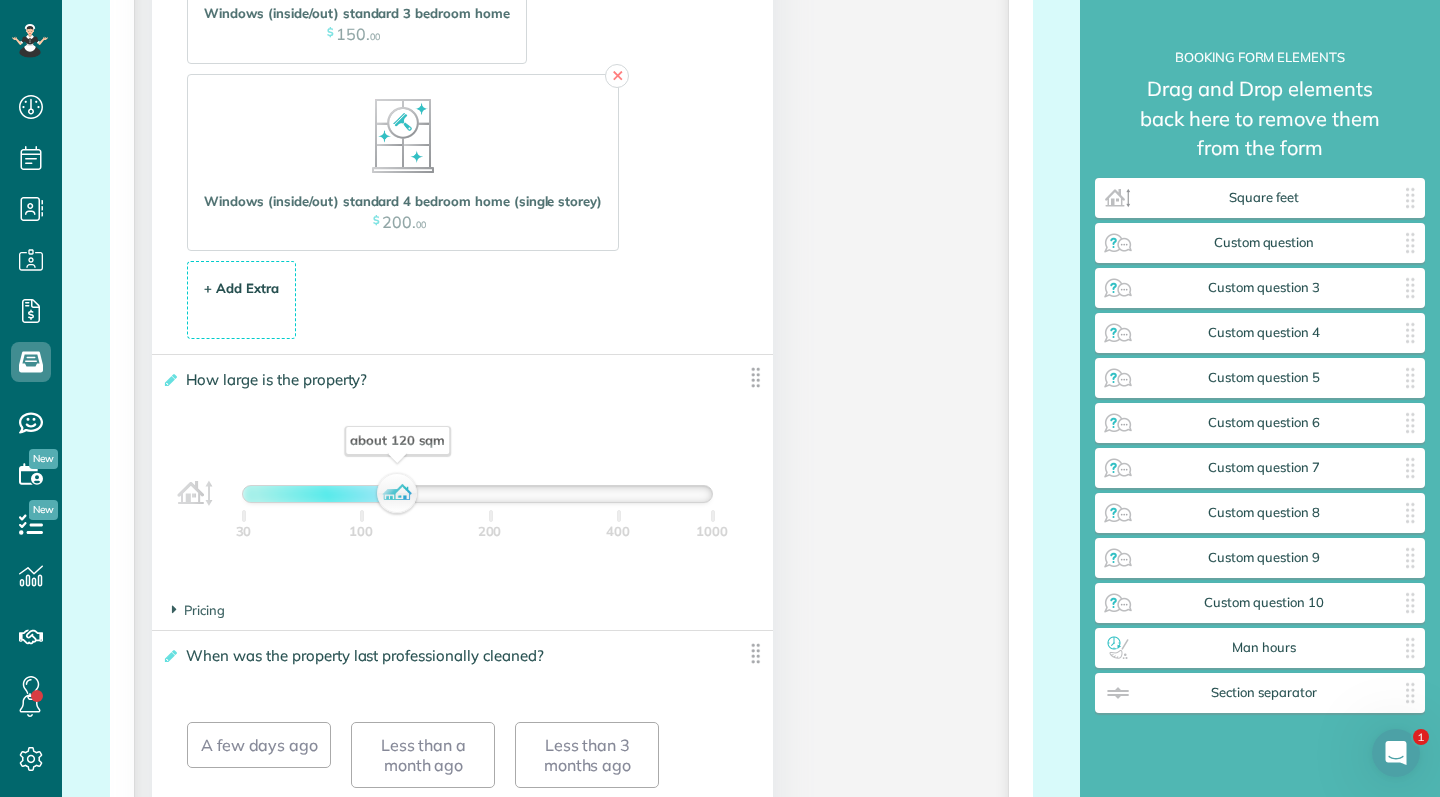 click on "+ Add Extra
$ 34 . 99" at bounding box center [241, 301] 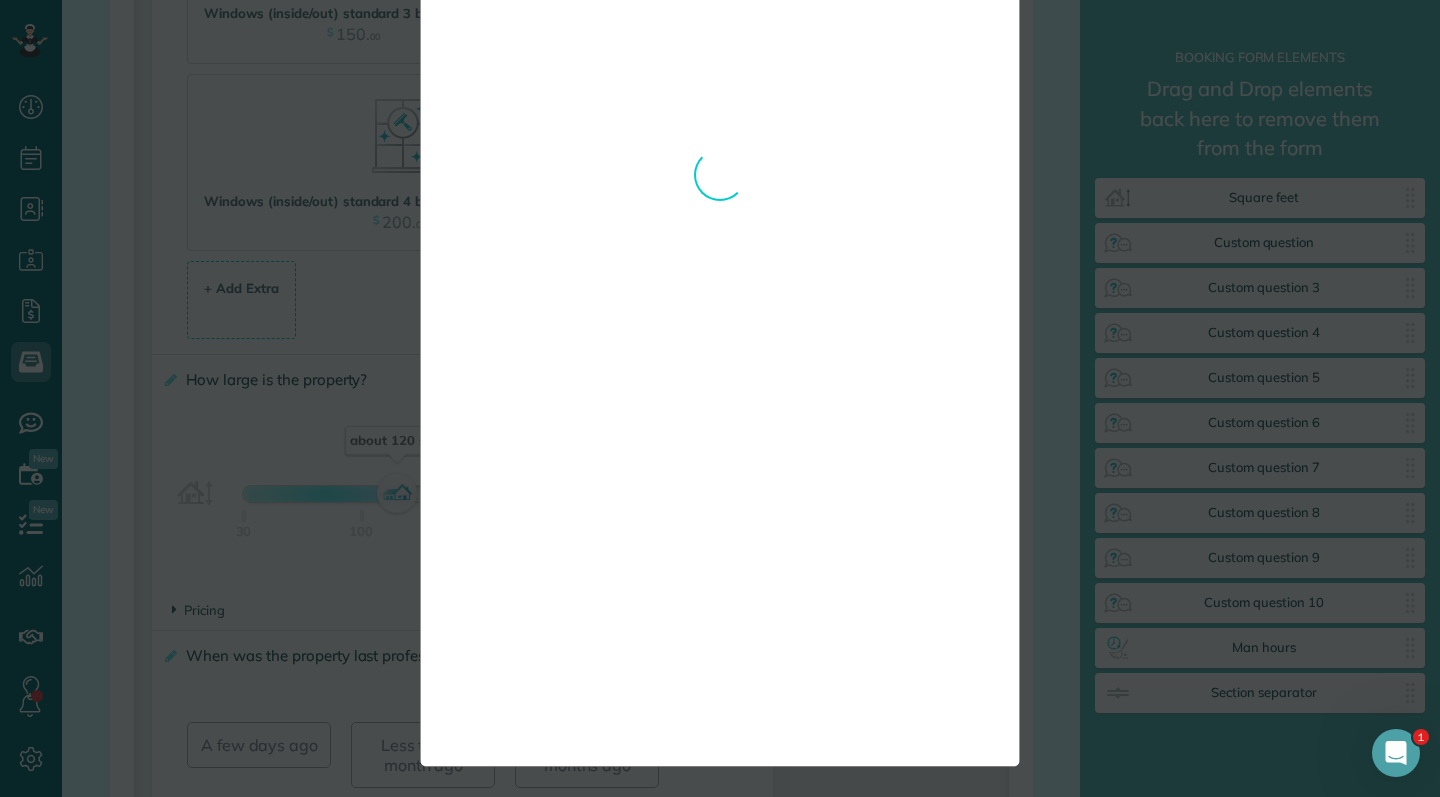 scroll, scrollTop: 0, scrollLeft: 0, axis: both 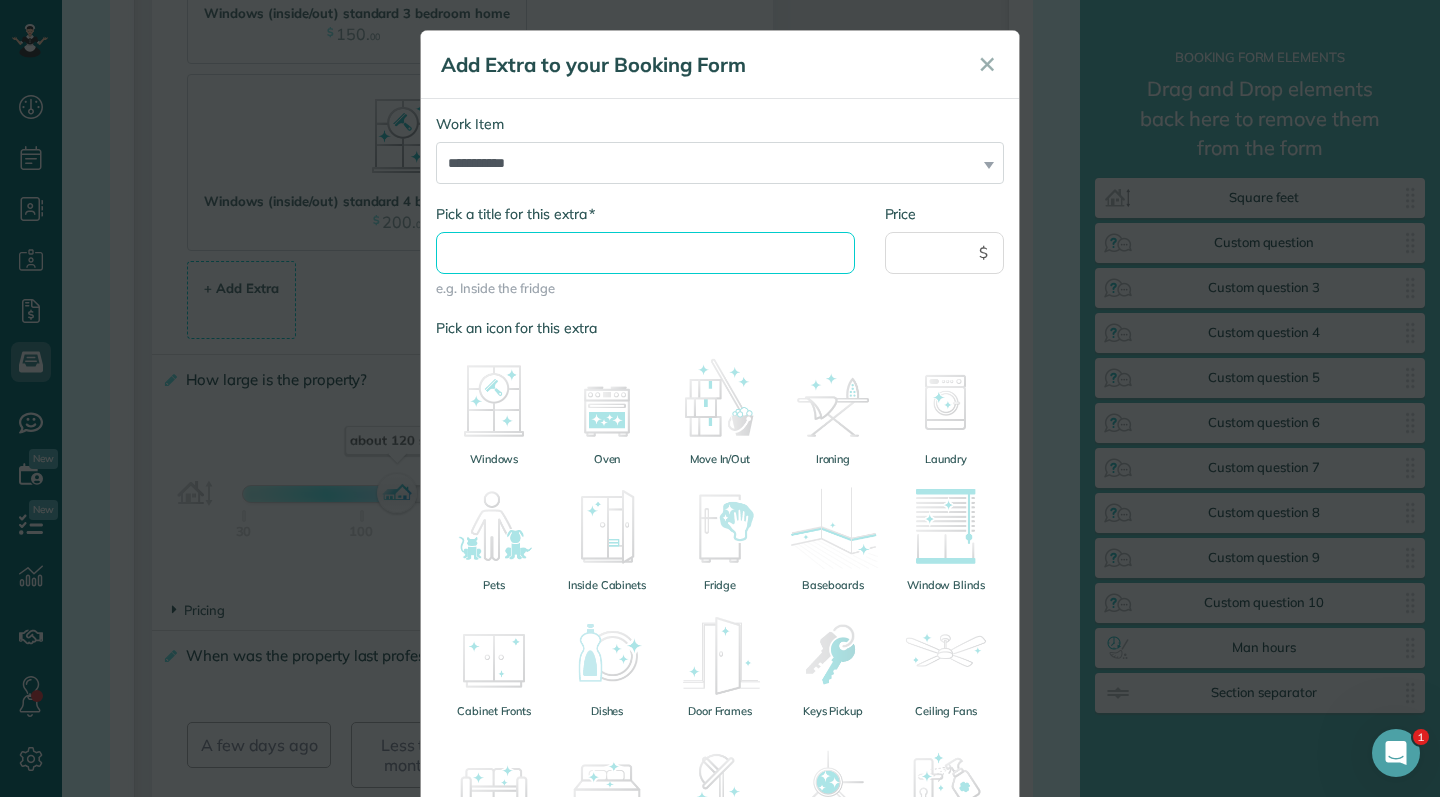 click on "*  Pick a title for this extra" at bounding box center (645, 253) 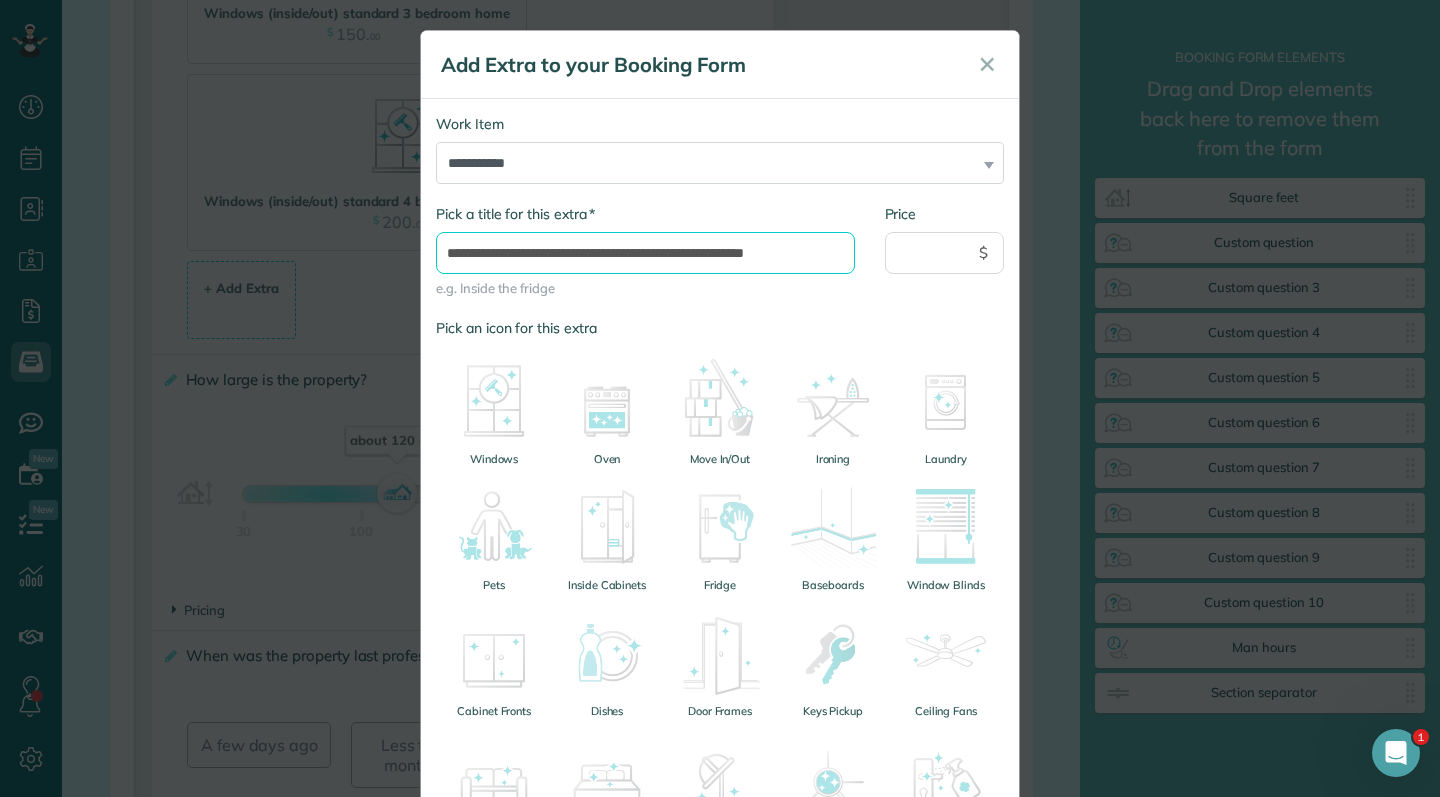 type on "**********" 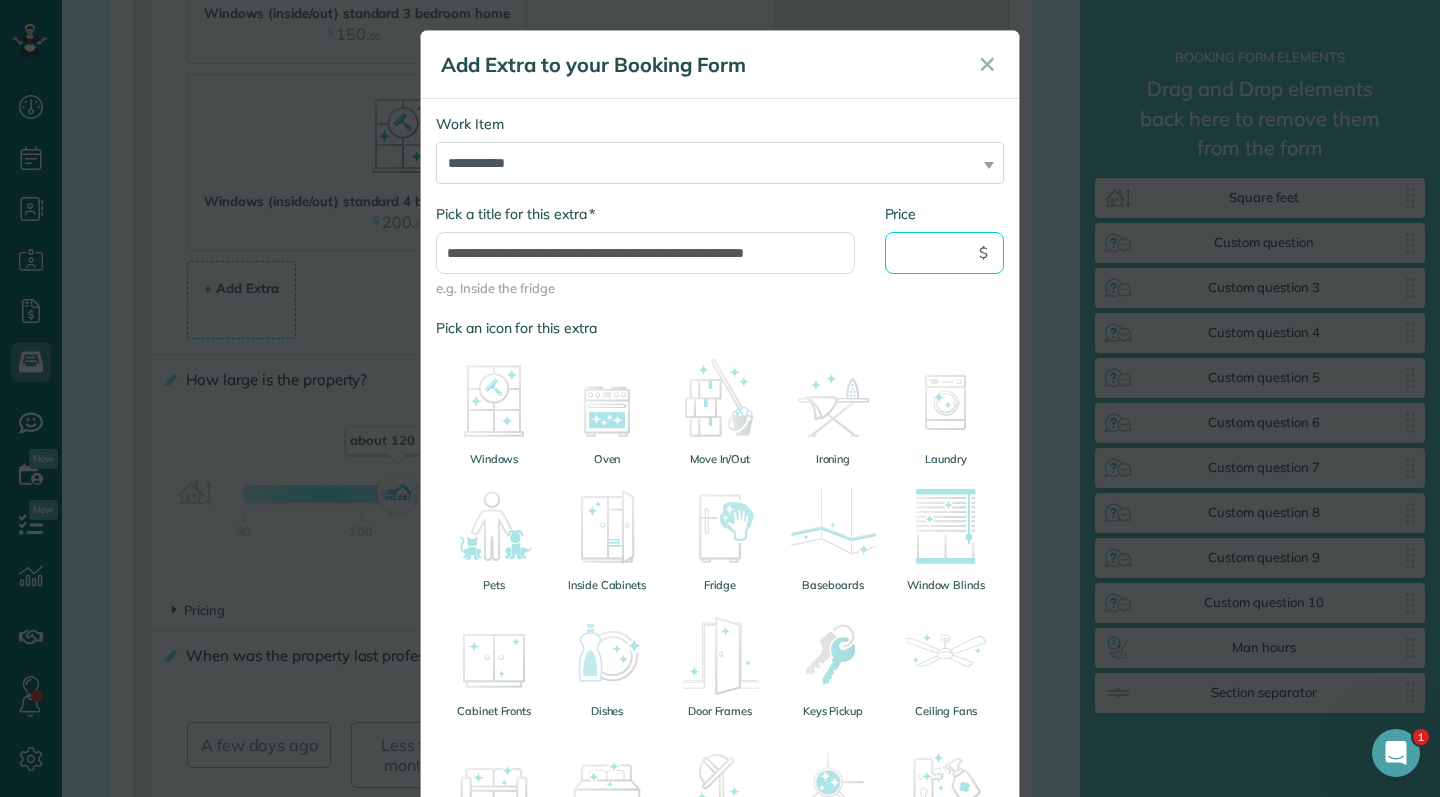 click on "Price" at bounding box center (945, 253) 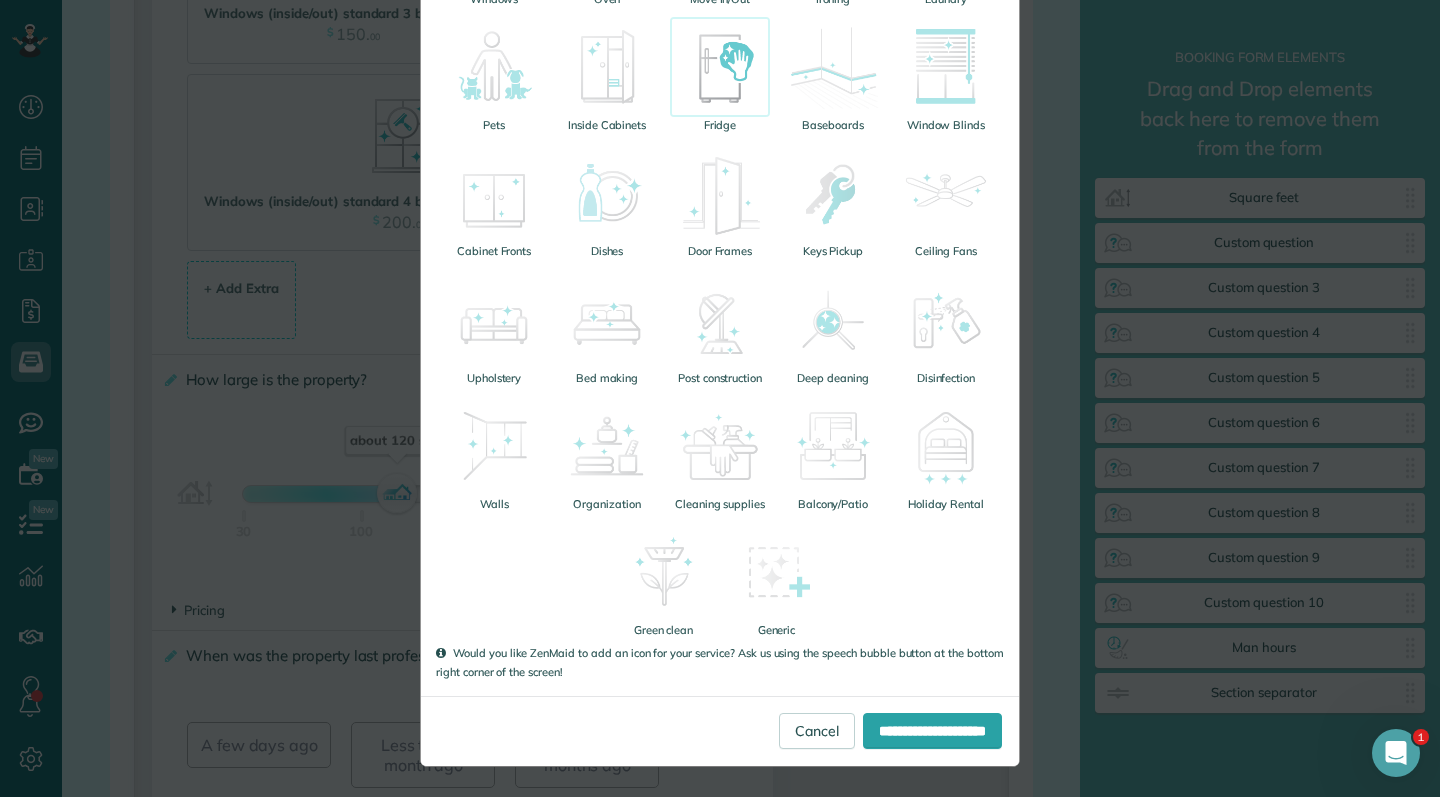 scroll, scrollTop: 459, scrollLeft: 0, axis: vertical 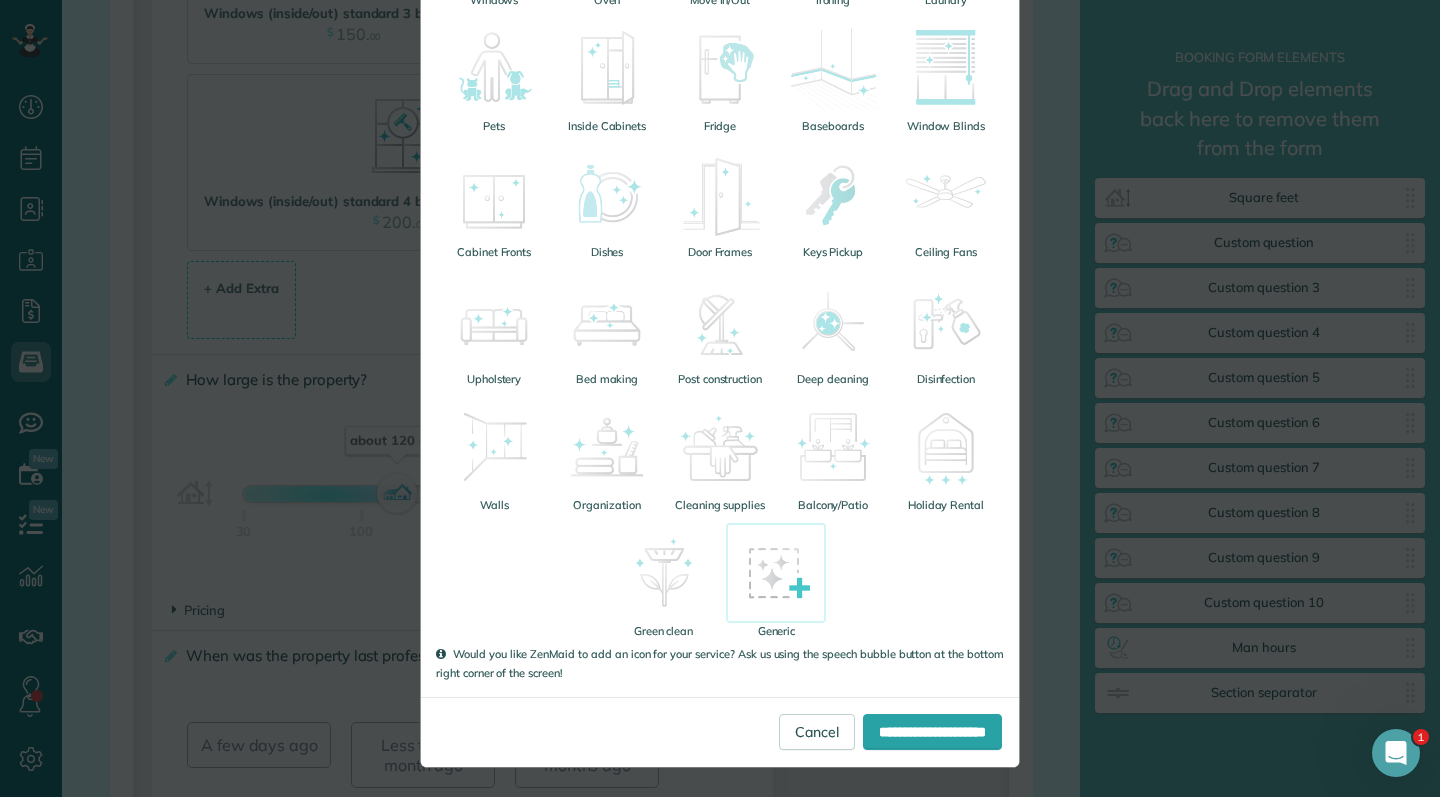type on "**" 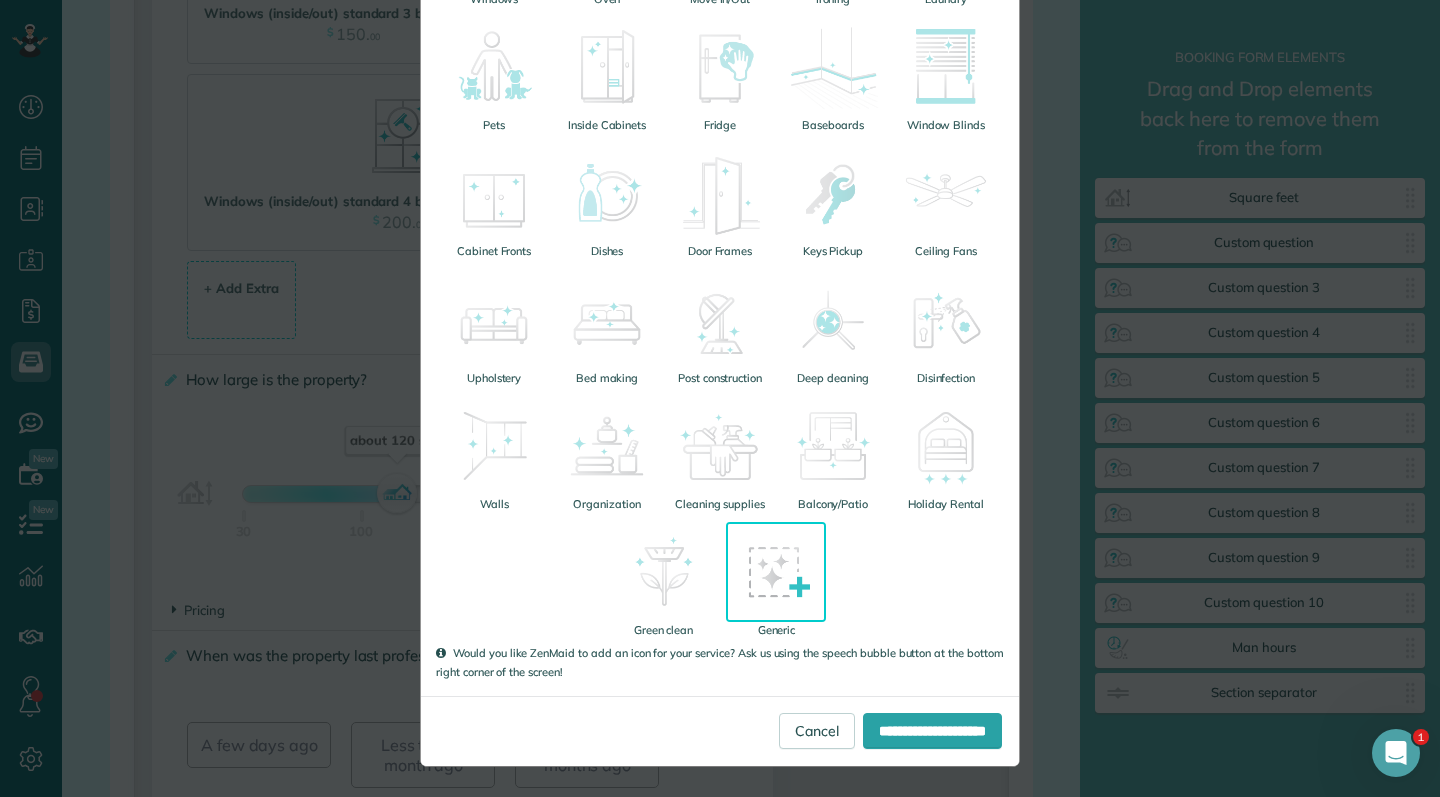 scroll, scrollTop: 459, scrollLeft: 0, axis: vertical 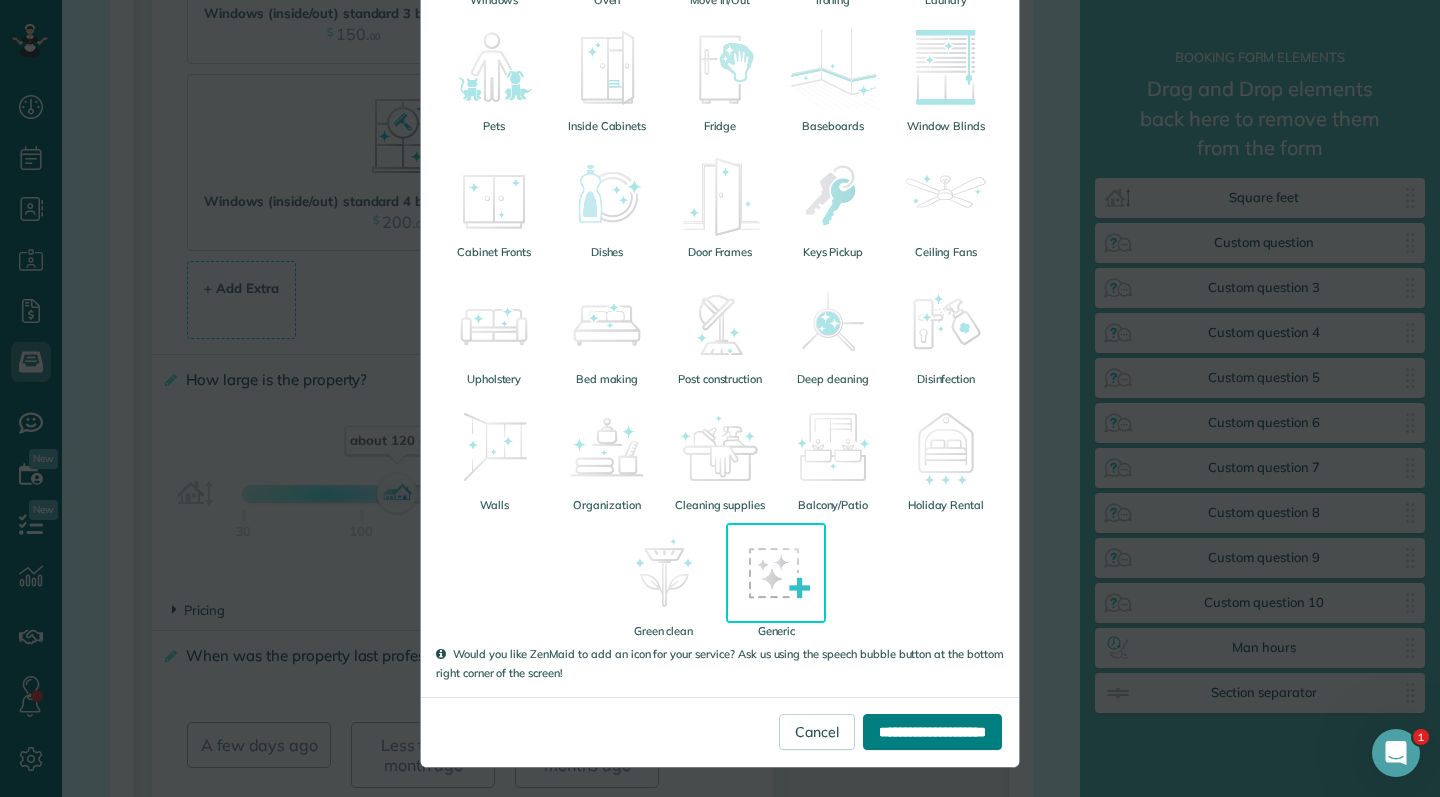 click on "**********" at bounding box center [932, 732] 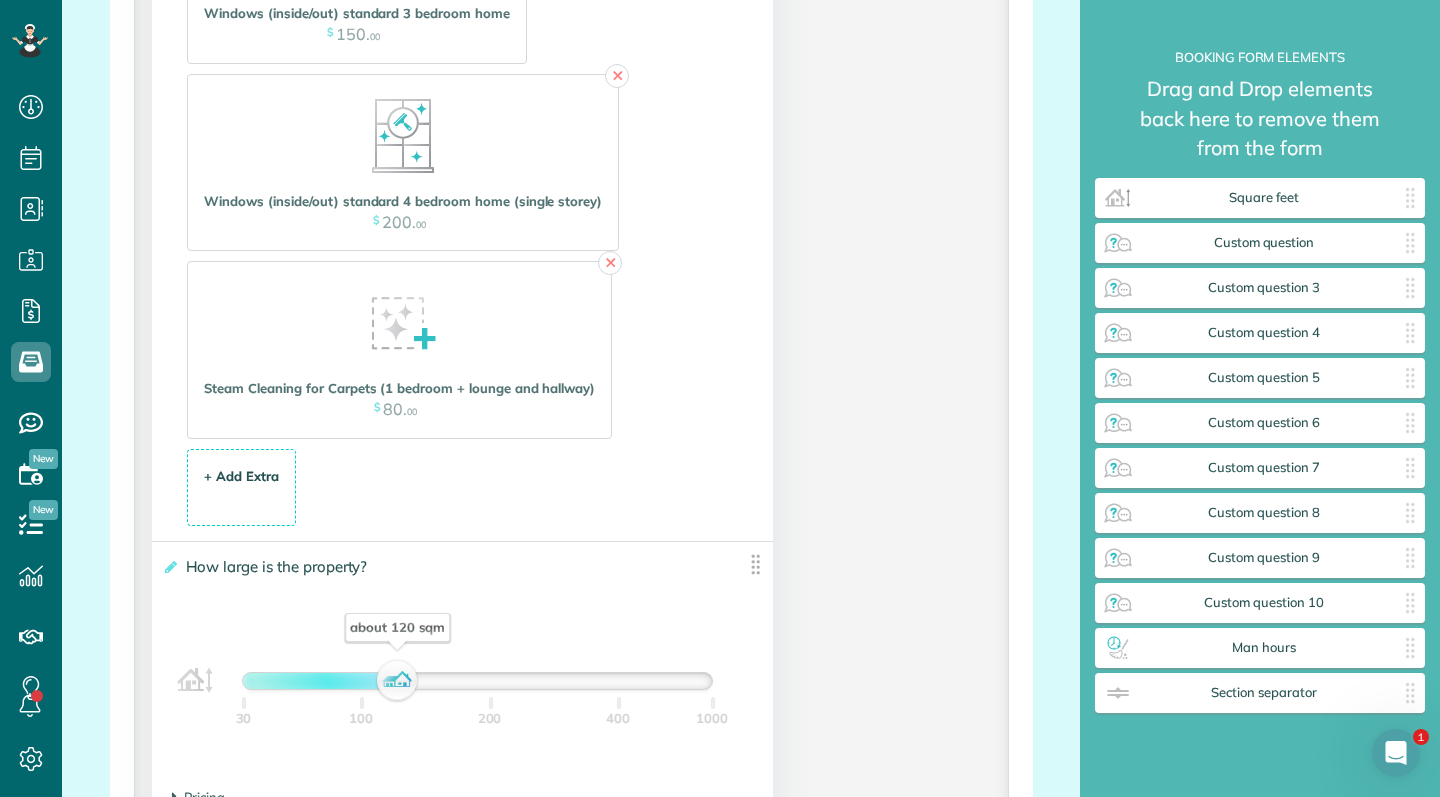click on "+ Add Extra" at bounding box center (241, 476) 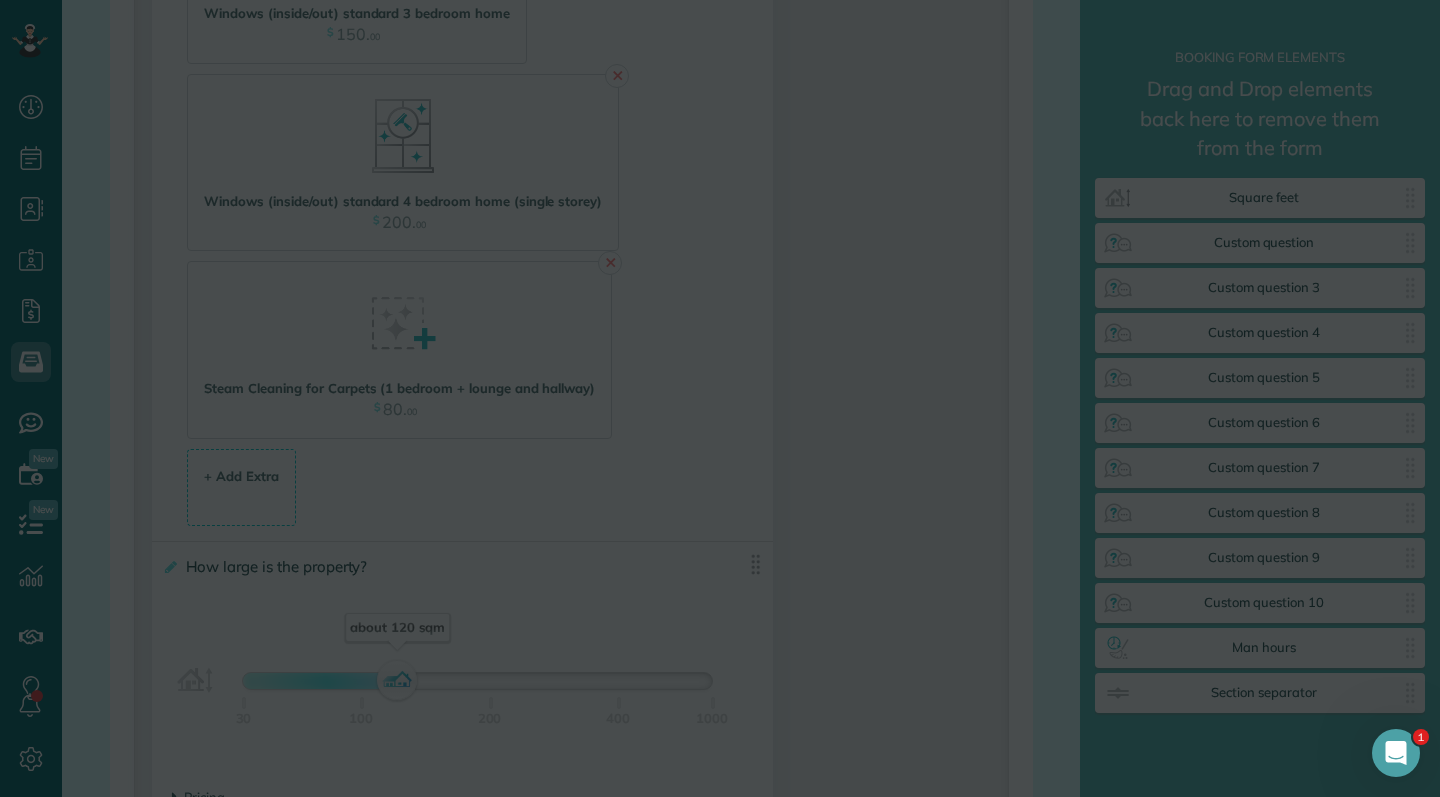 scroll, scrollTop: 0, scrollLeft: 0, axis: both 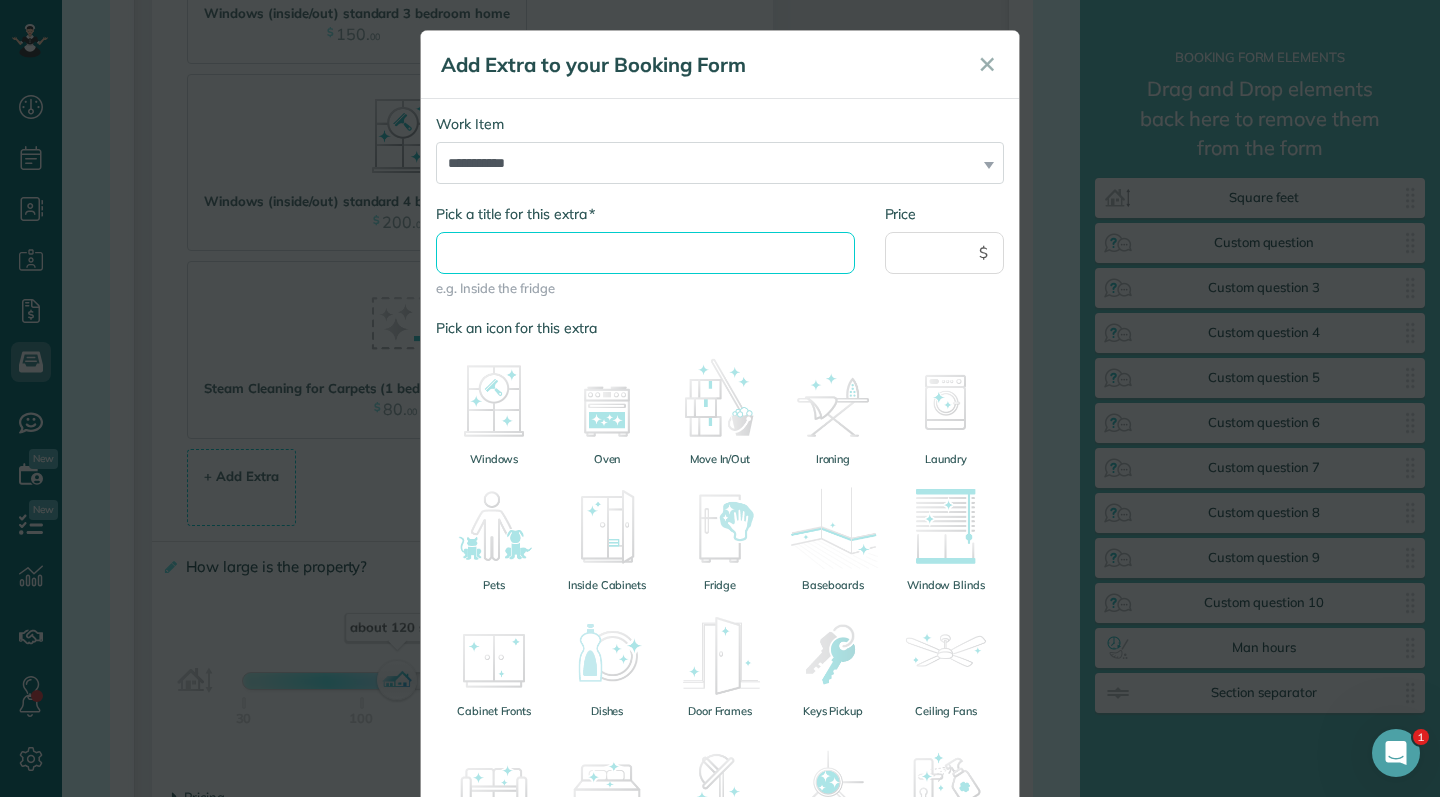 click on "*  Pick a title for this extra" at bounding box center (645, 253) 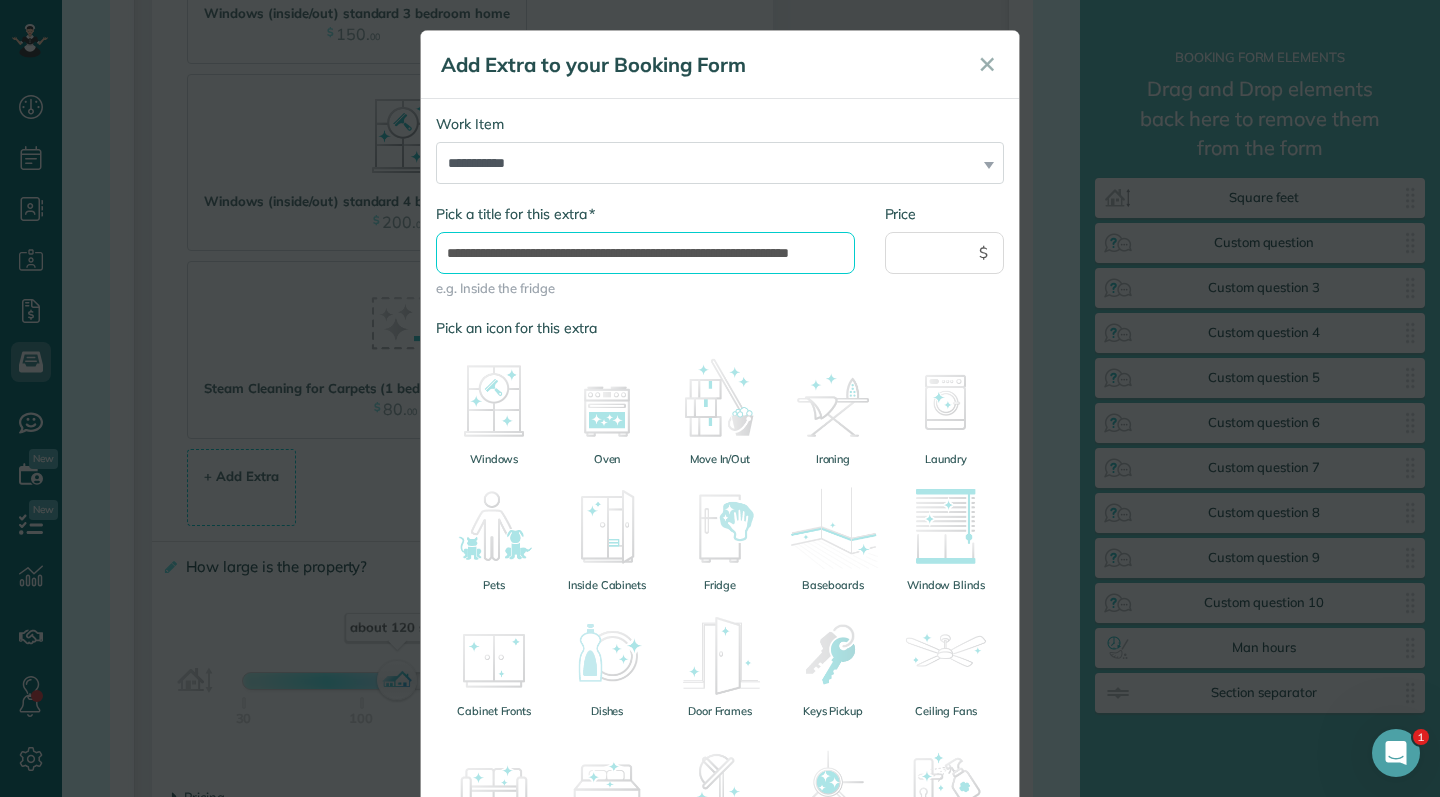 type on "**********" 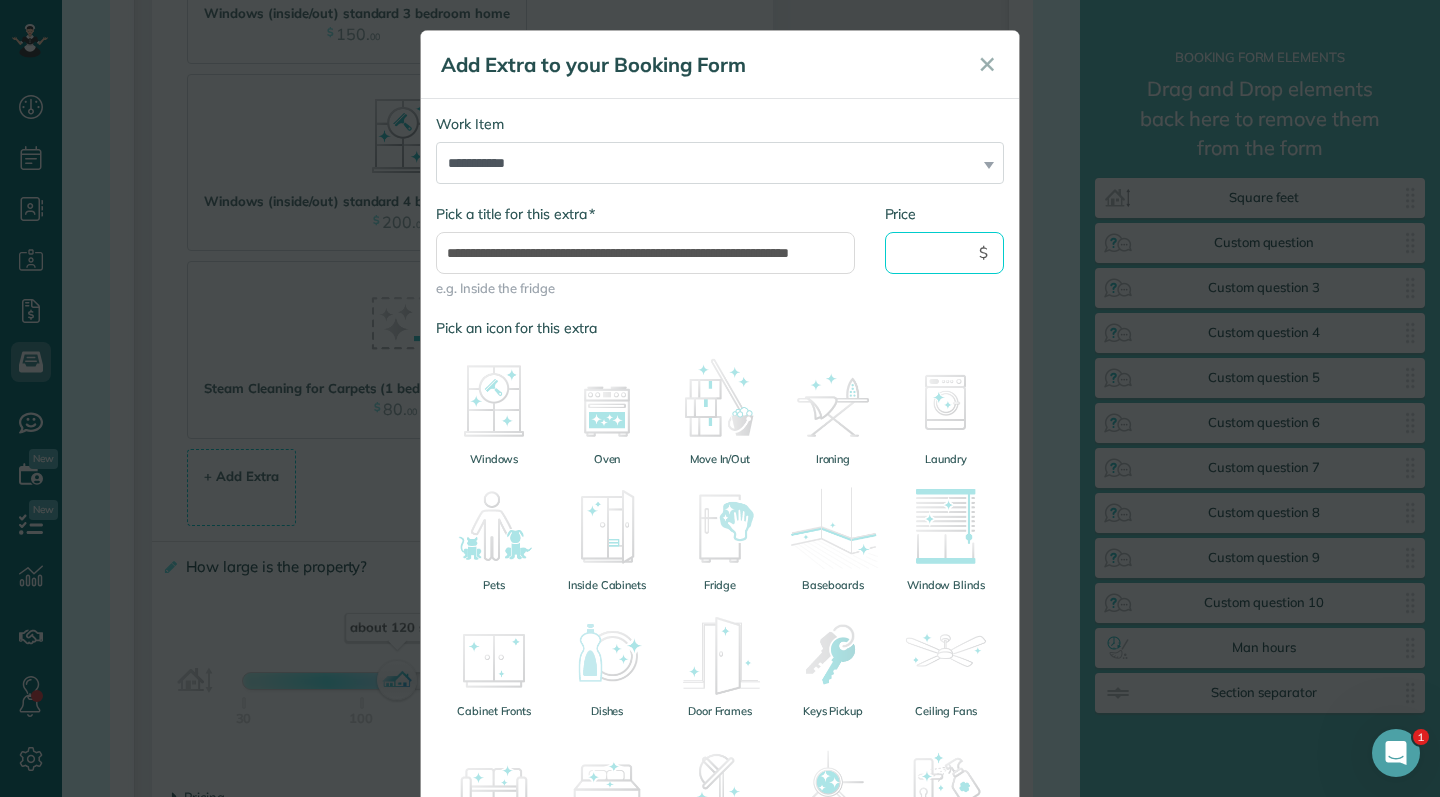 click on "Price" at bounding box center [945, 253] 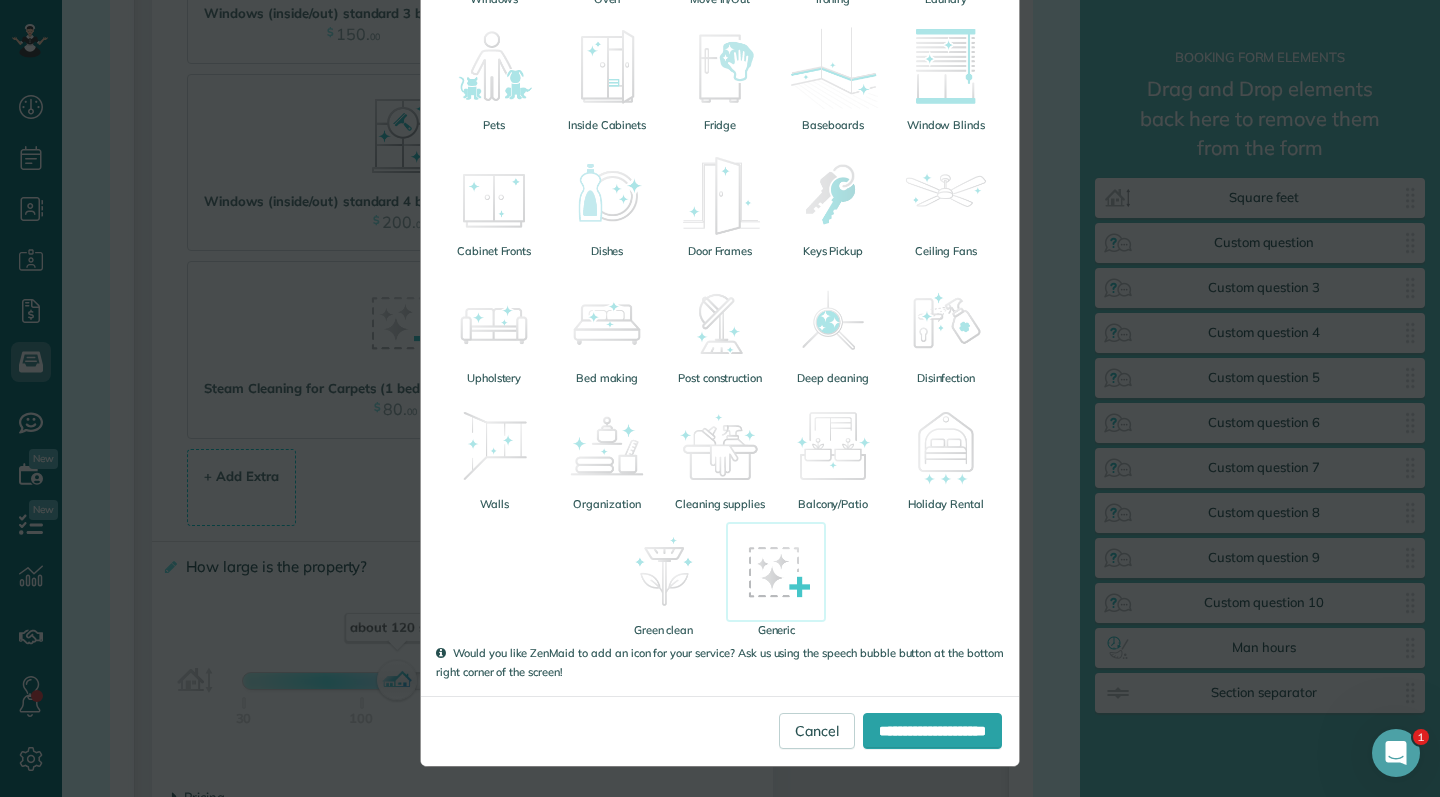 scroll, scrollTop: 459, scrollLeft: 0, axis: vertical 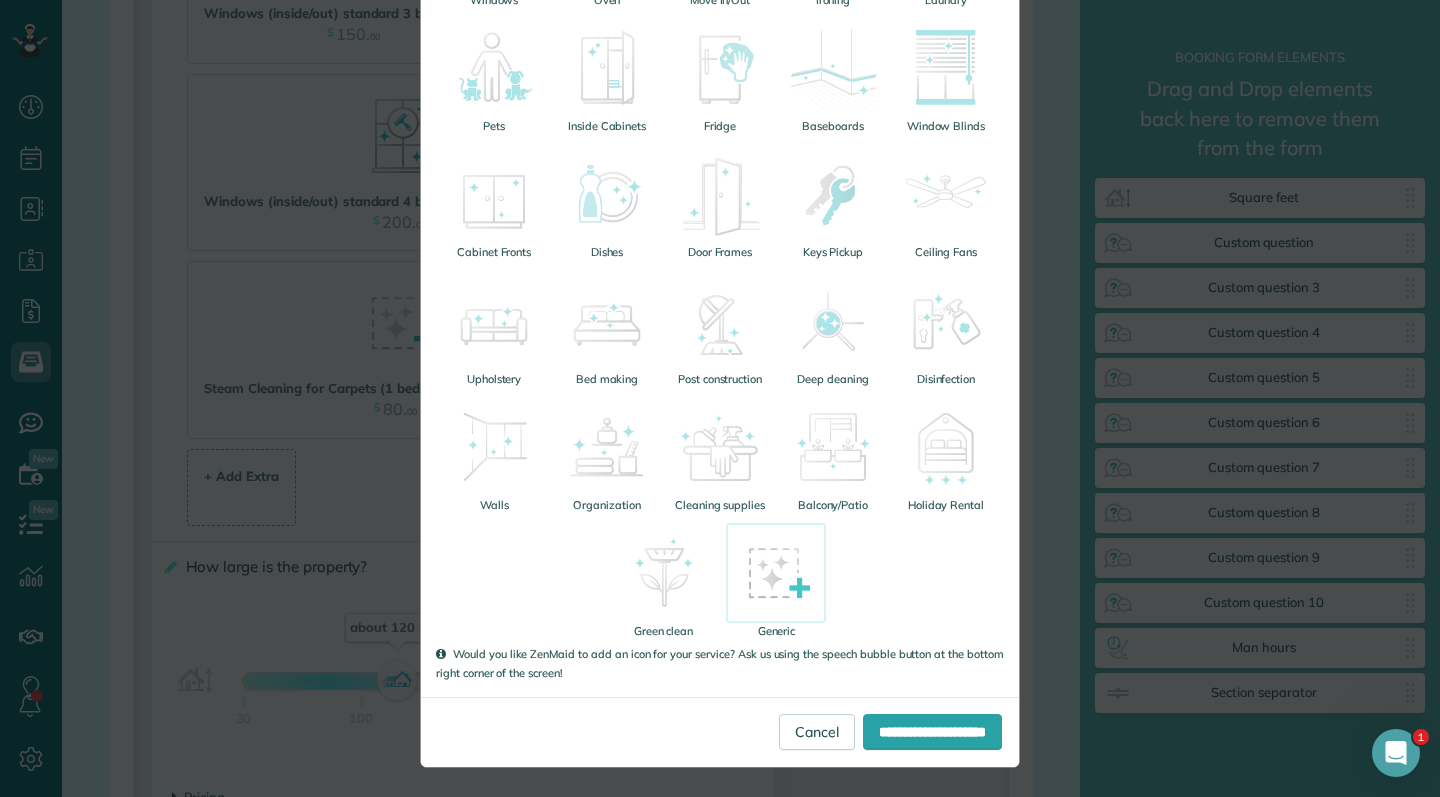 type on "***" 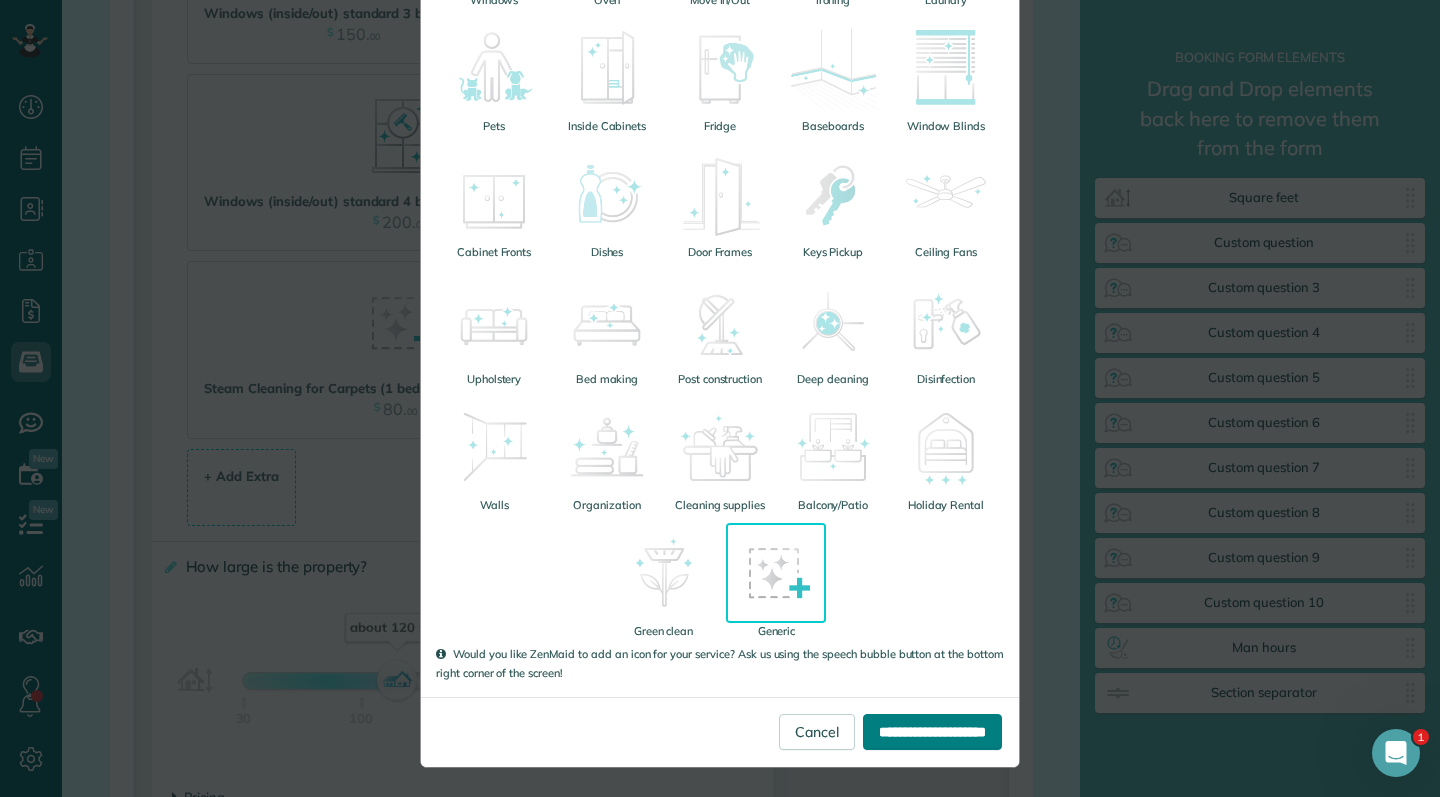 click on "**********" at bounding box center (932, 732) 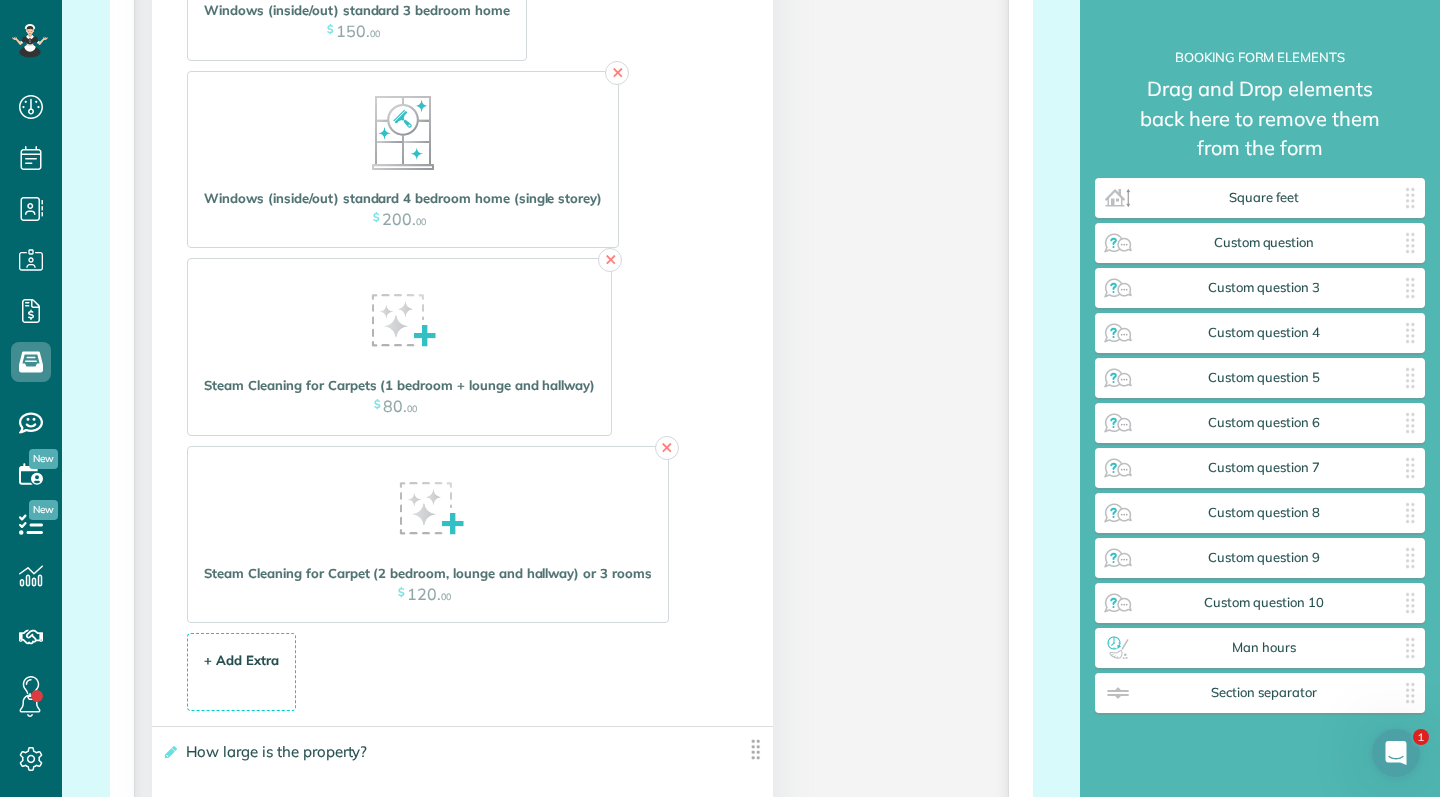 scroll, scrollTop: 2908, scrollLeft: 0, axis: vertical 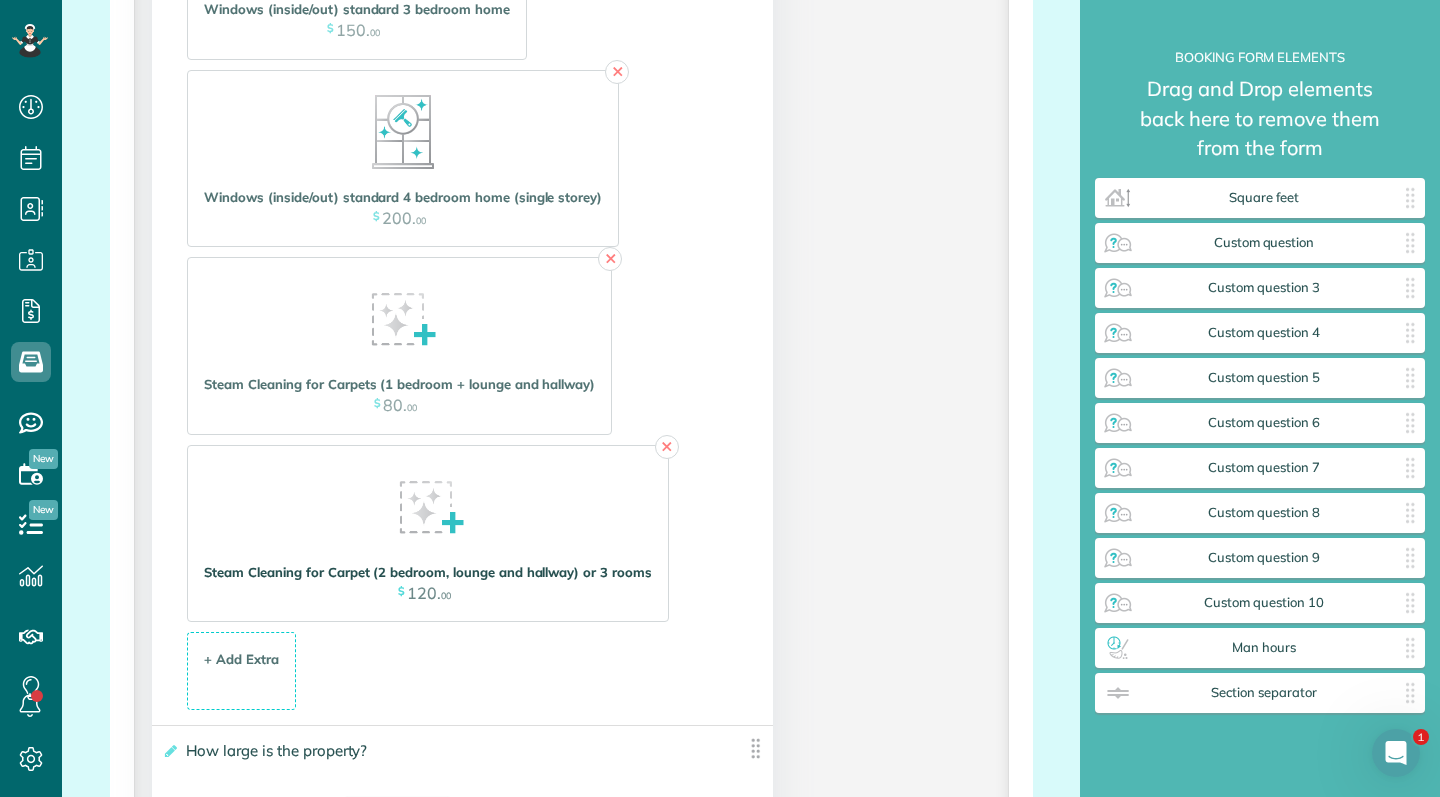 click on "$" at bounding box center (401, 591) 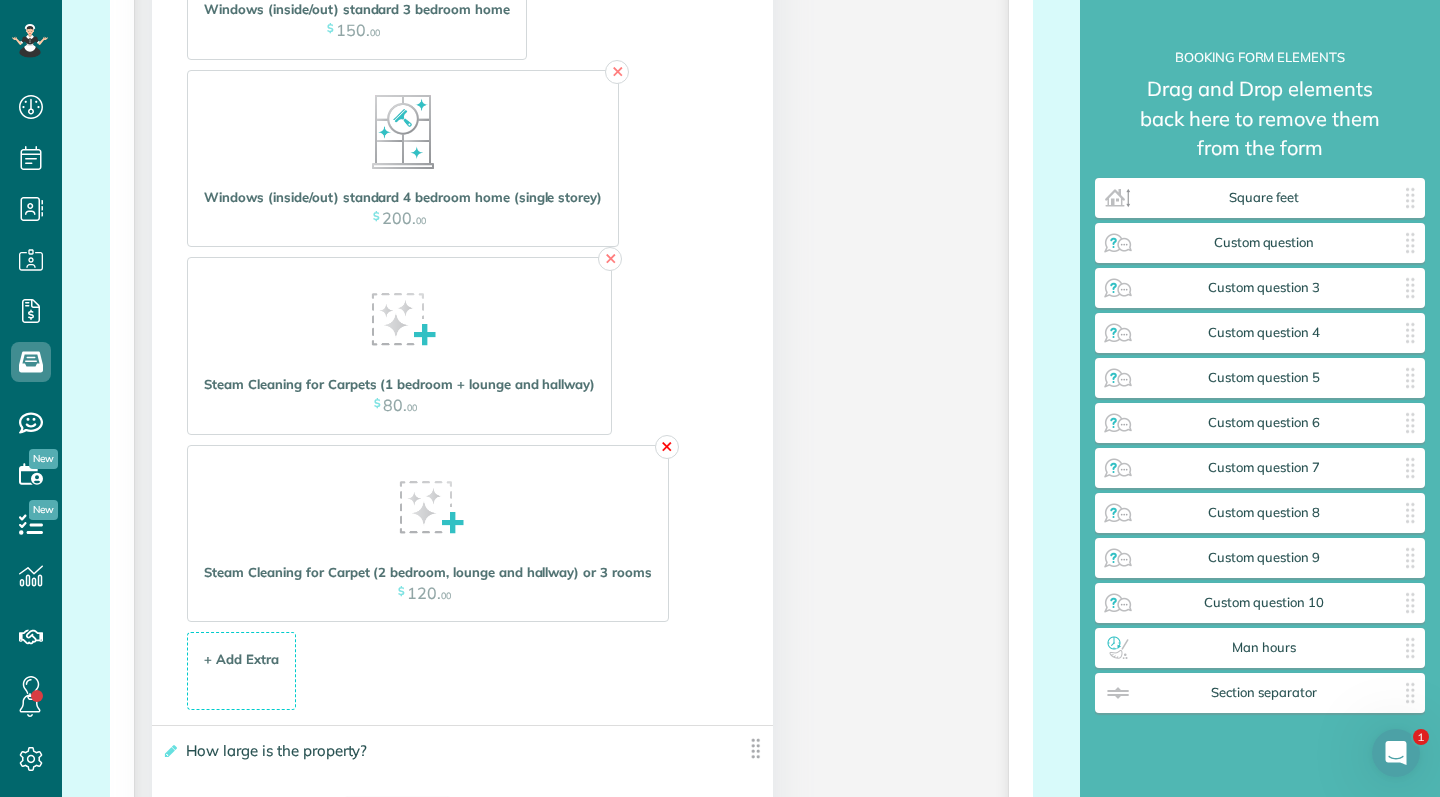 click on "✕" at bounding box center (667, 447) 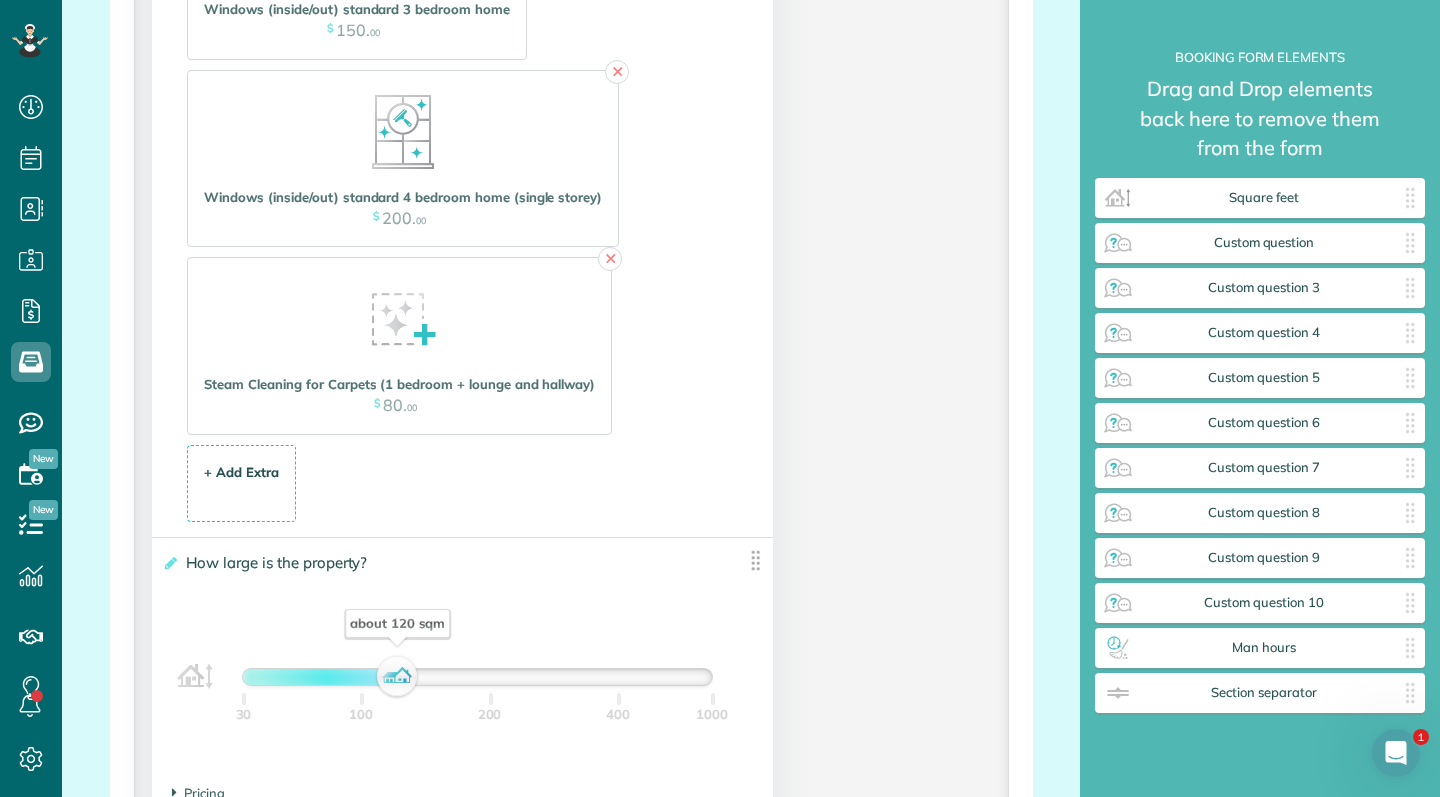 click on "+ Add Extra
$ 34 . 99" at bounding box center (241, 485) 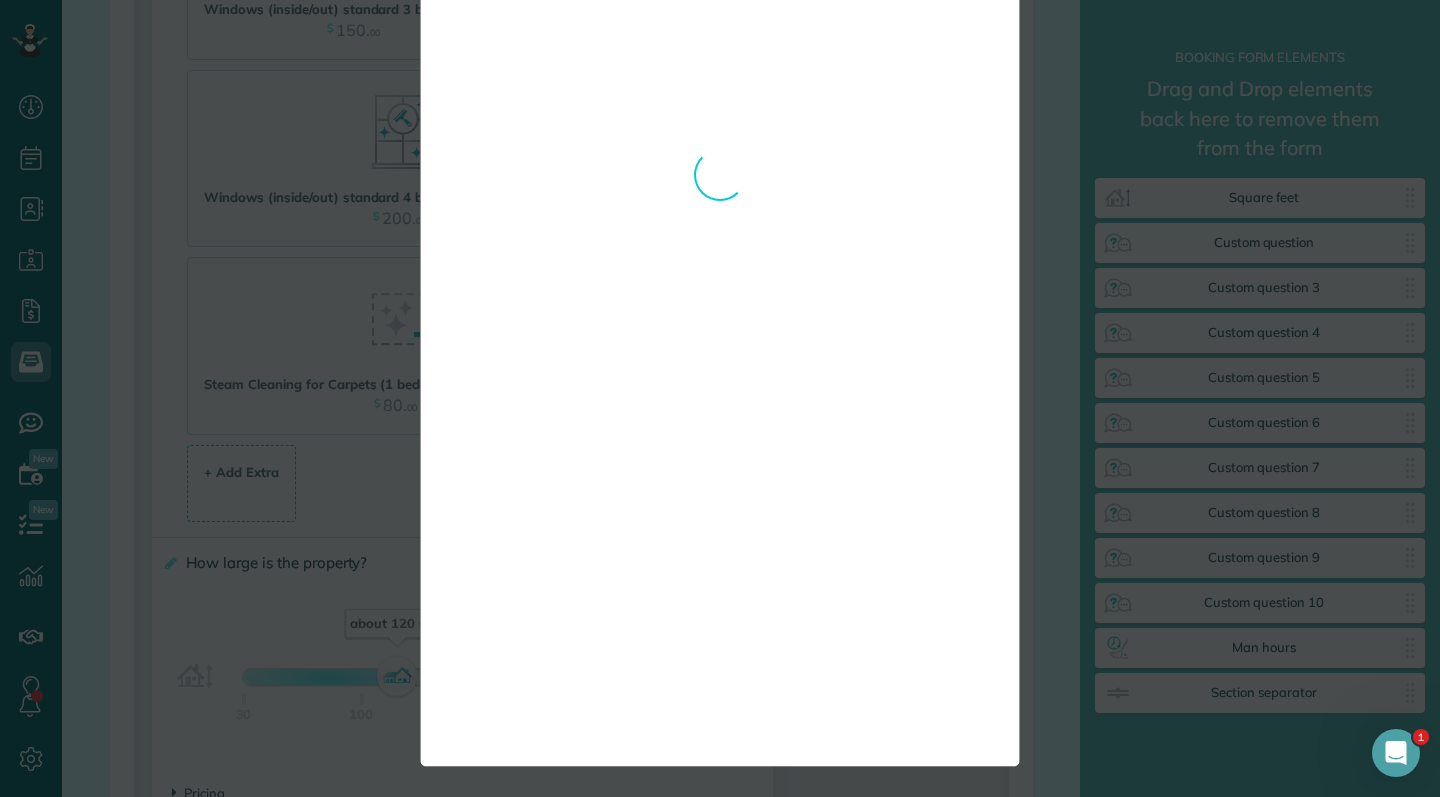 scroll, scrollTop: 0, scrollLeft: 0, axis: both 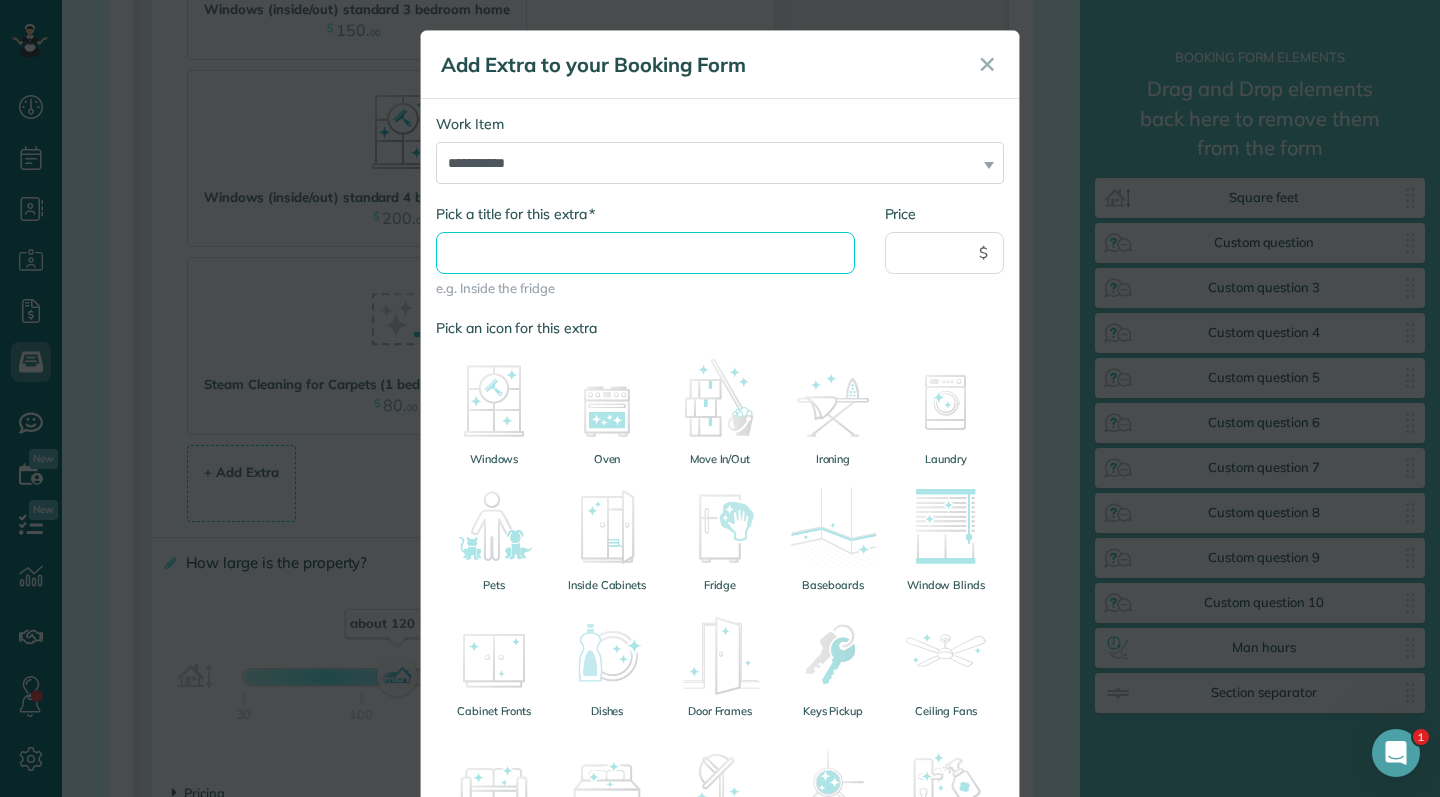 click on "*  Pick a title for this extra" at bounding box center [645, 253] 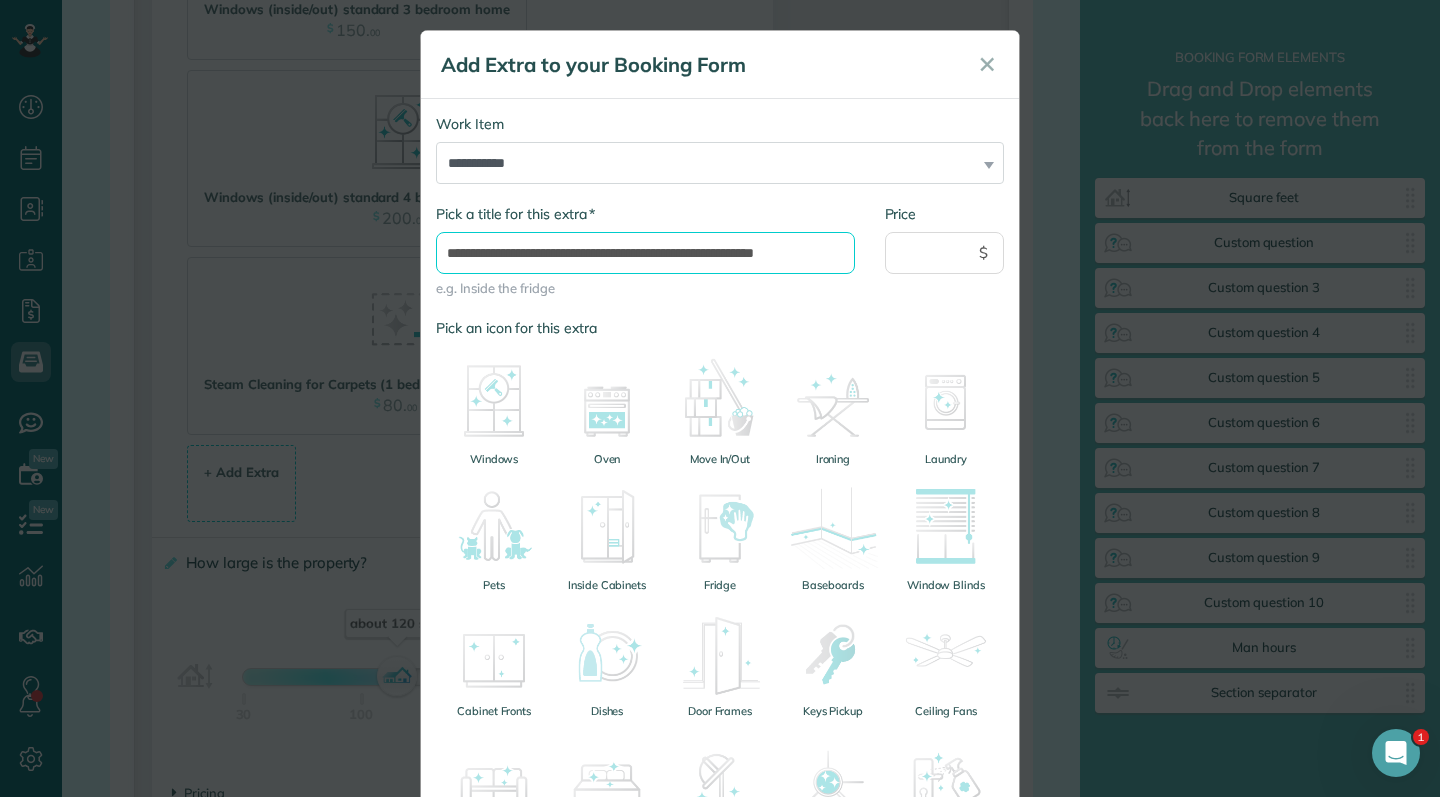 type on "**********" 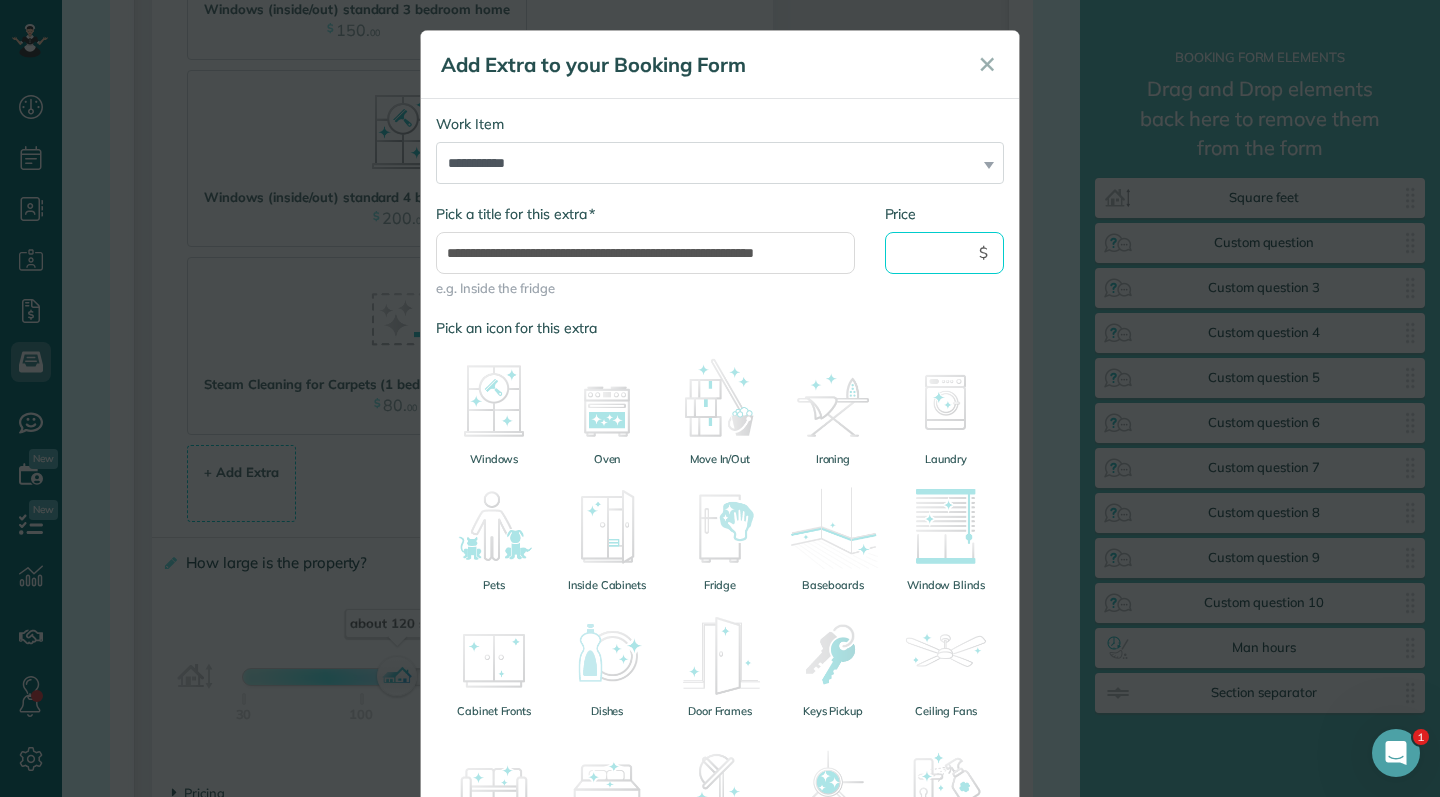 click on "Price" at bounding box center (945, 253) 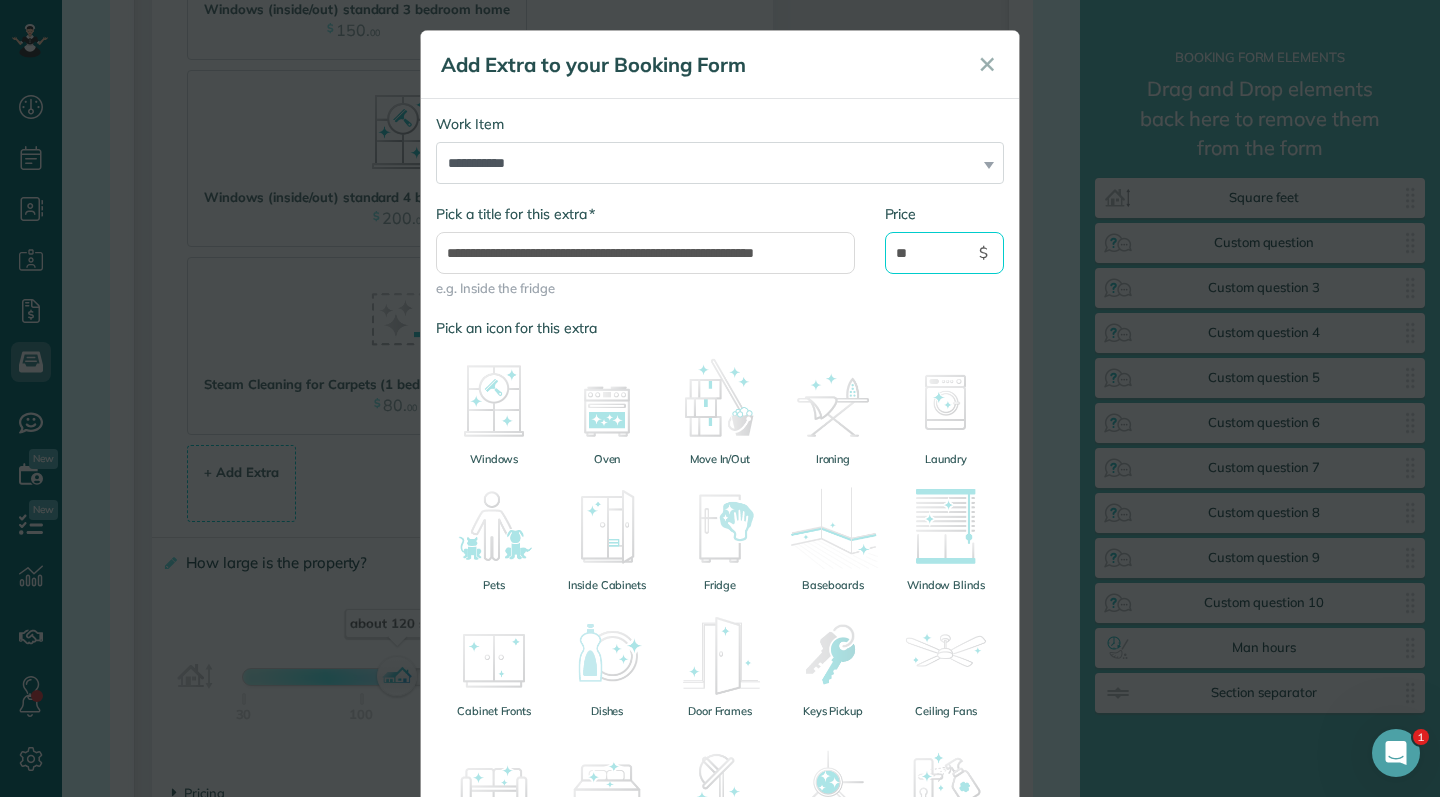 type on "*" 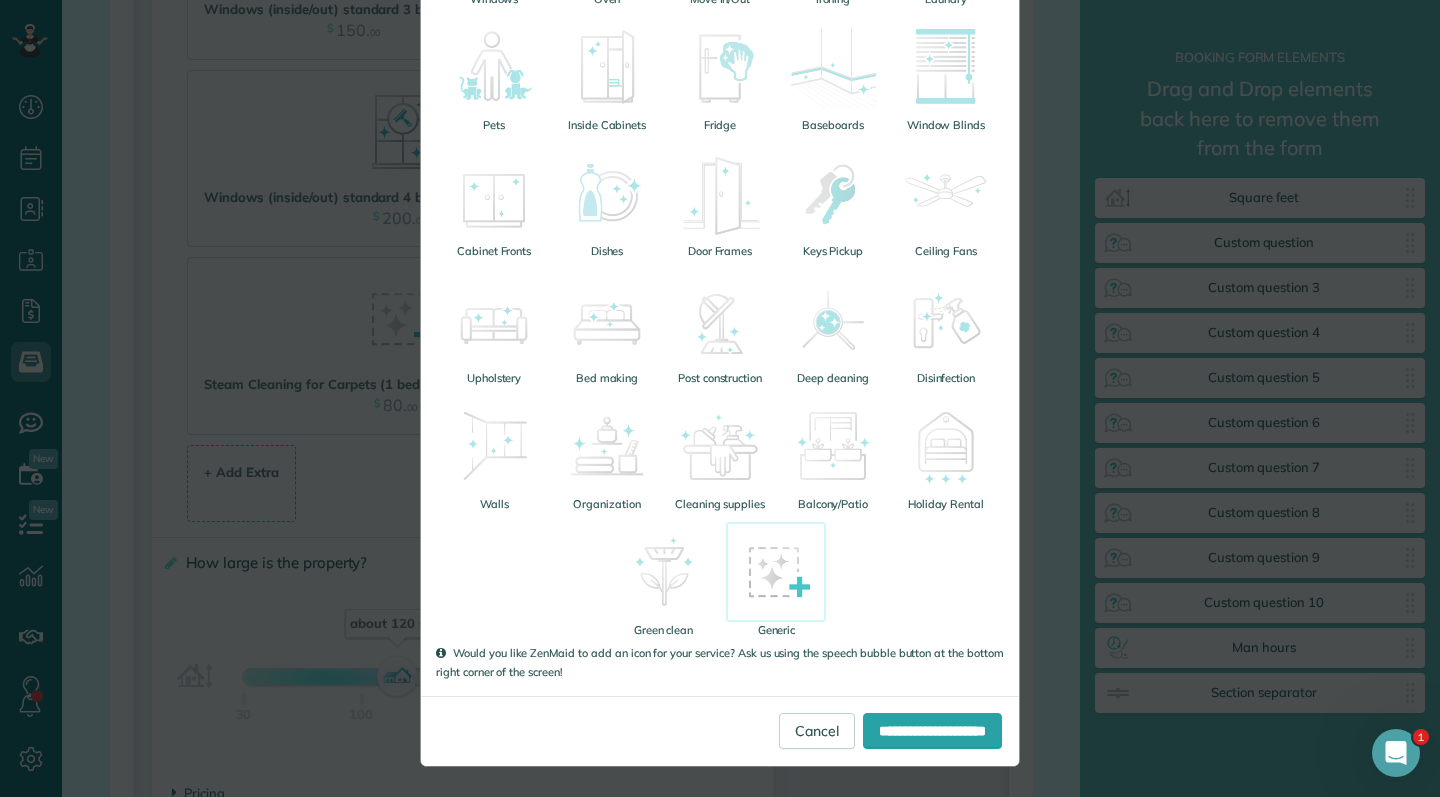 type on "***" 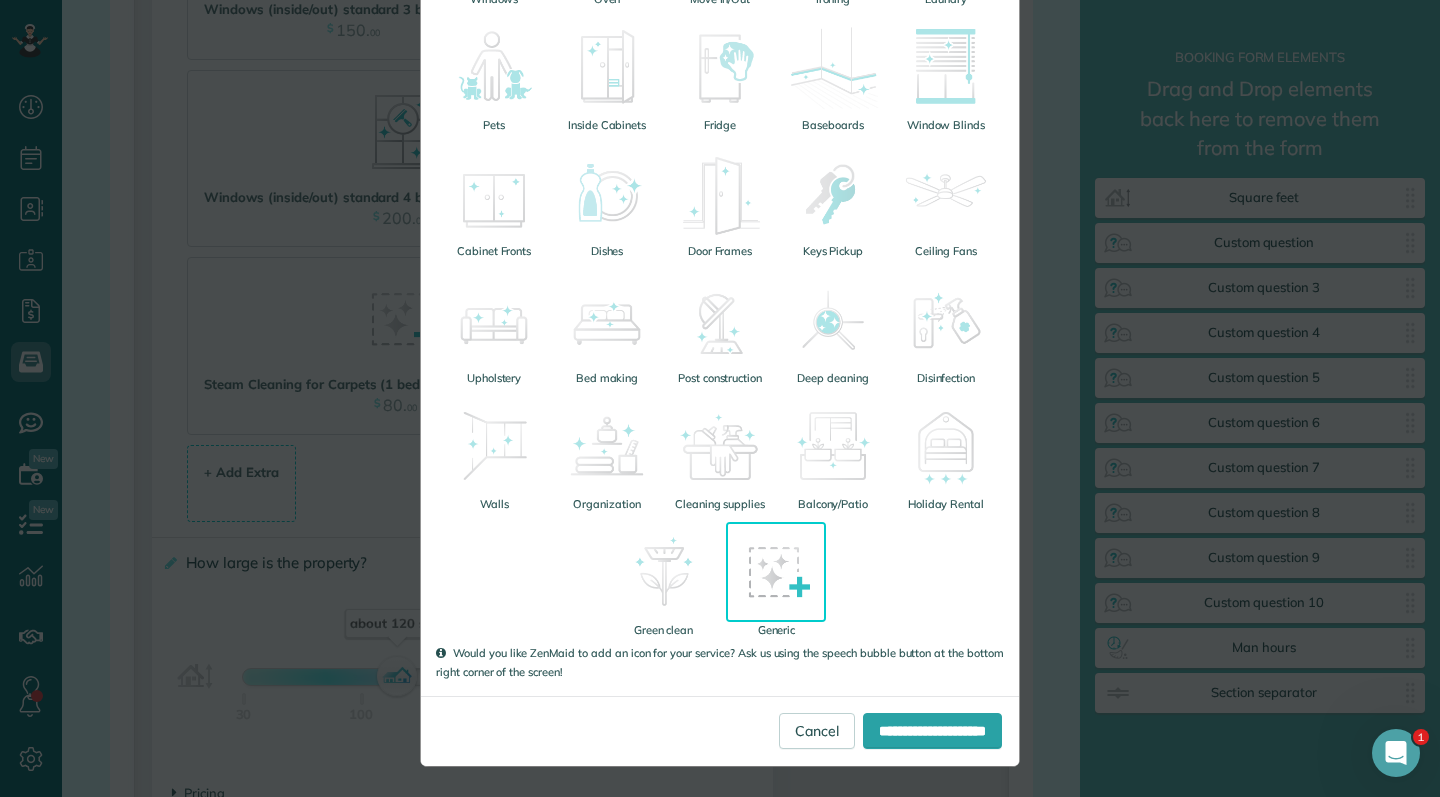 scroll, scrollTop: 459, scrollLeft: 0, axis: vertical 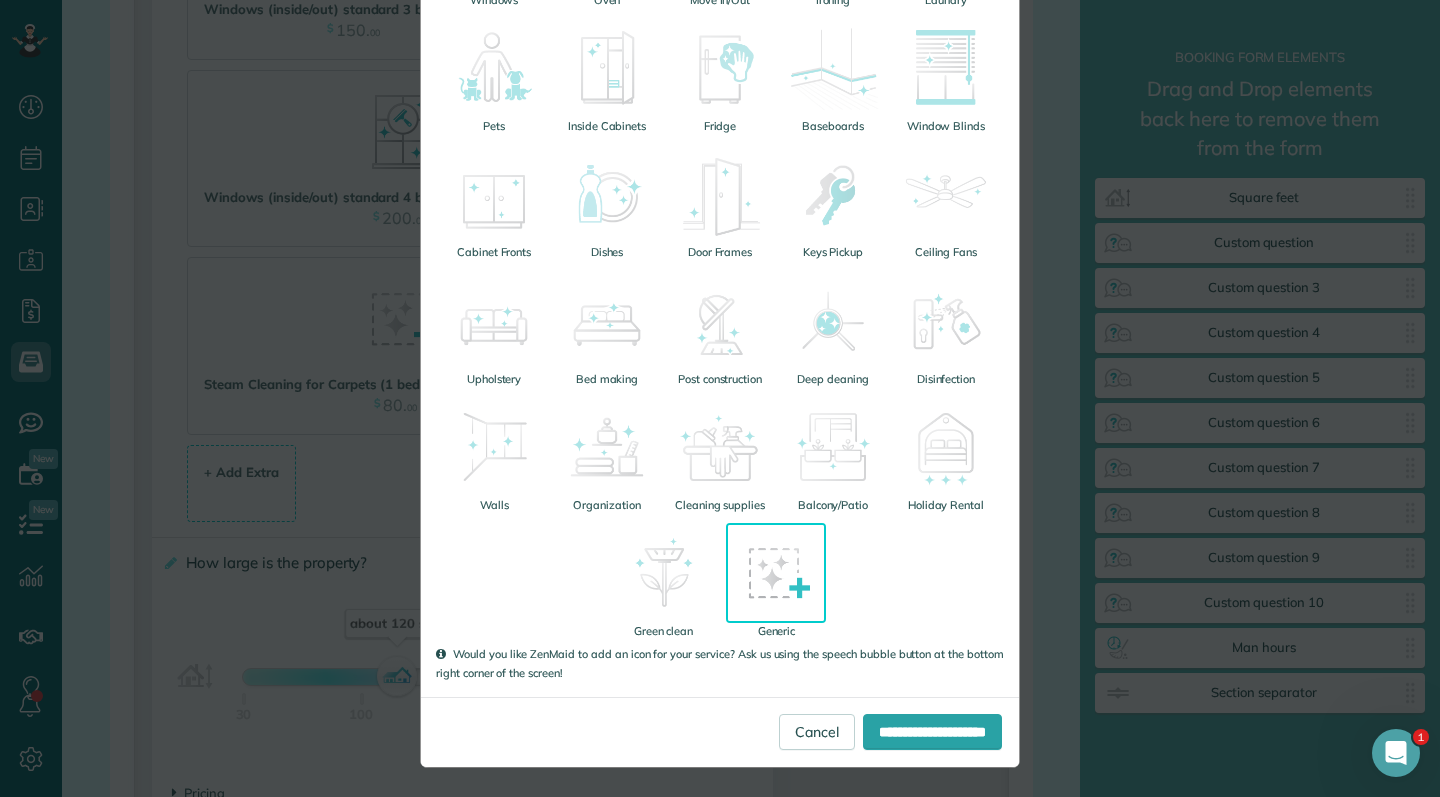 click on "**********" at bounding box center [720, 732] 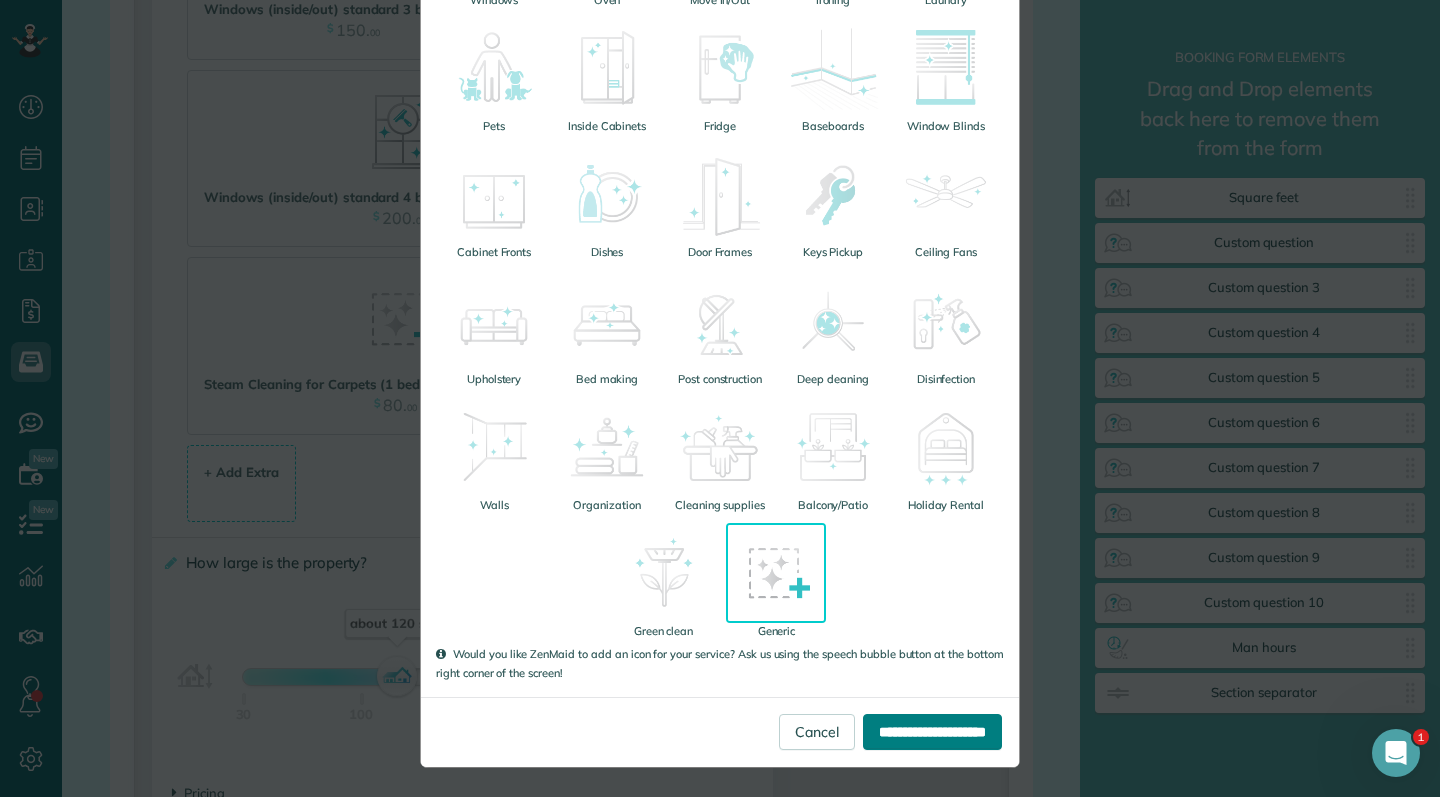 click on "**********" at bounding box center [932, 732] 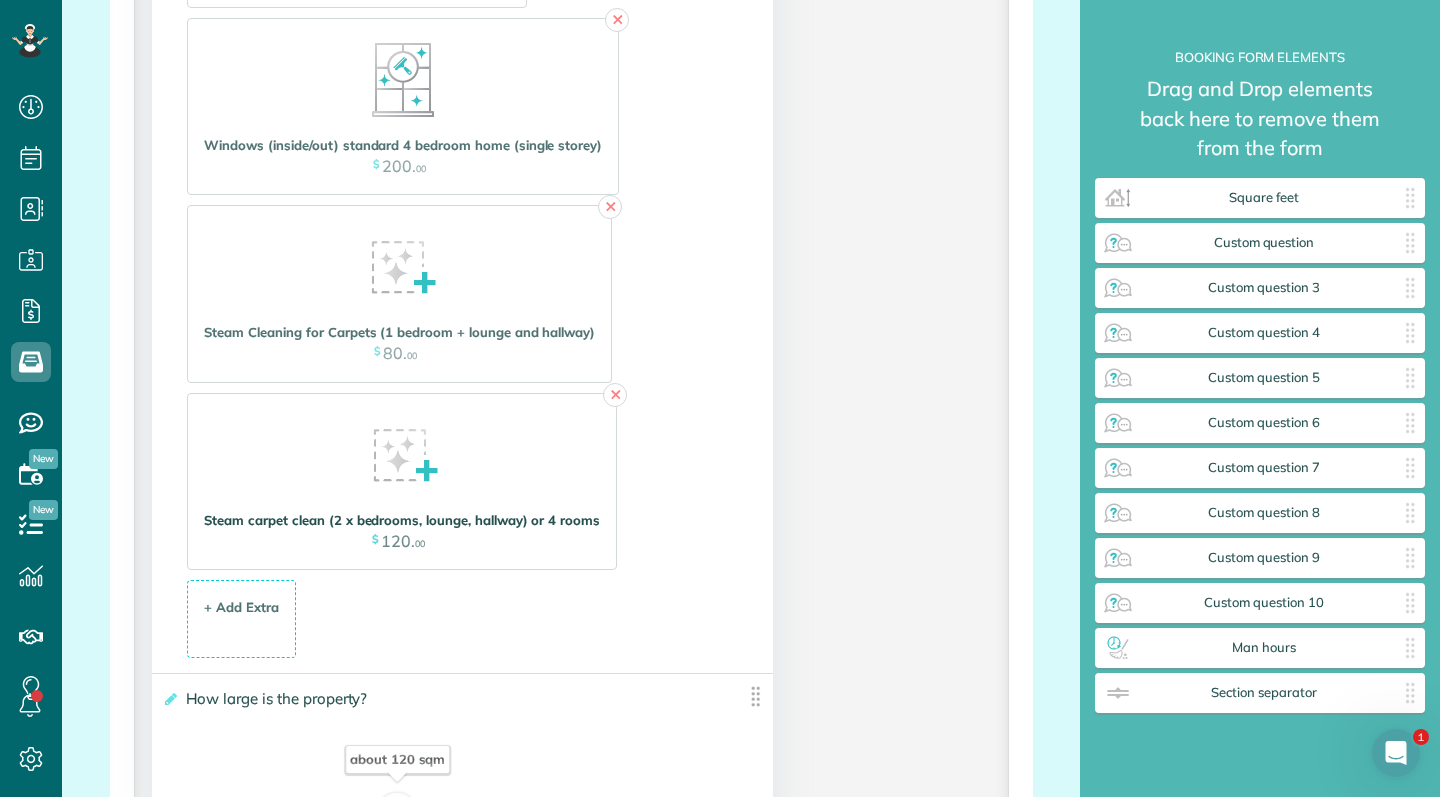 scroll, scrollTop: 2978, scrollLeft: 0, axis: vertical 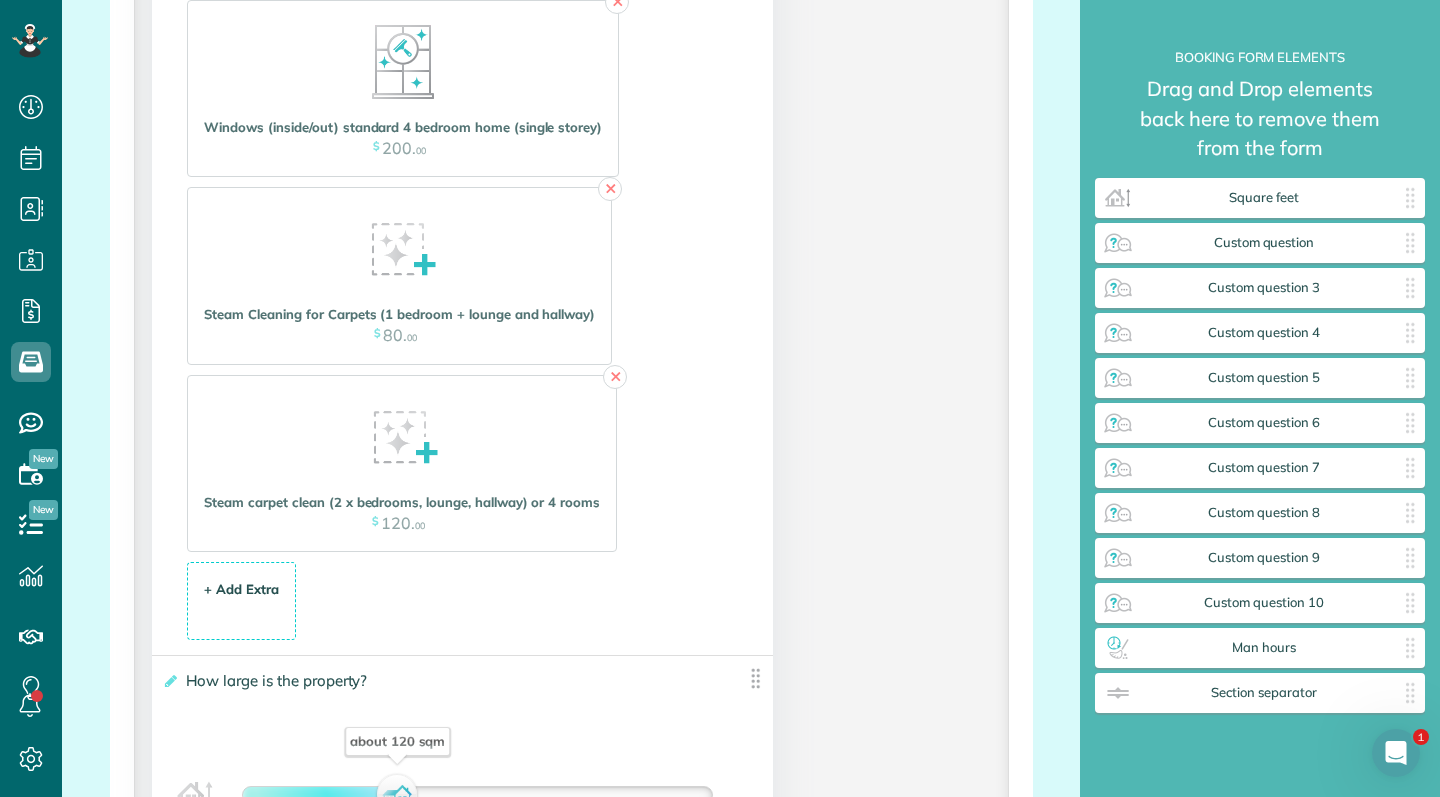 click on "+ Add Extra
$ 34 . 99" at bounding box center (241, 602) 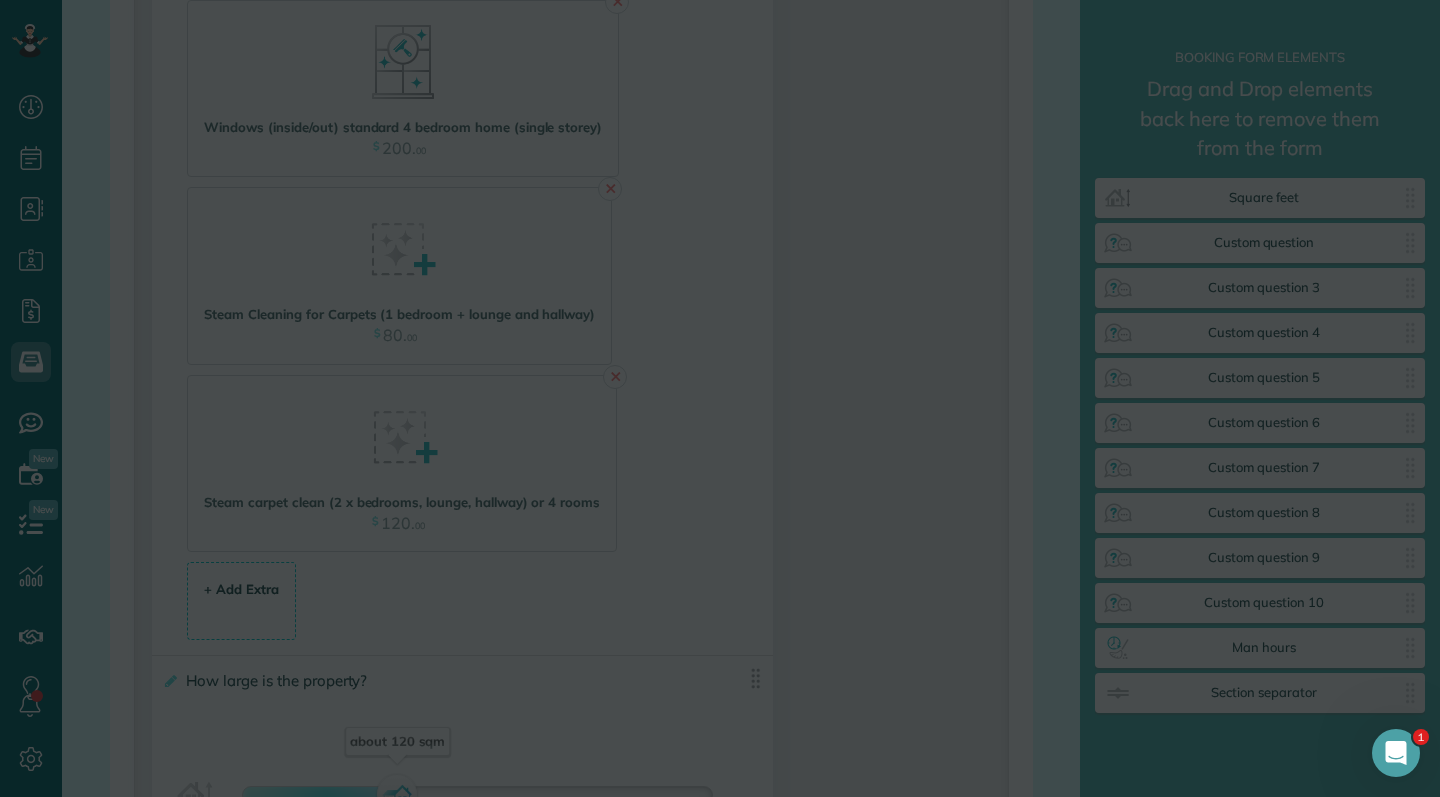 scroll, scrollTop: 0, scrollLeft: 0, axis: both 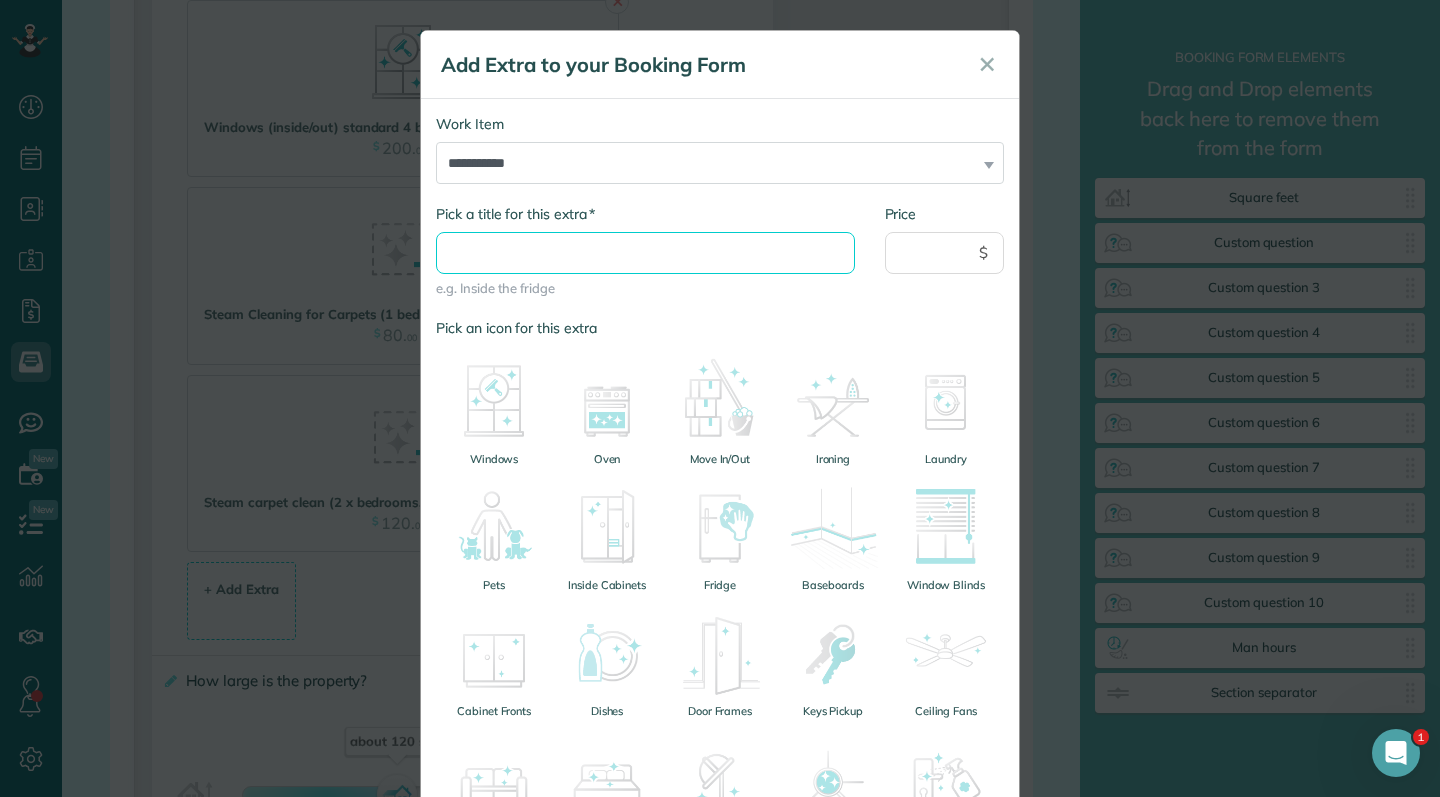 click on "*  Pick a title for this extra" at bounding box center [645, 253] 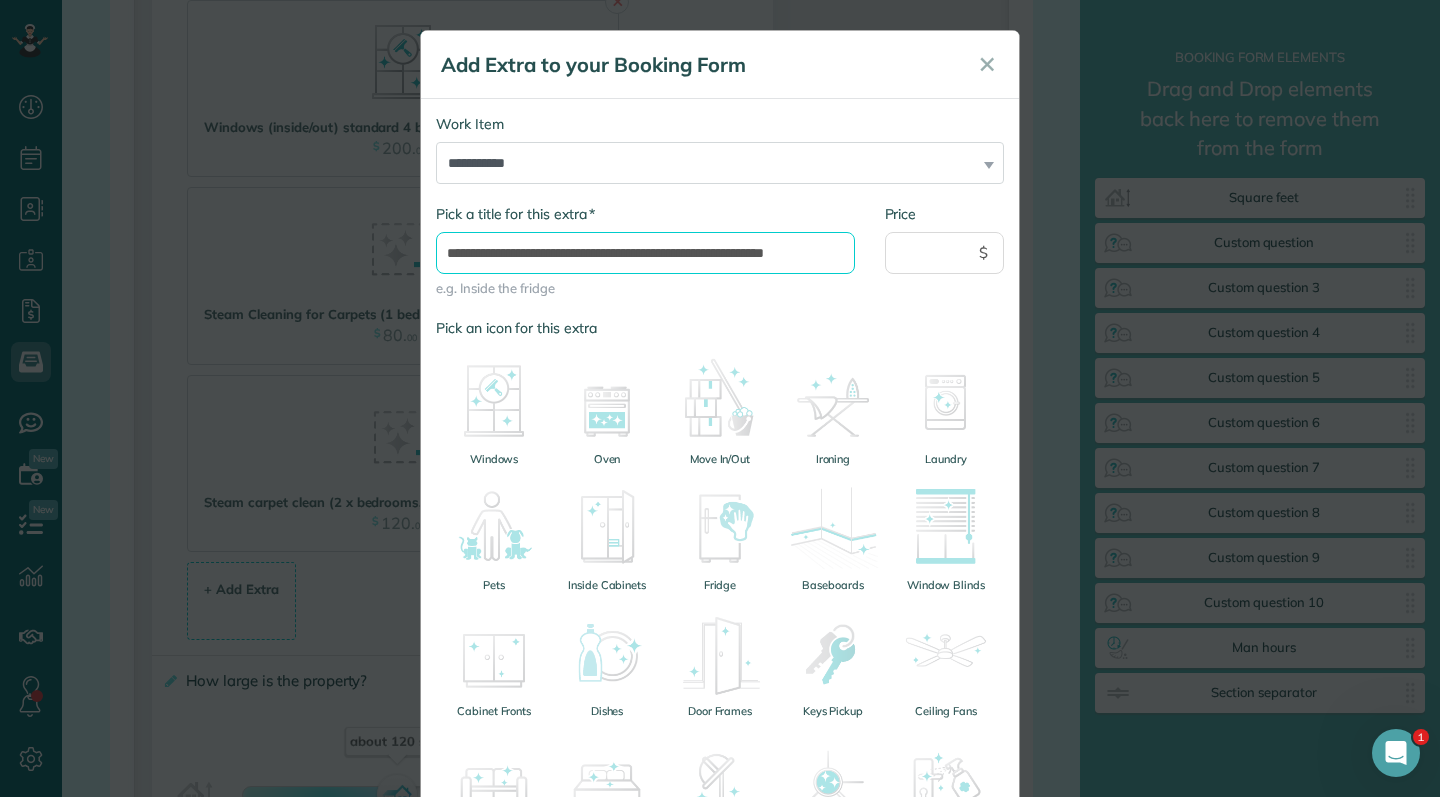 type on "**********" 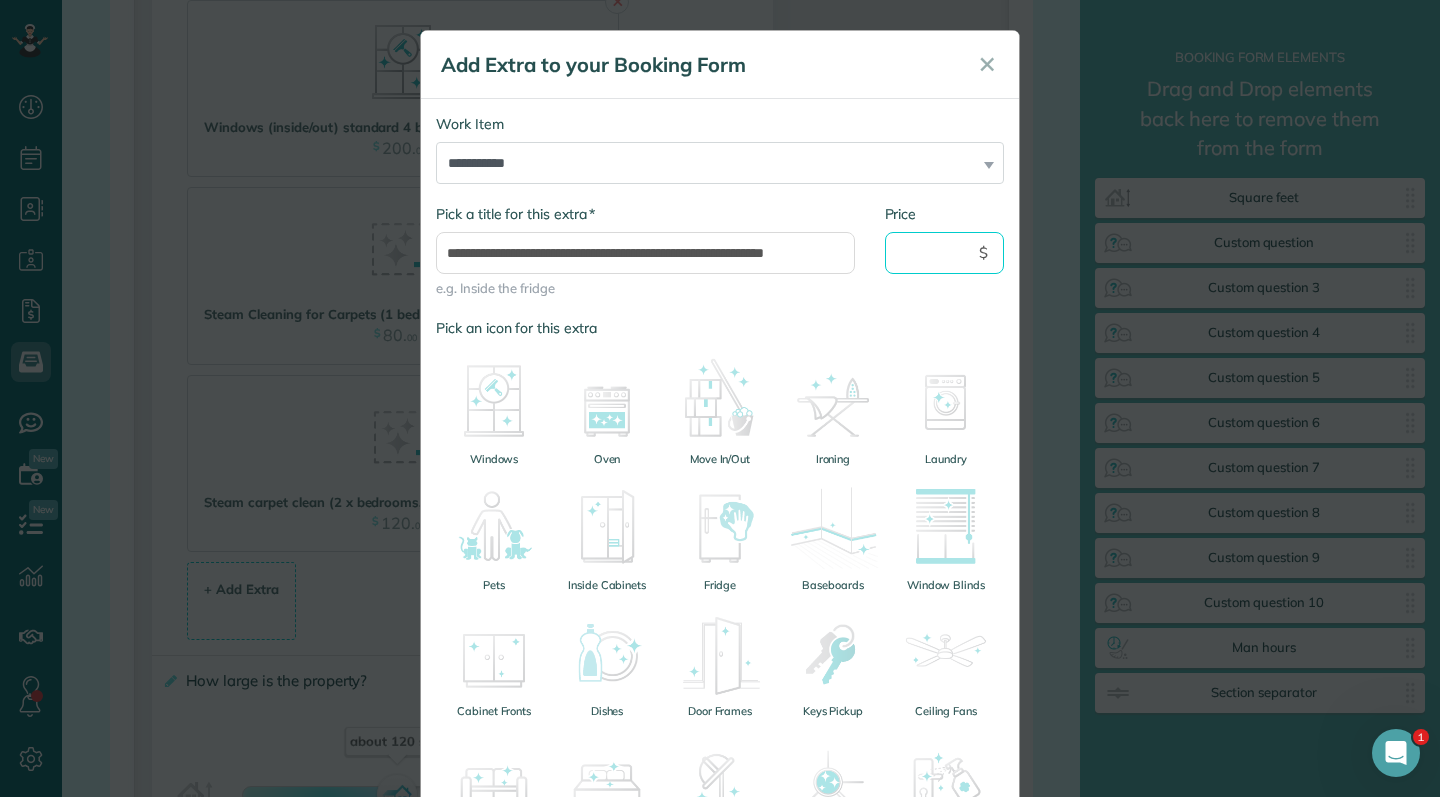click on "Price" at bounding box center [945, 253] 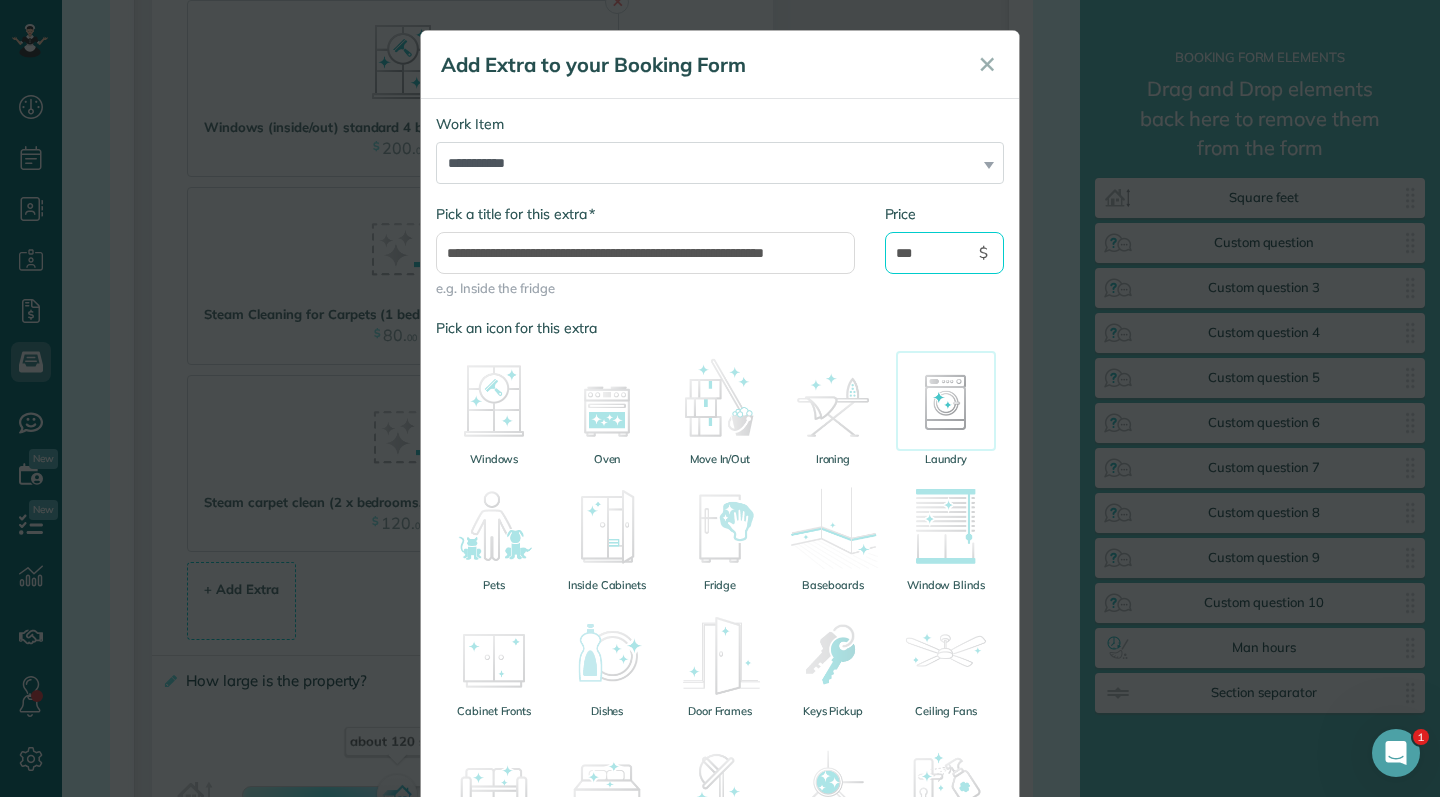 scroll, scrollTop: 459, scrollLeft: 0, axis: vertical 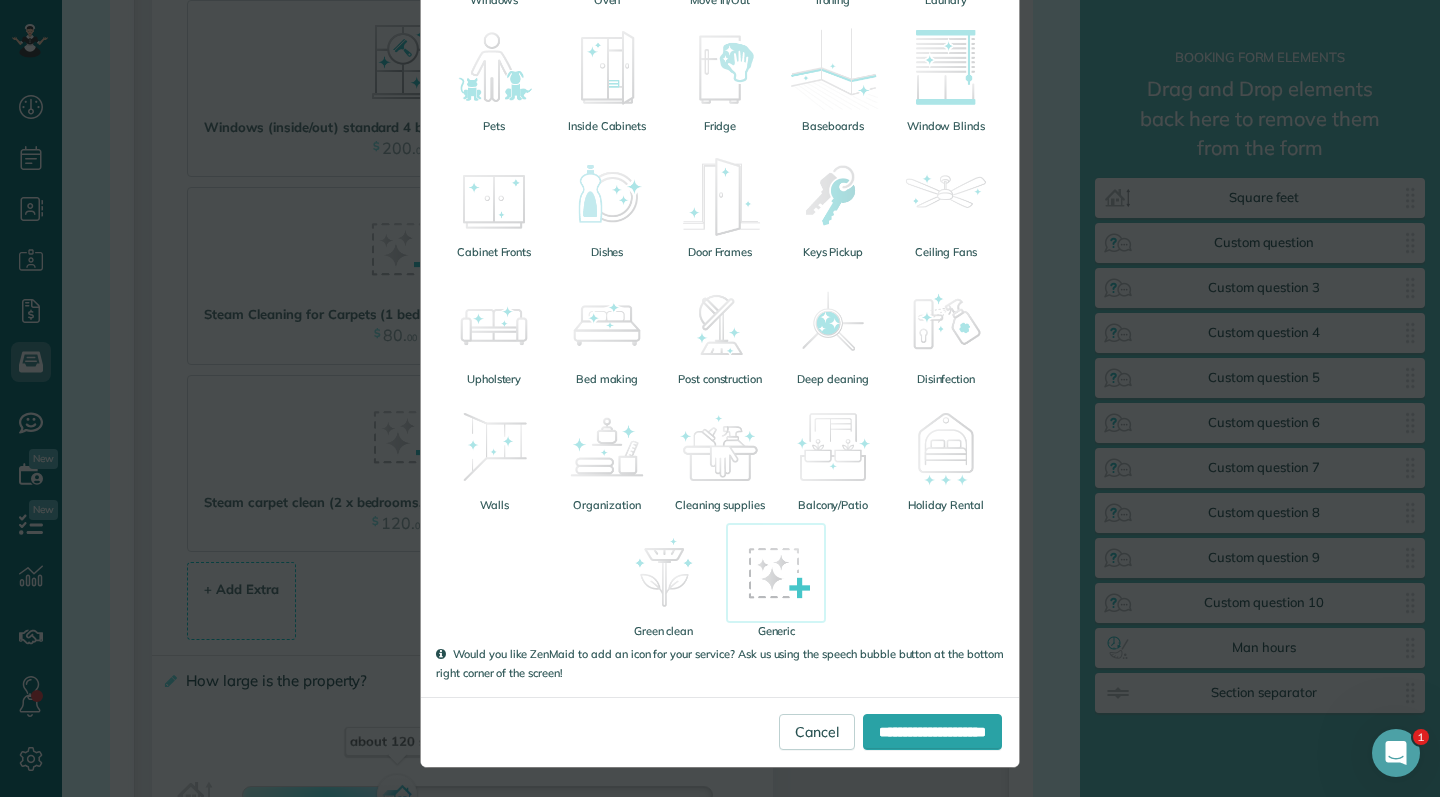 type on "***" 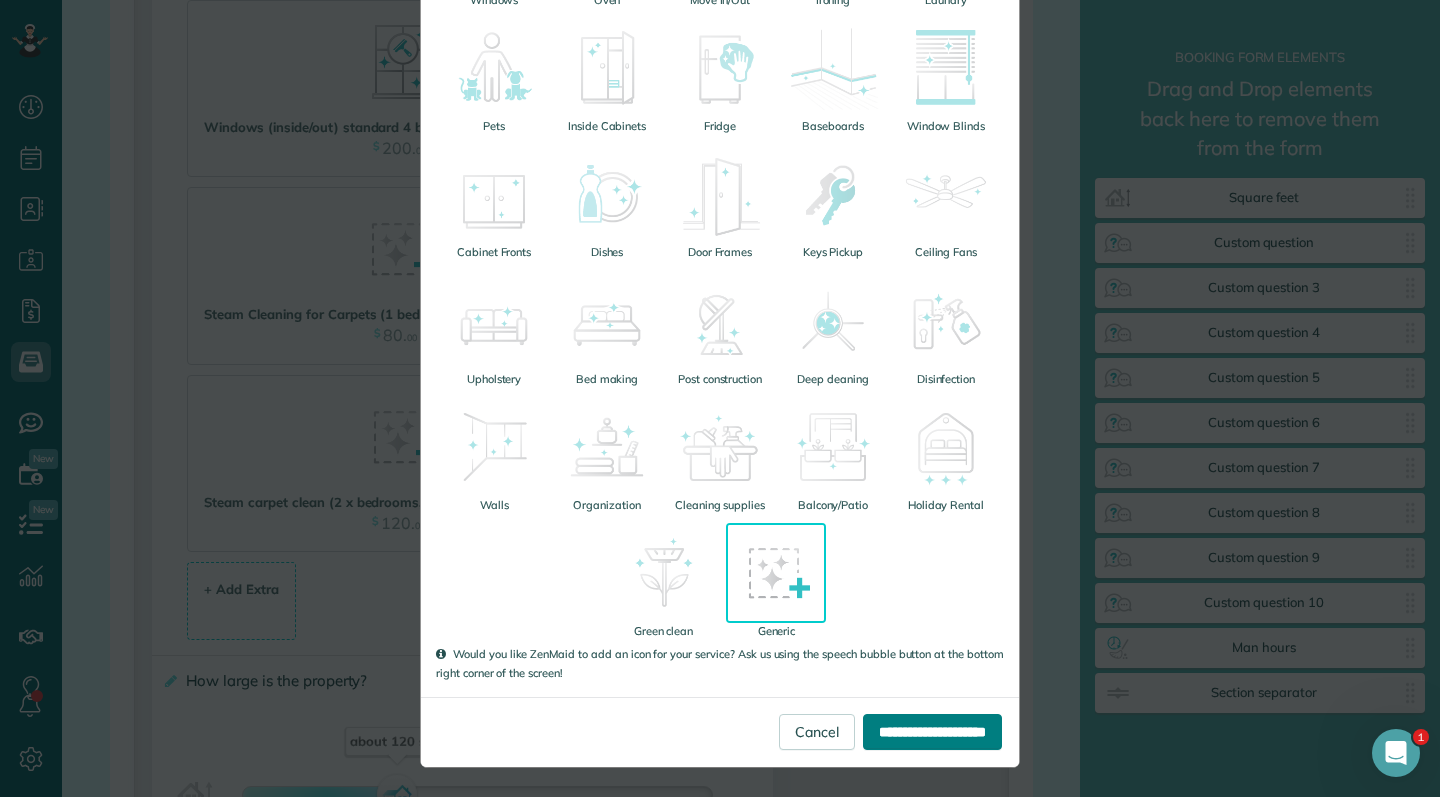 click on "**********" at bounding box center (932, 732) 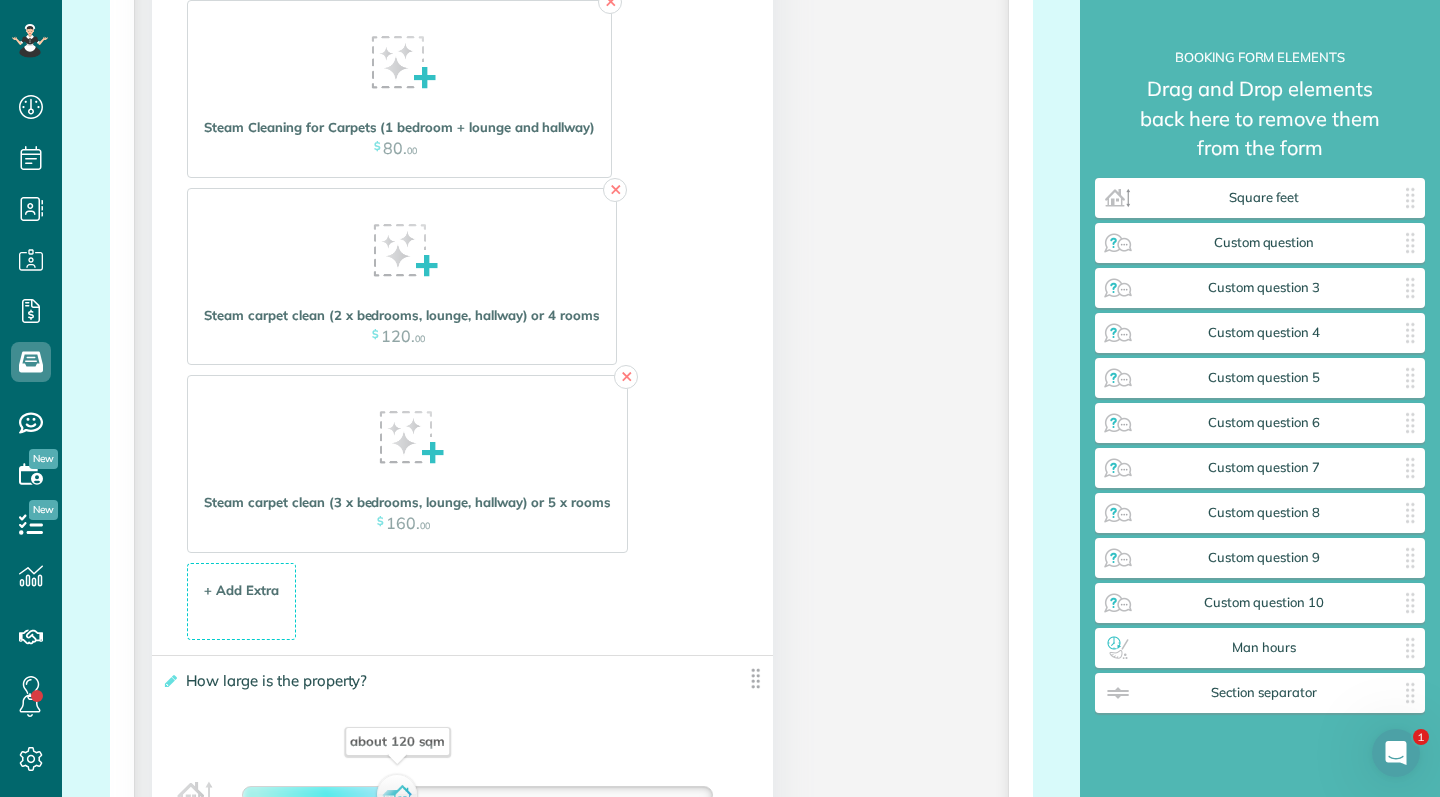 scroll, scrollTop: 3171, scrollLeft: 0, axis: vertical 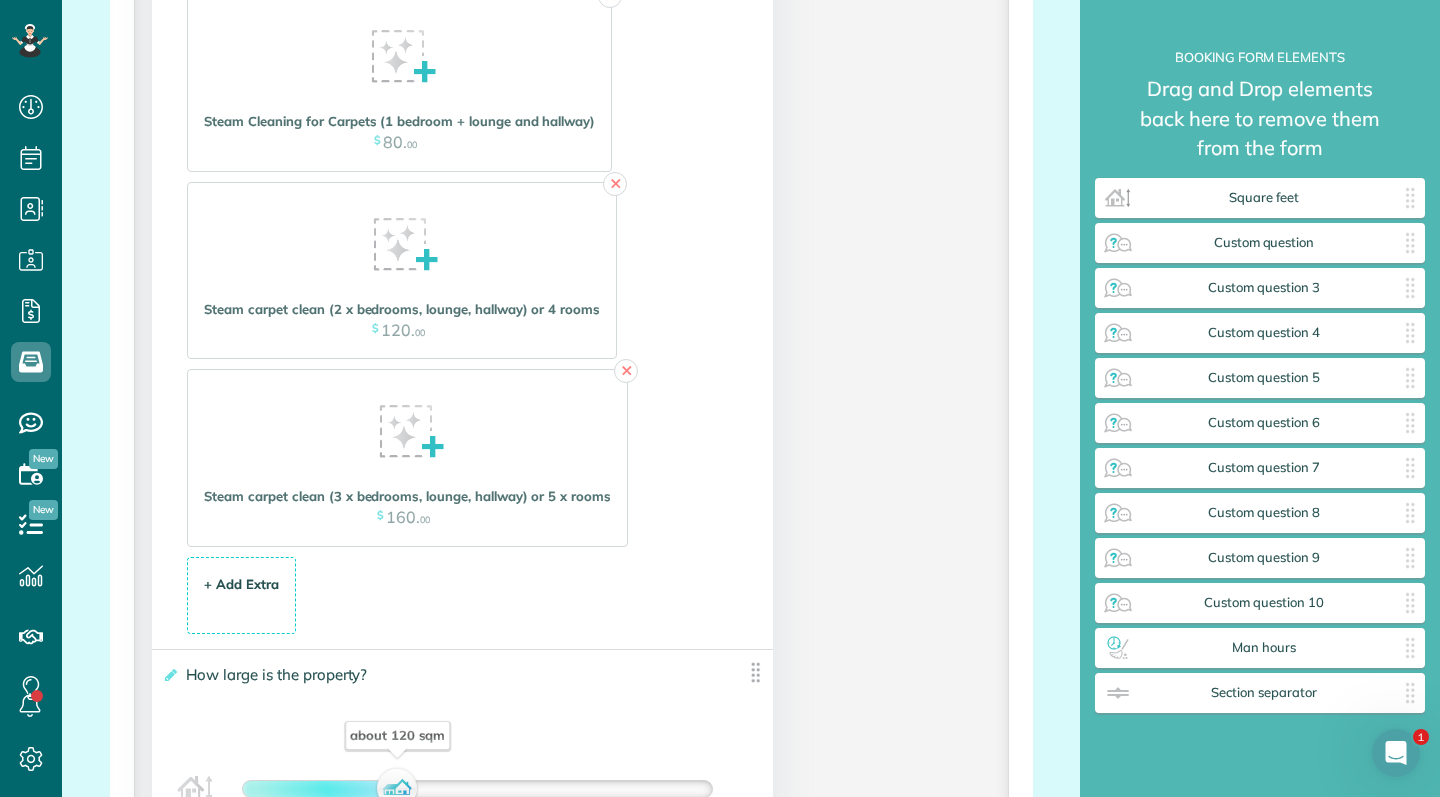 click on "+ Add Extra
$ 34 . 99" at bounding box center (241, 597) 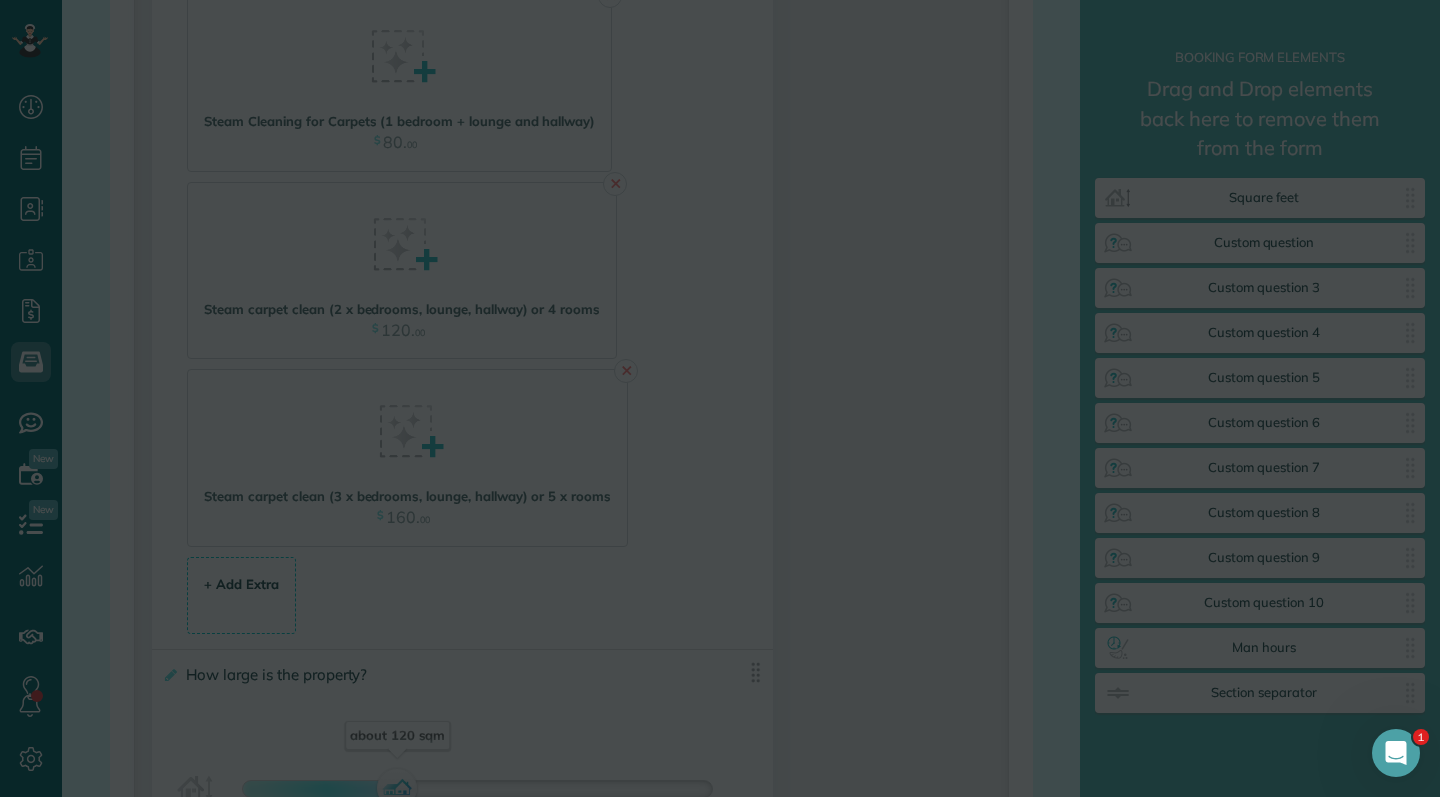 scroll, scrollTop: 0, scrollLeft: 0, axis: both 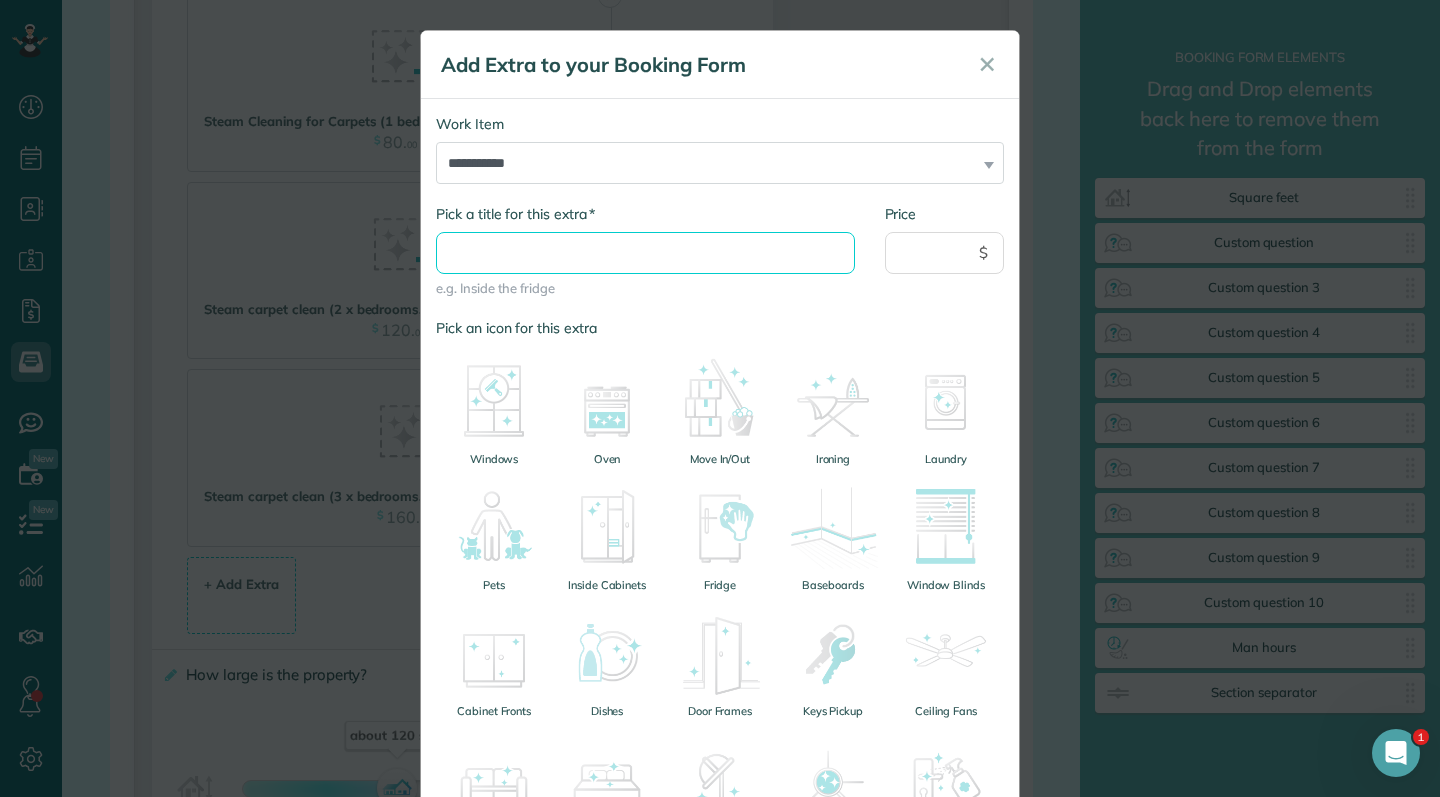 click on "*  Pick a title for this extra" at bounding box center (645, 253) 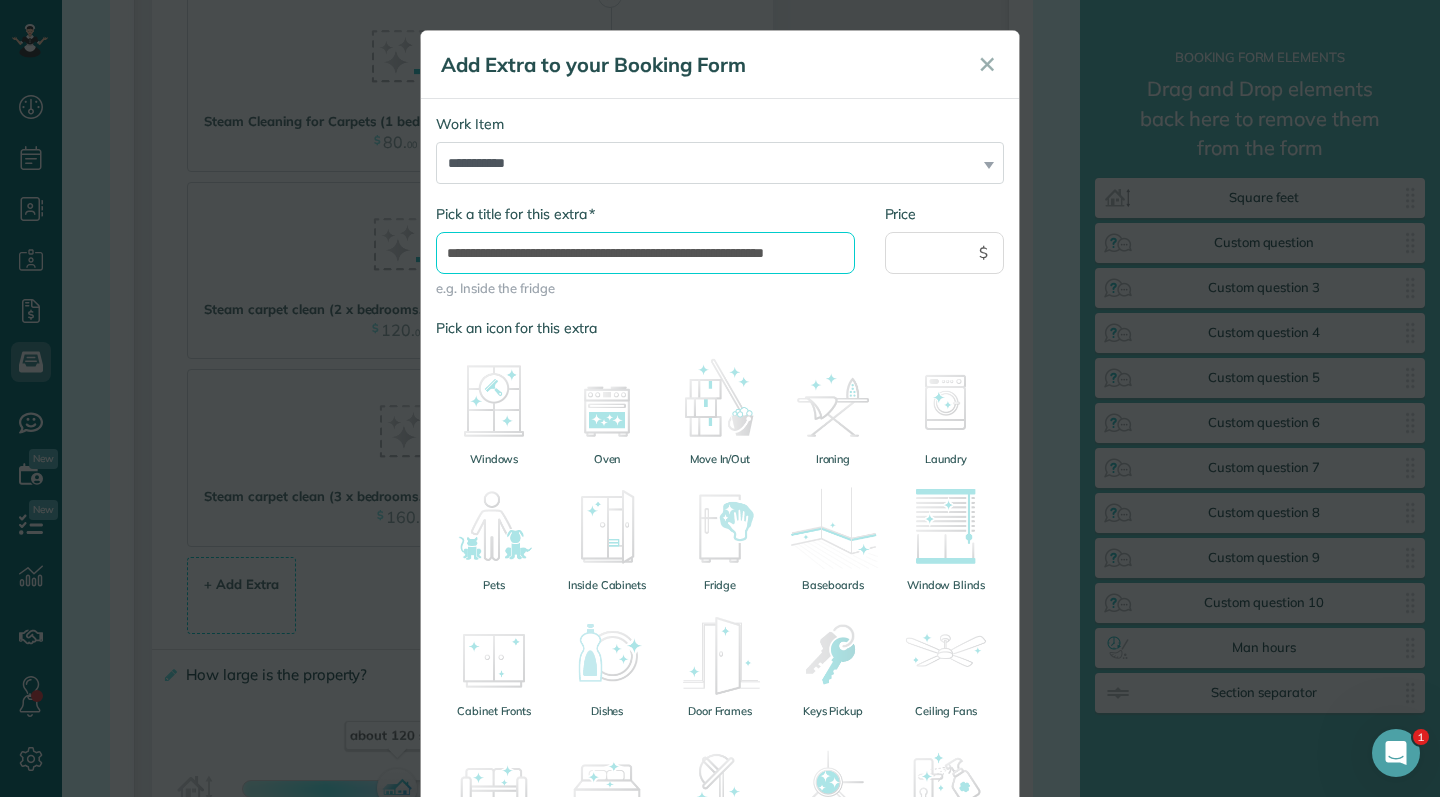 type on "**********" 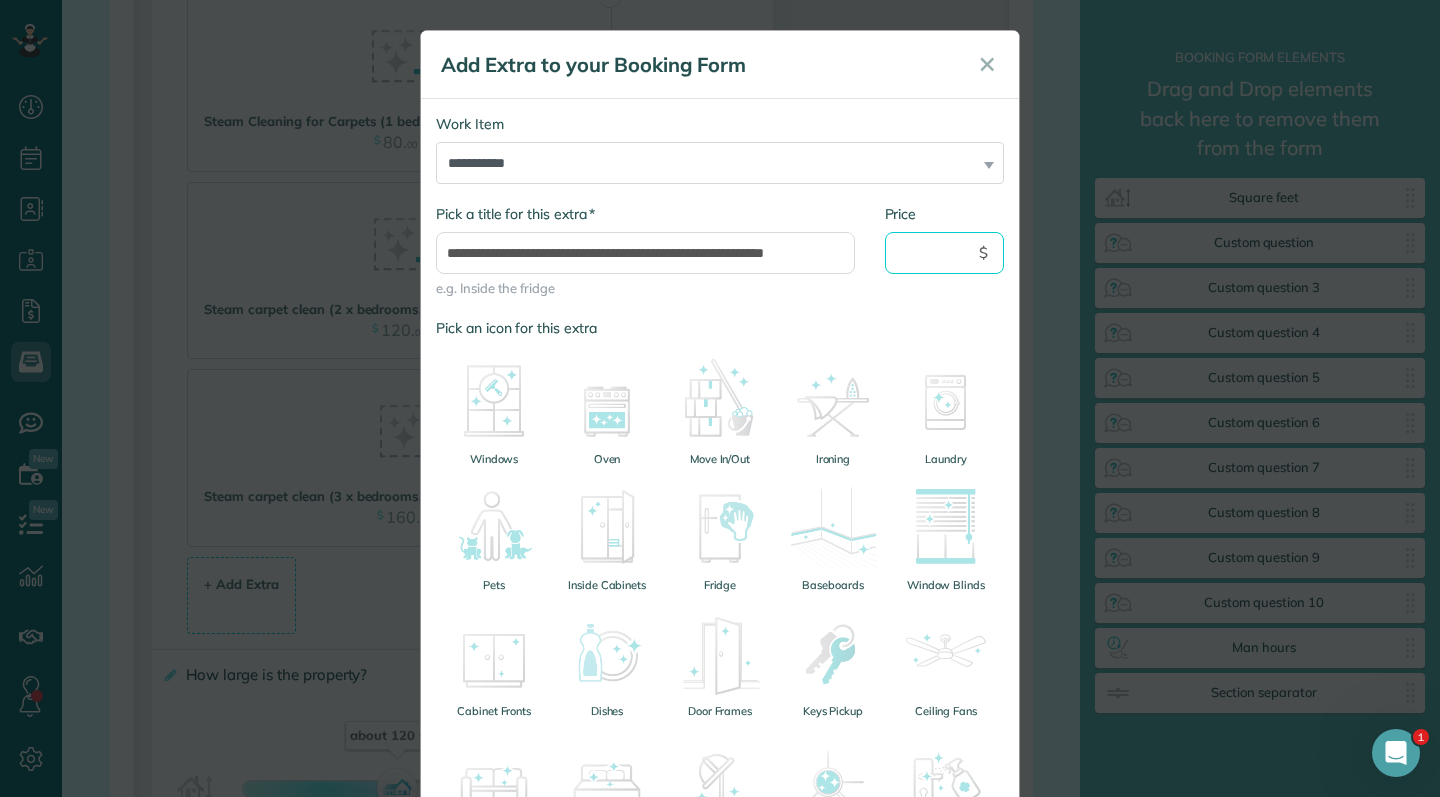 click on "Price" at bounding box center [945, 253] 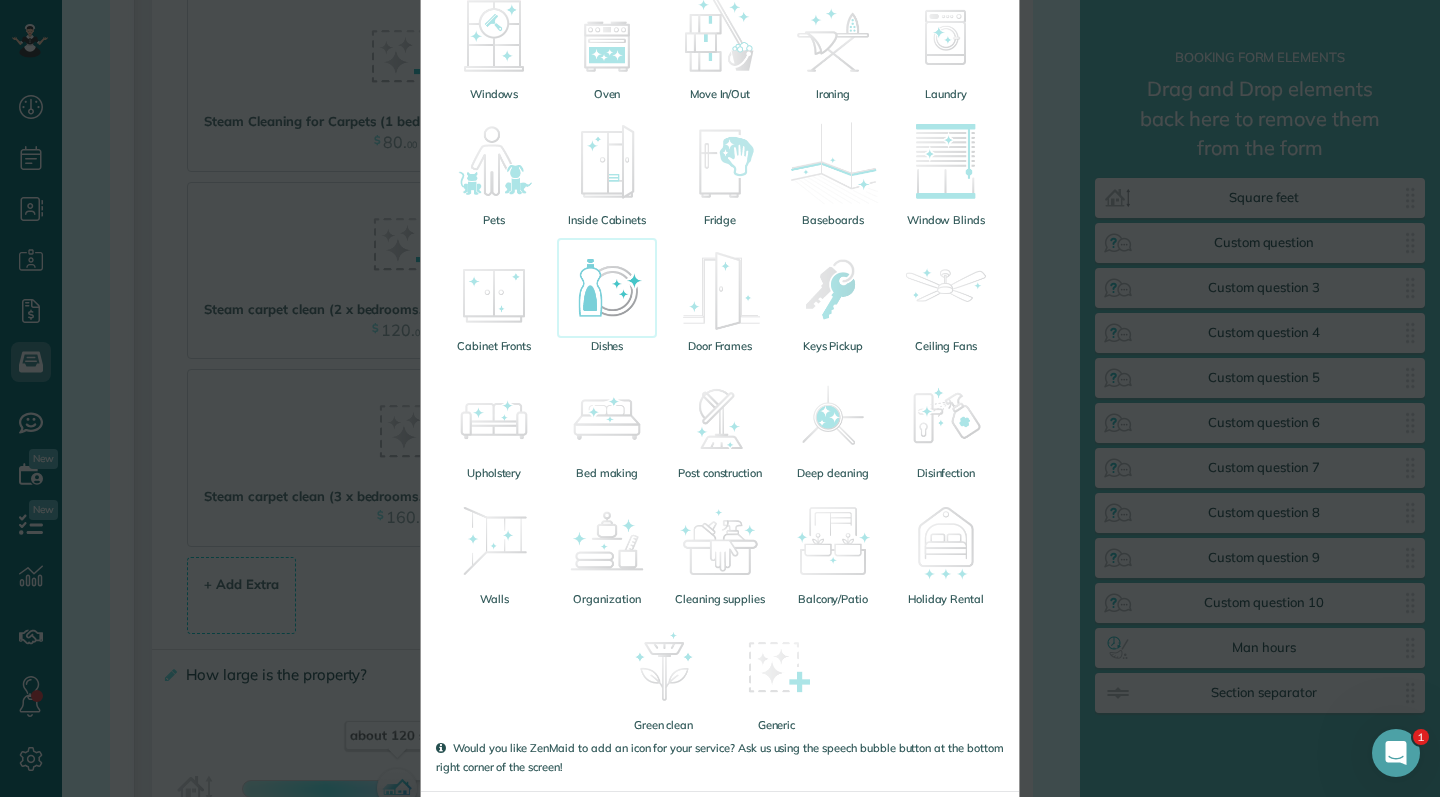 scroll, scrollTop: 459, scrollLeft: 0, axis: vertical 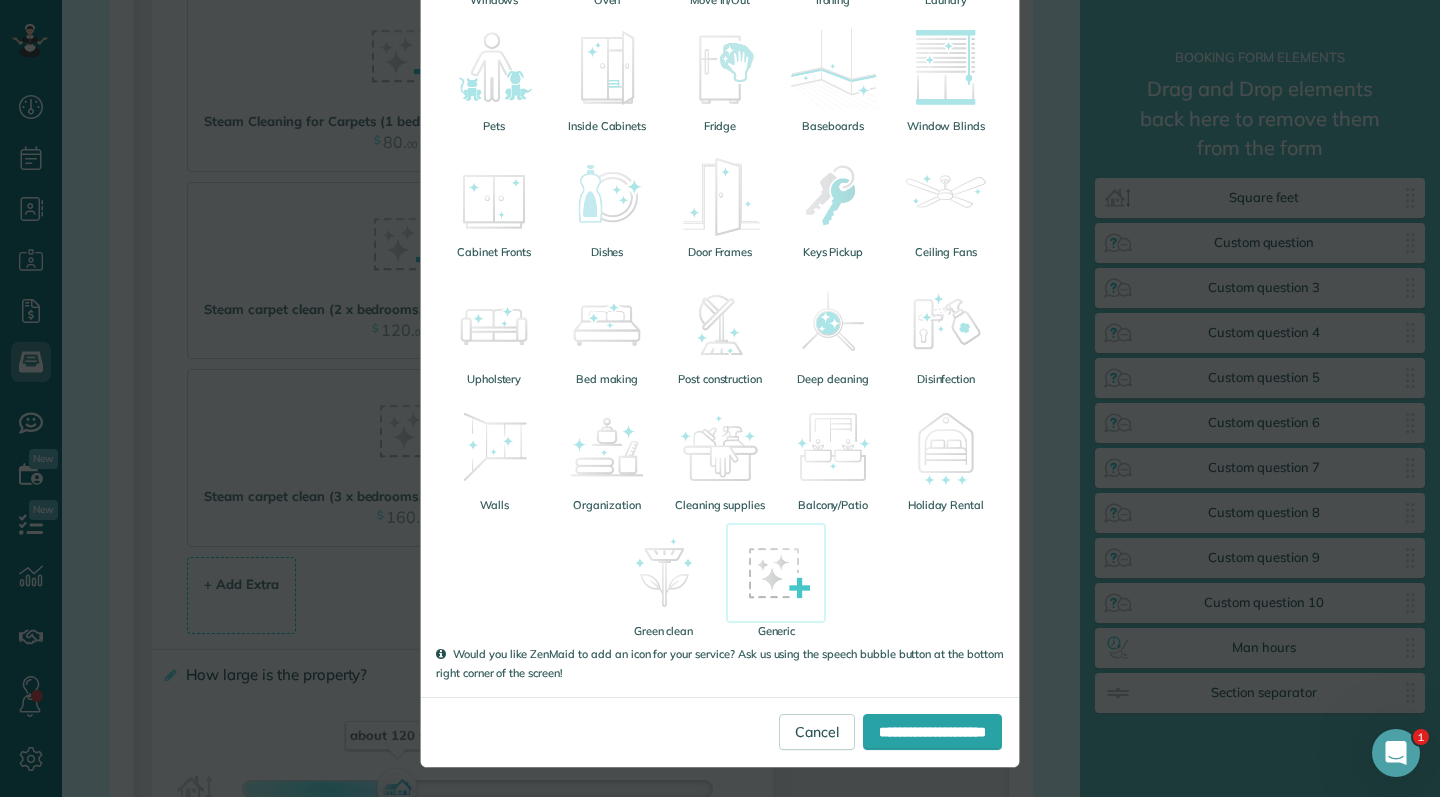type on "***" 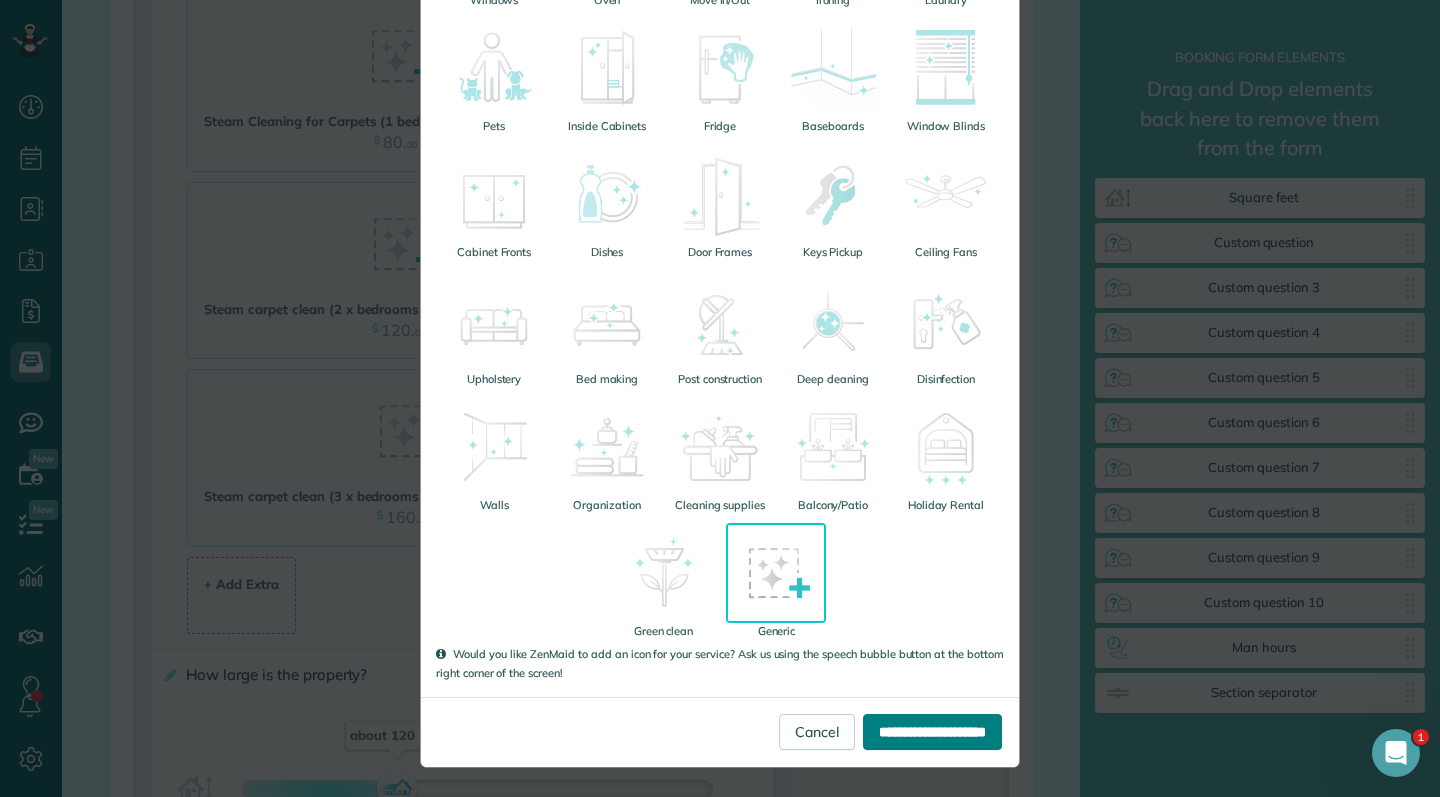 click on "**********" at bounding box center [932, 732] 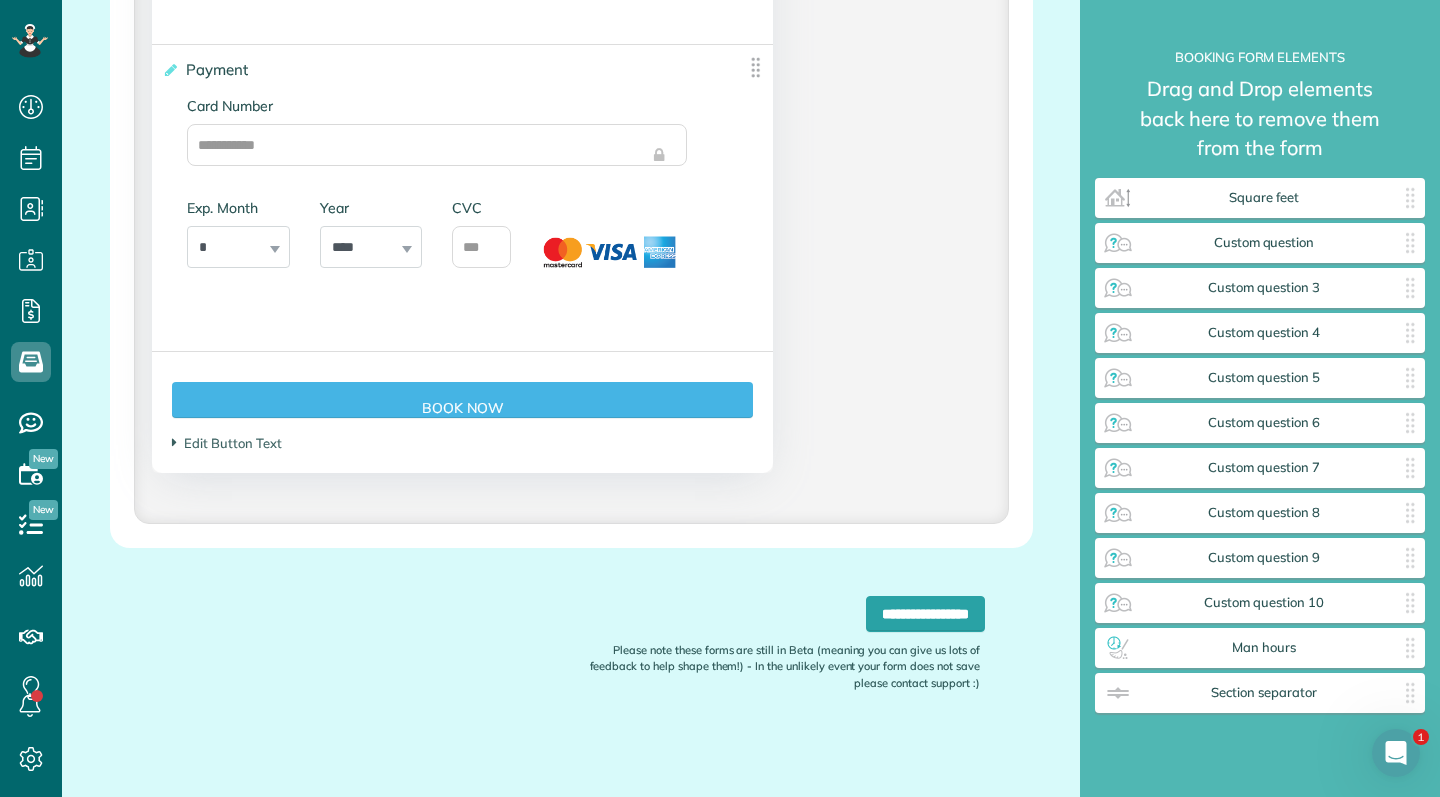 scroll, scrollTop: 6612, scrollLeft: 0, axis: vertical 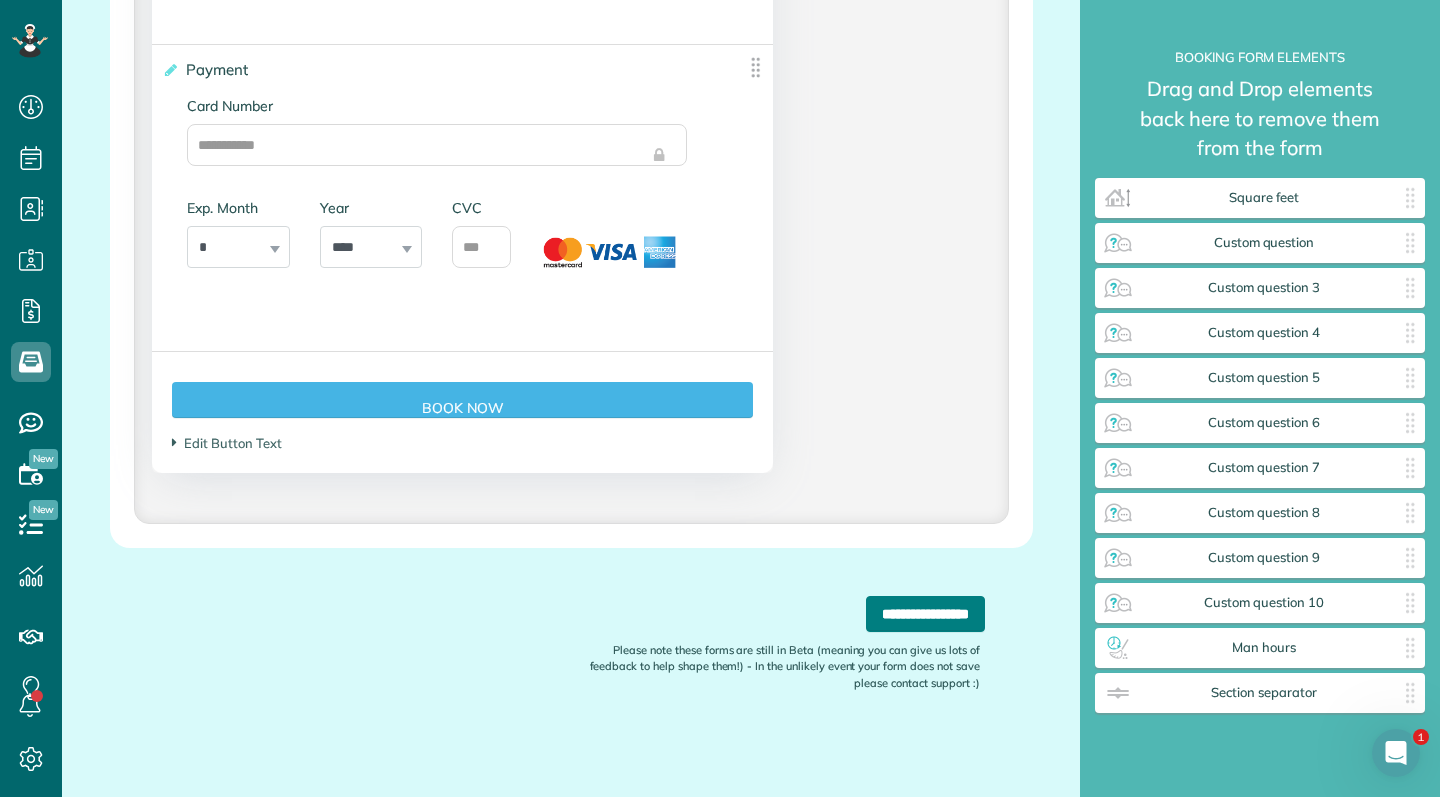 click on "**********" at bounding box center [925, 614] 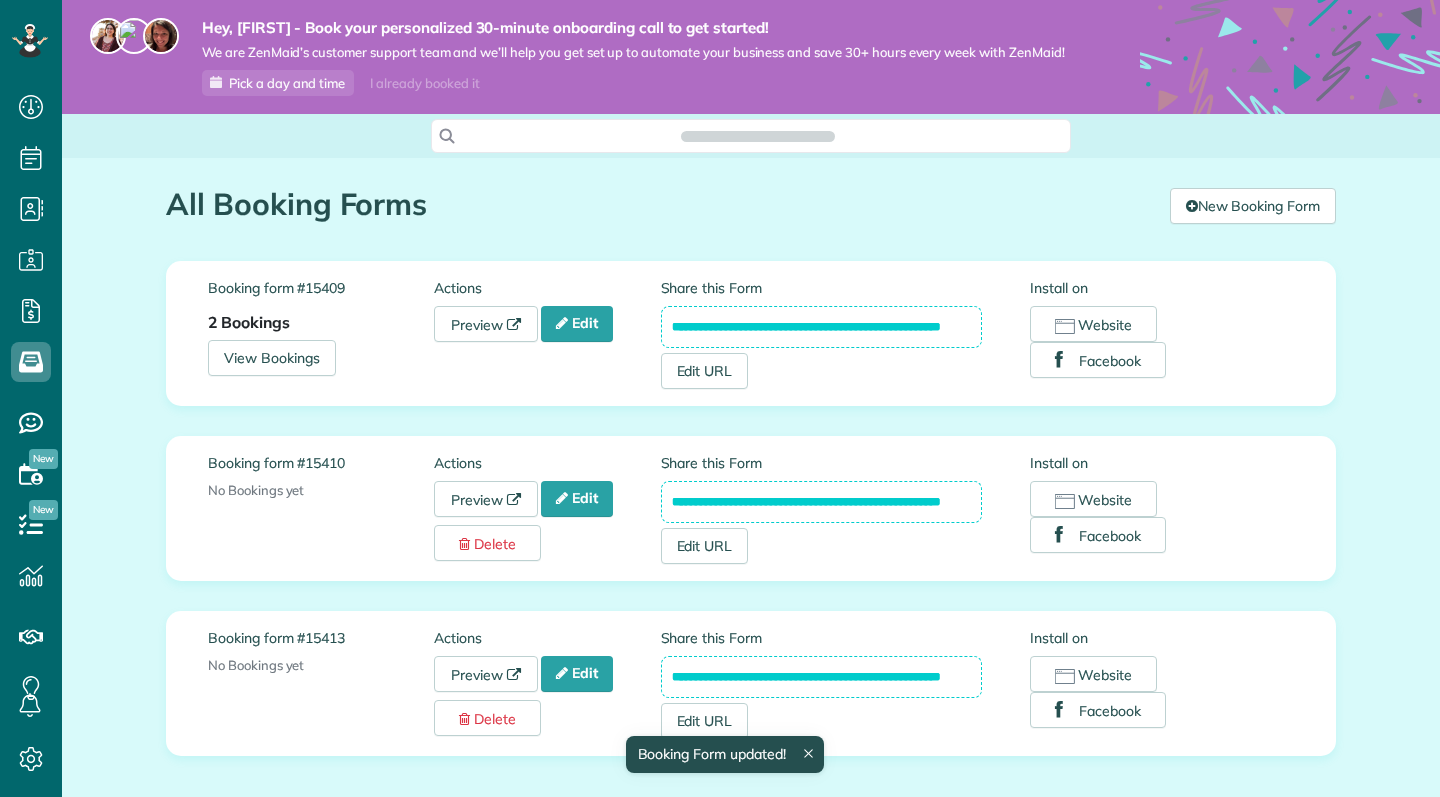 scroll, scrollTop: 0, scrollLeft: 0, axis: both 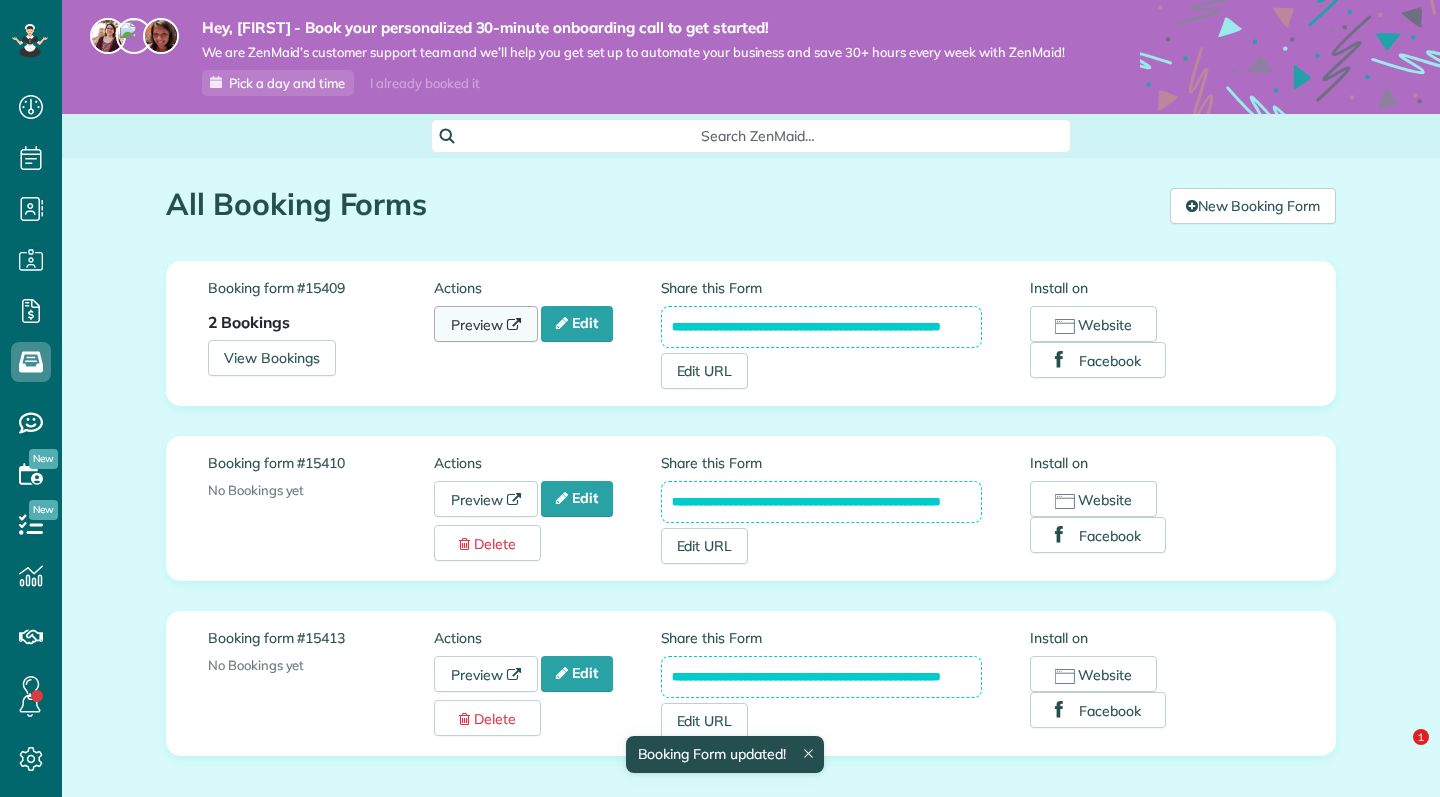 click on "Preview" at bounding box center [486, 324] 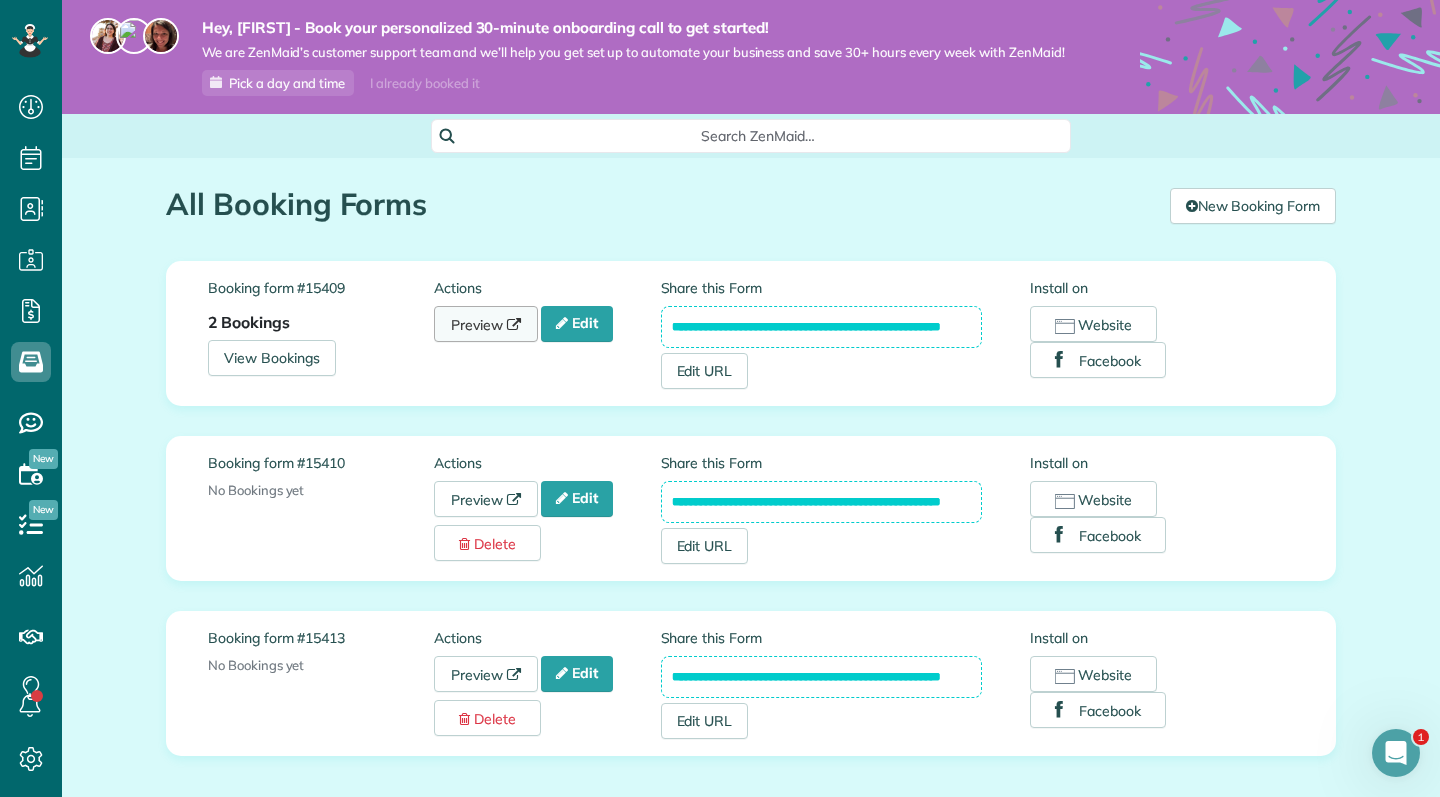 scroll, scrollTop: 0, scrollLeft: 0, axis: both 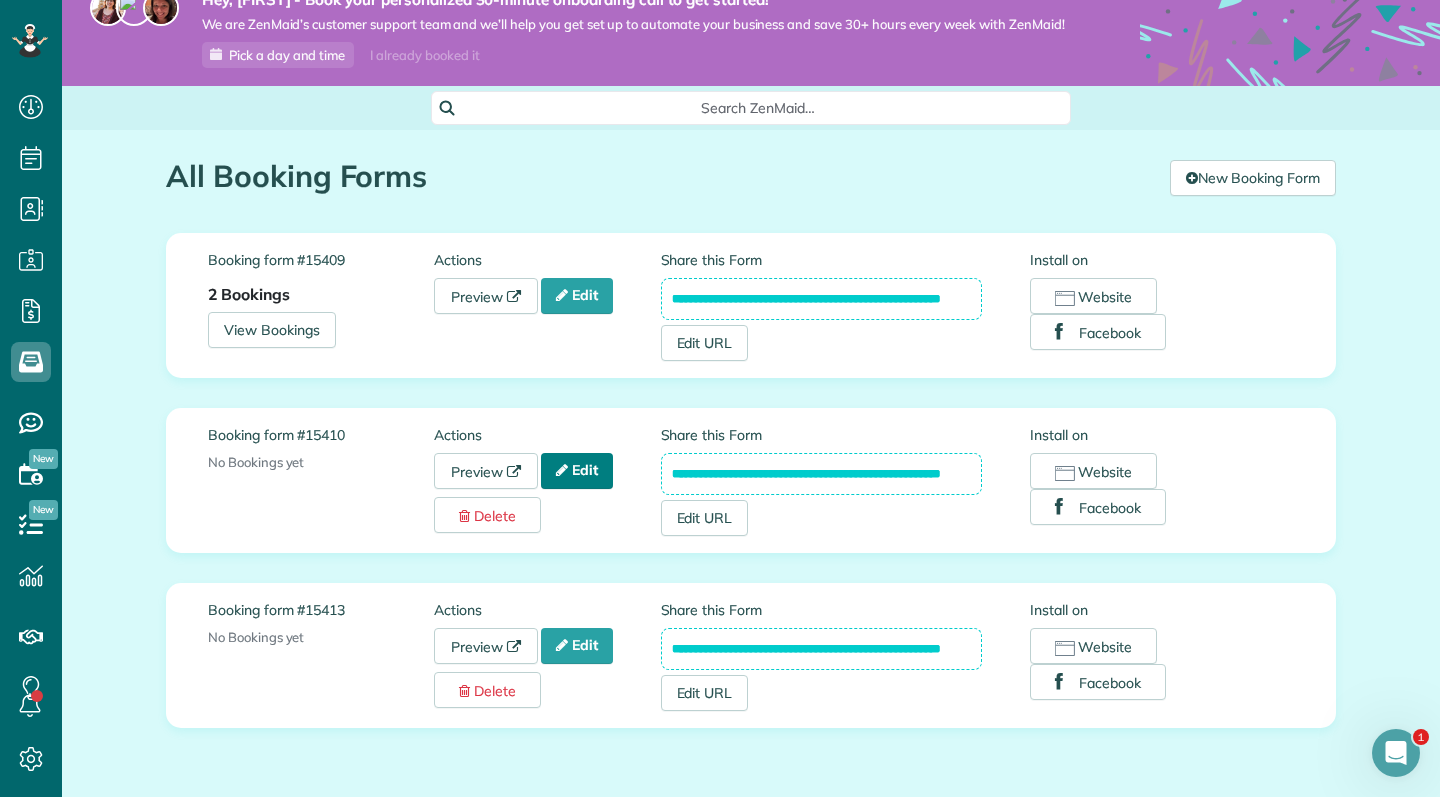 click on "Edit" at bounding box center (577, 471) 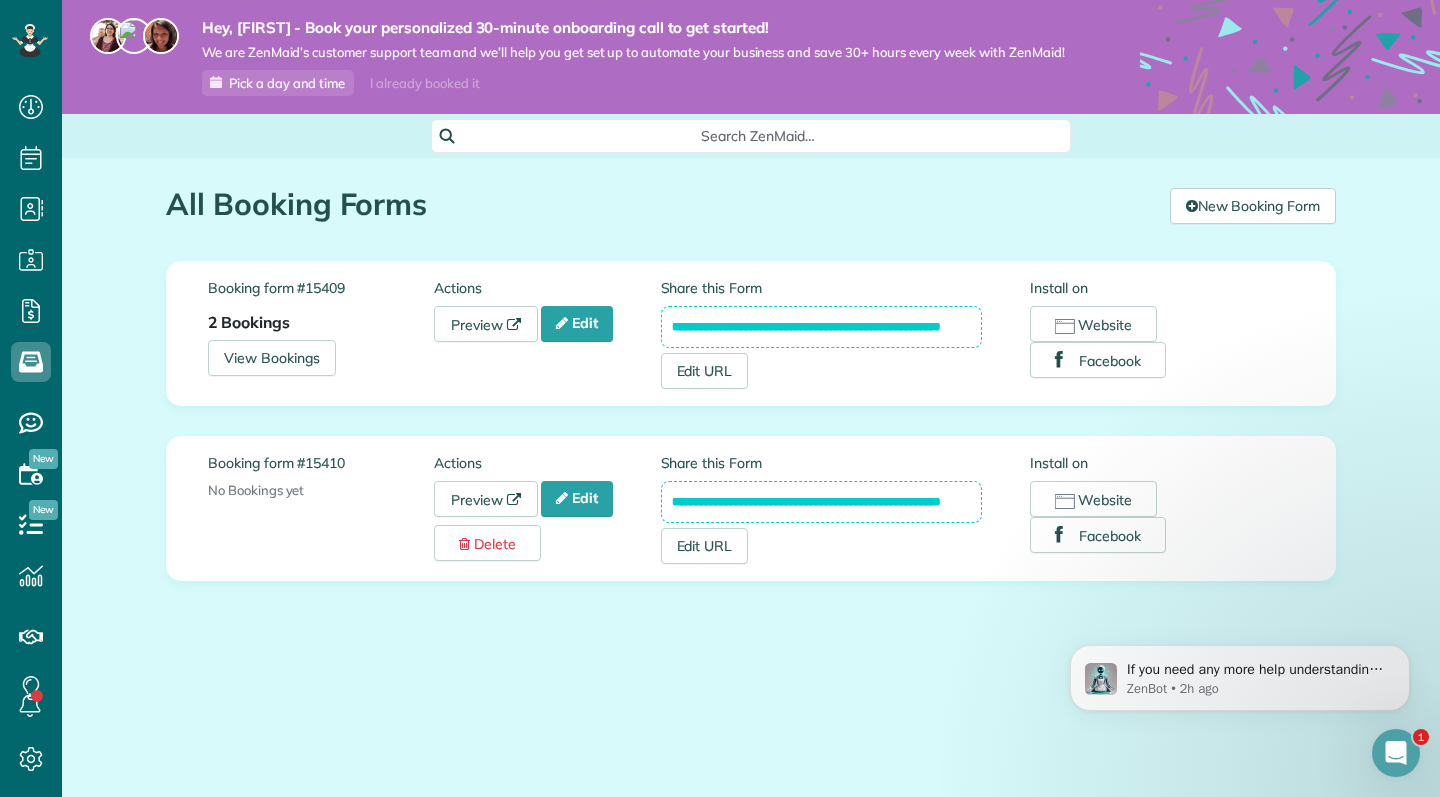 scroll, scrollTop: 0, scrollLeft: 0, axis: both 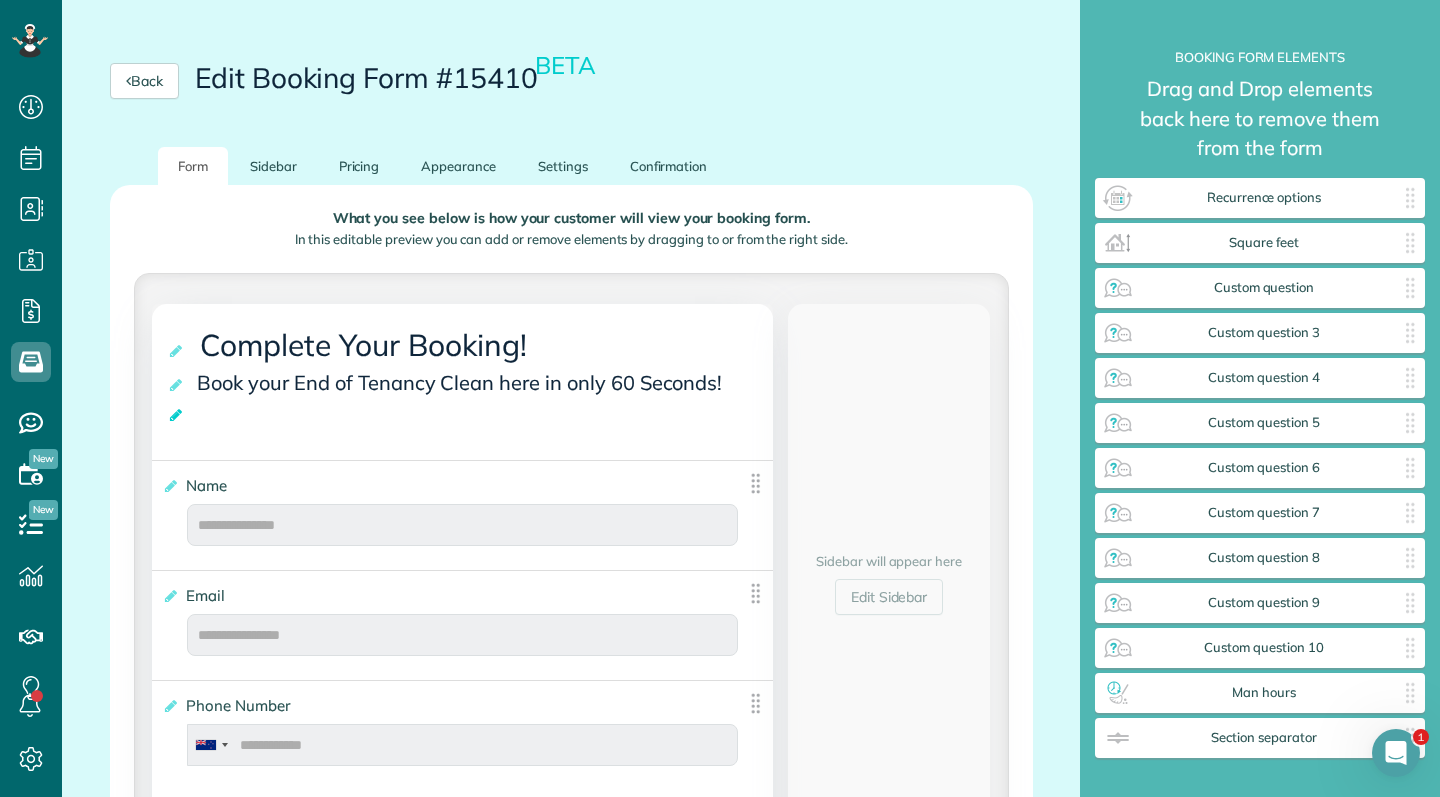 click at bounding box center (177, 415) 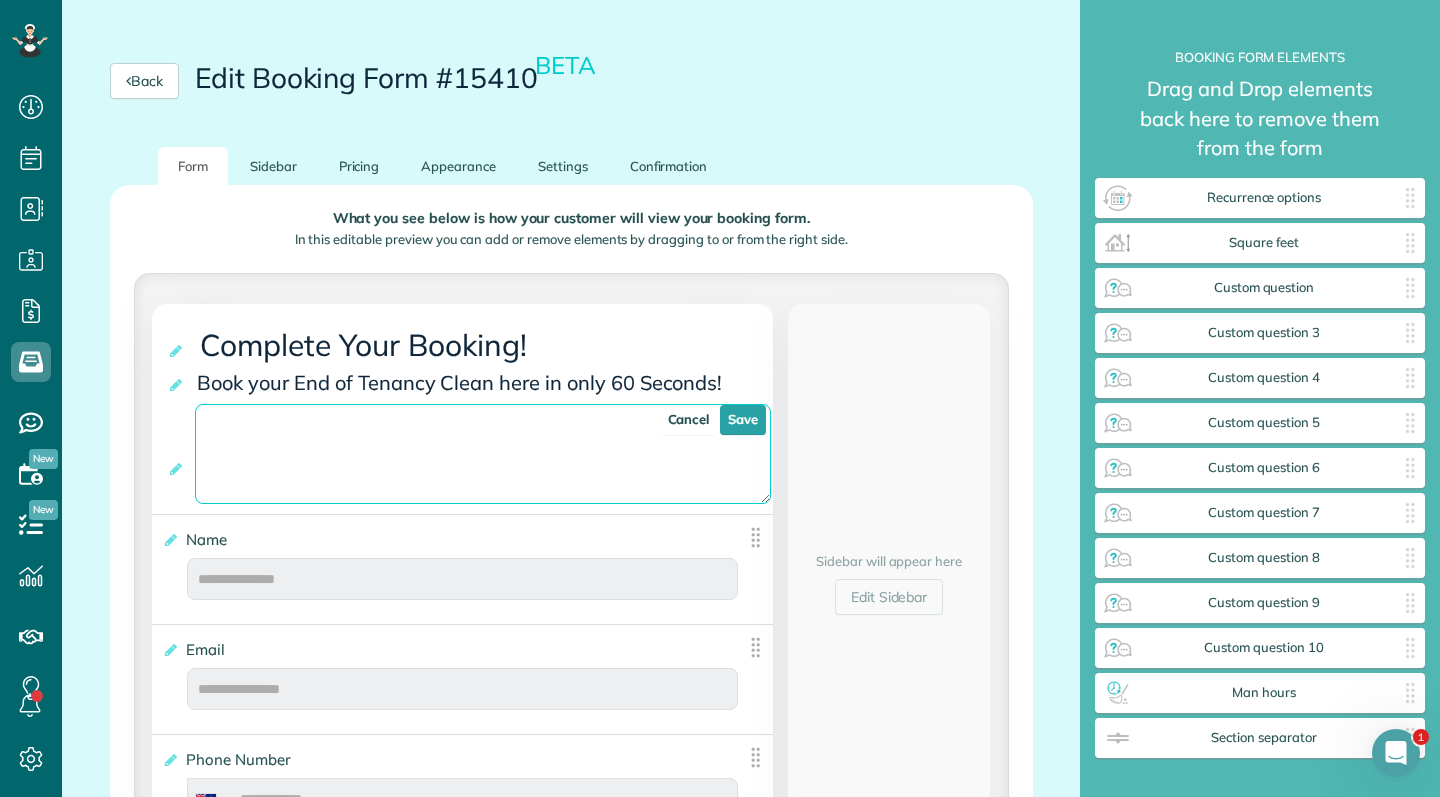 click at bounding box center (483, 454) 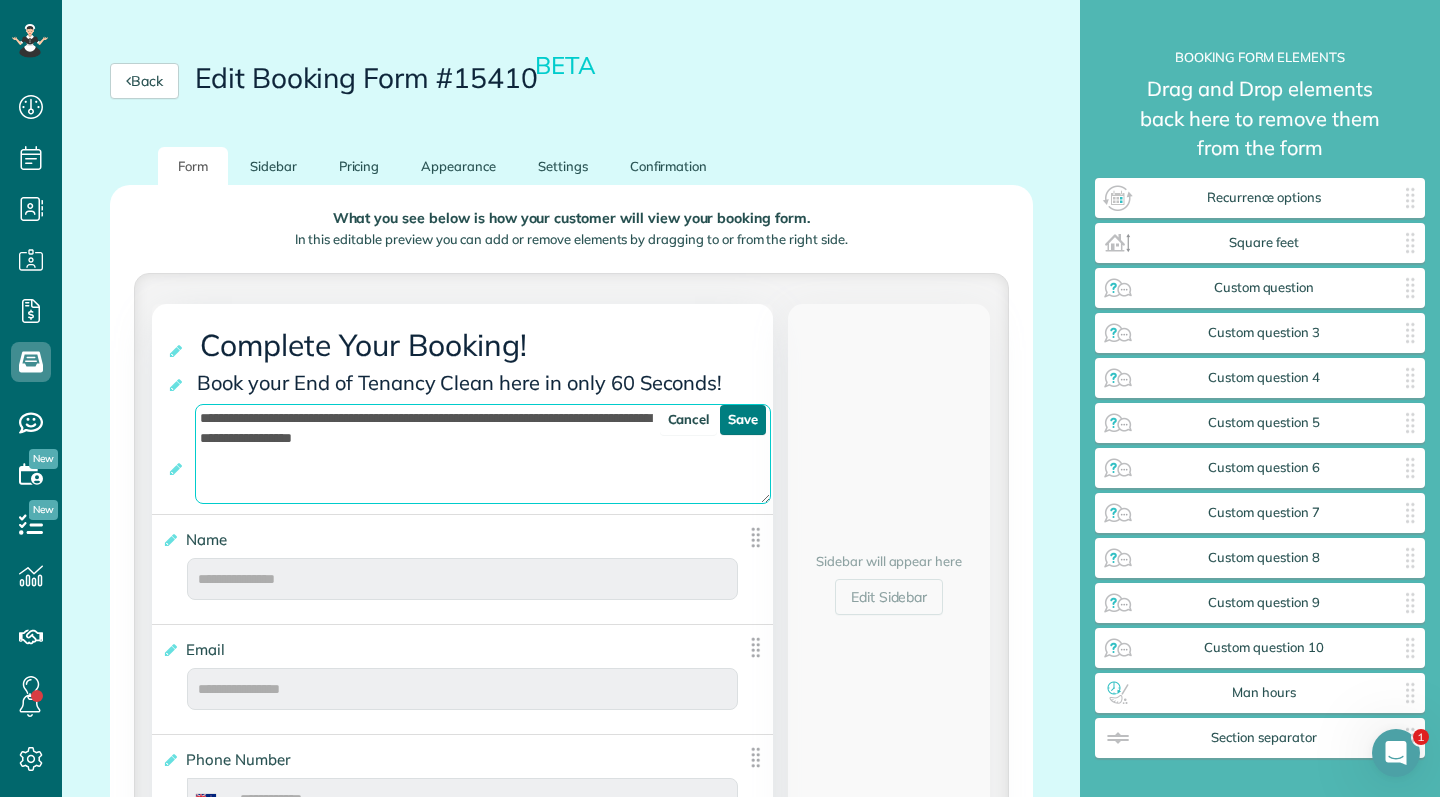 type on "**********" 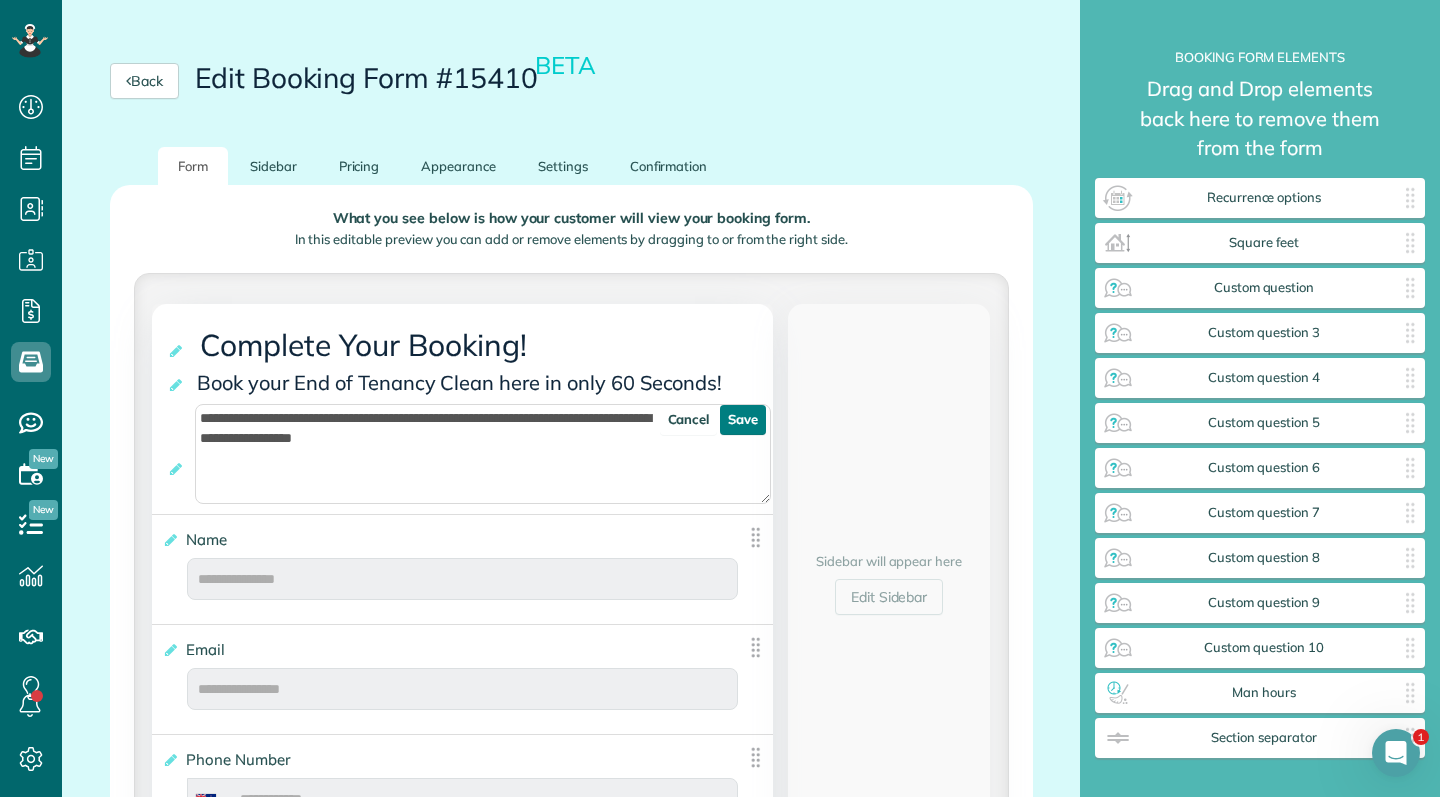 click on "Save" at bounding box center (743, 420) 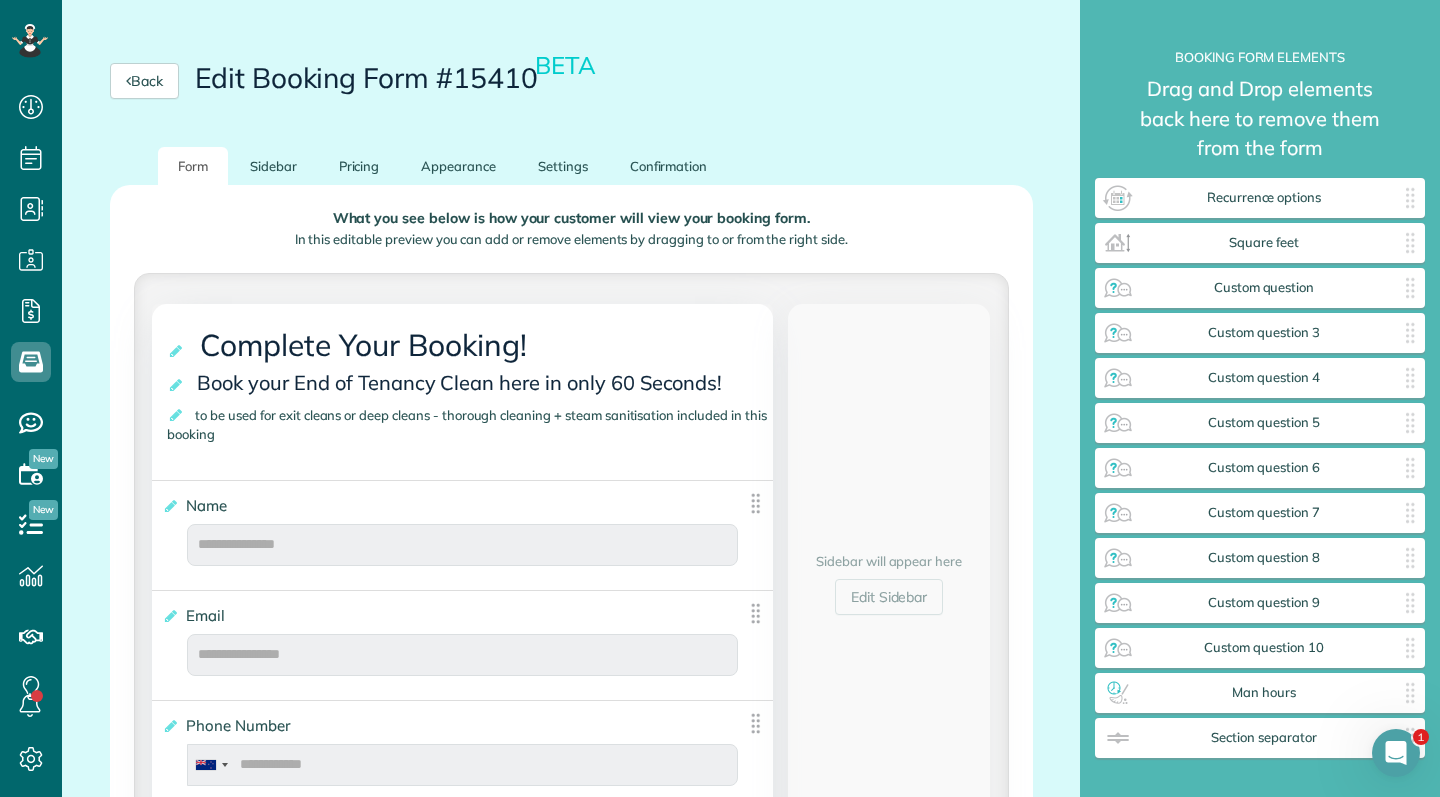 click on "to be used for exit cleans or deep cleans - thorough cleaning + steam sanitisation included in this booking" at bounding box center [466, 424] 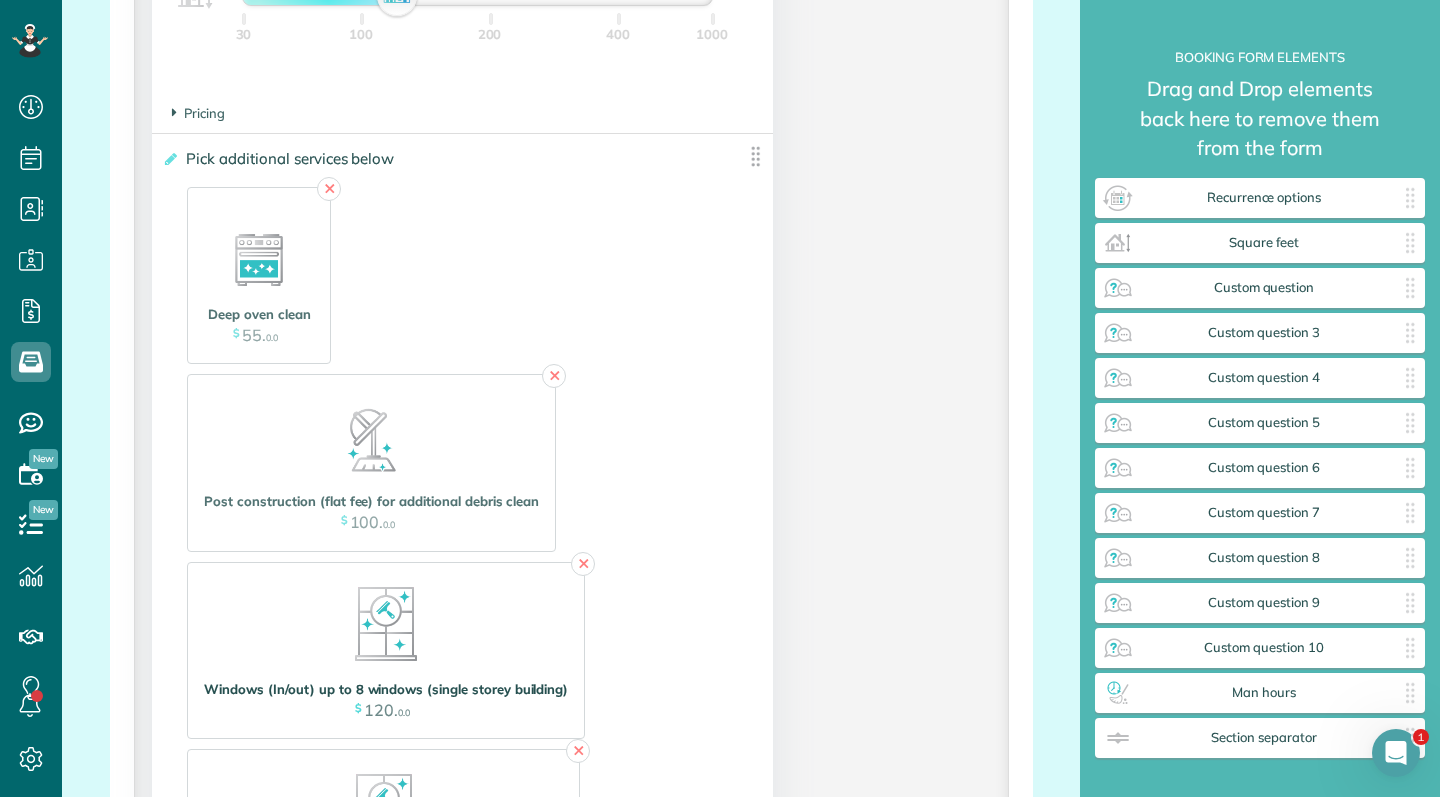 scroll, scrollTop: 2574, scrollLeft: 0, axis: vertical 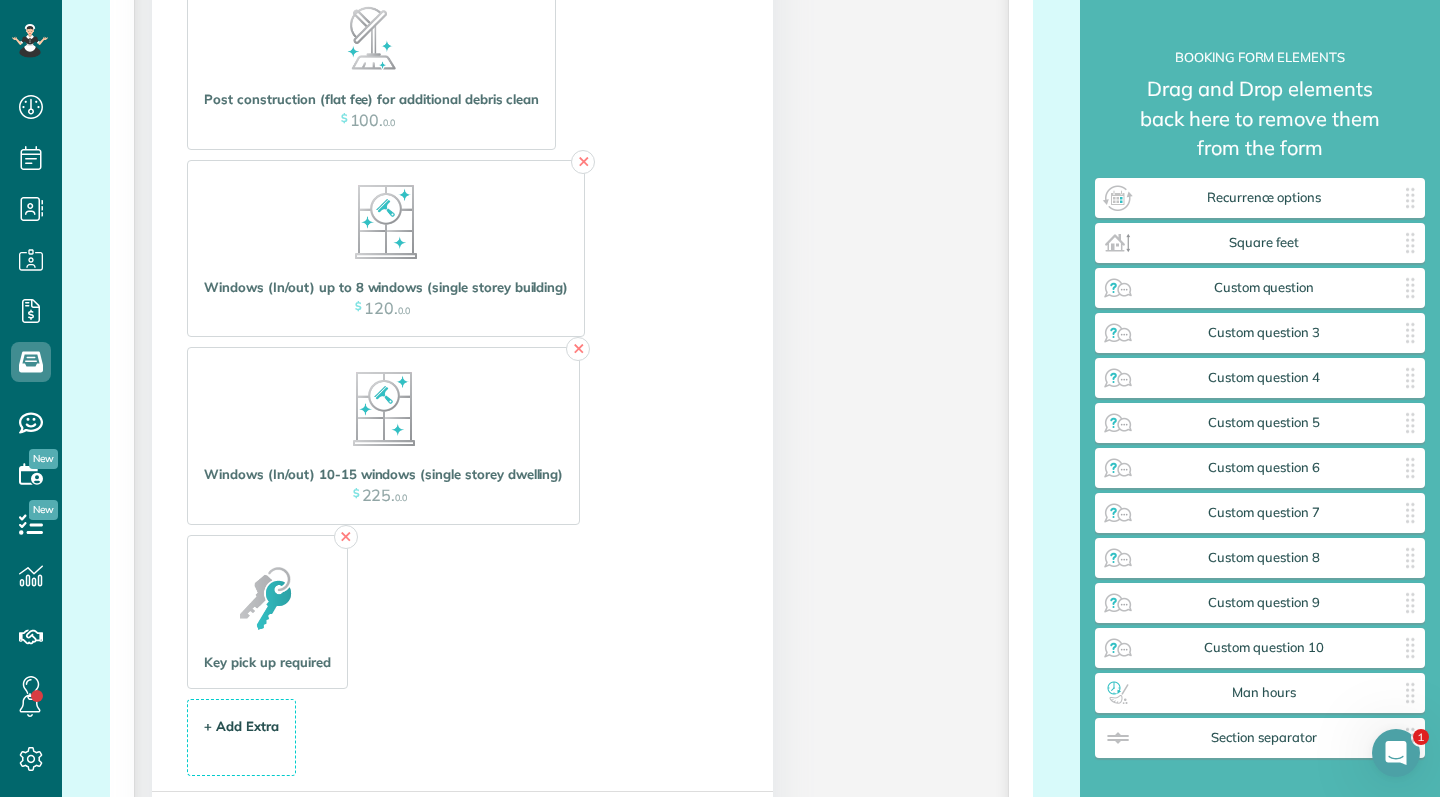 click on "+ Add Extra
$ 34 . 99" at bounding box center (241, 739) 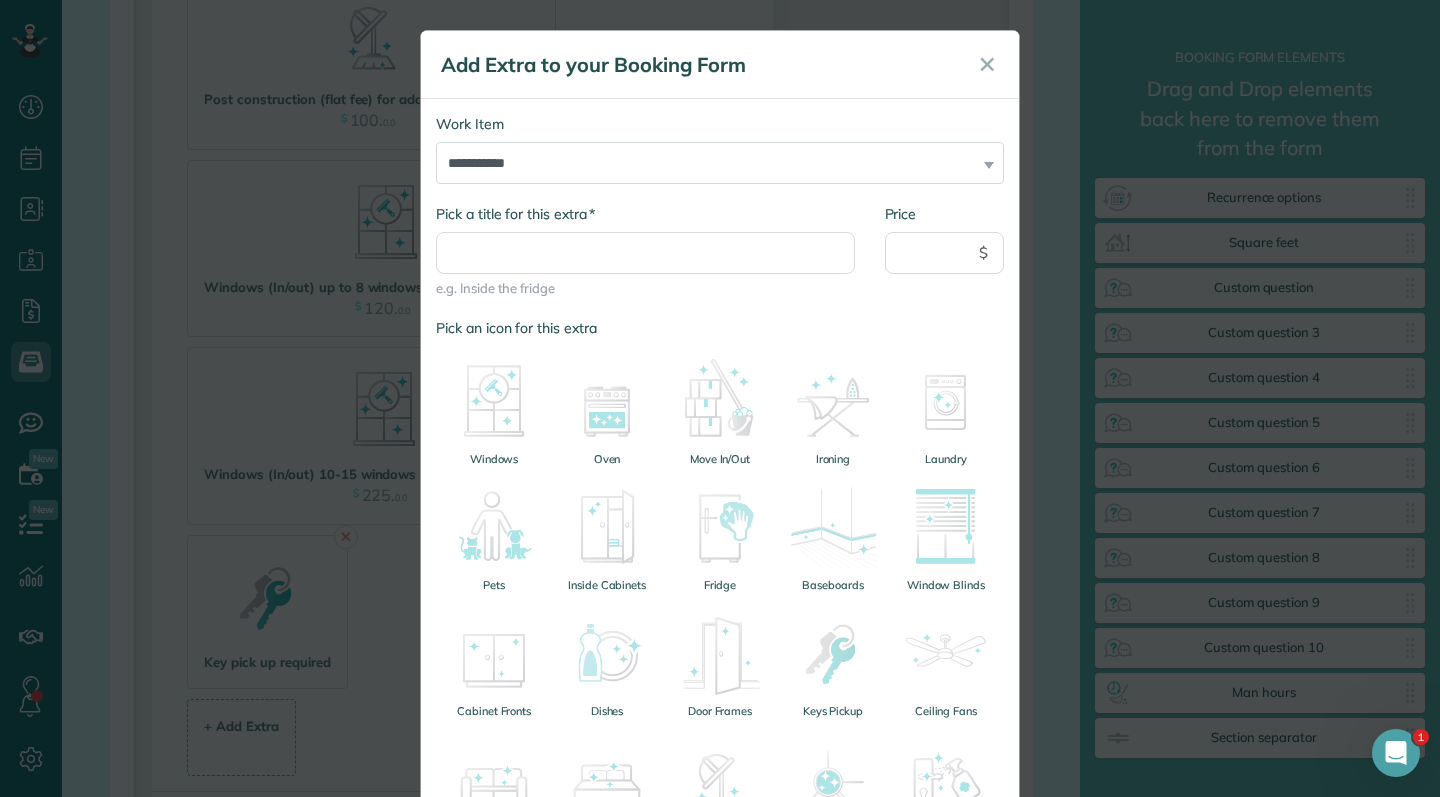 click on "e.g. Inside the fridge" at bounding box center [645, 288] 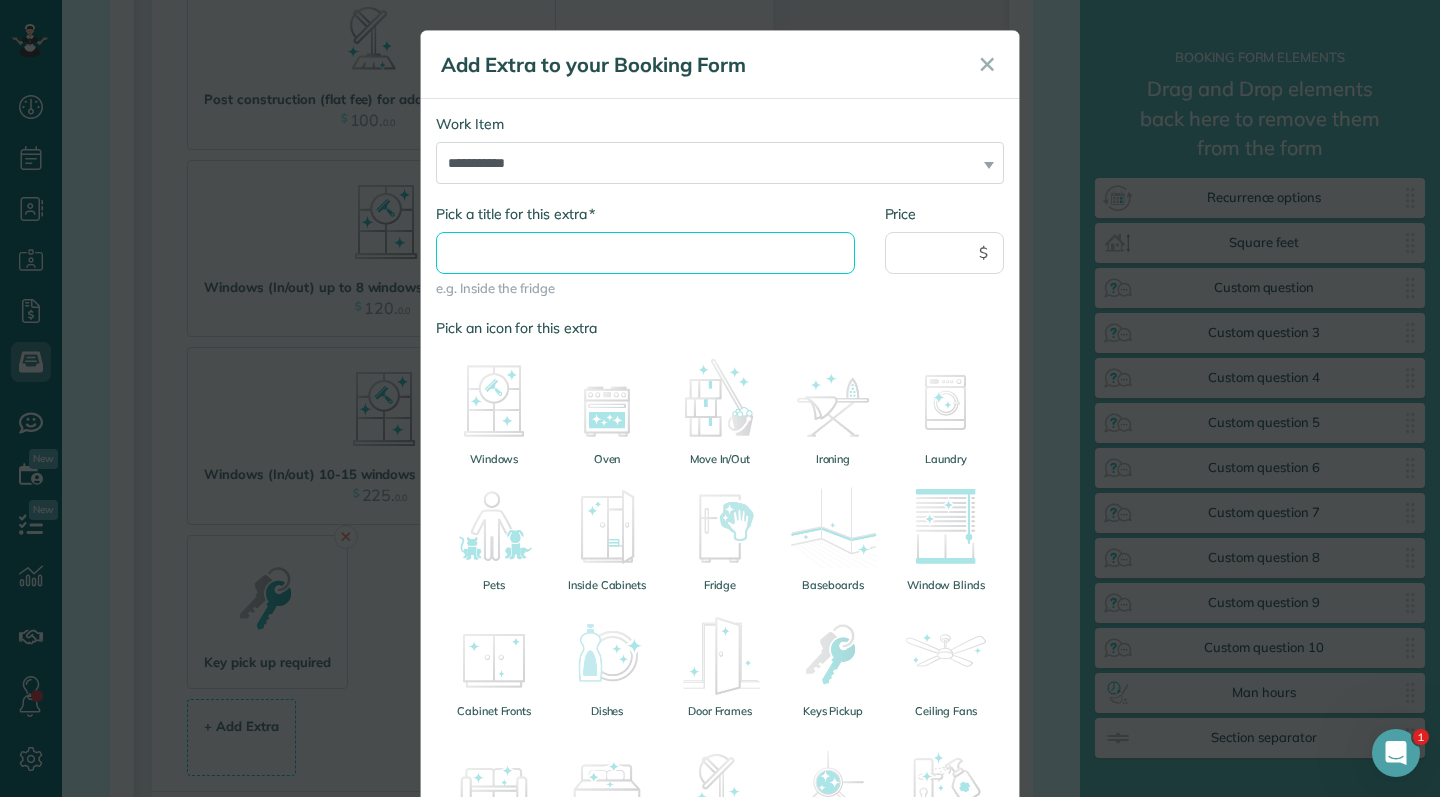 click on "*  Pick a title for this extra" at bounding box center (645, 253) 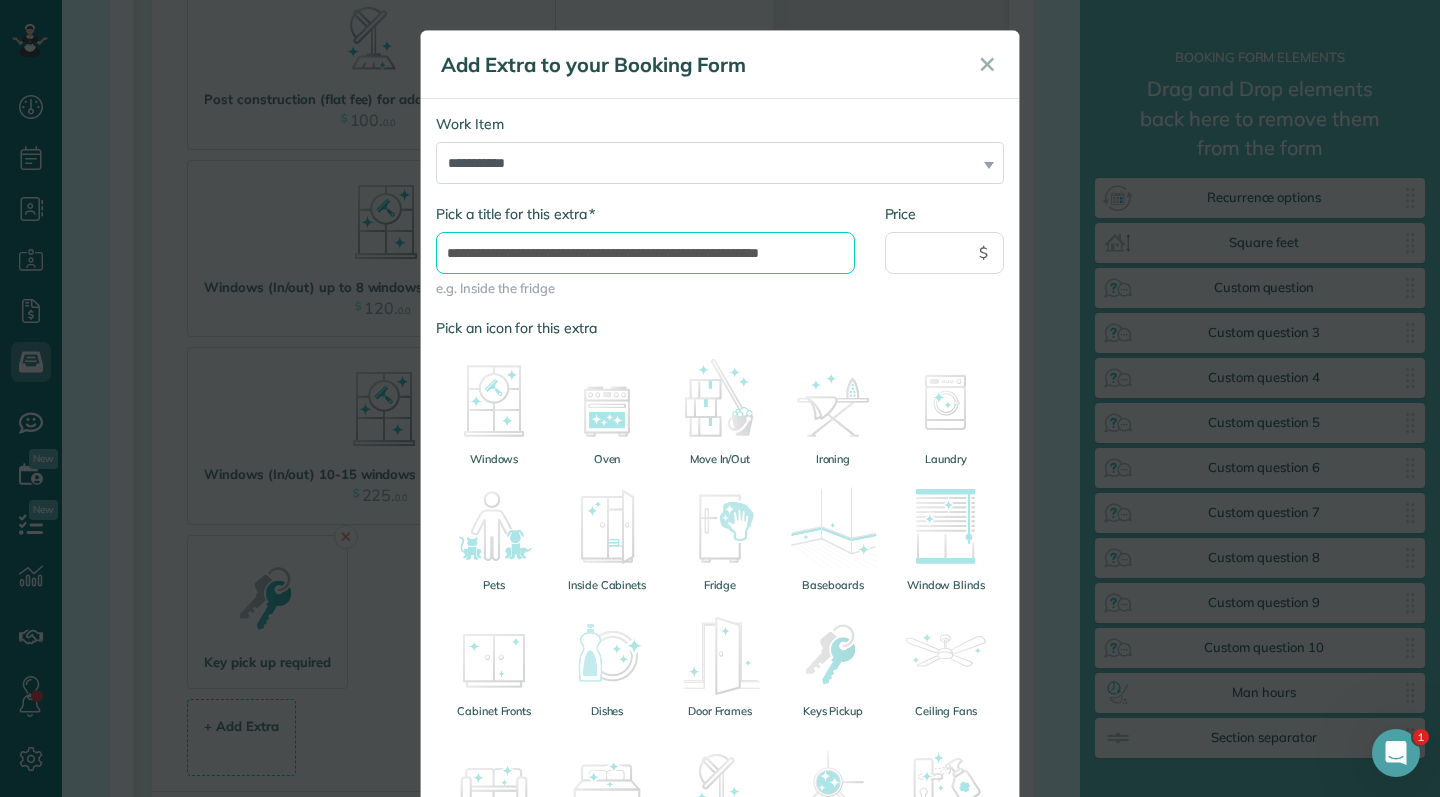 type on "**********" 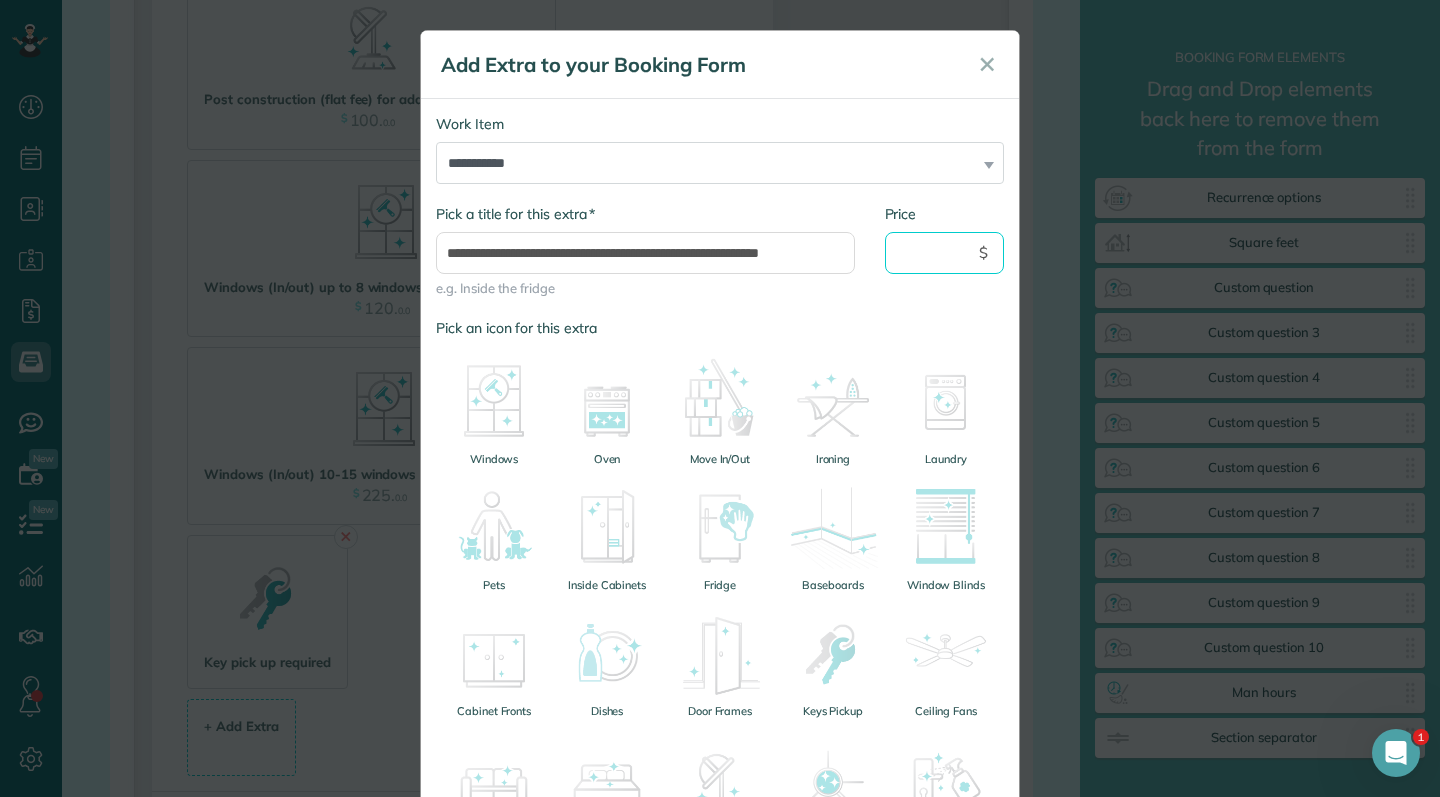 click on "Price" at bounding box center (945, 253) 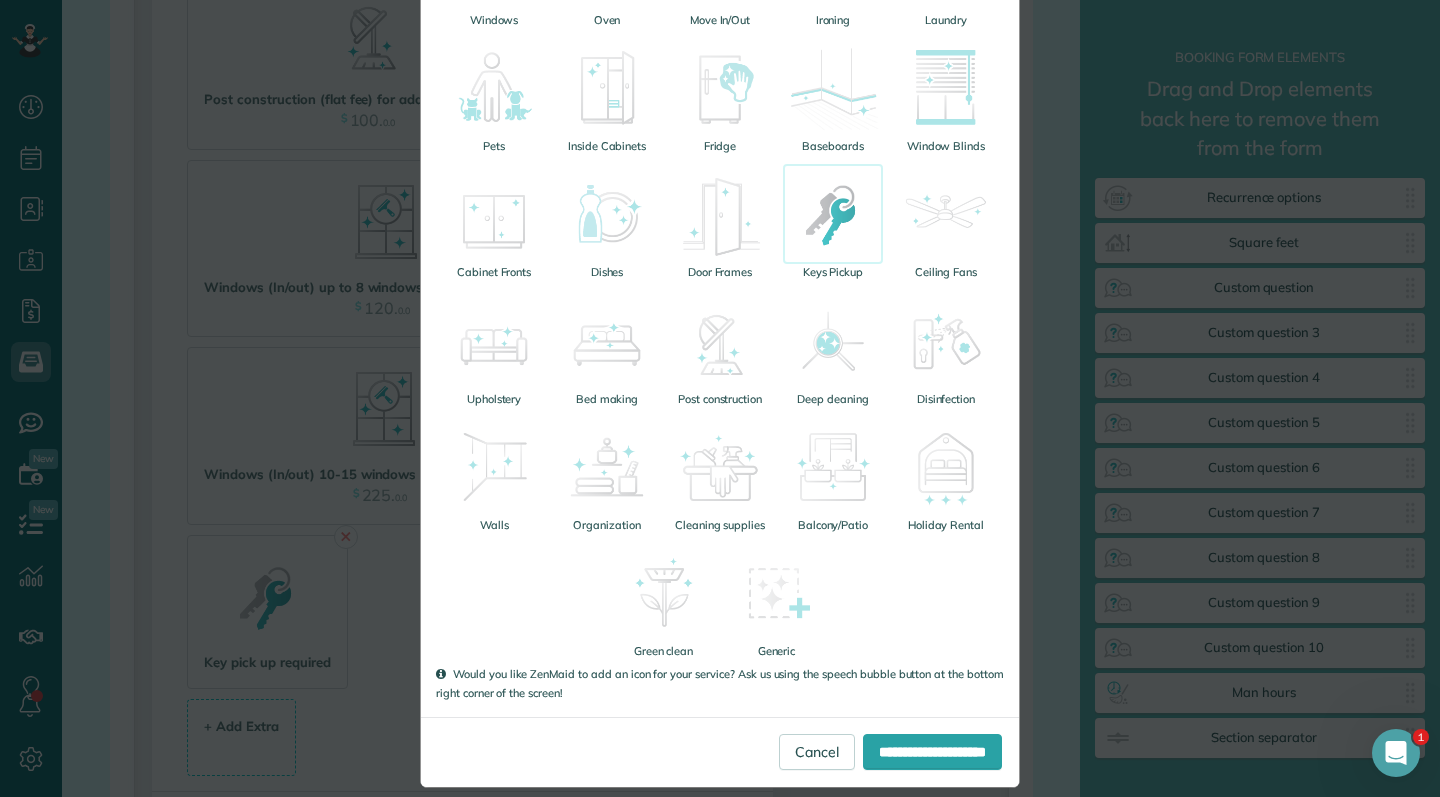 scroll, scrollTop: 441, scrollLeft: 0, axis: vertical 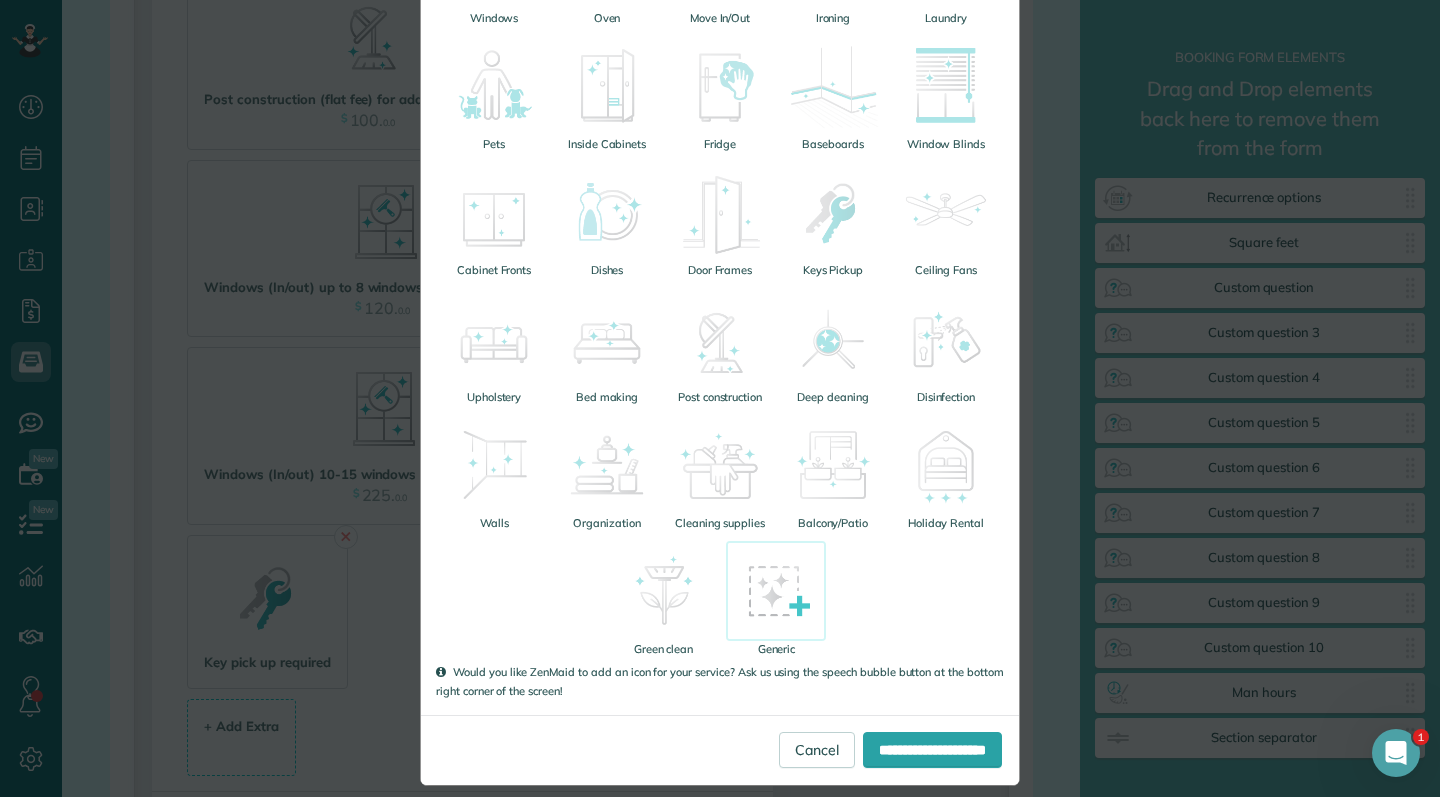 type on "**" 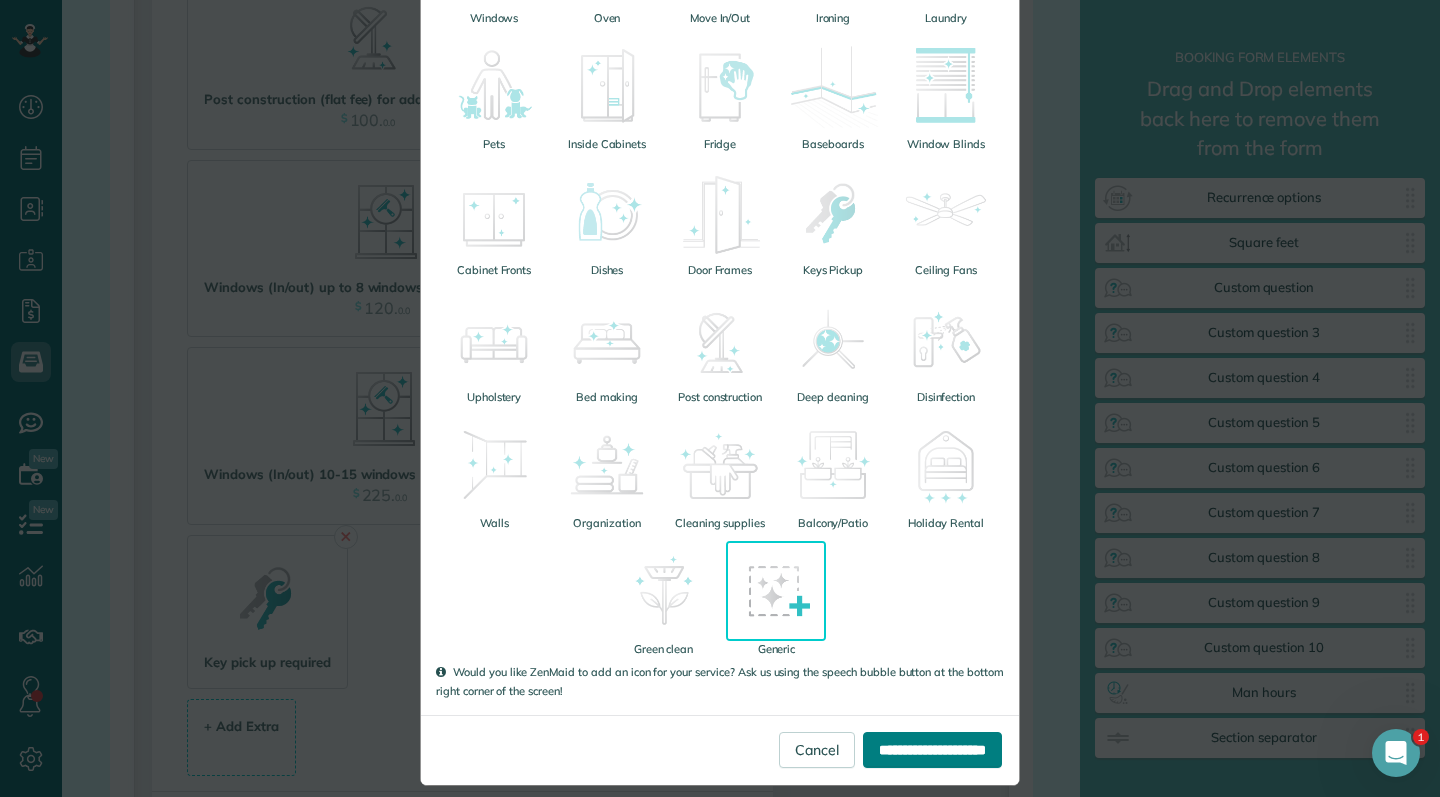 click on "**********" at bounding box center [932, 750] 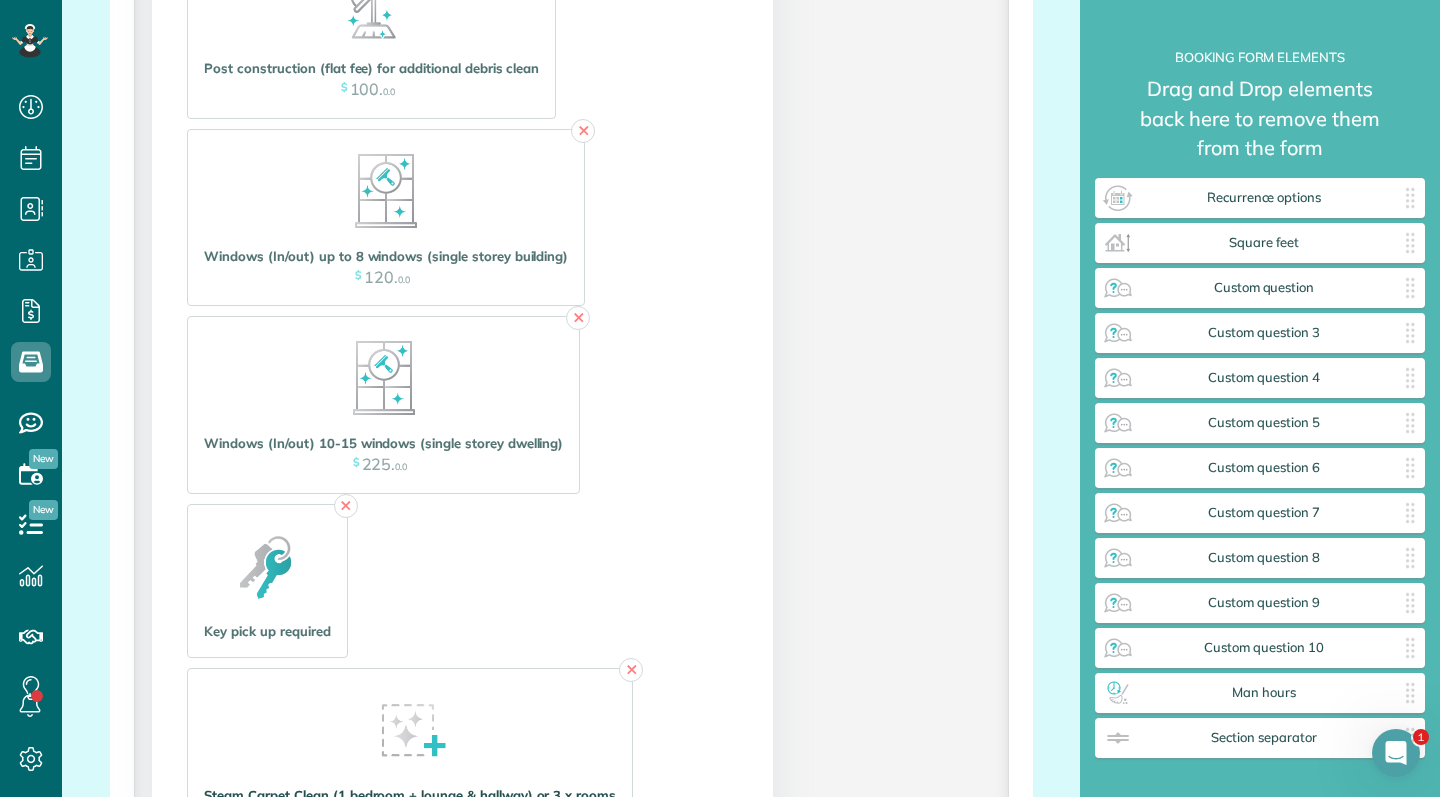 scroll, scrollTop: 2625, scrollLeft: 0, axis: vertical 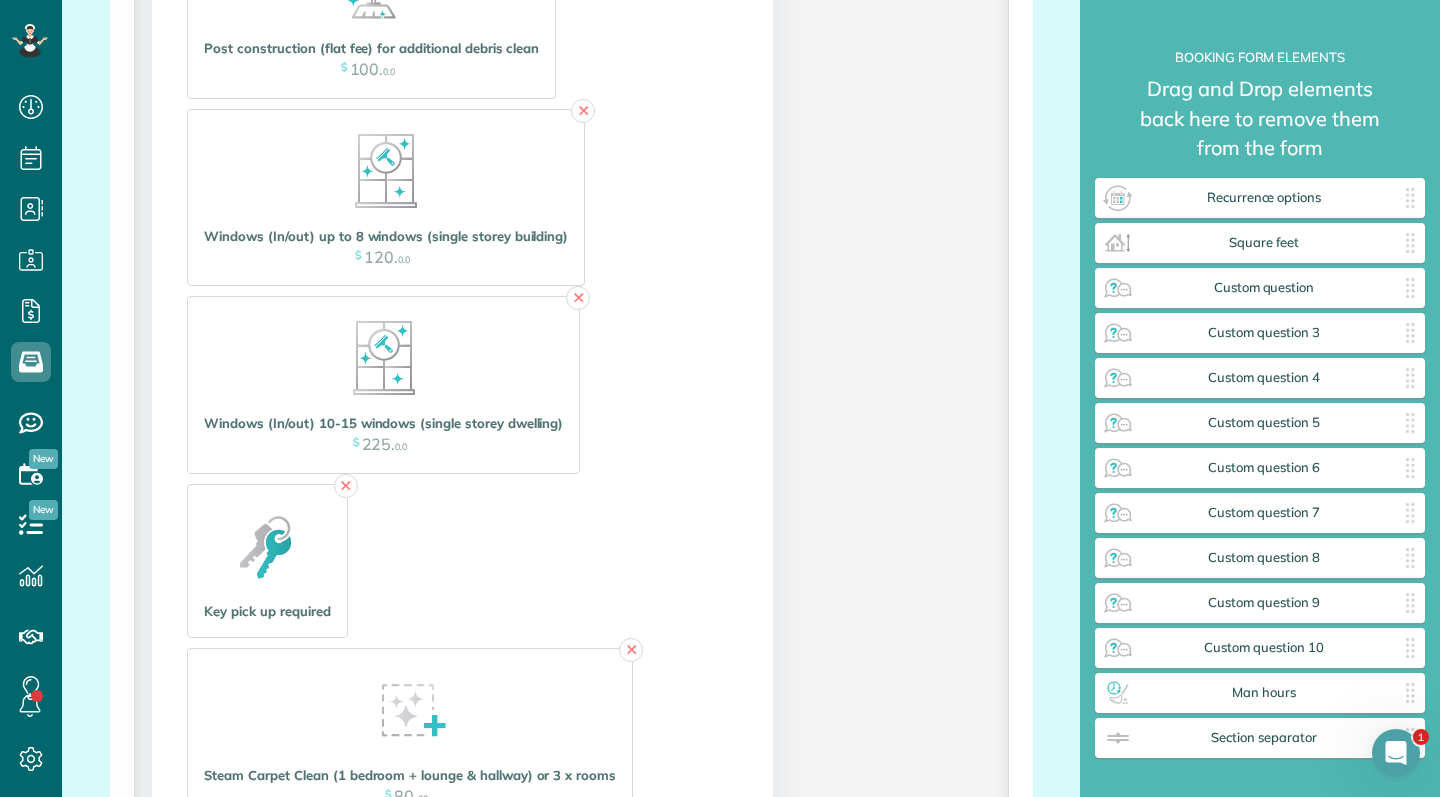 click on "+ Add Extra
$ 34 . 99" at bounding box center (241, 875) 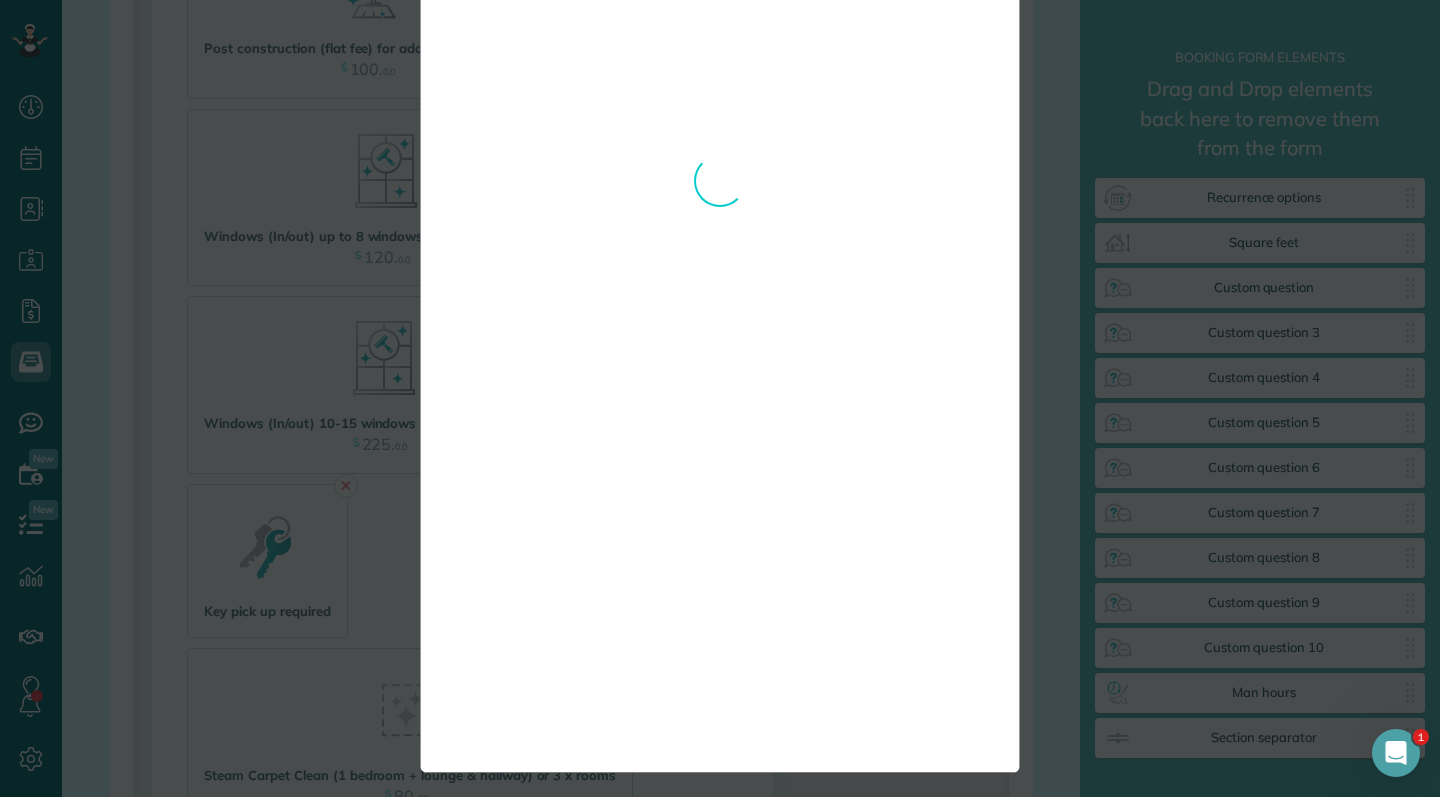 scroll, scrollTop: 0, scrollLeft: 0, axis: both 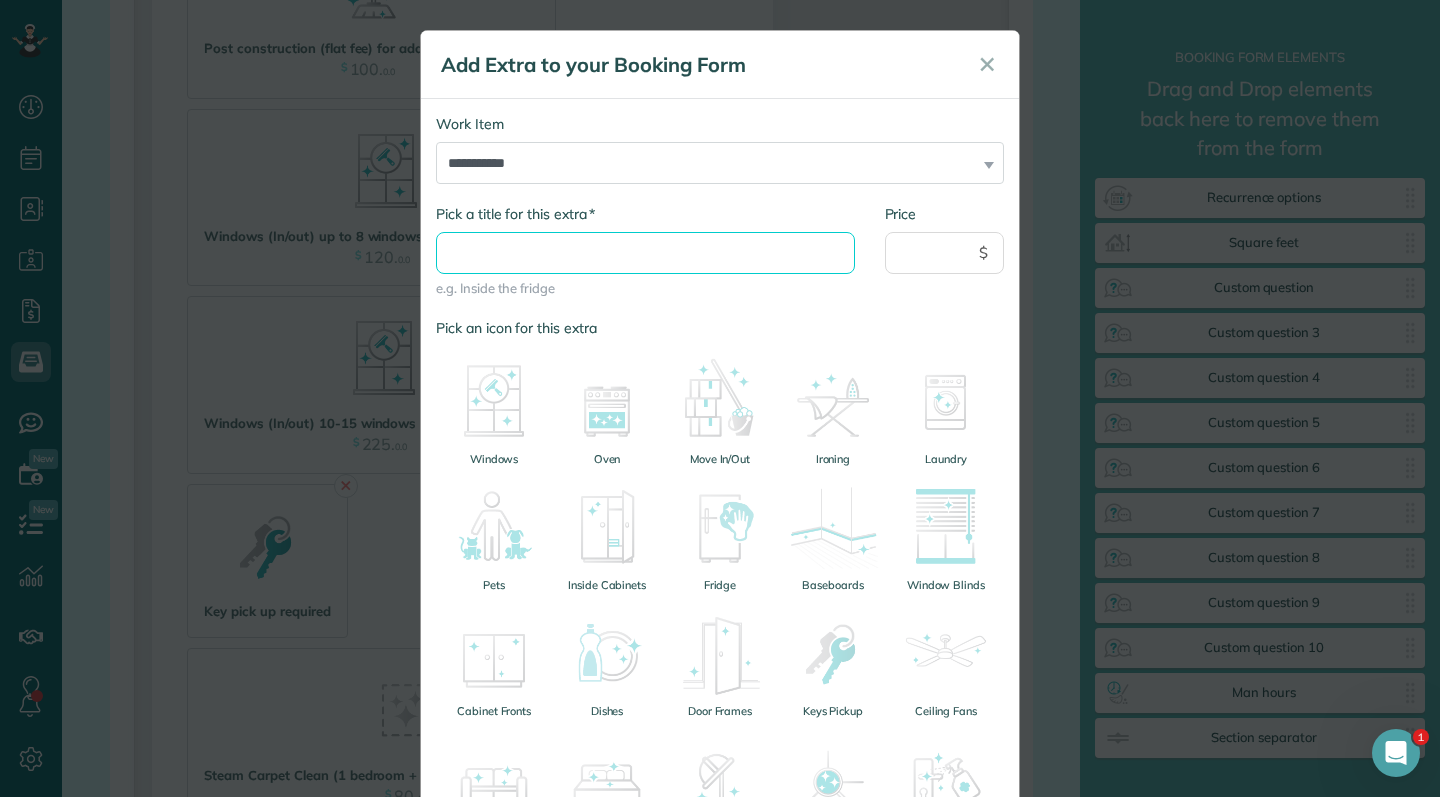 click on "*  Pick a title for this extra" at bounding box center [645, 253] 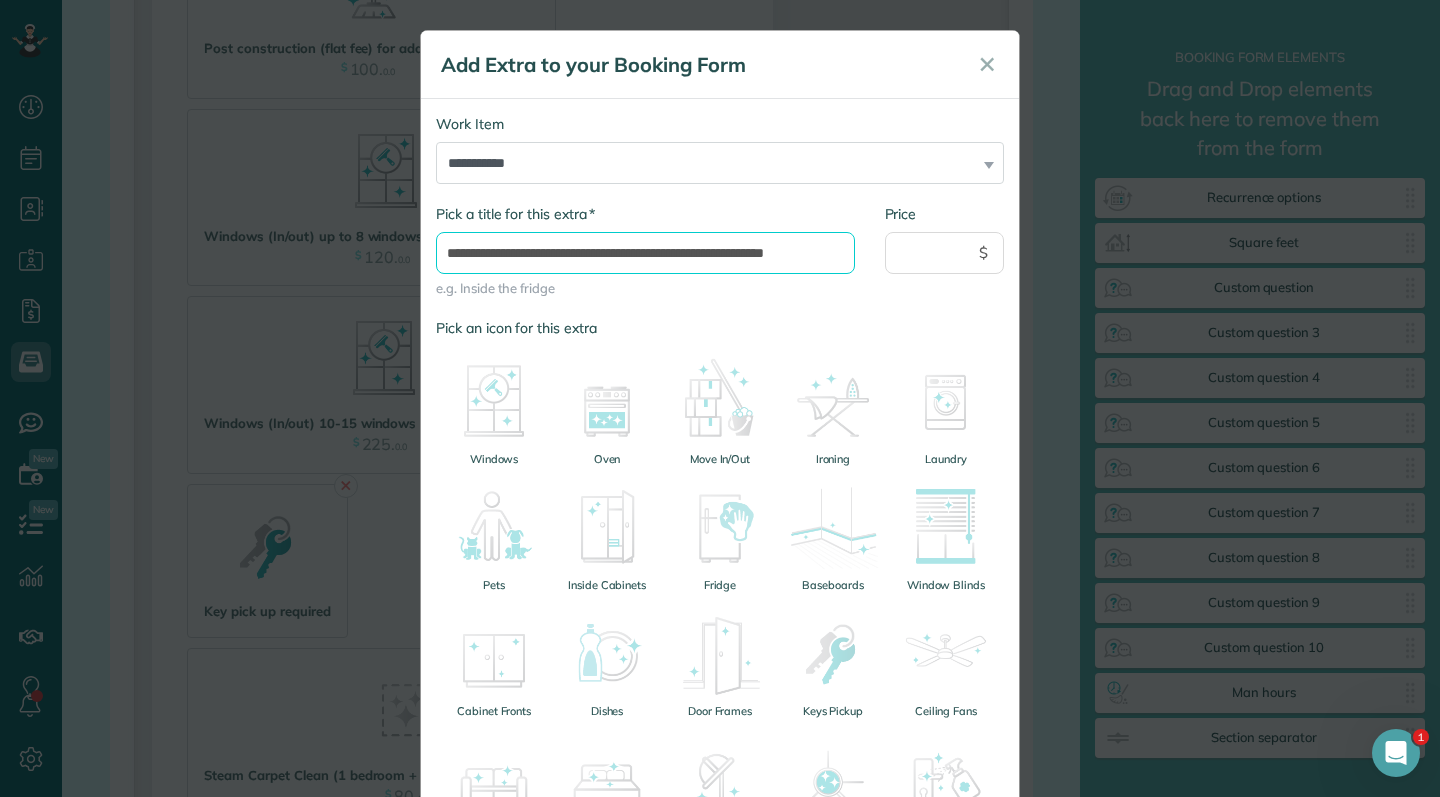 type on "**********" 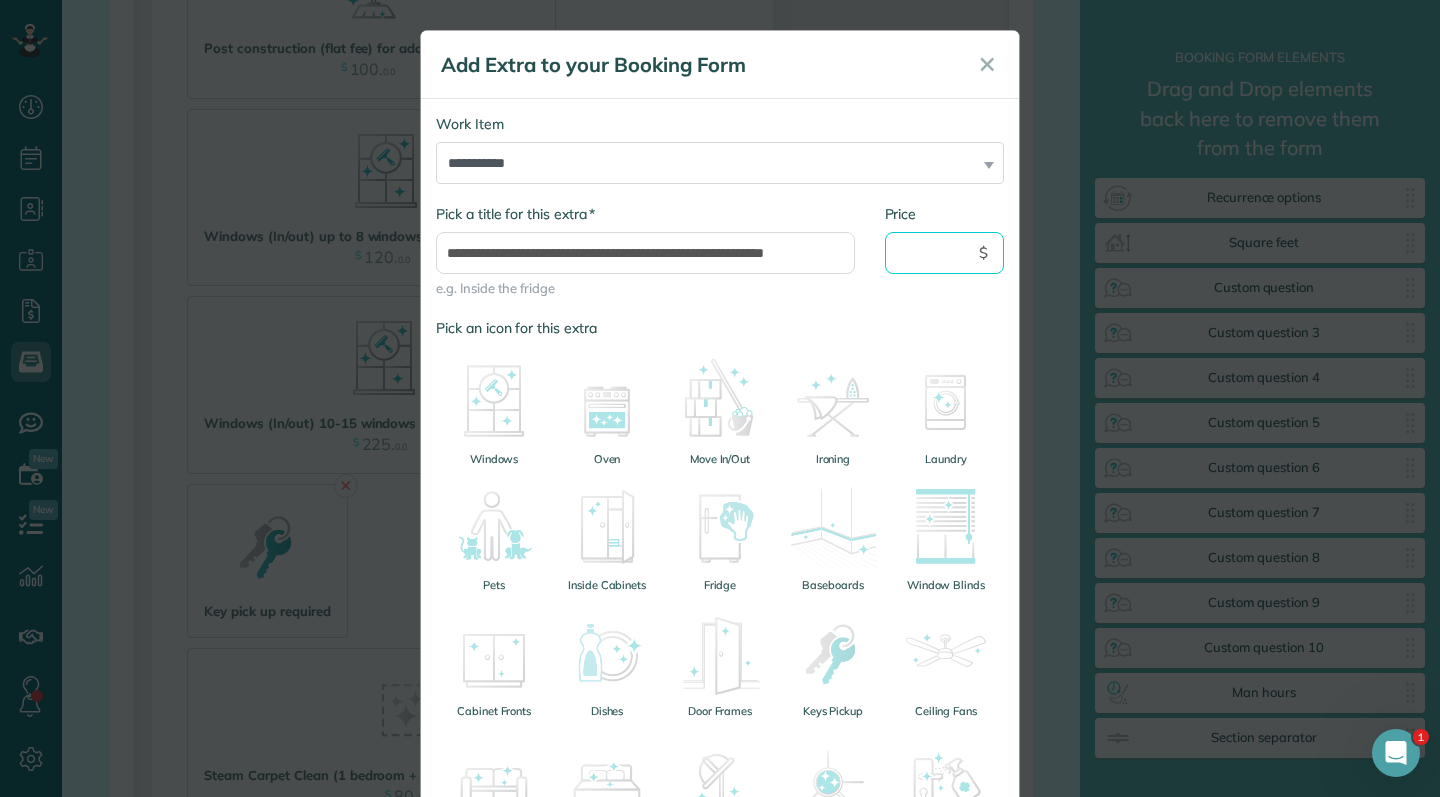 click on "Price" at bounding box center [945, 253] 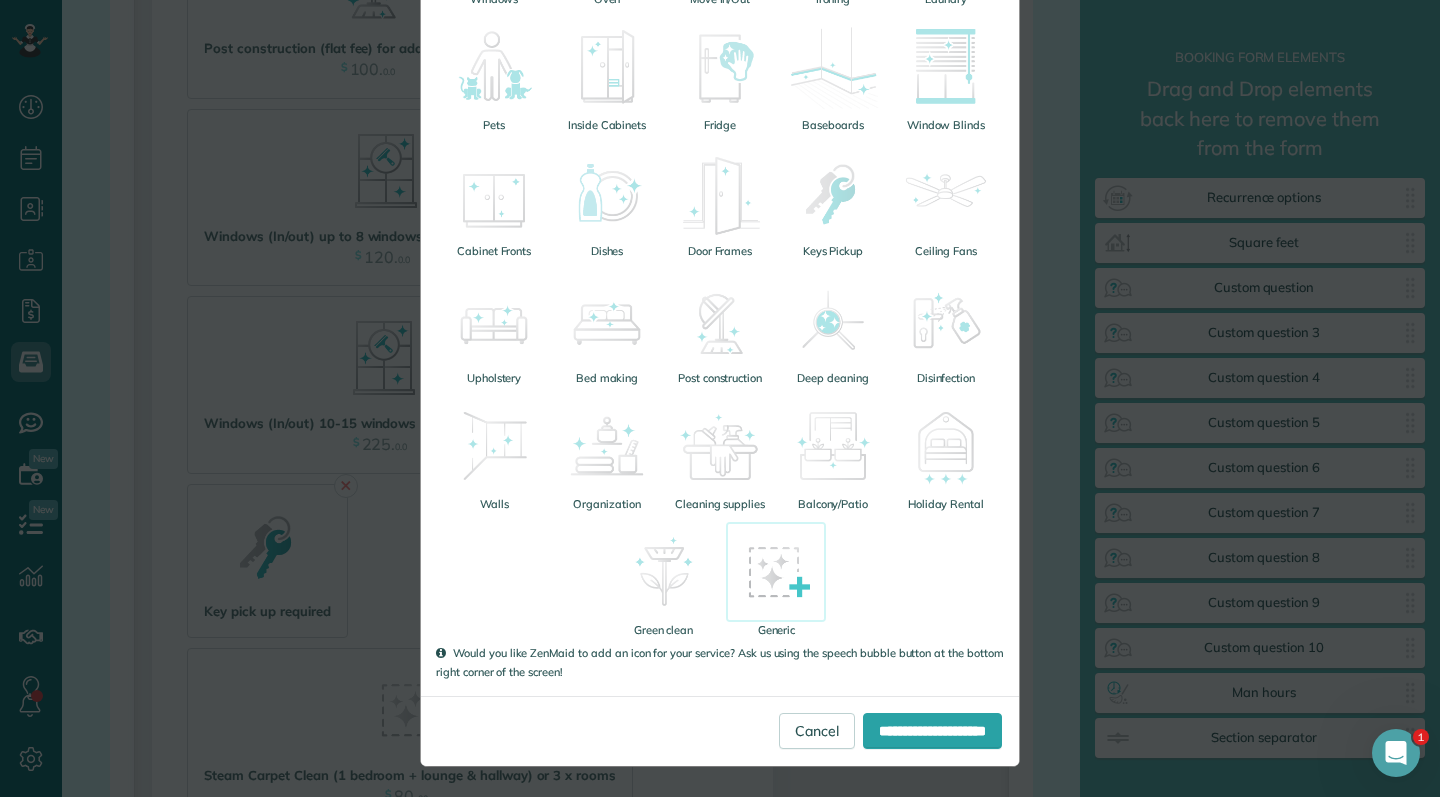type on "***" 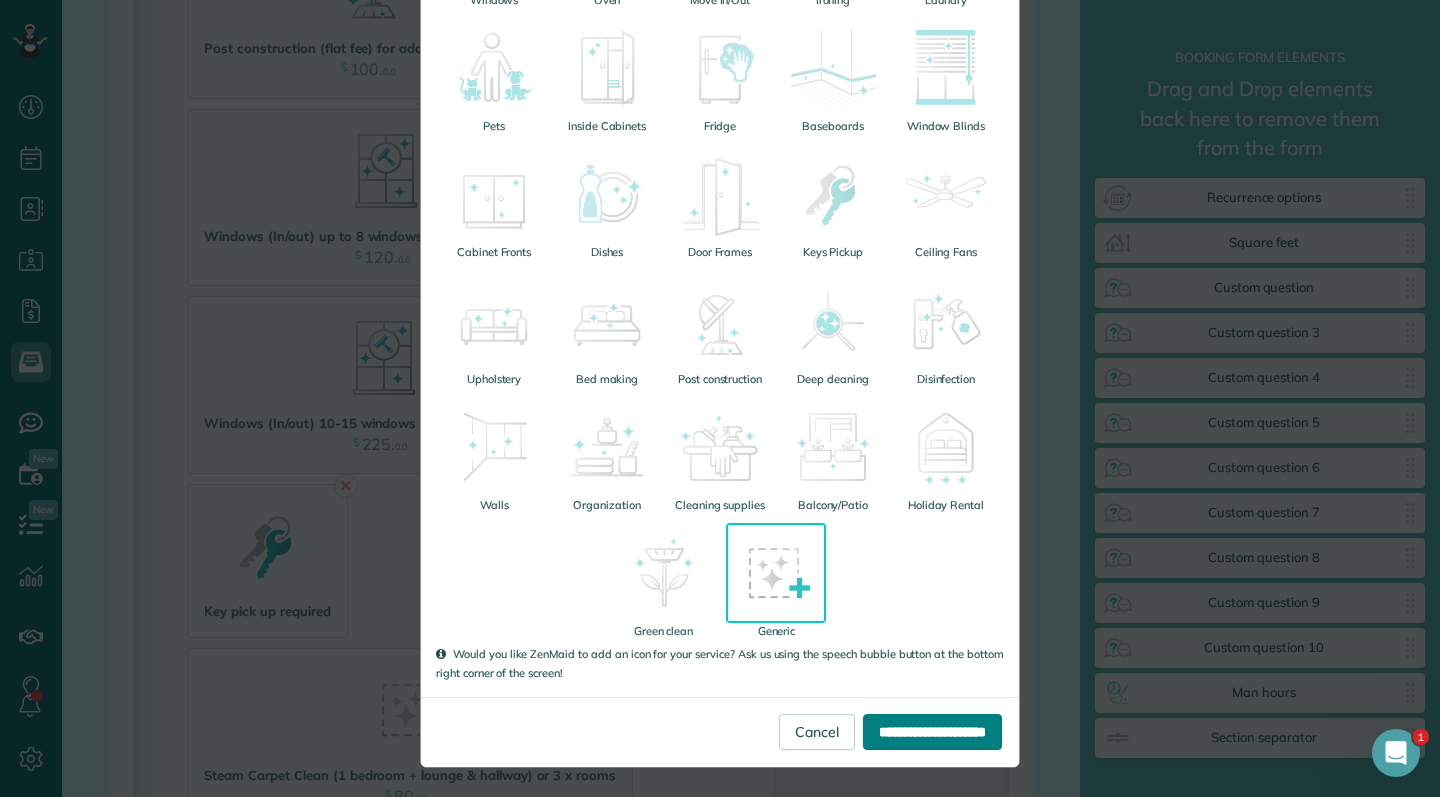 click on "**********" at bounding box center [932, 732] 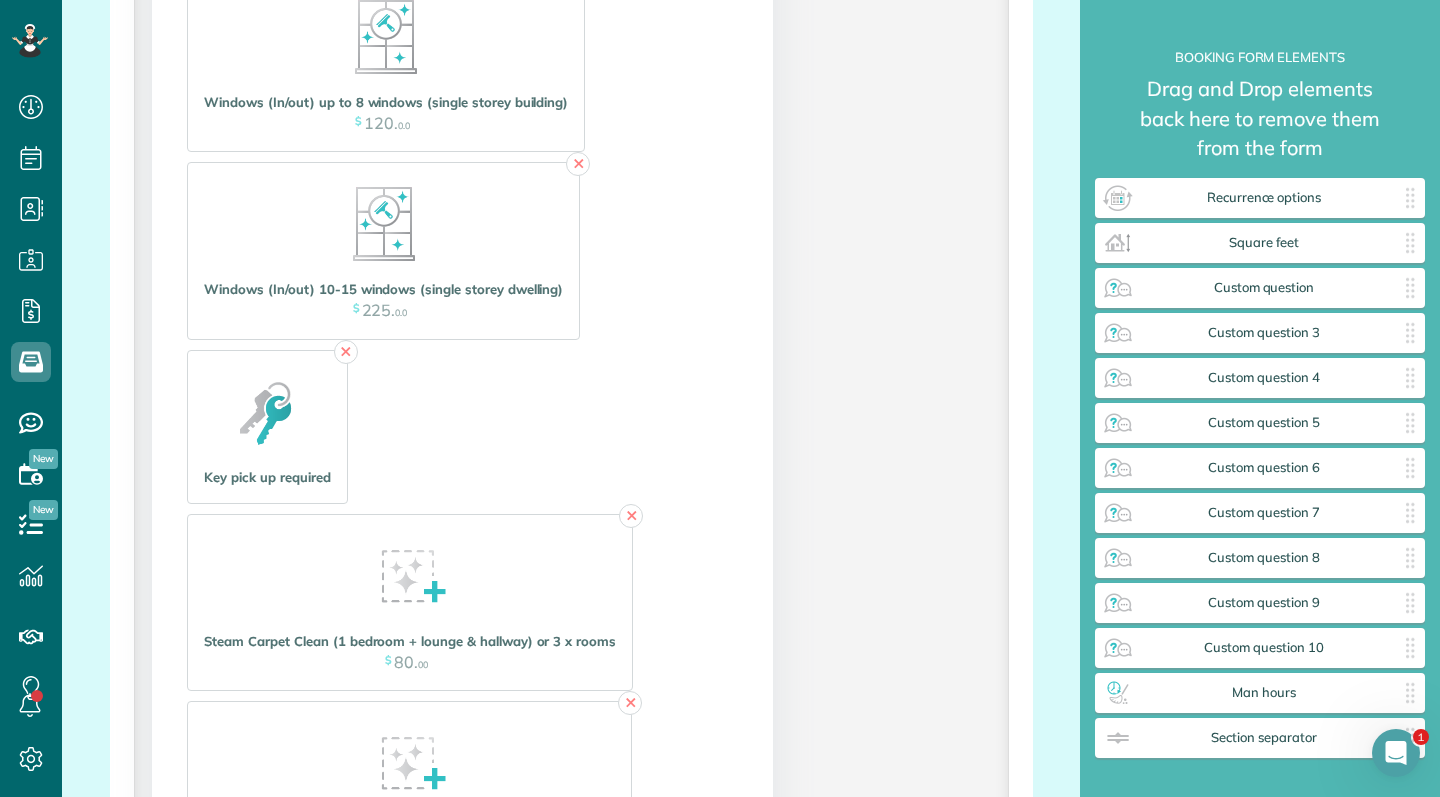 scroll, scrollTop: 2853, scrollLeft: 0, axis: vertical 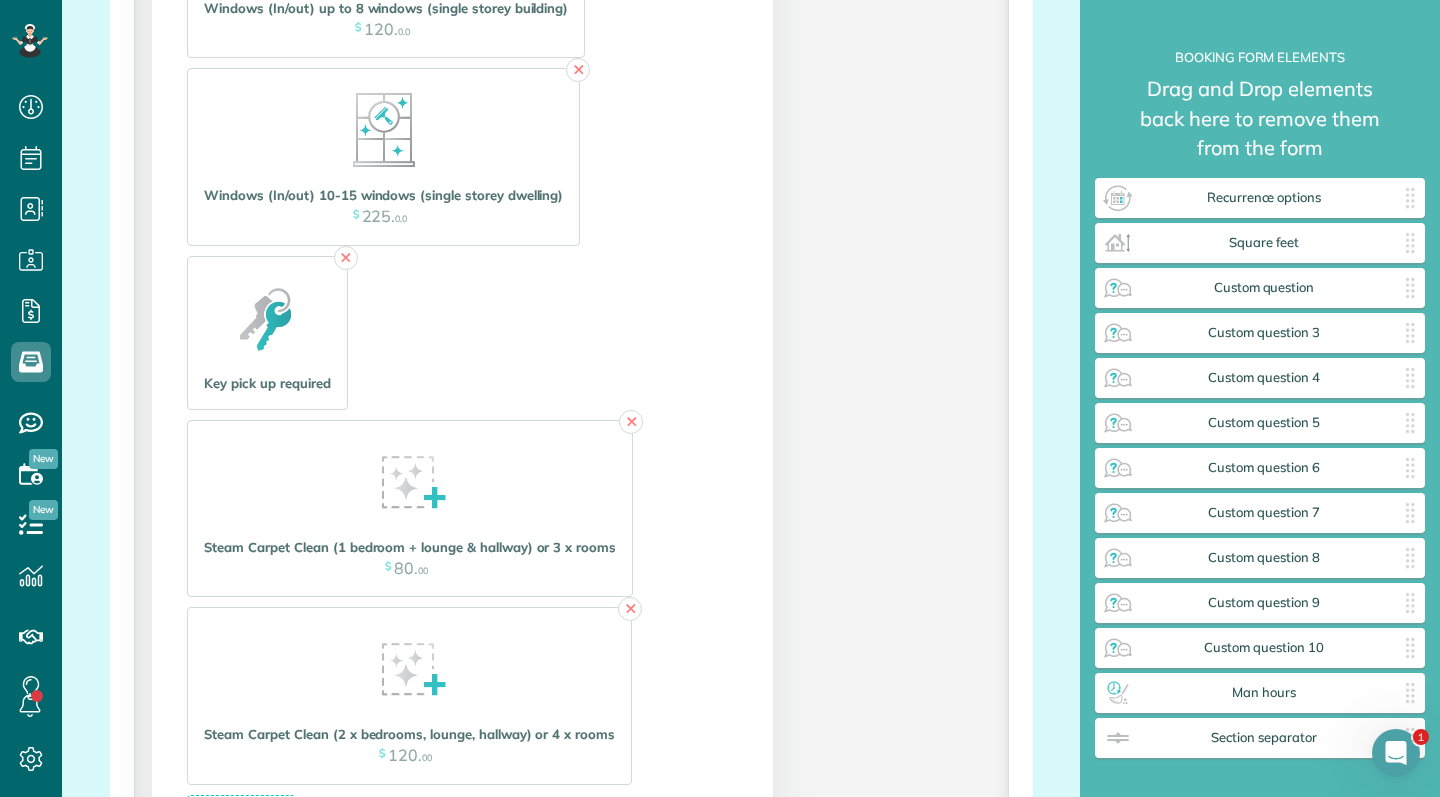 click on "+ Add Extra" at bounding box center (241, 822) 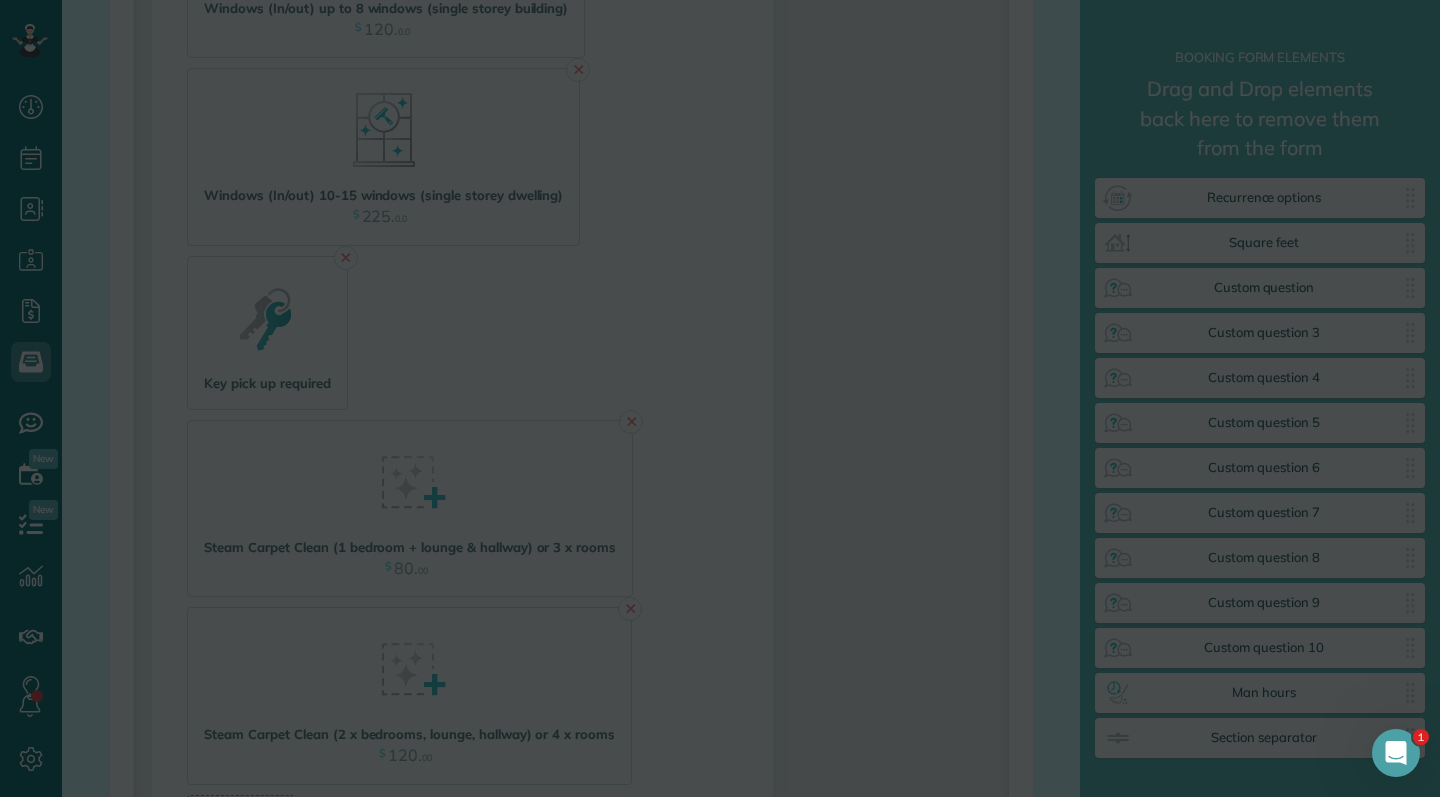 scroll, scrollTop: 0, scrollLeft: 0, axis: both 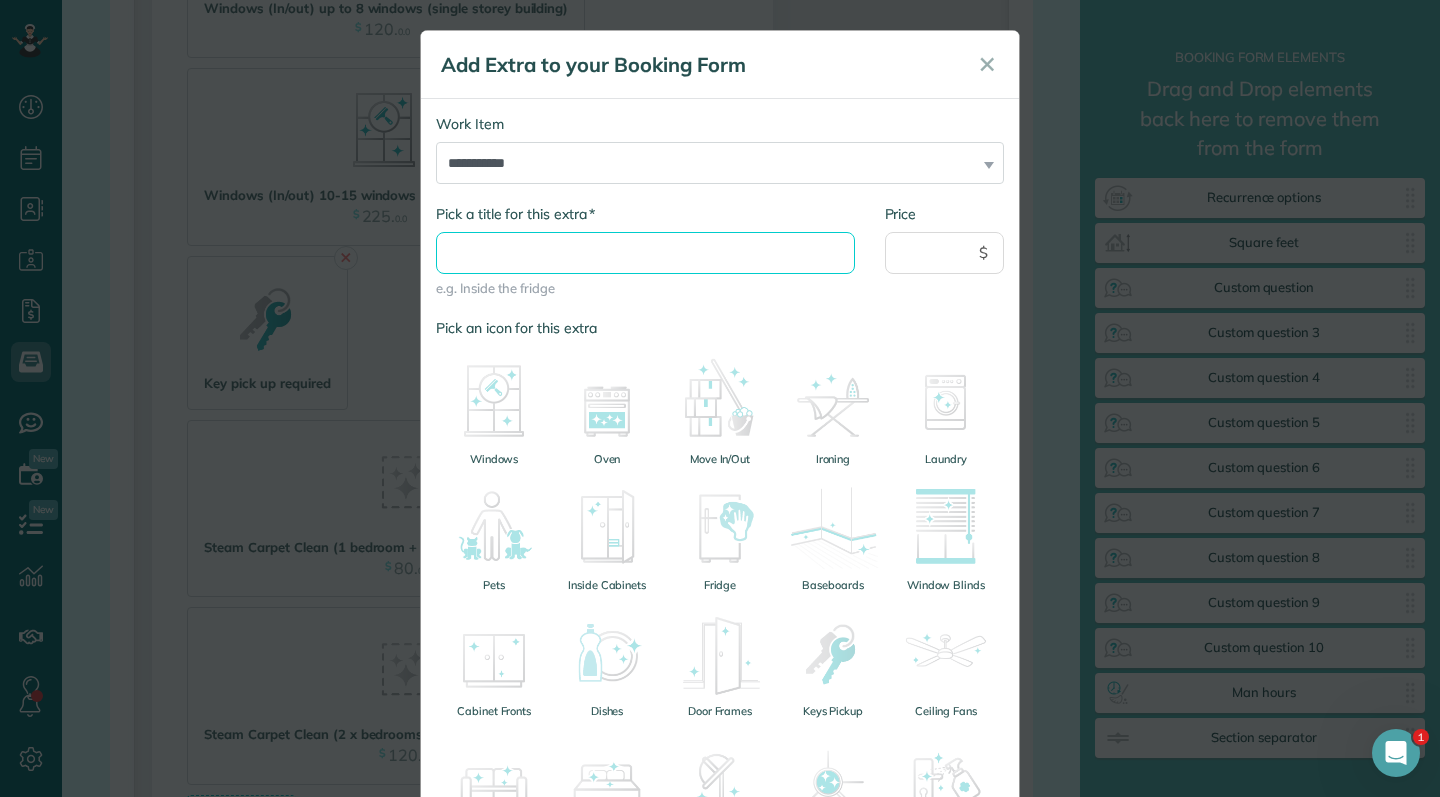 click on "*  Pick a title for this extra" at bounding box center (645, 253) 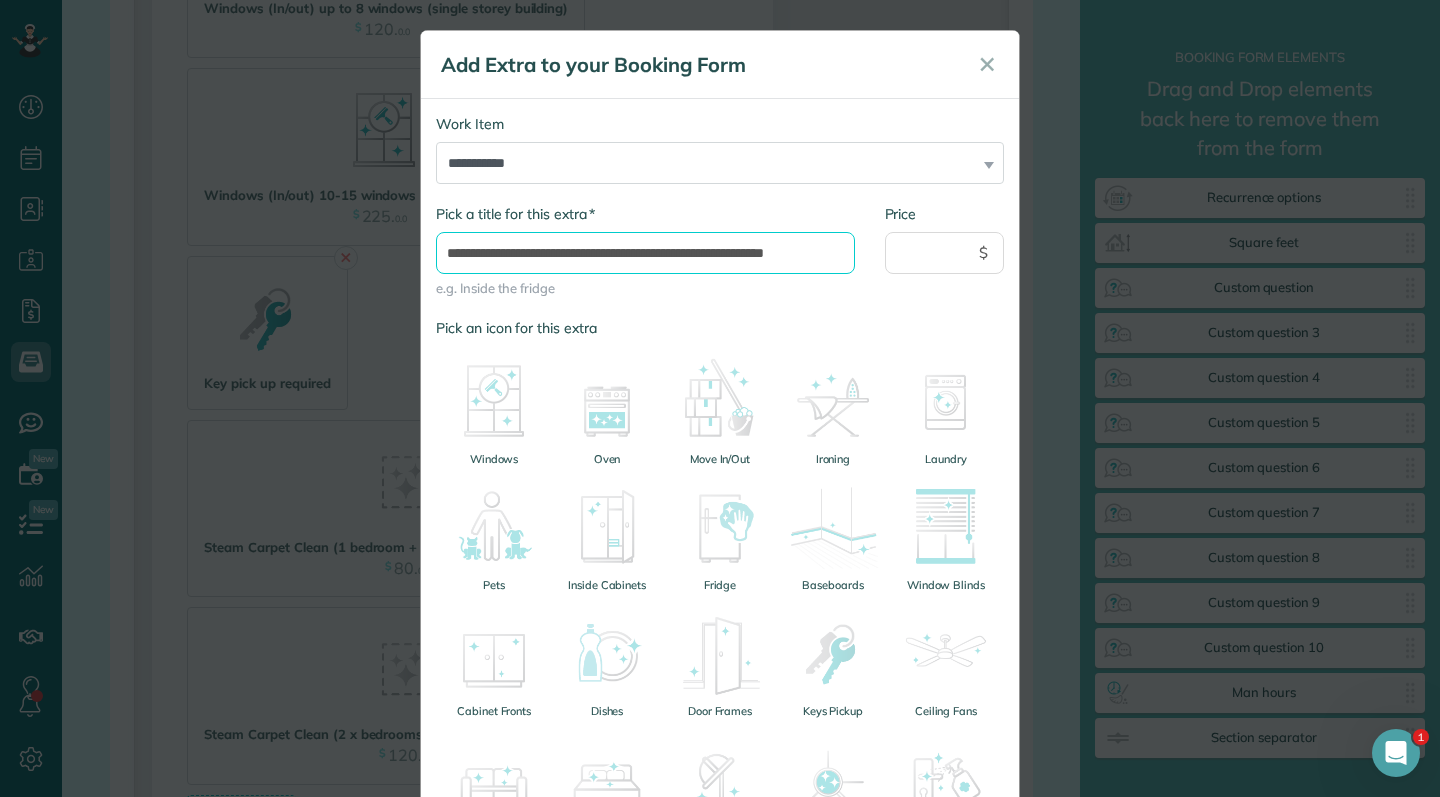 type on "**********" 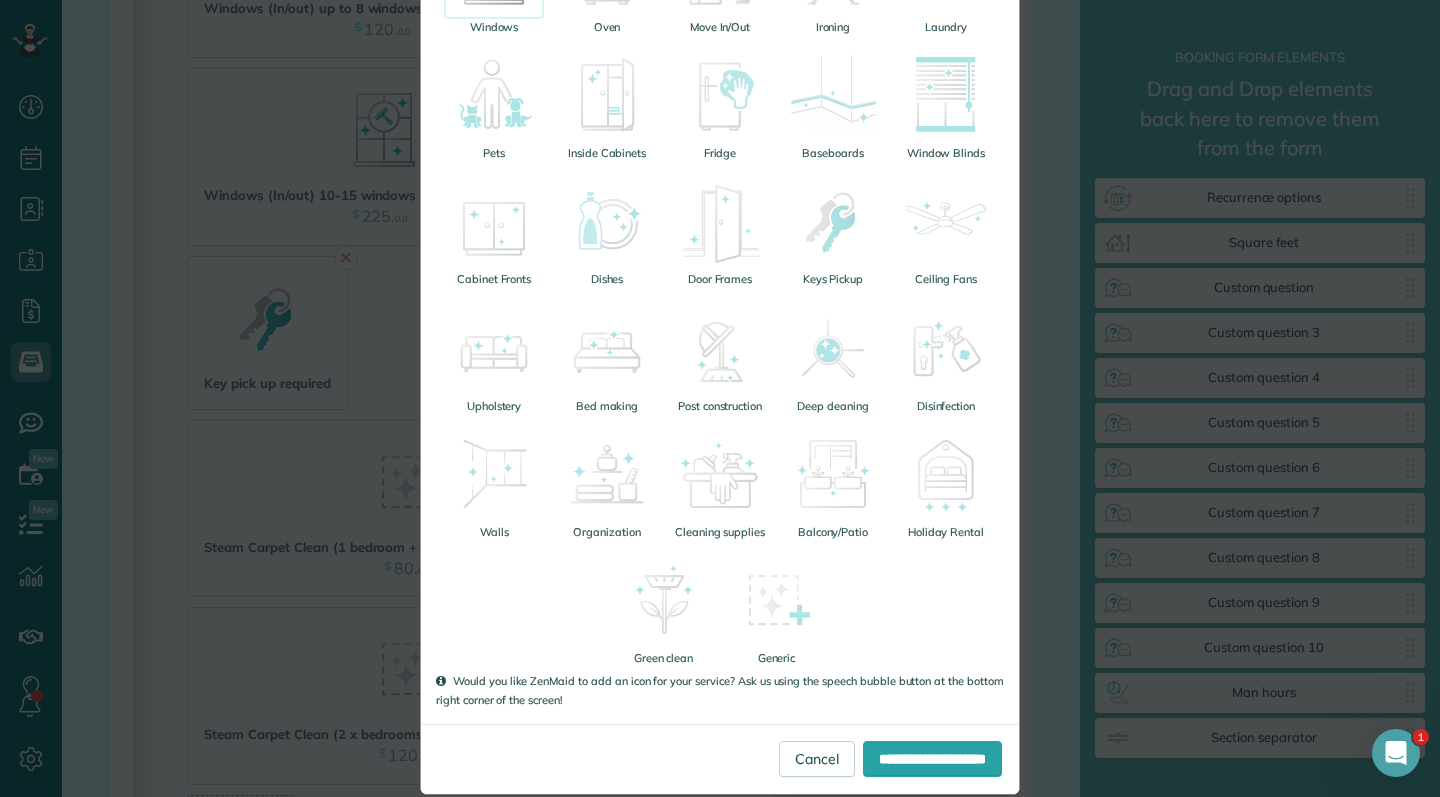 scroll, scrollTop: 433, scrollLeft: 0, axis: vertical 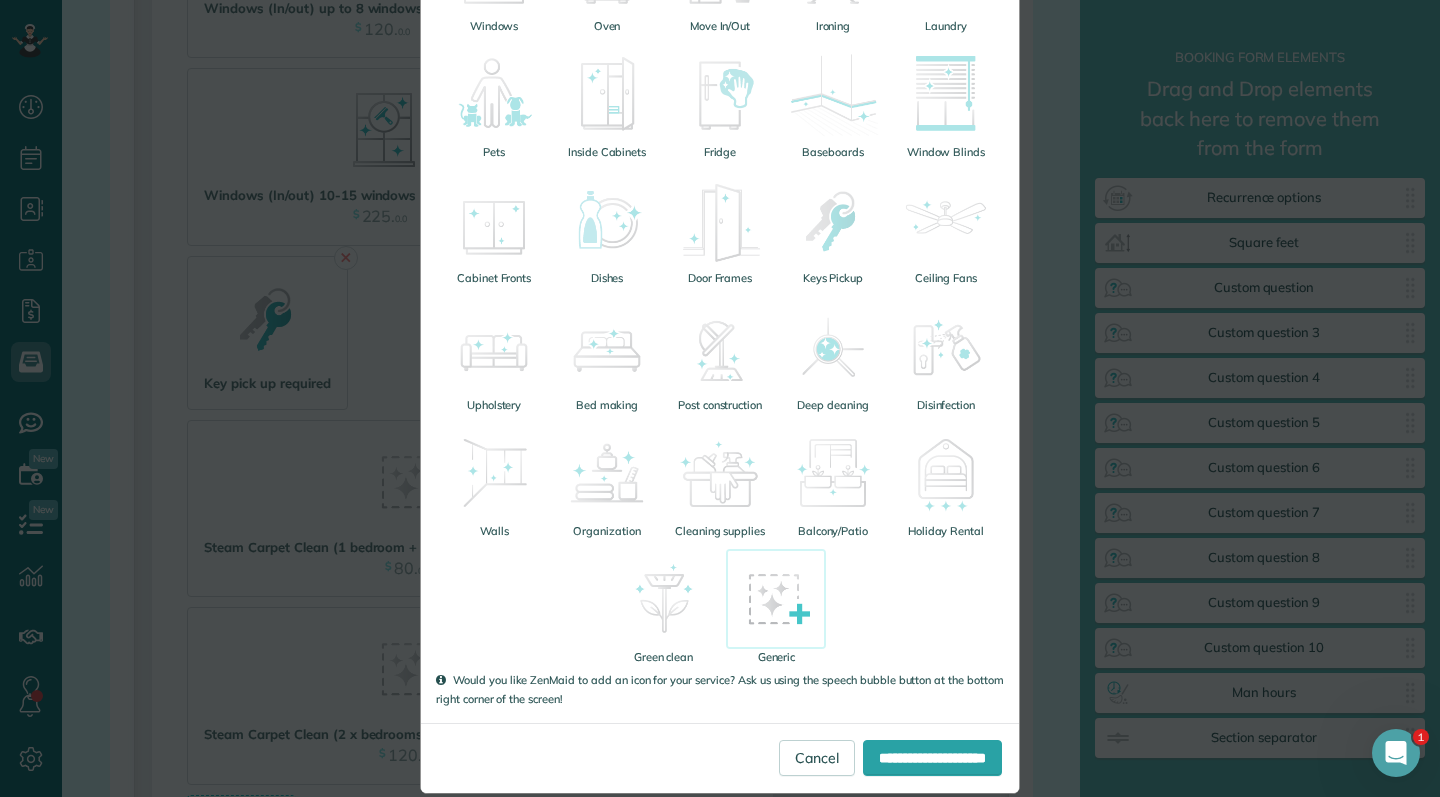 type on "***" 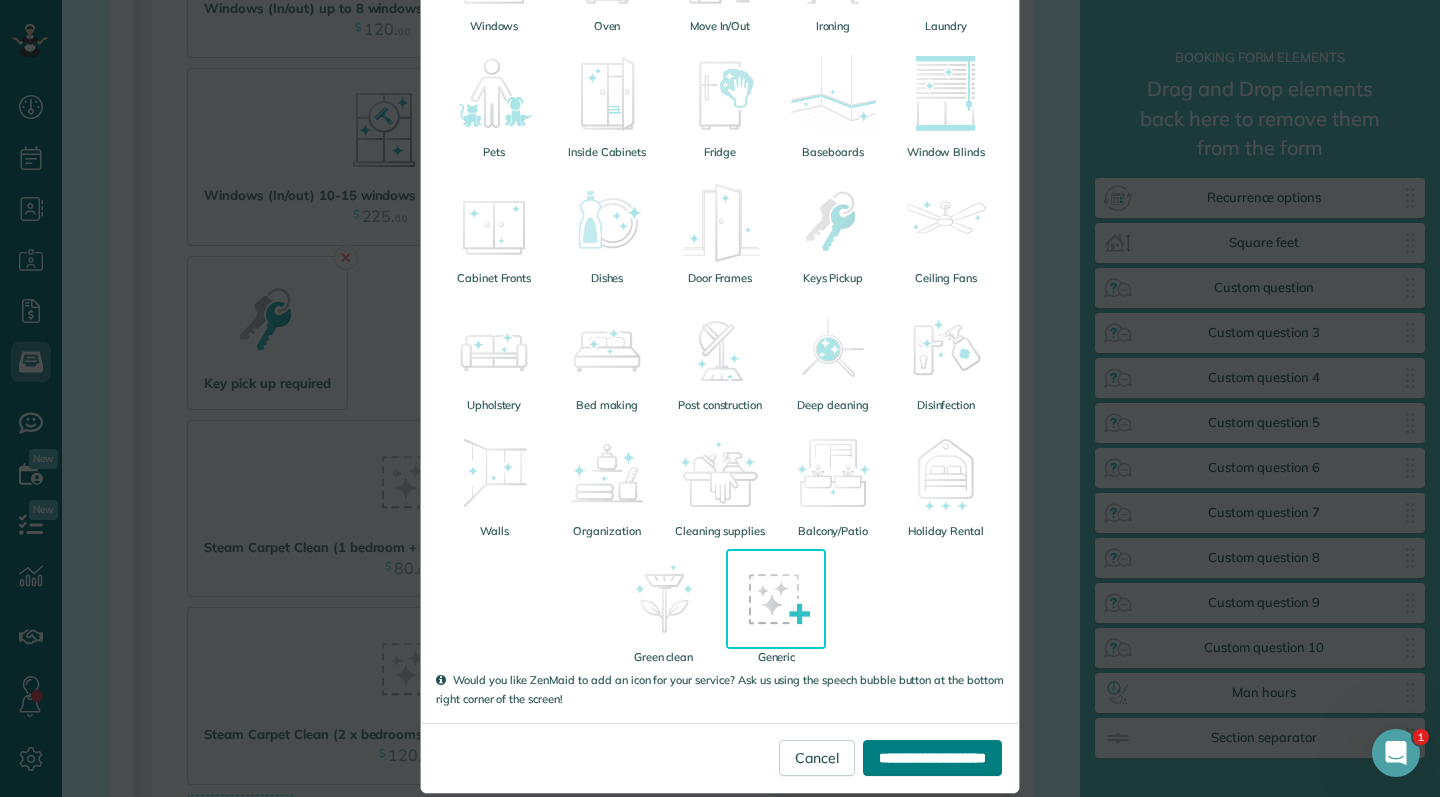 click on "**********" at bounding box center (932, 758) 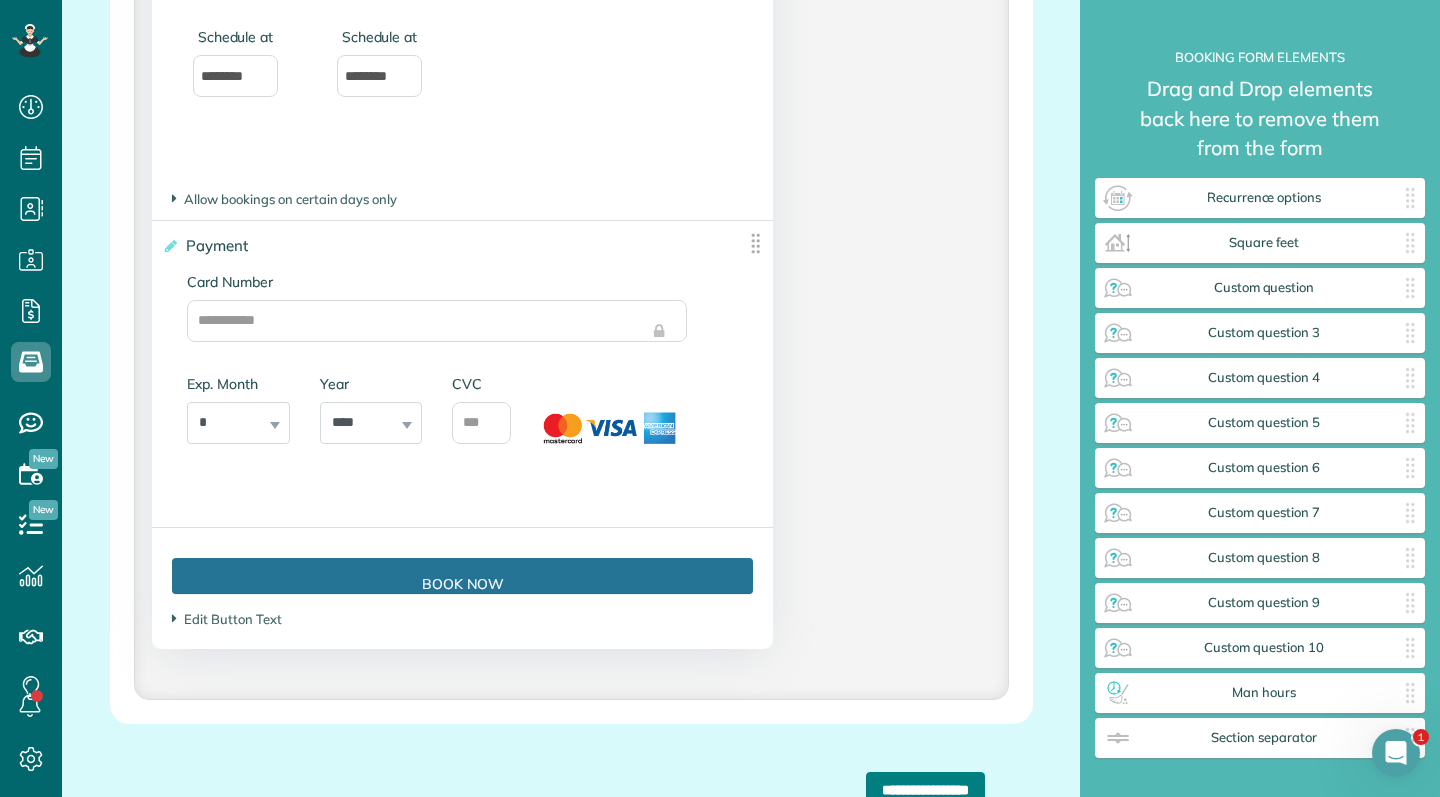 scroll, scrollTop: 5184, scrollLeft: 0, axis: vertical 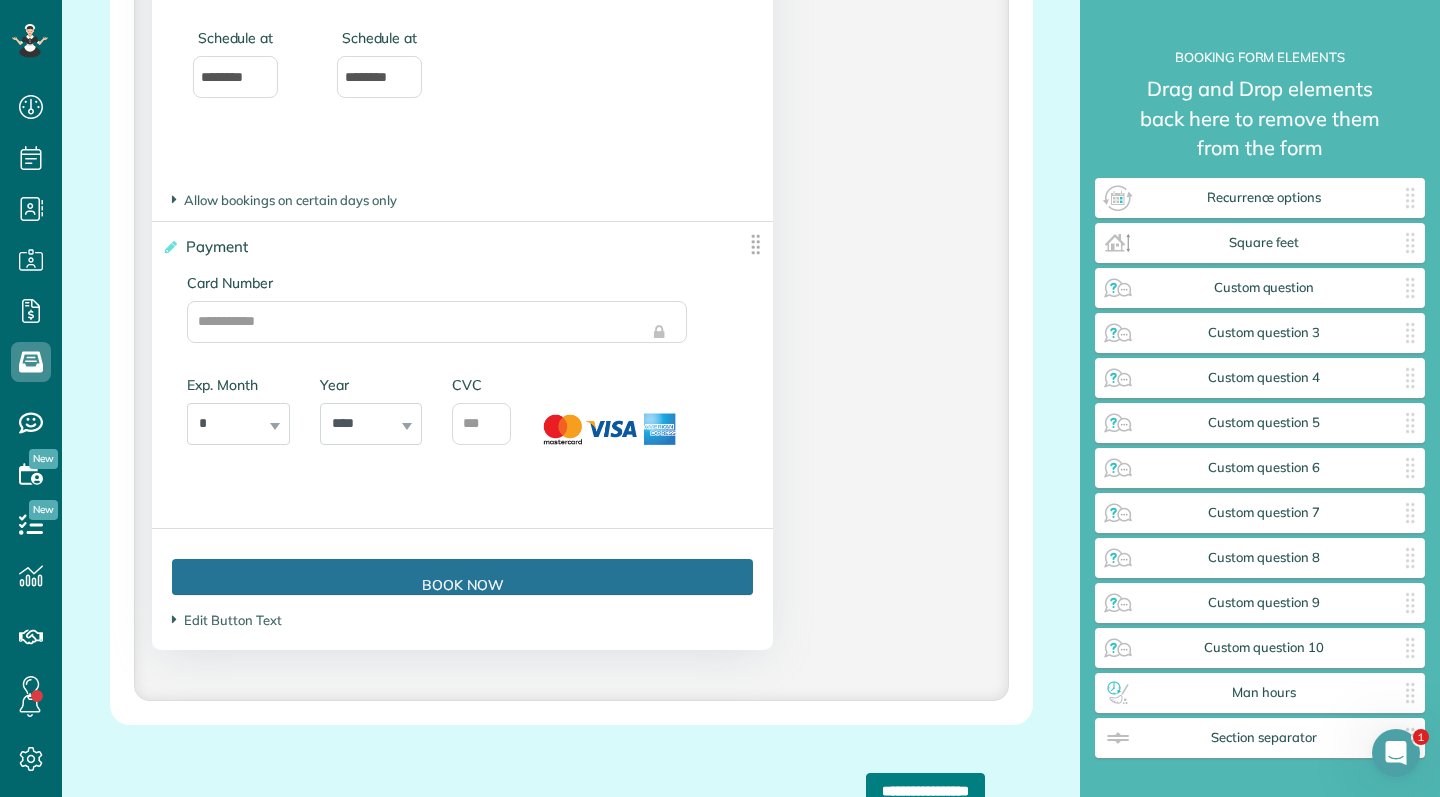 click on "**********" at bounding box center (925, 791) 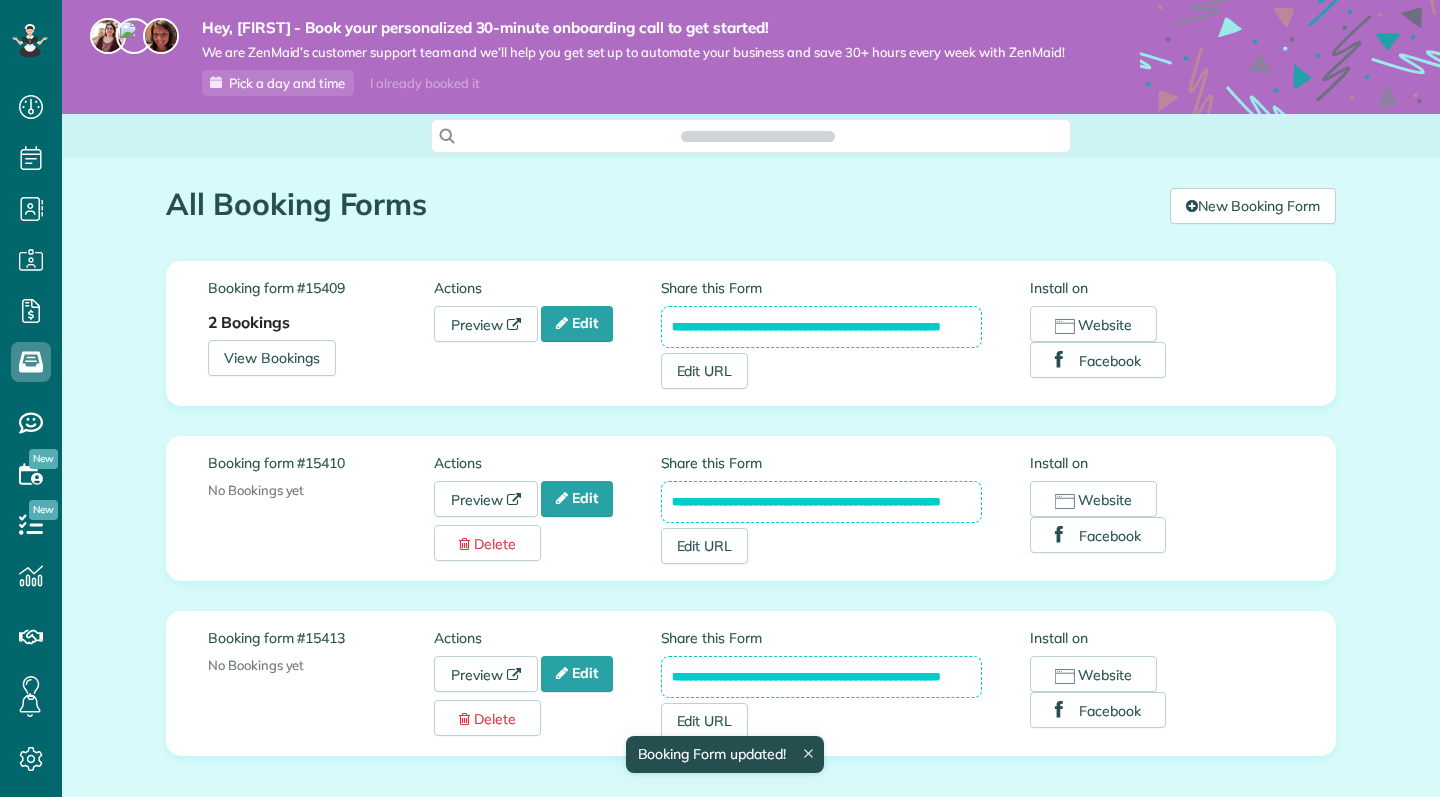 scroll, scrollTop: 0, scrollLeft: 0, axis: both 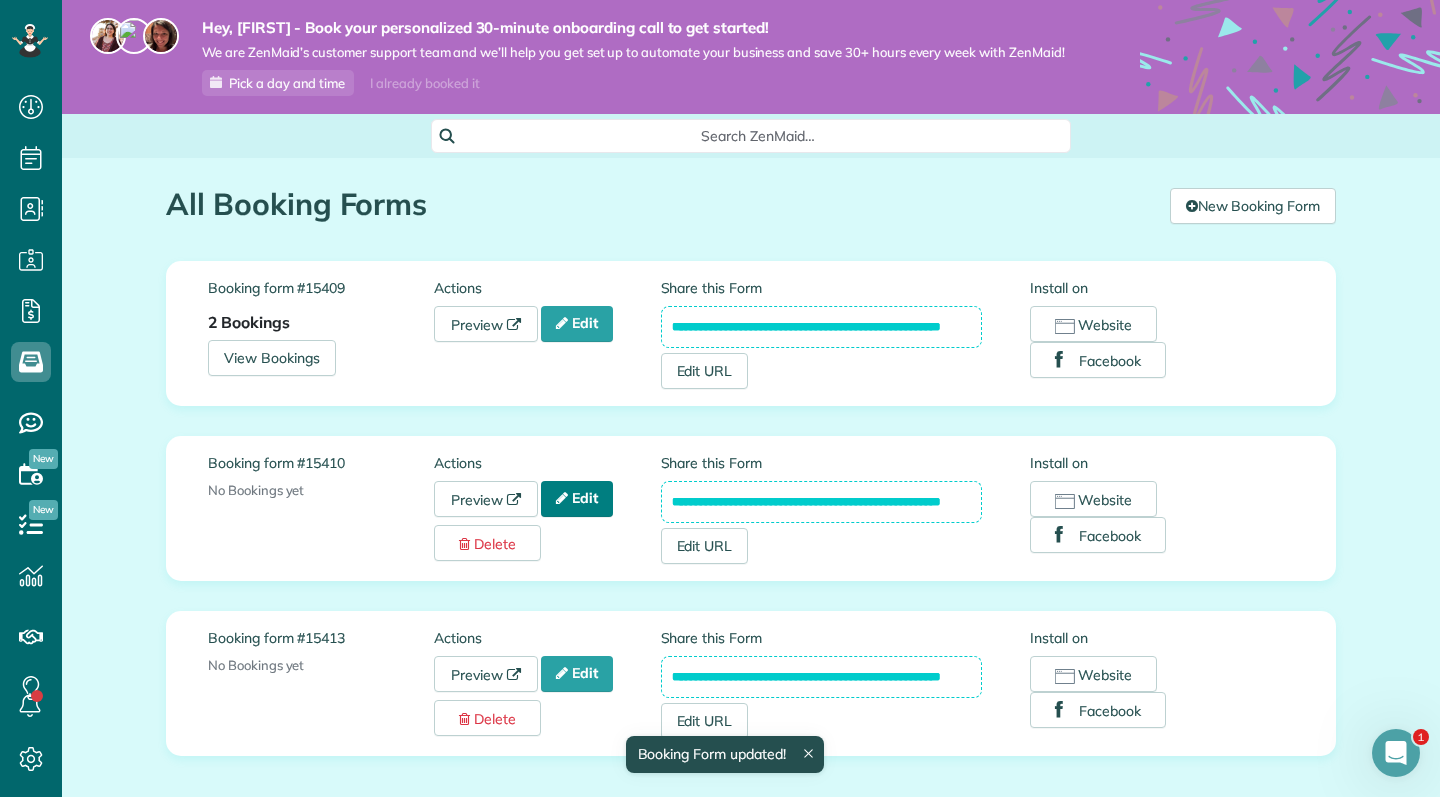click on "Edit" at bounding box center (577, 499) 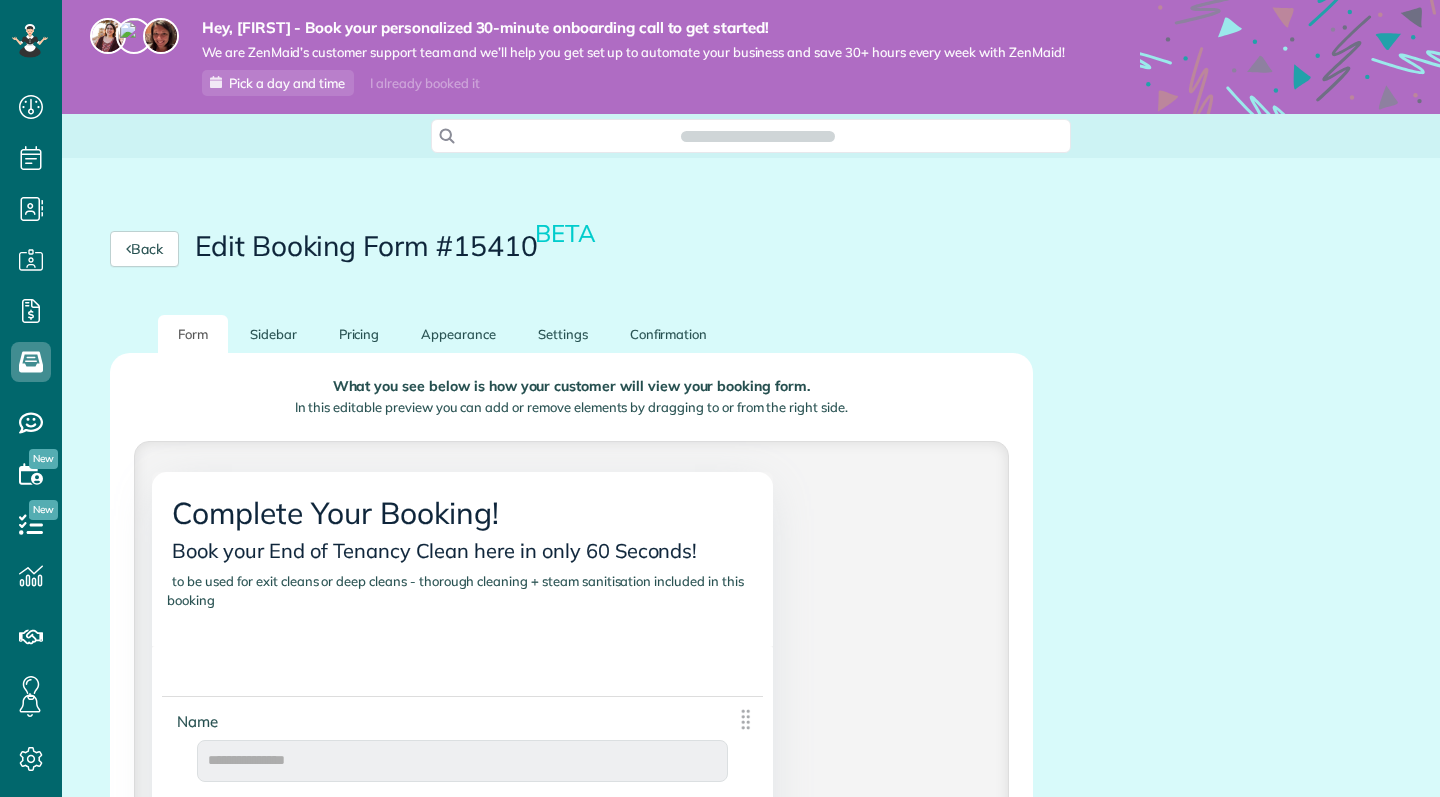 scroll, scrollTop: 0, scrollLeft: 0, axis: both 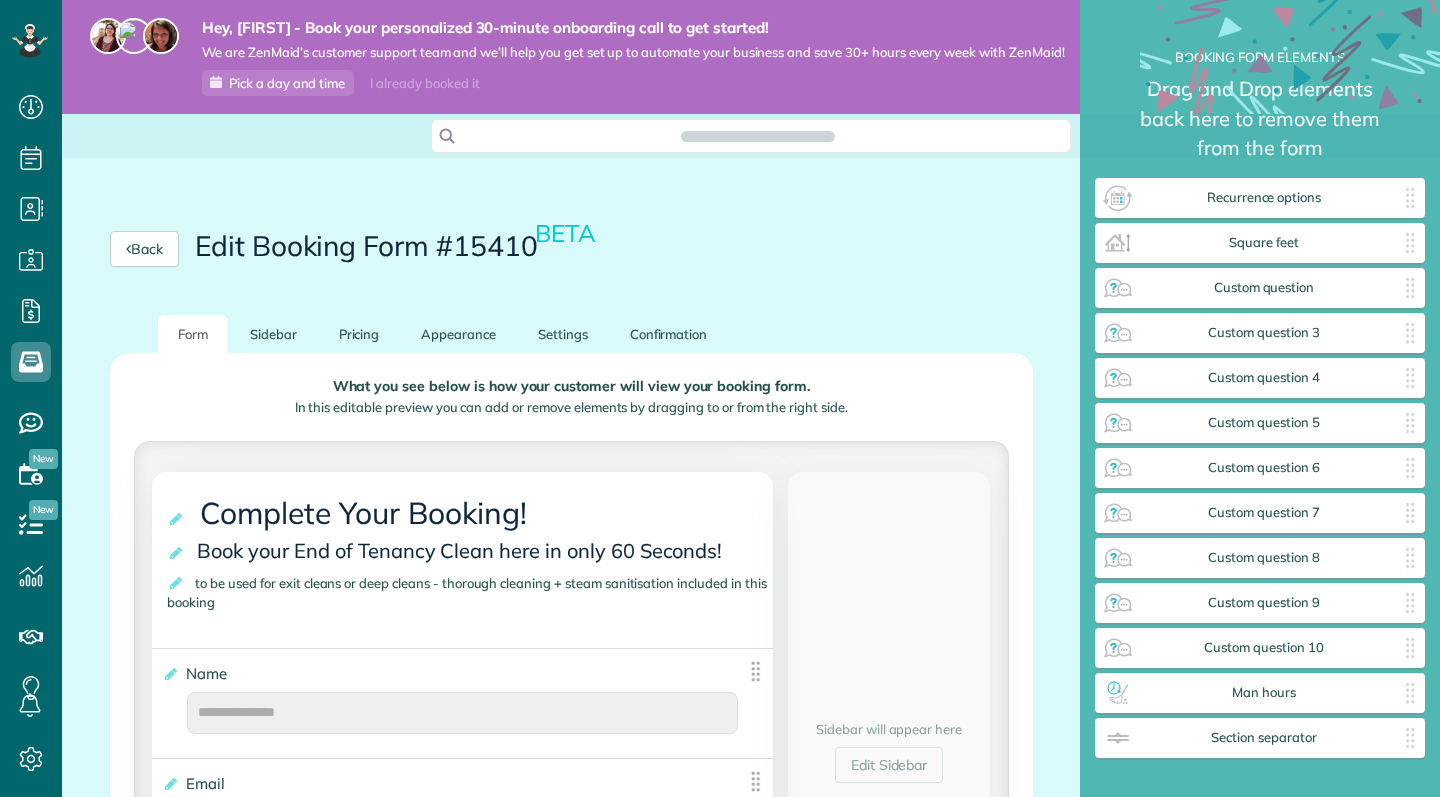 type on "*******" 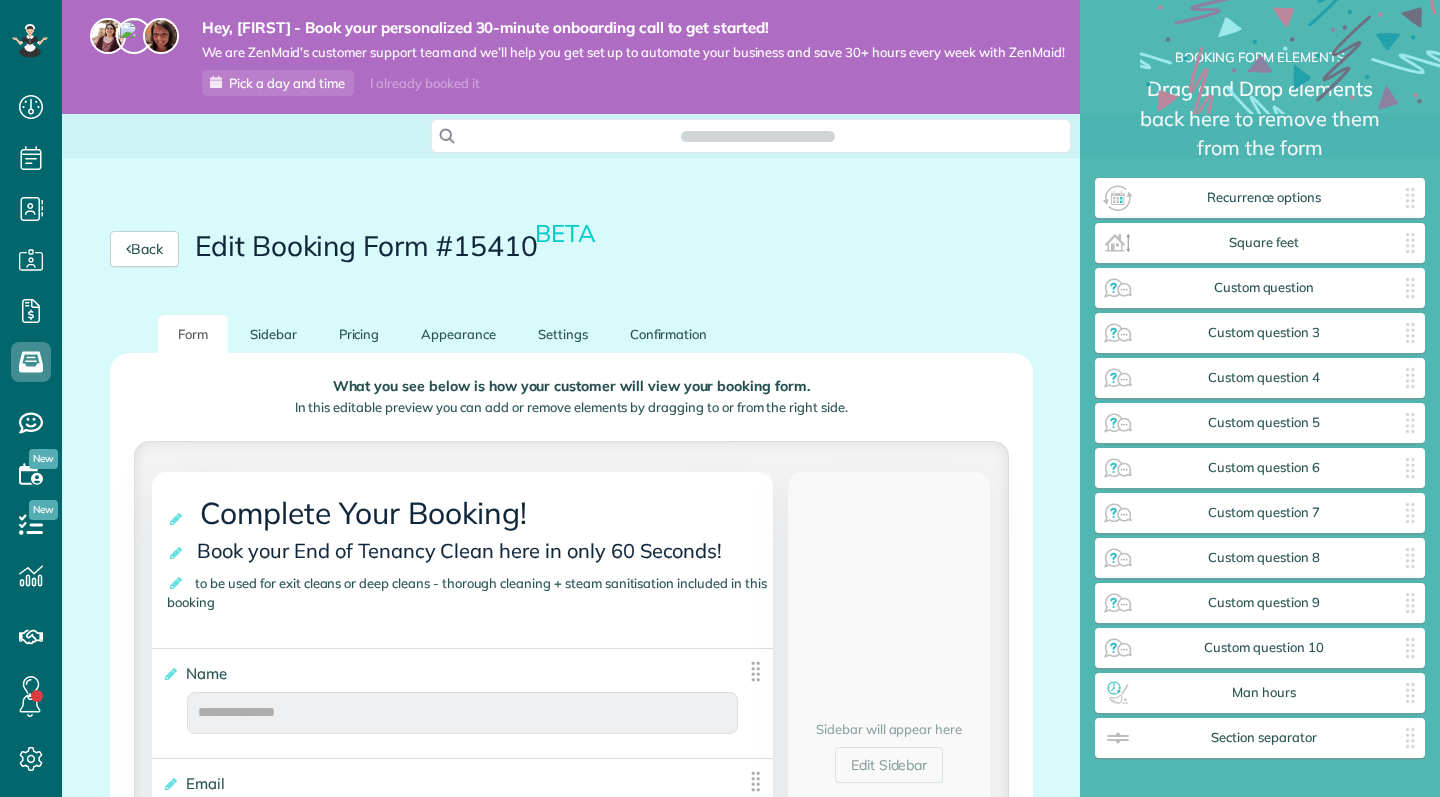 scroll, scrollTop: 797, scrollLeft: 62, axis: both 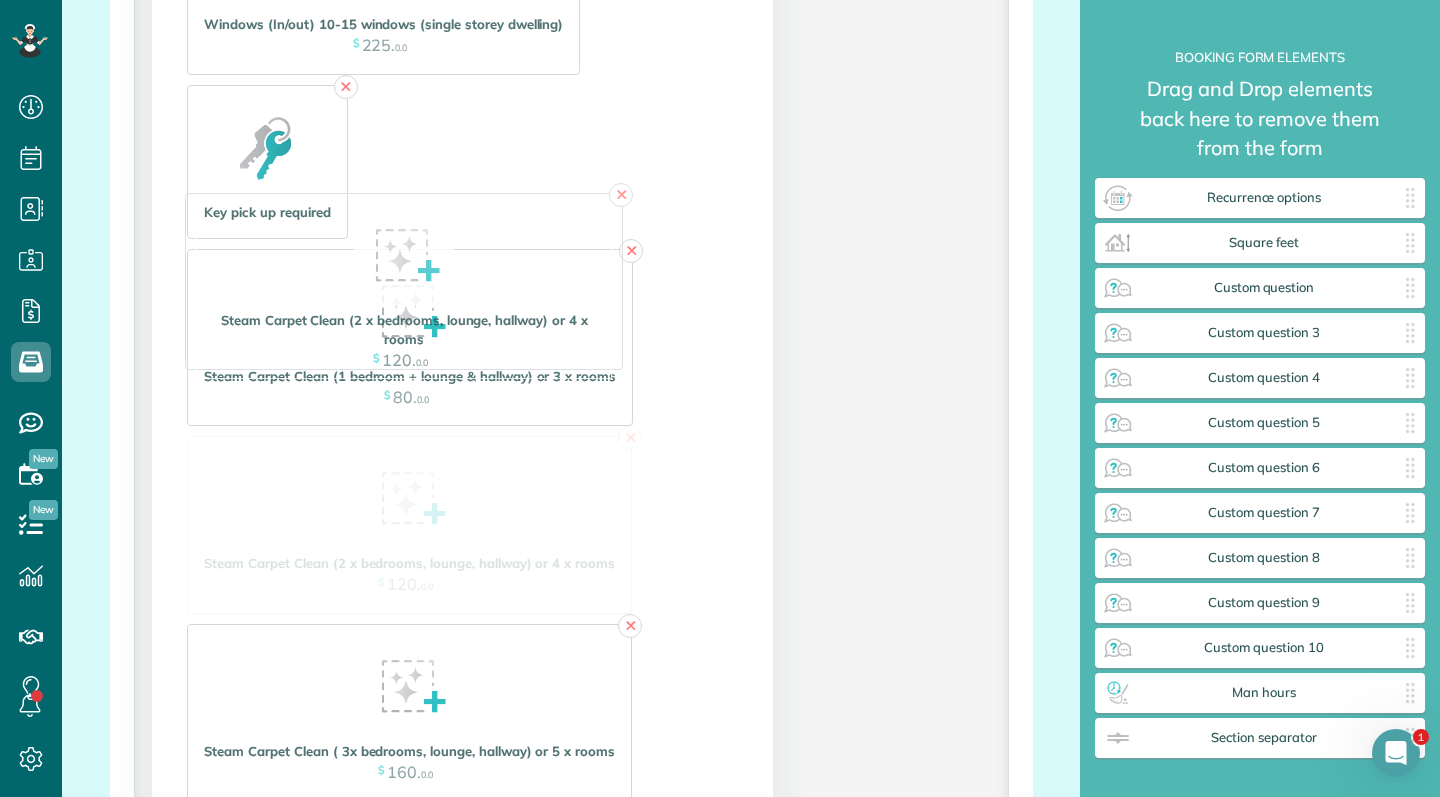 drag, startPoint x: 507, startPoint y: 483, endPoint x: 506, endPoint y: 246, distance: 237.0021 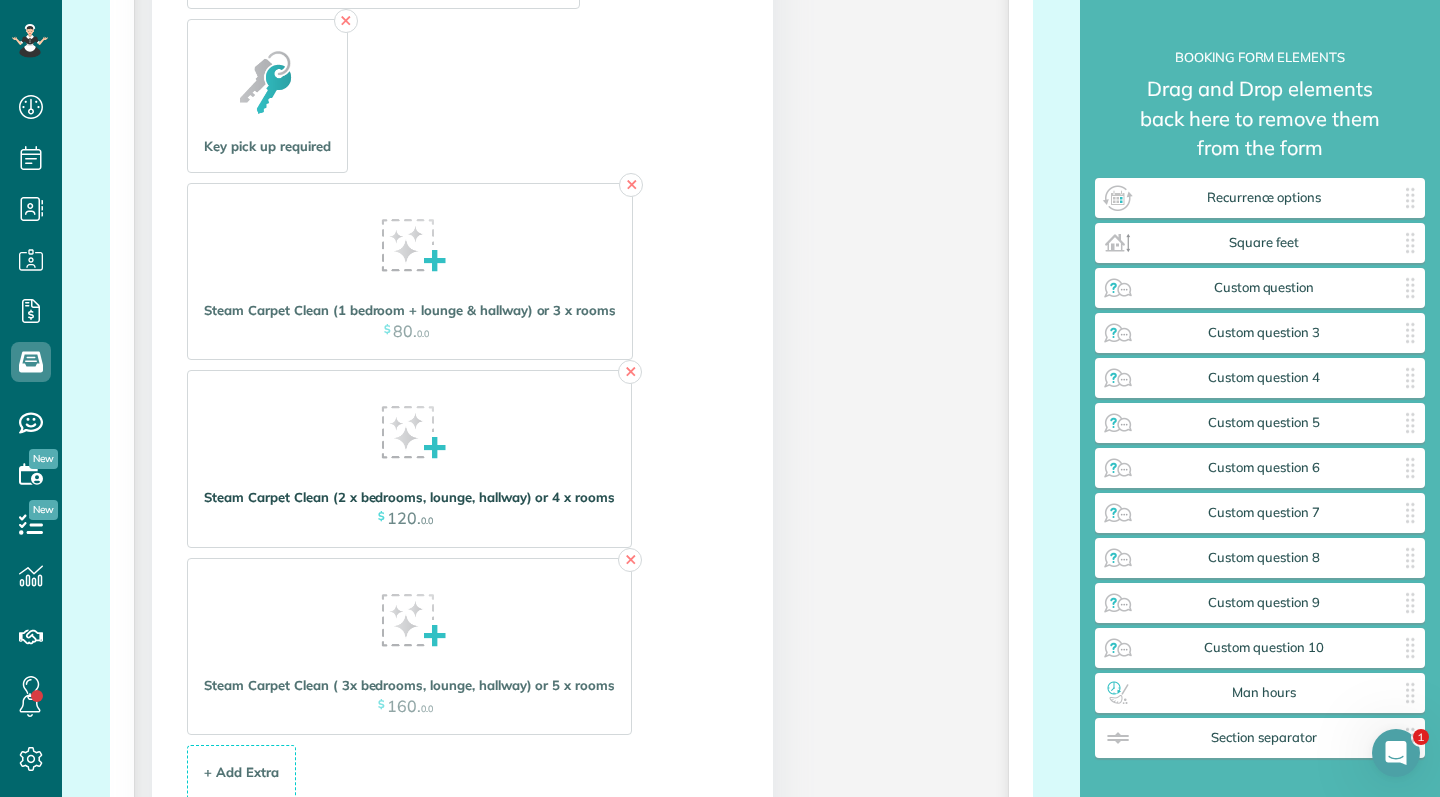 scroll, scrollTop: 3115, scrollLeft: 0, axis: vertical 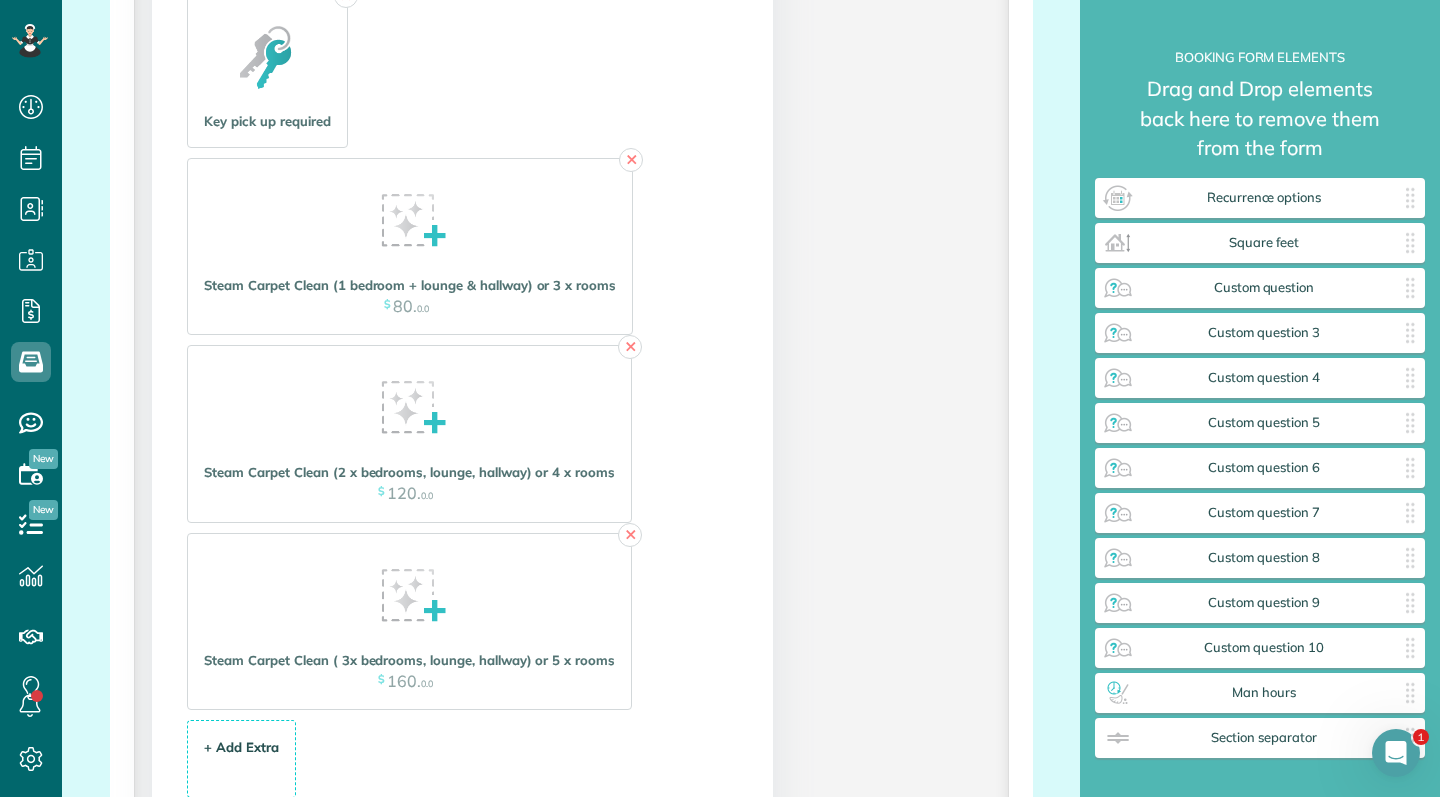 click on "+ Add Extra
$ 34 . 99" at bounding box center [241, 760] 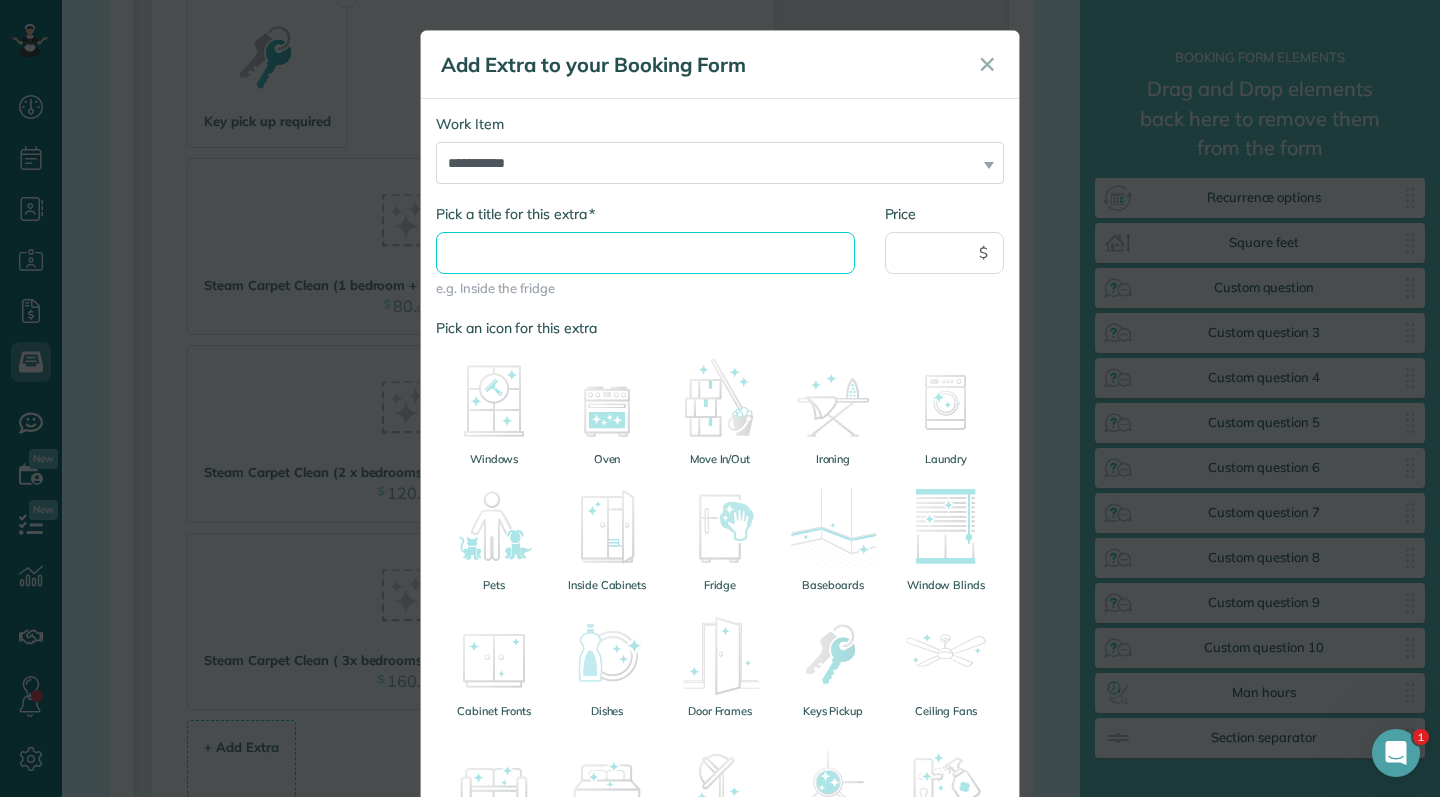 click on "*  Pick a title for this extra" at bounding box center [645, 253] 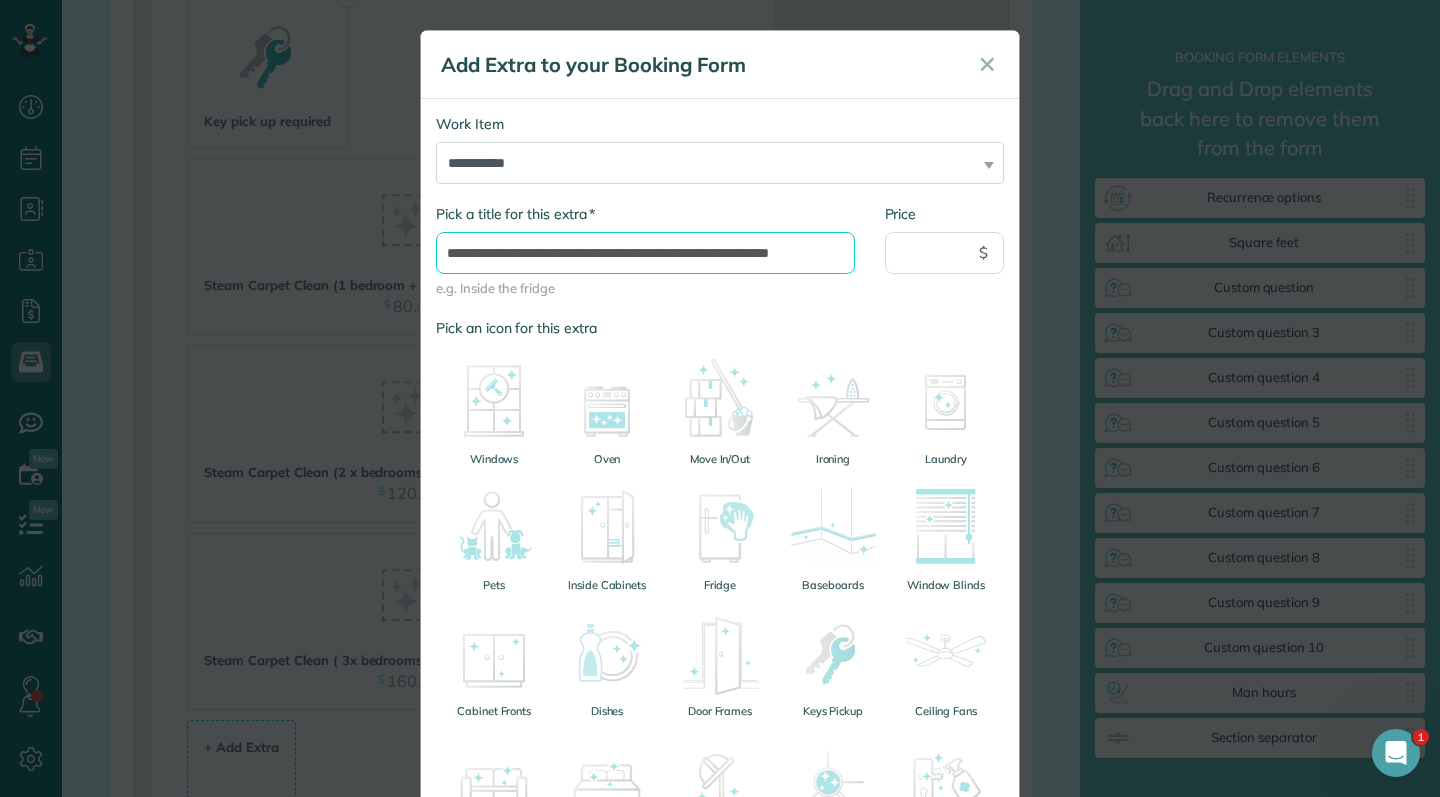 type on "**********" 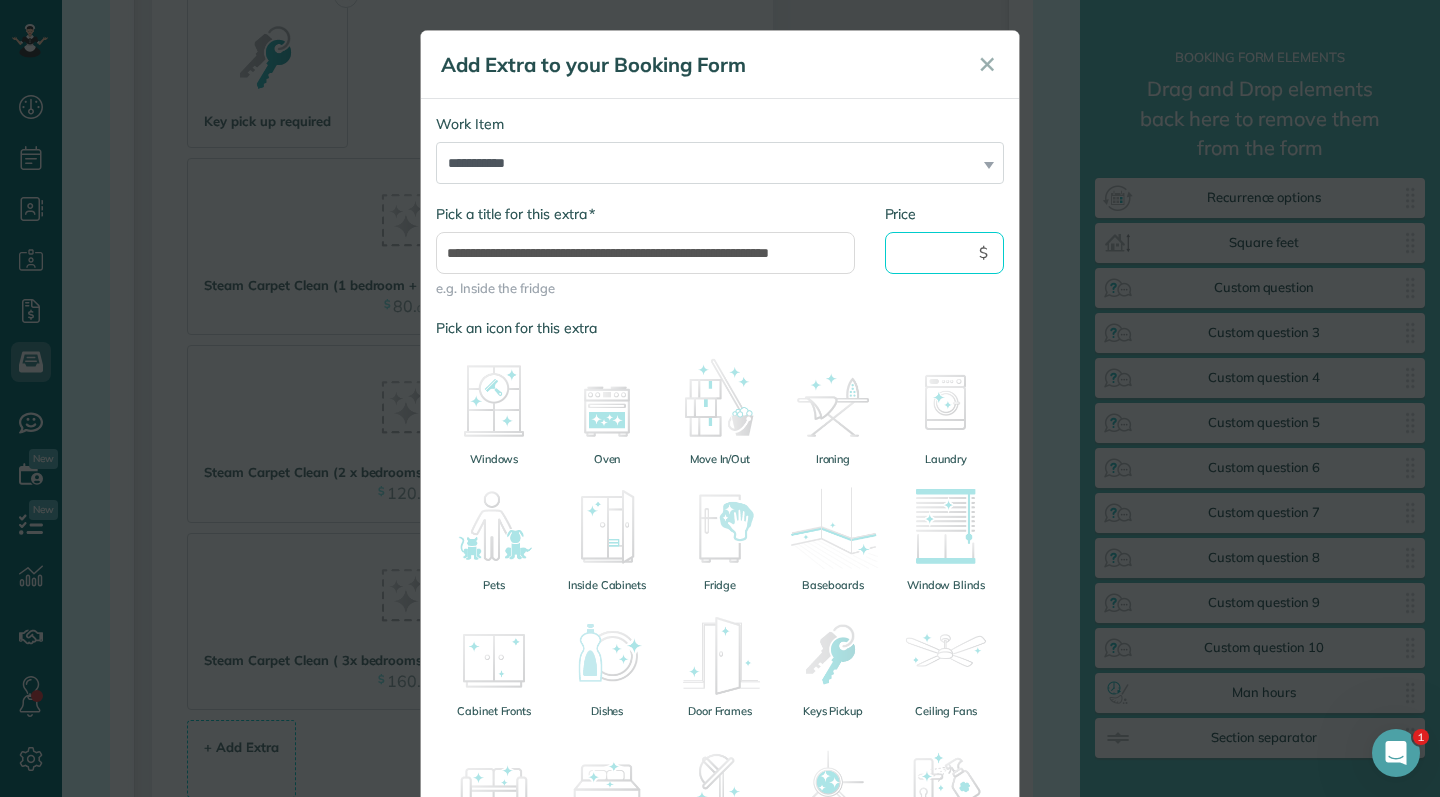 click on "Price" at bounding box center [945, 253] 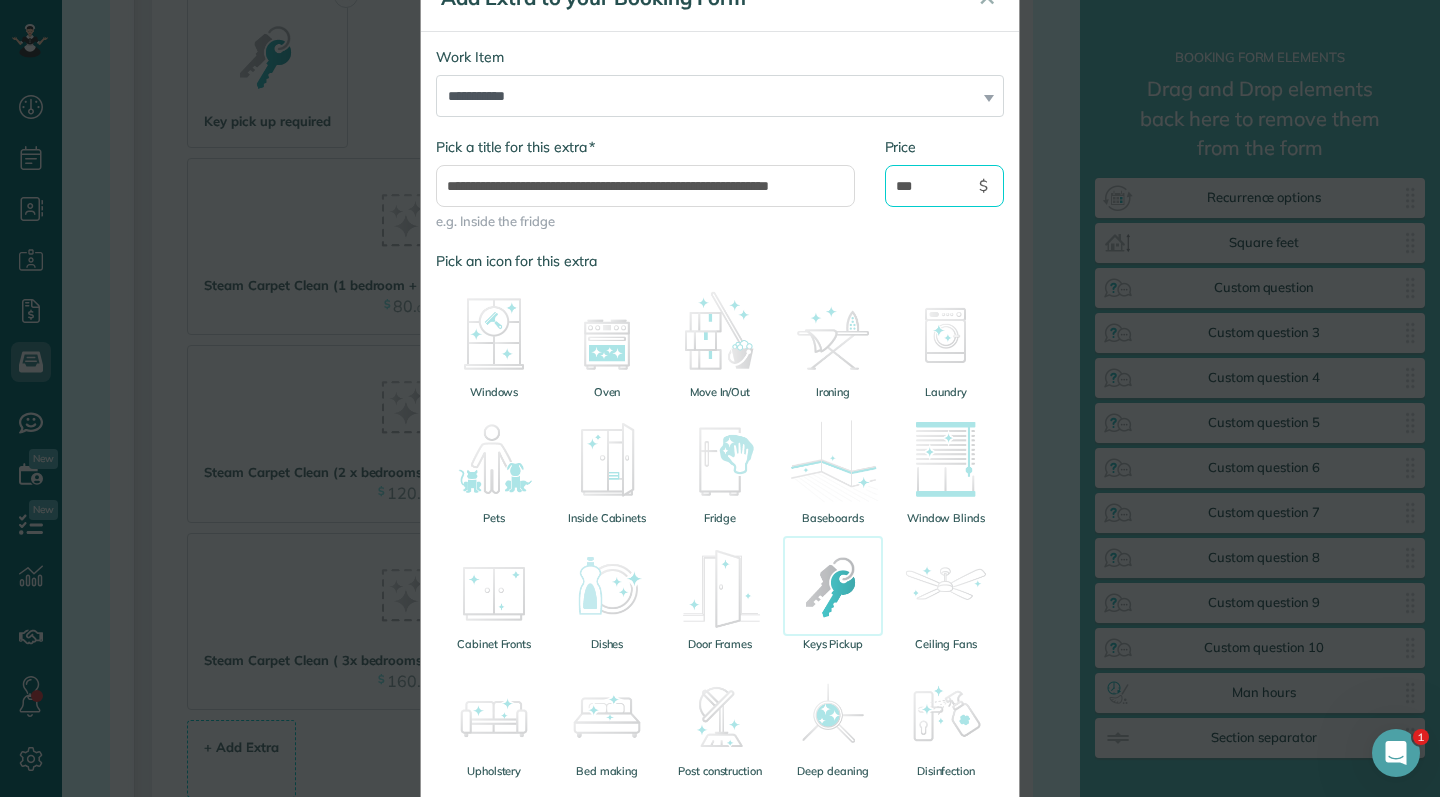 scroll, scrollTop: 459, scrollLeft: 0, axis: vertical 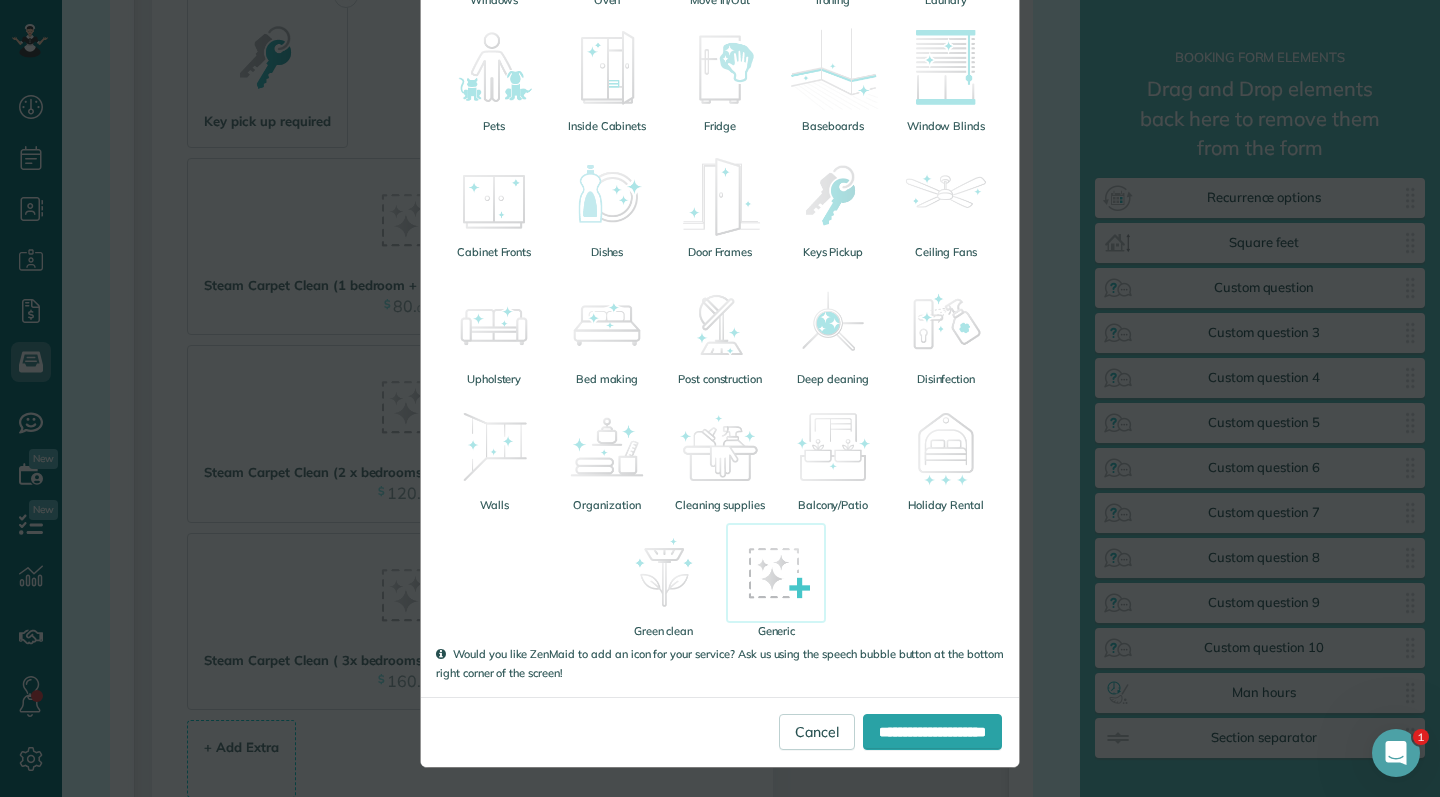 type on "***" 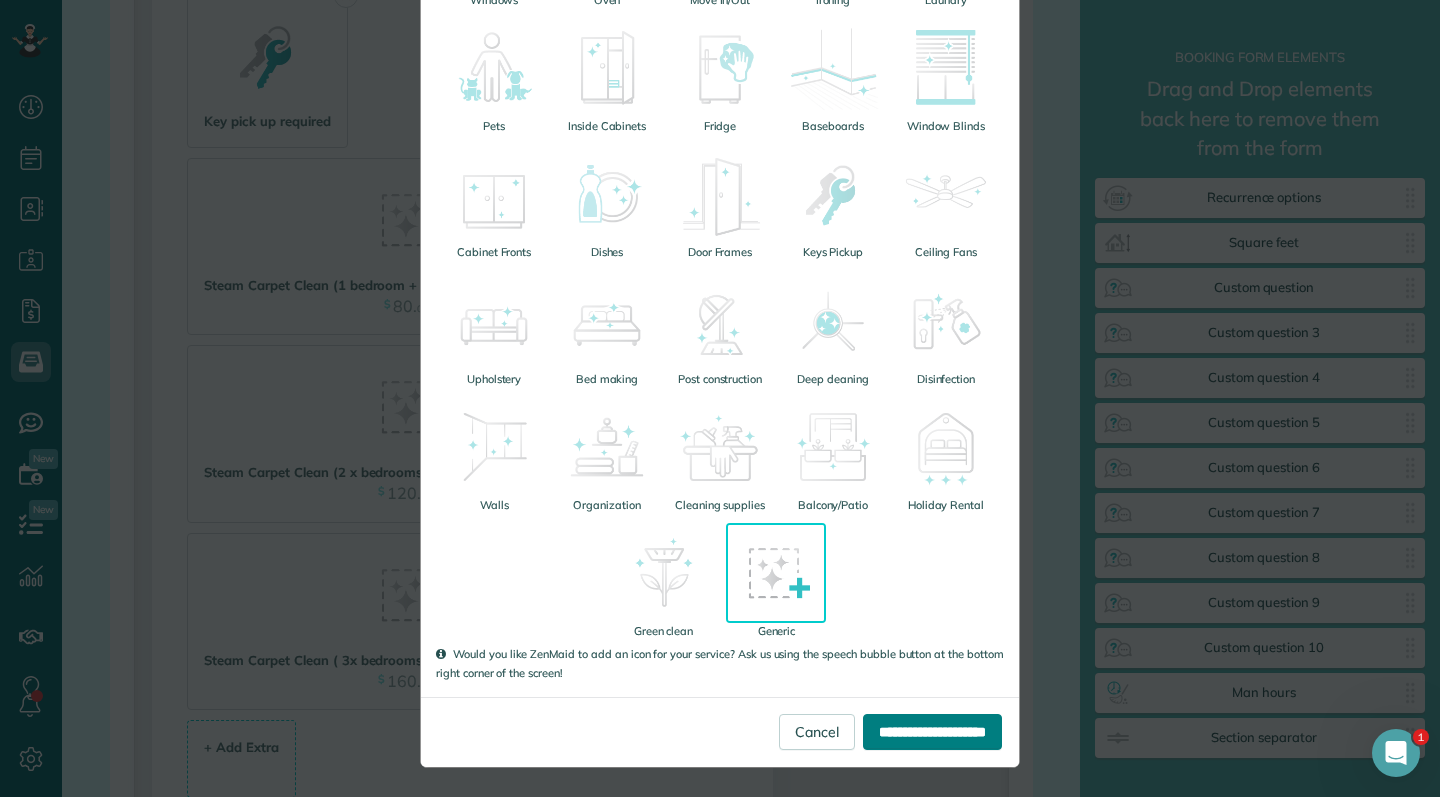 click on "**********" at bounding box center (932, 732) 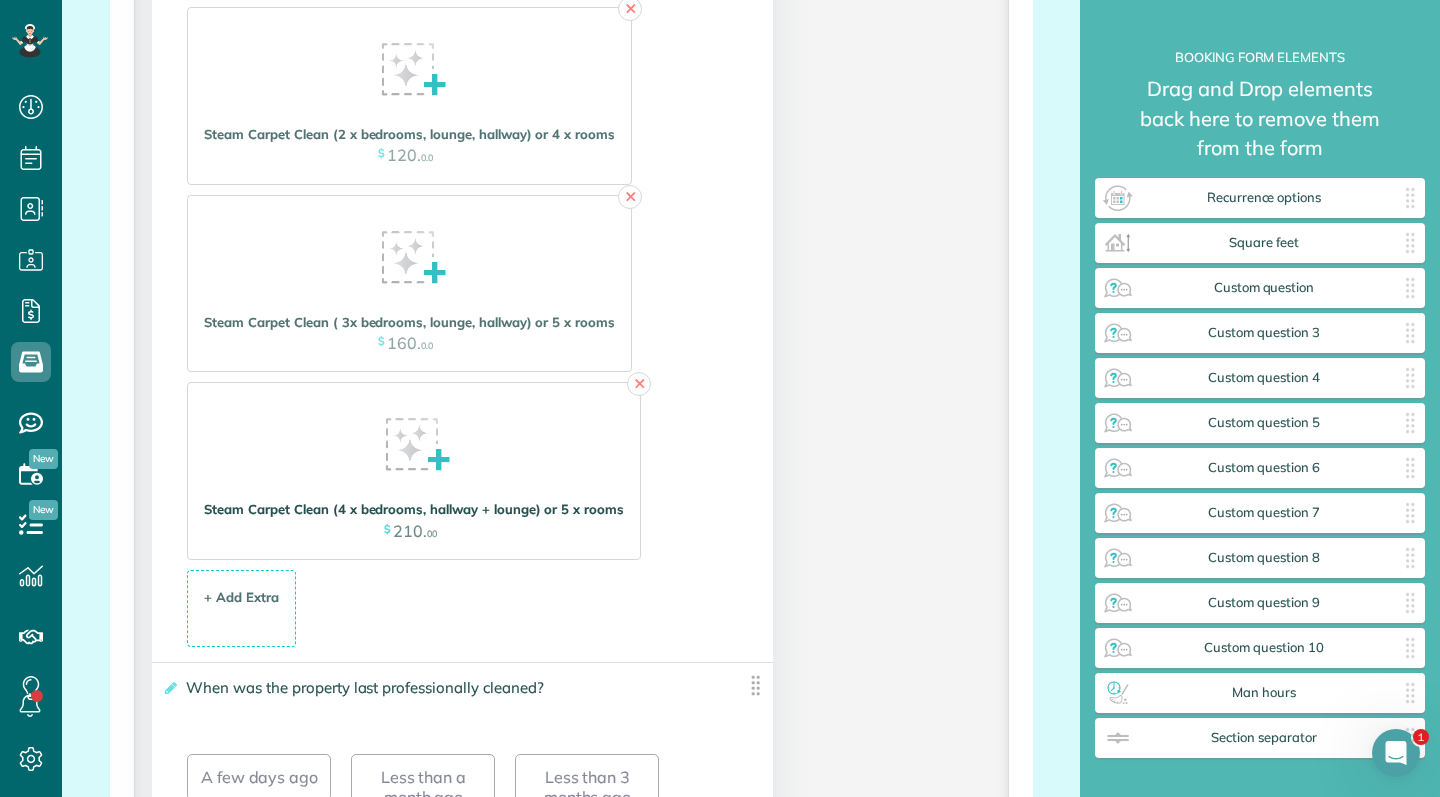 scroll, scrollTop: 3489, scrollLeft: 0, axis: vertical 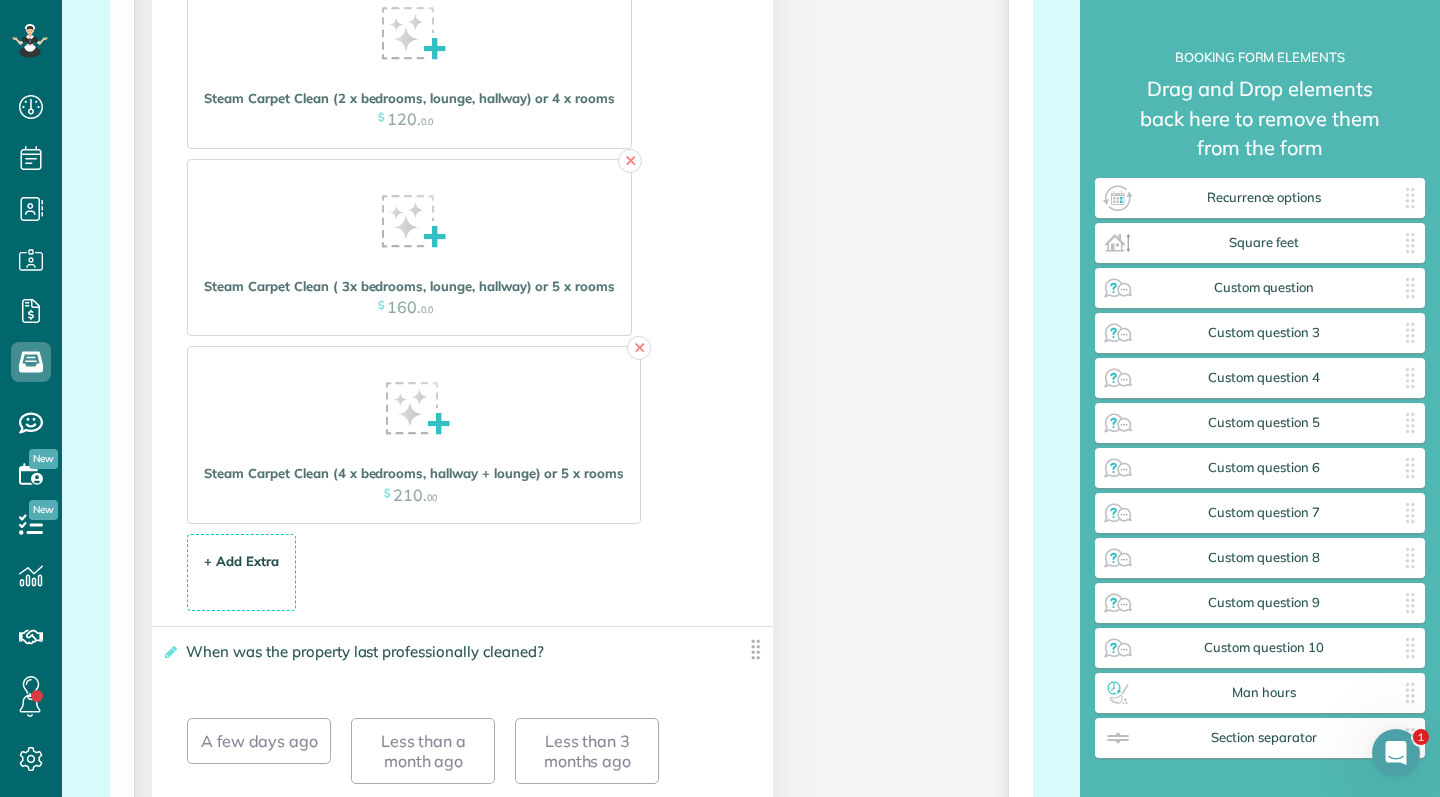 click on "+ Add Extra
$ 34 . 99" at bounding box center [241, 574] 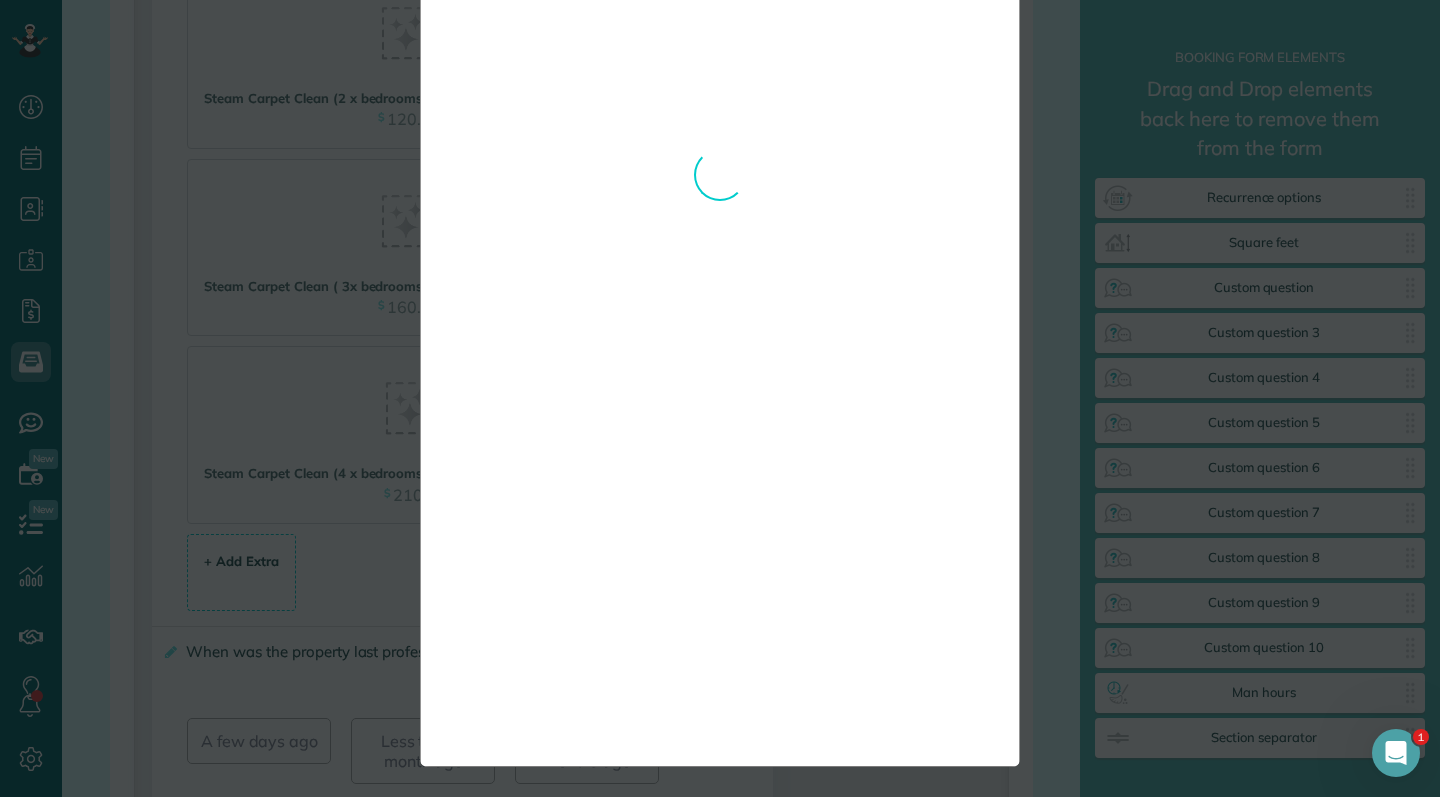 scroll, scrollTop: 0, scrollLeft: 0, axis: both 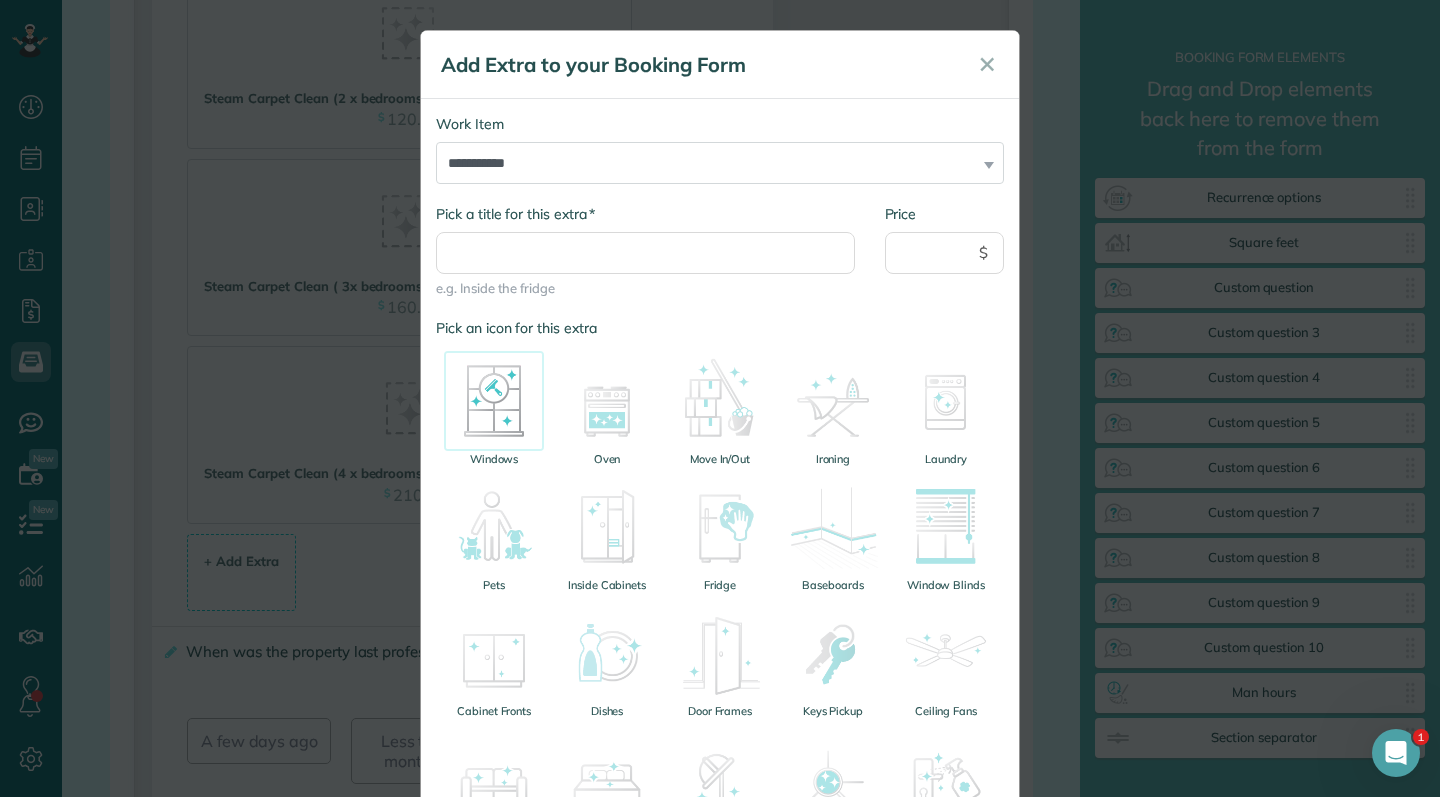 click at bounding box center [494, 401] 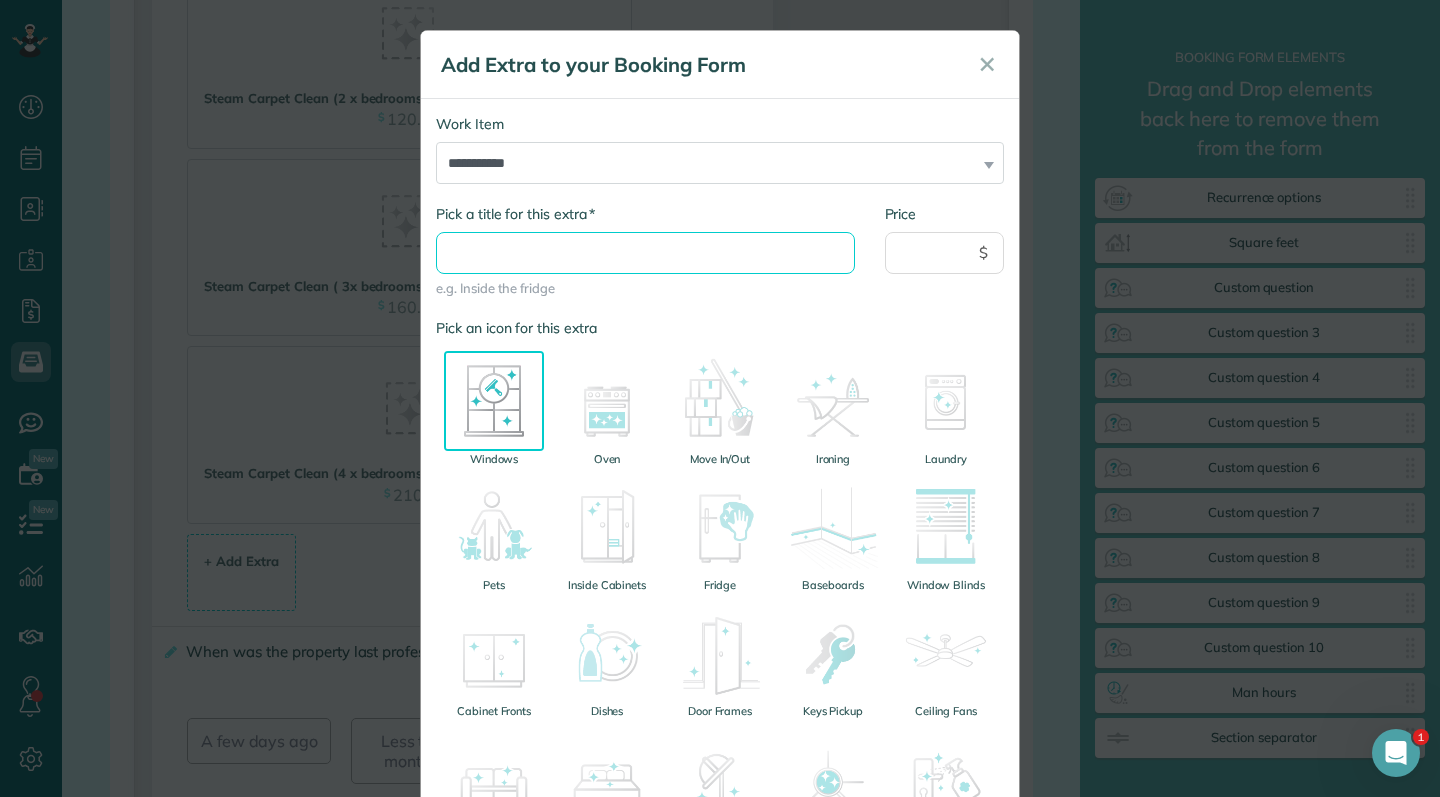 click on "*  Pick a title for this extra" at bounding box center [645, 253] 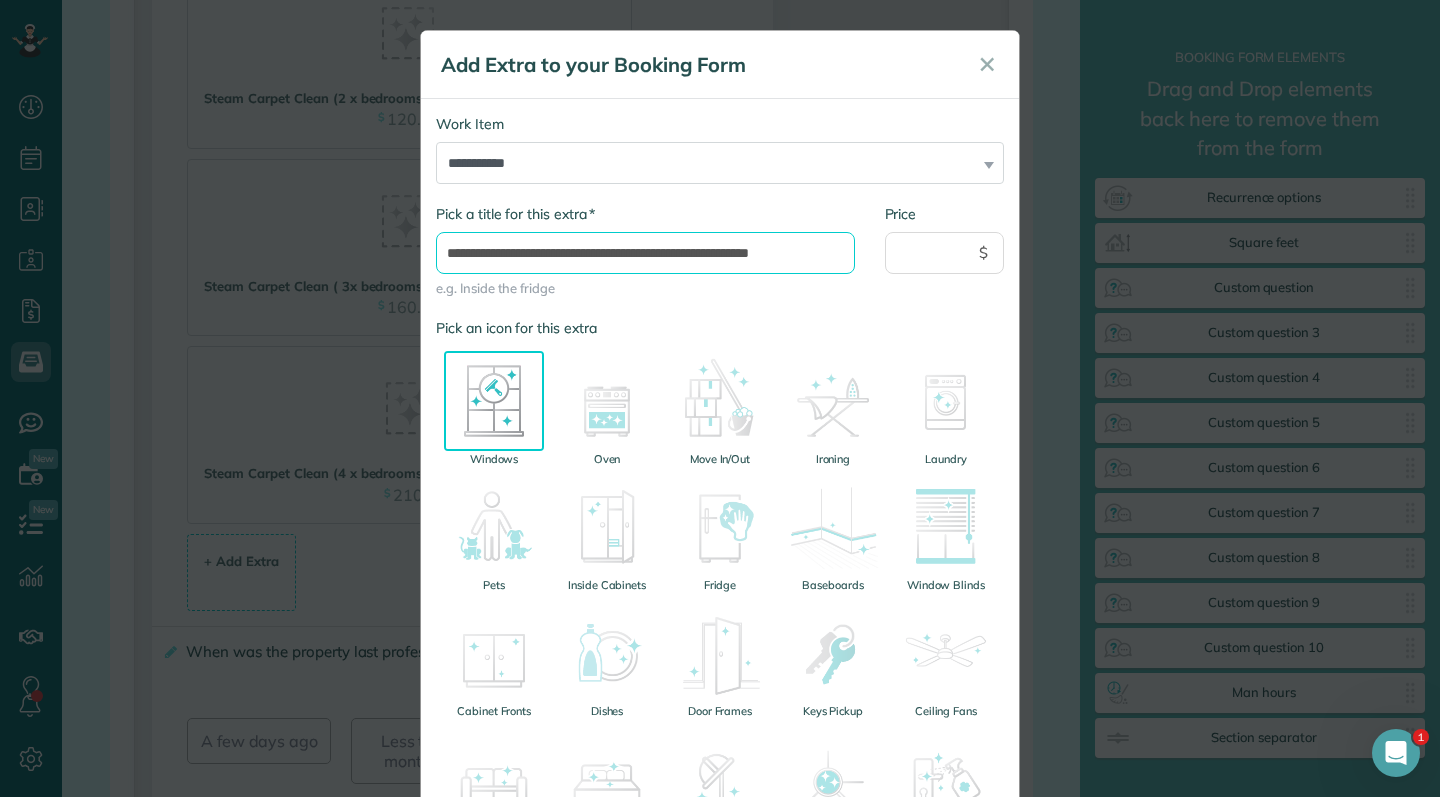 type on "**********" 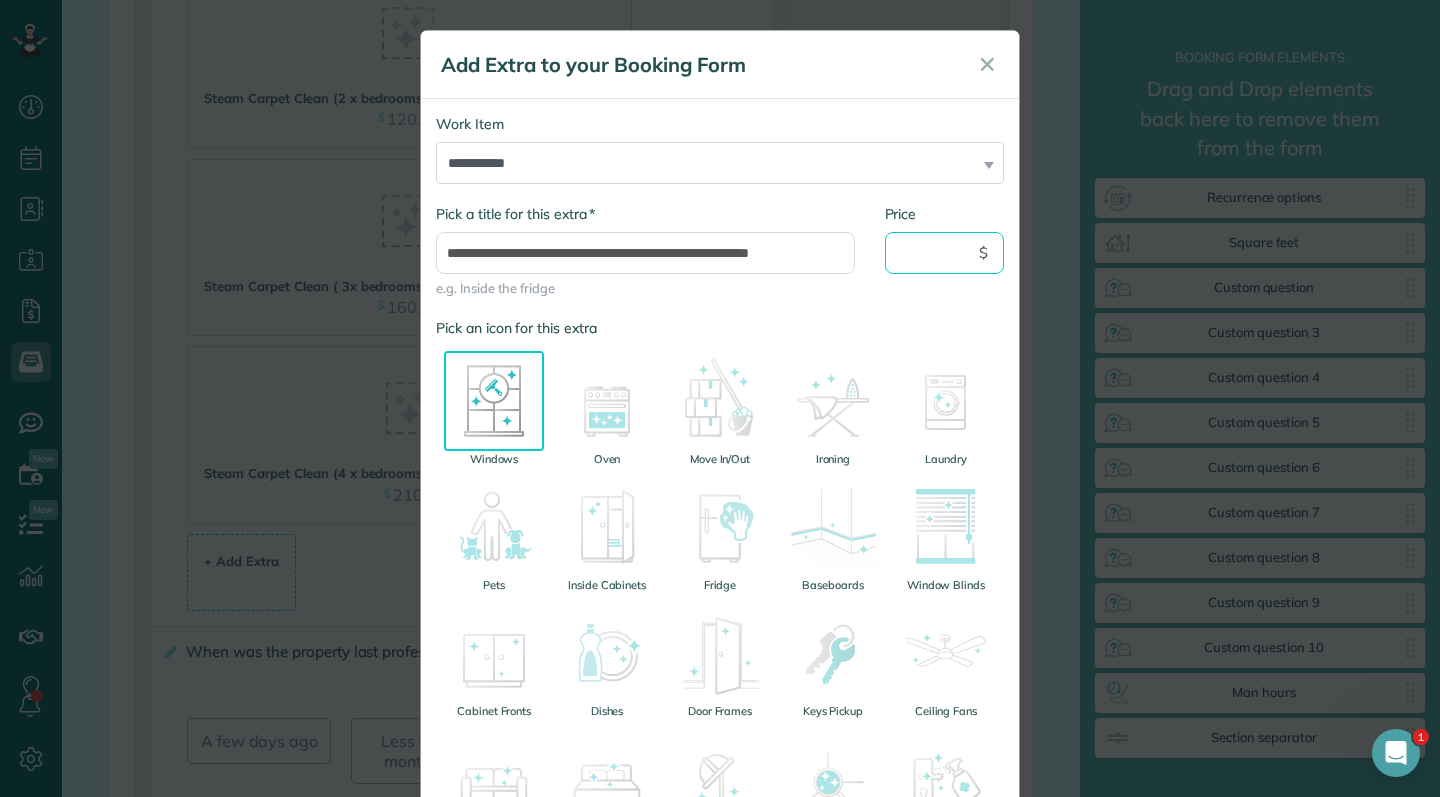 click on "Price" at bounding box center [945, 253] 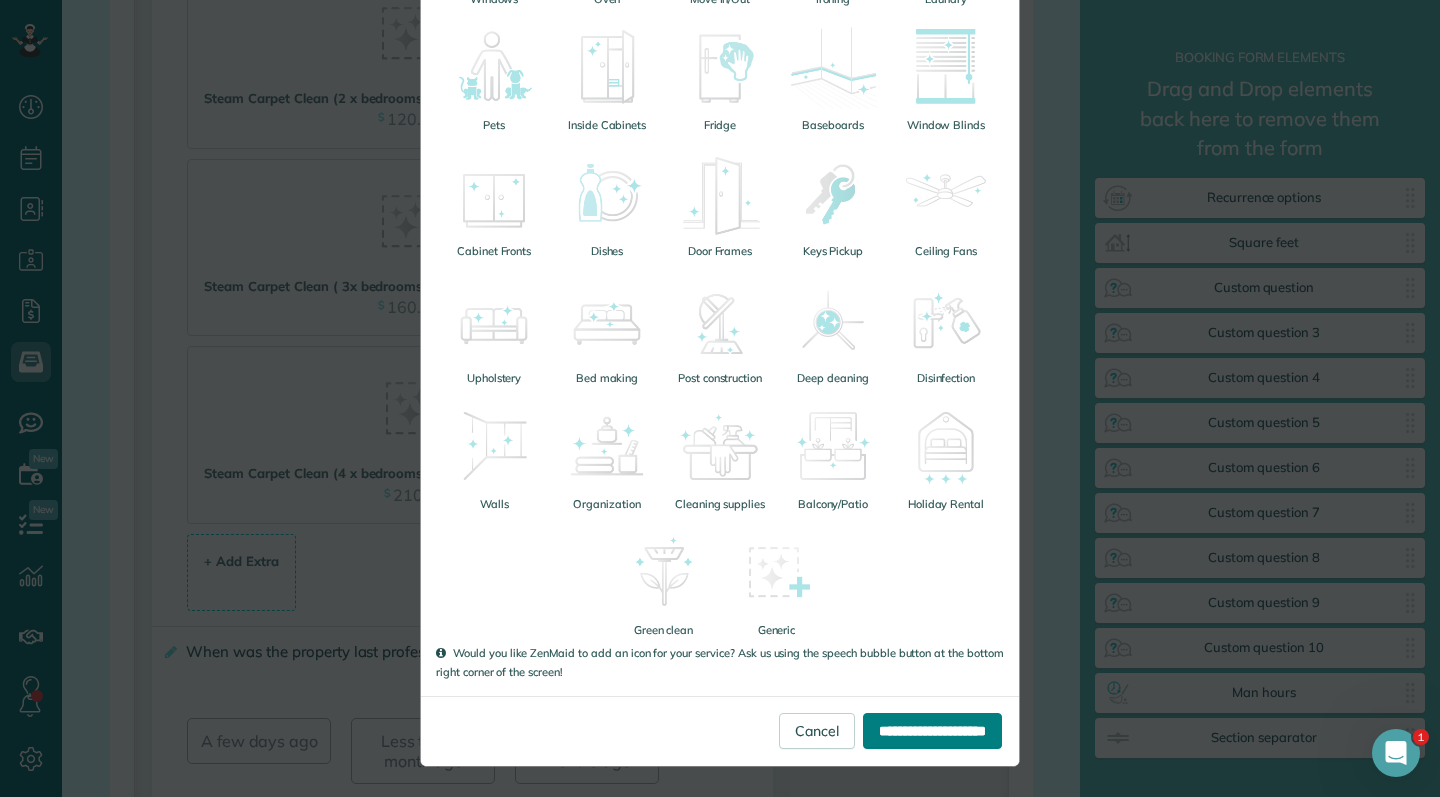 scroll, scrollTop: 459, scrollLeft: 0, axis: vertical 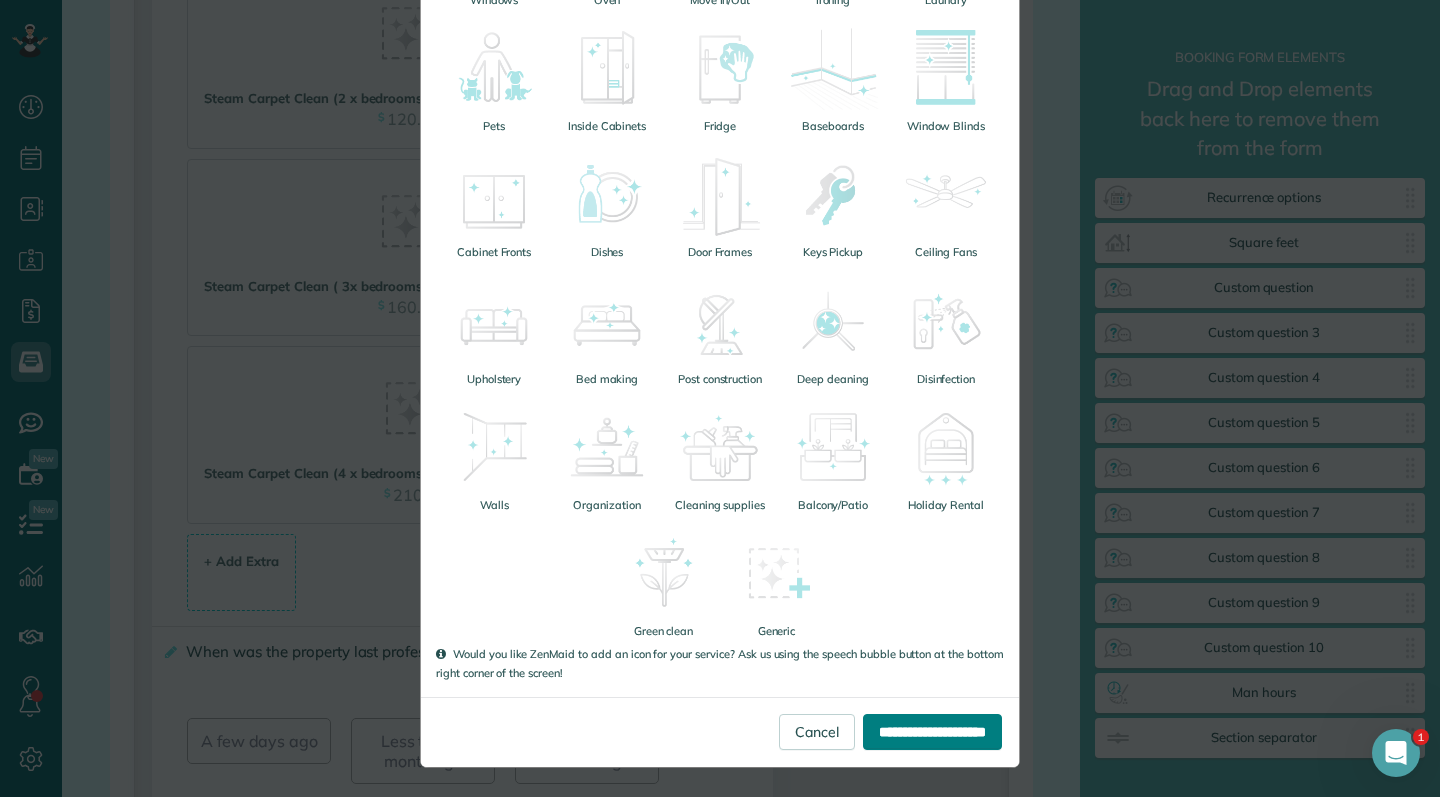 type on "**" 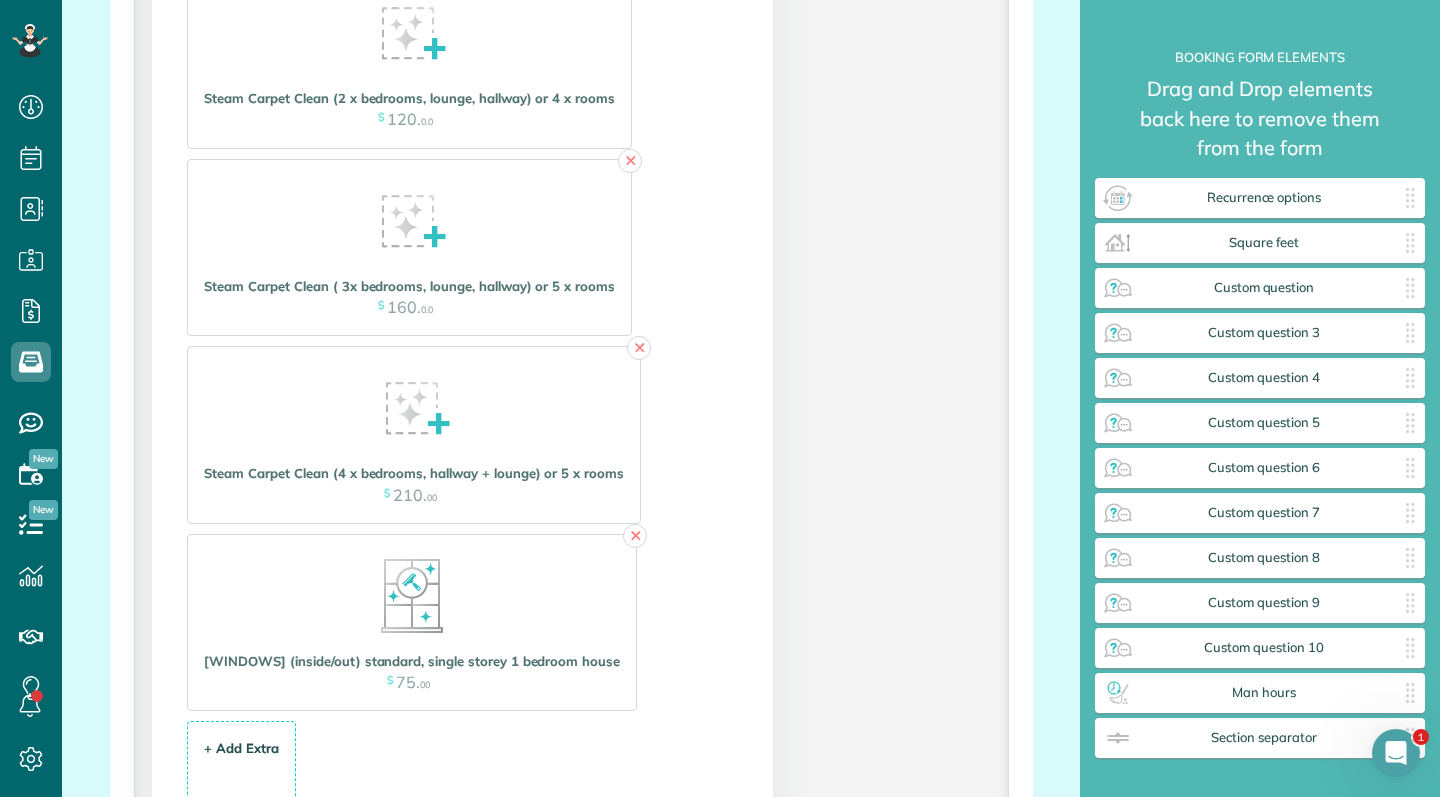click on "+ Add Extra
$ 34 . 99" at bounding box center [241, 761] 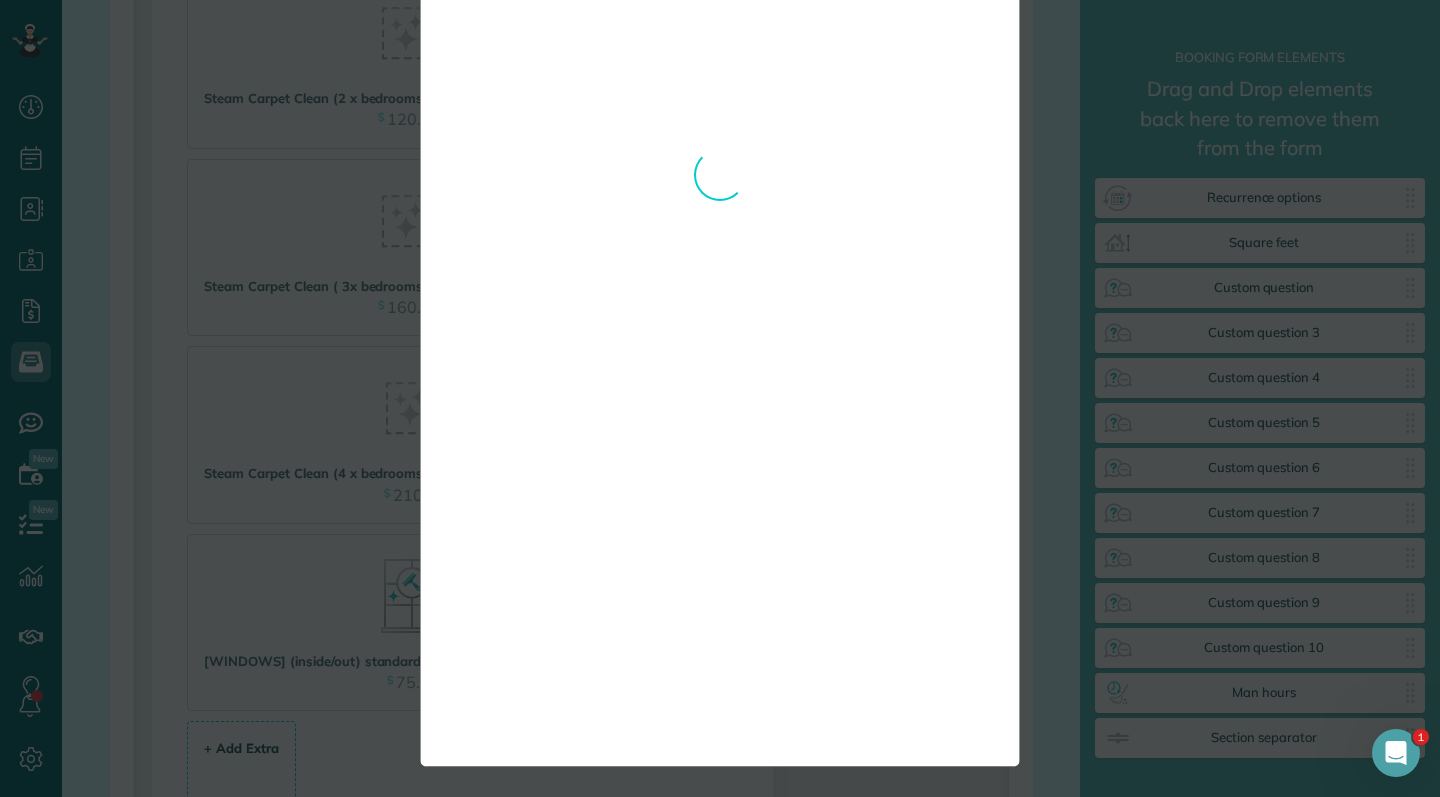 scroll, scrollTop: 0, scrollLeft: 0, axis: both 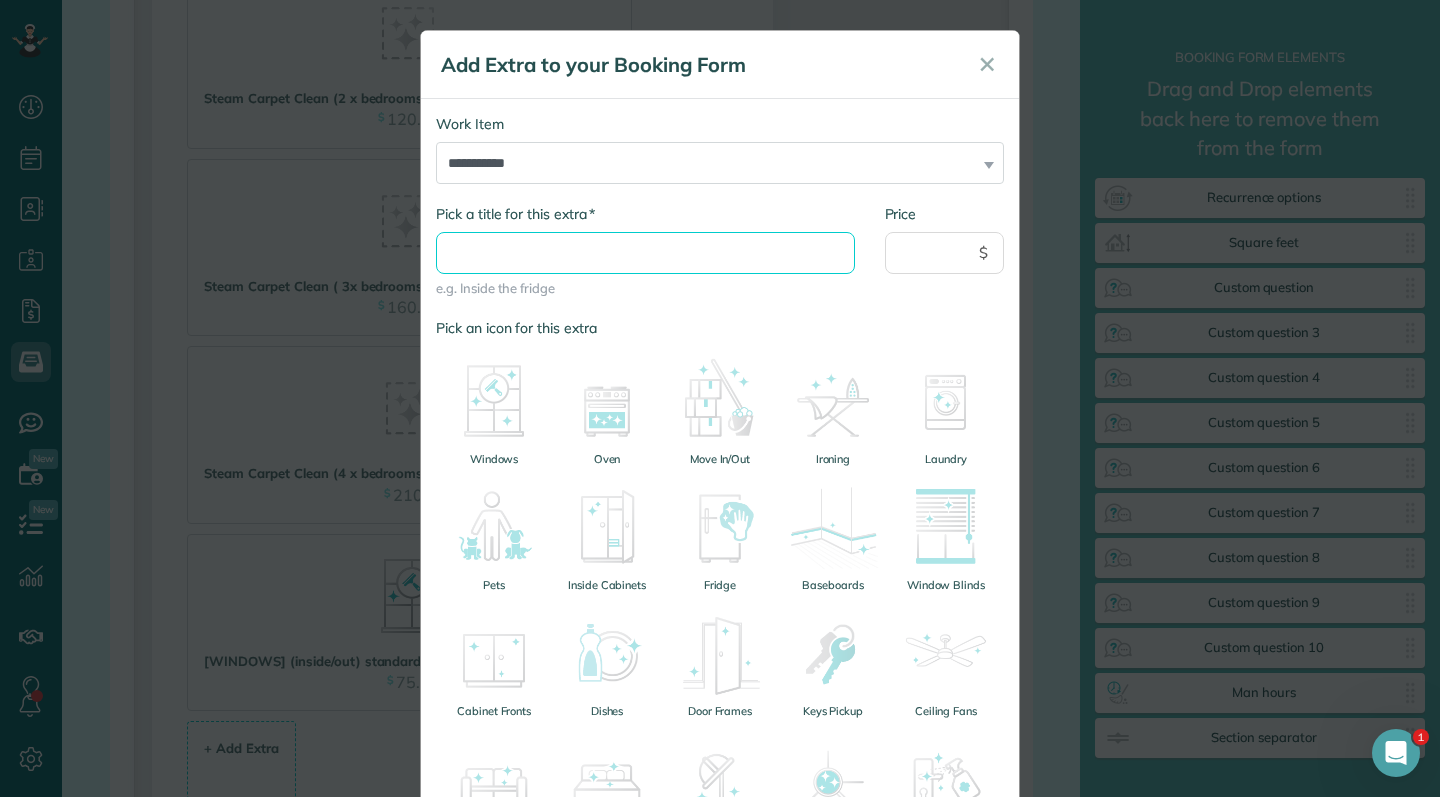 click on "*  Pick a title for this extra" at bounding box center [645, 253] 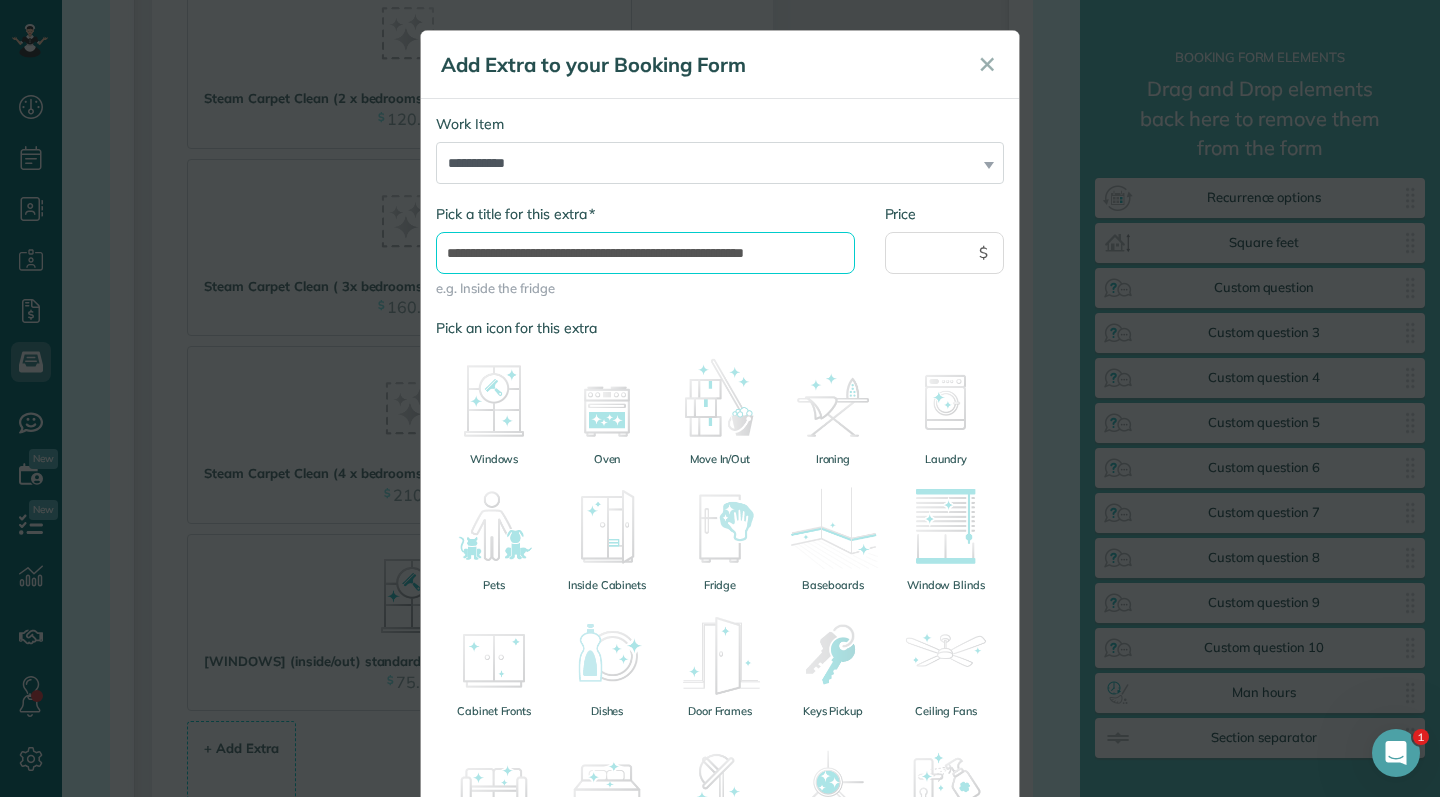 type on "**********" 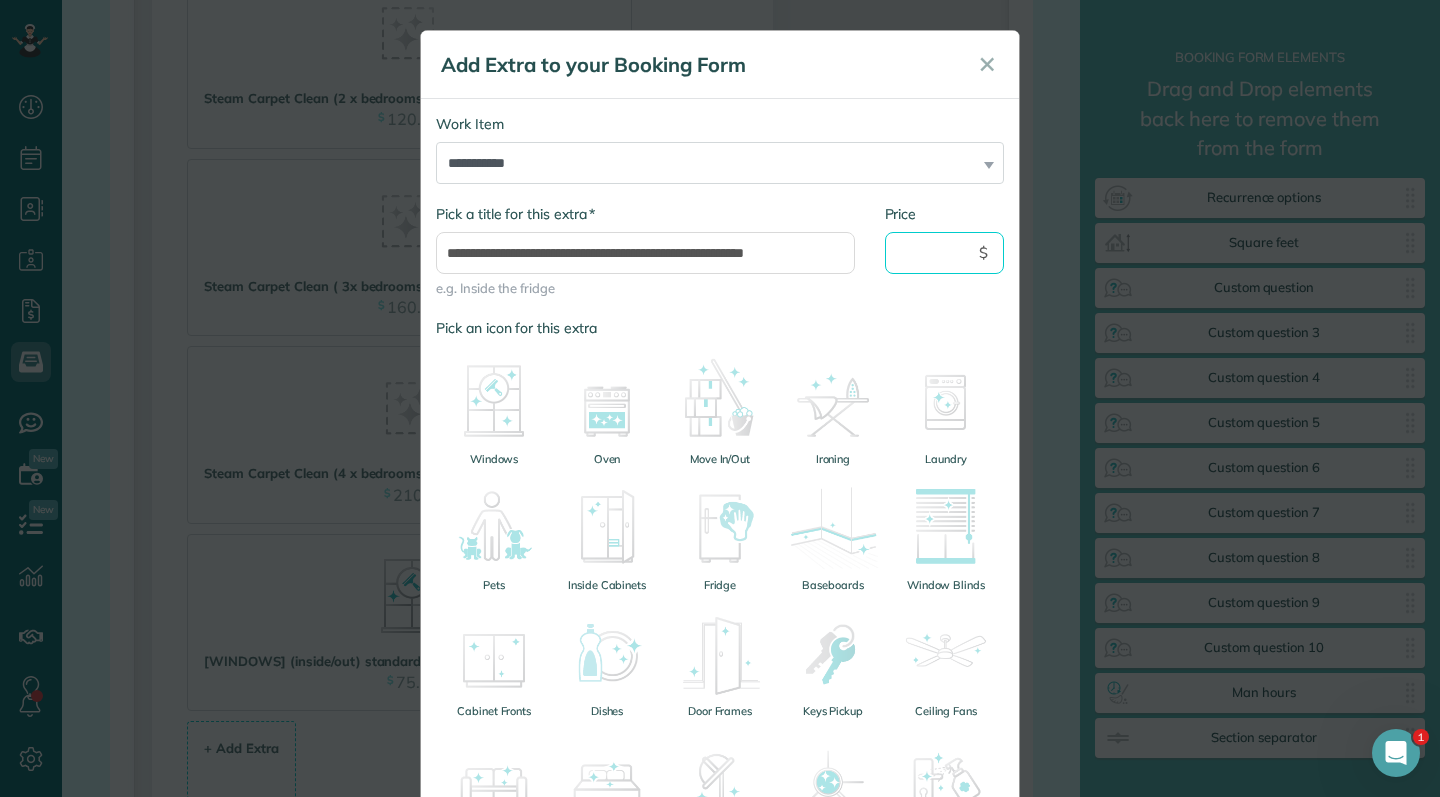 click on "Price" at bounding box center (945, 253) 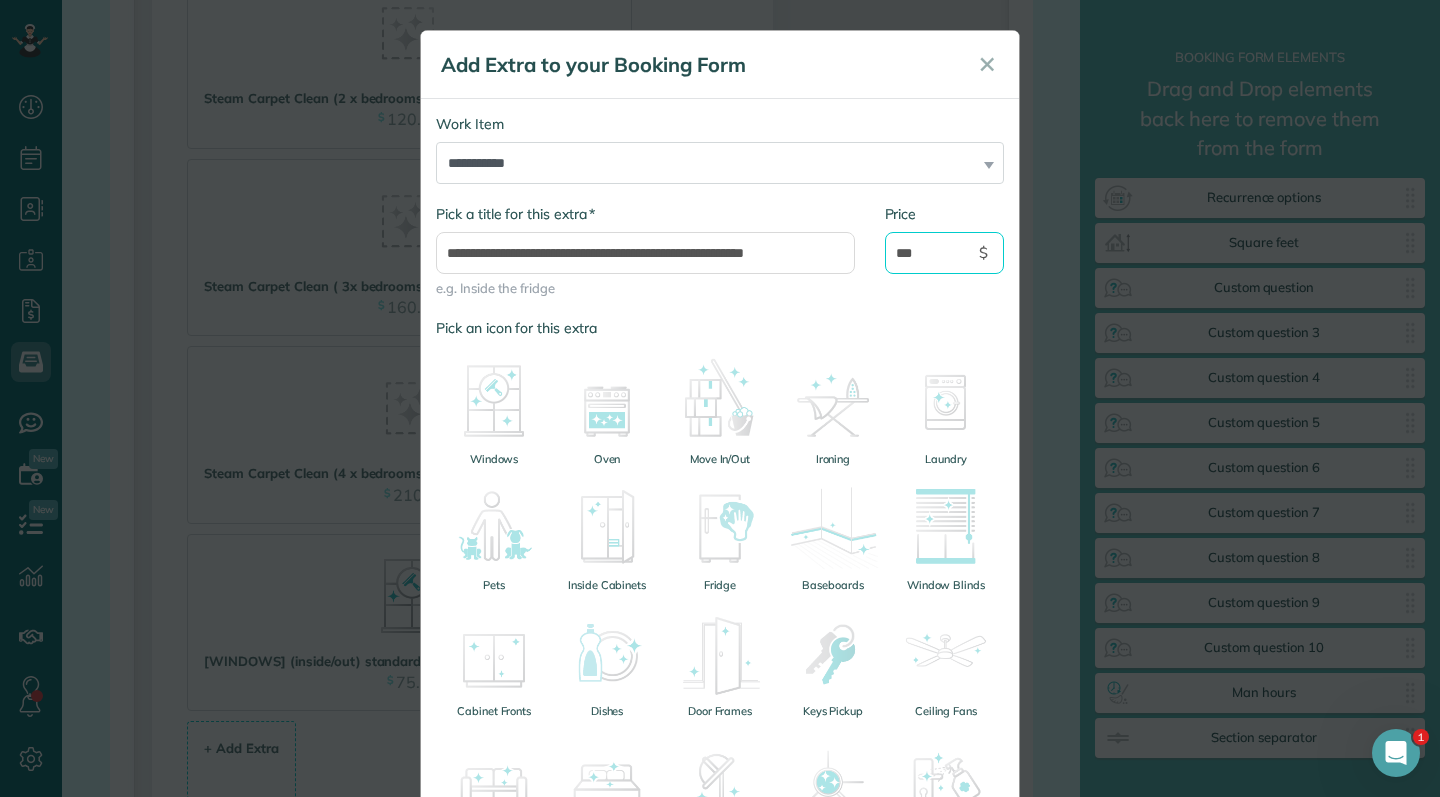 type on "***" 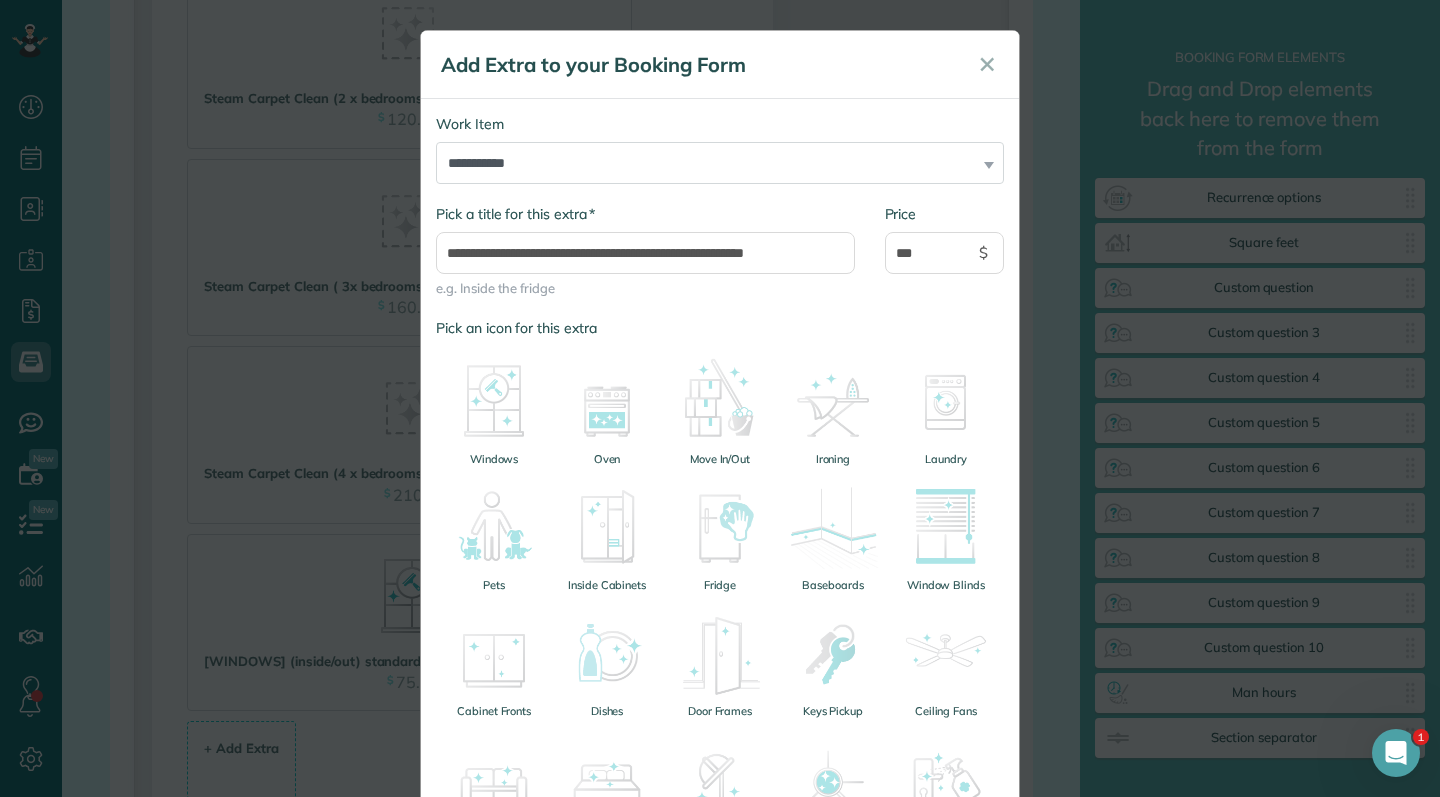 click on "**********" at bounding box center [720, 398] 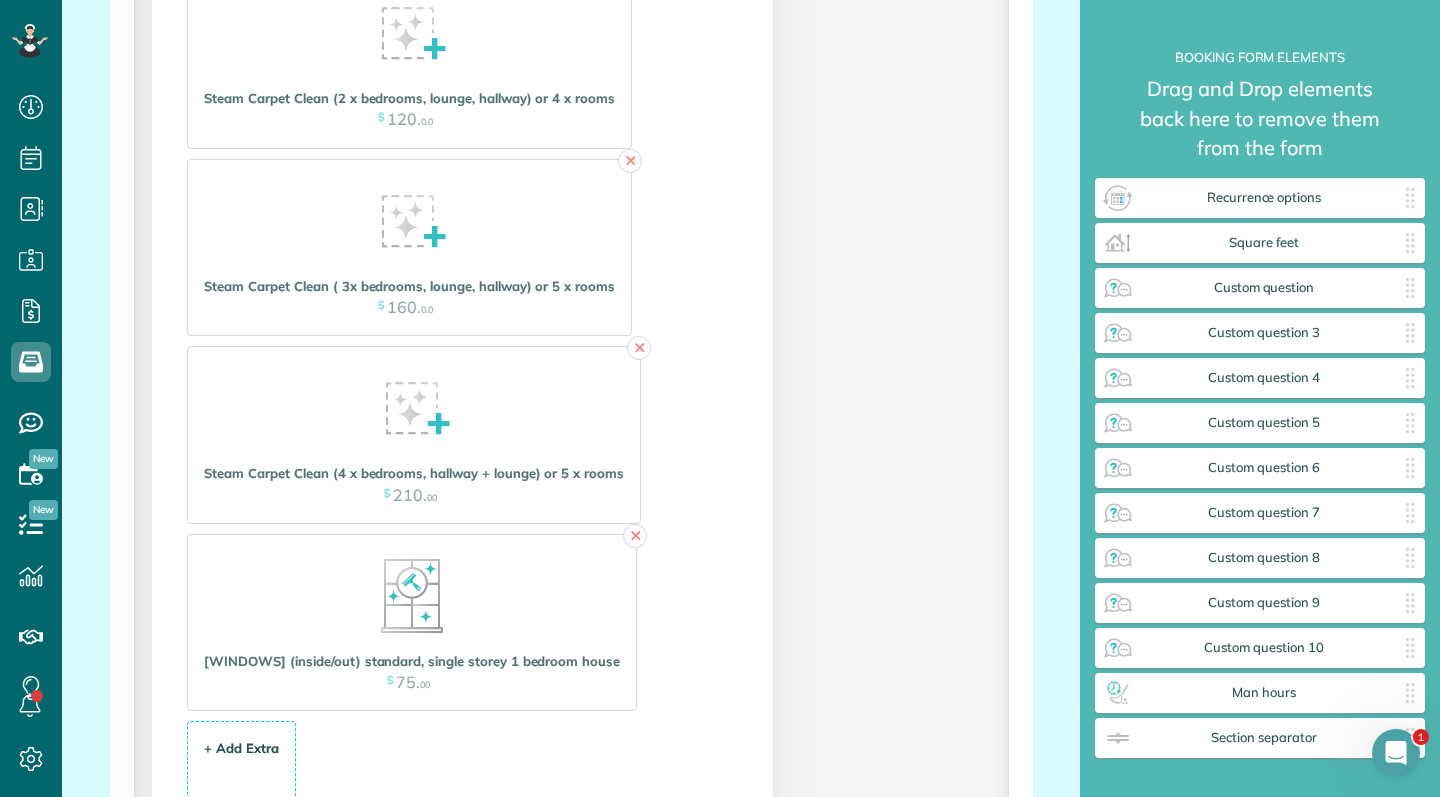 click on "+ Add Extra" at bounding box center (241, 748) 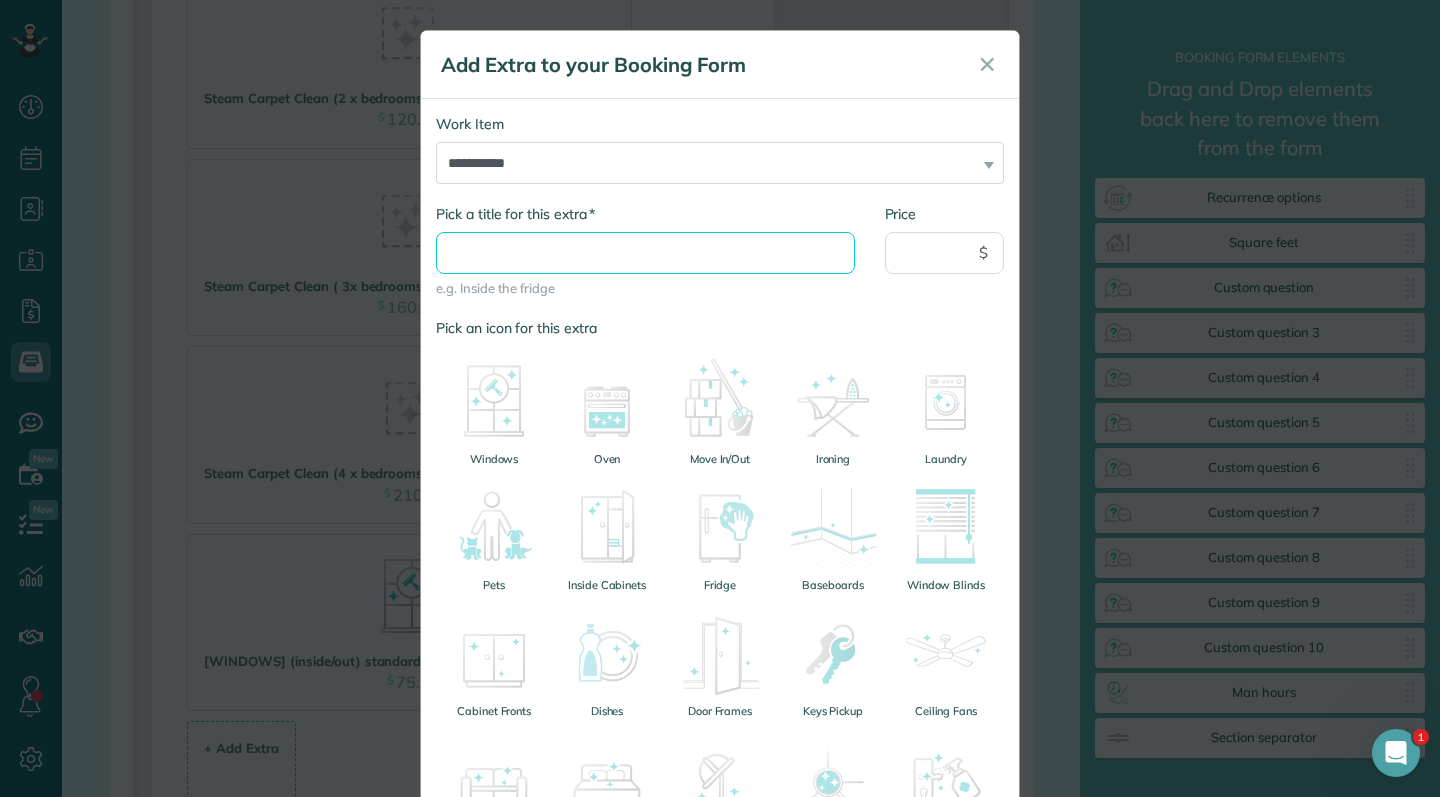 click on "*  Pick a title for this extra" at bounding box center (645, 253) 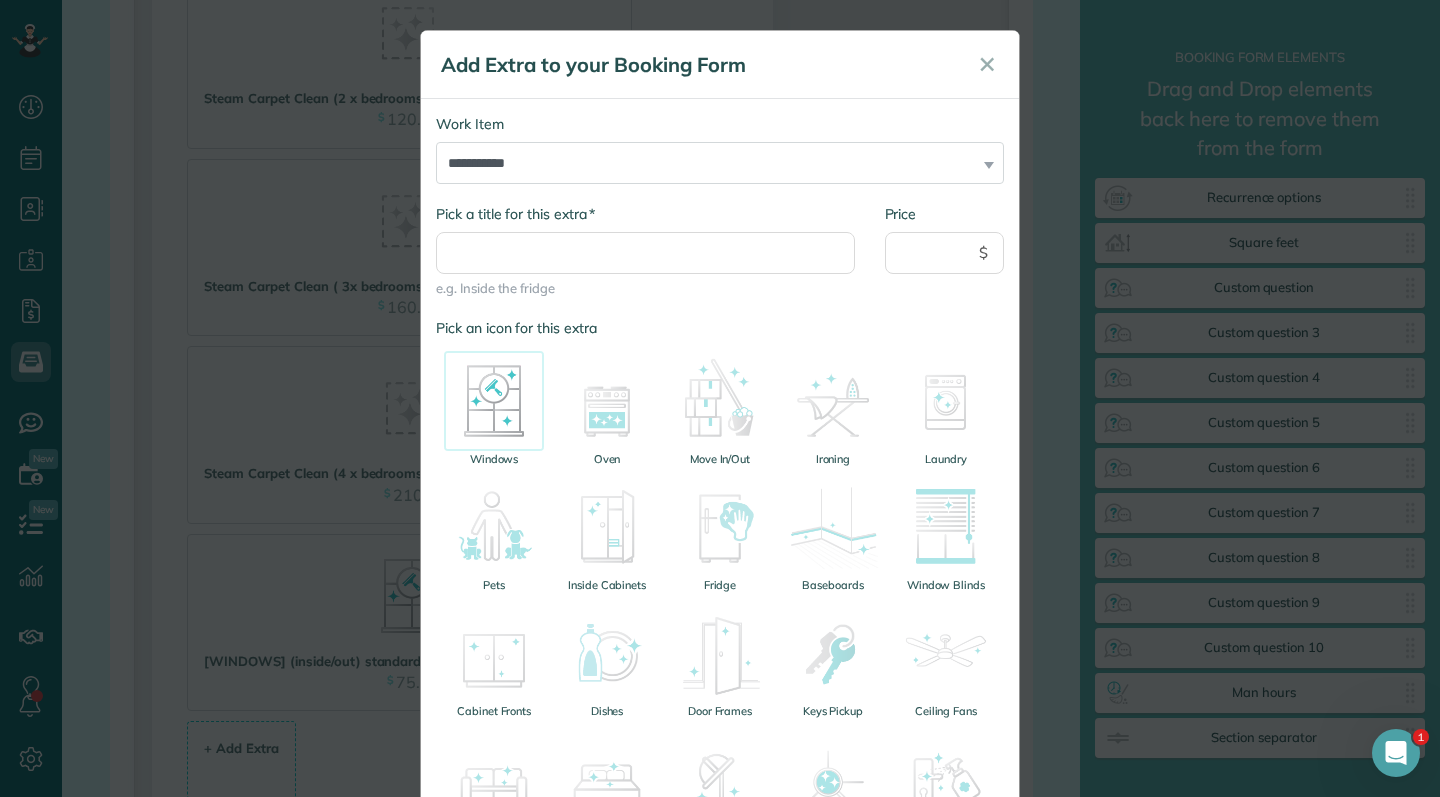 click at bounding box center [494, 401] 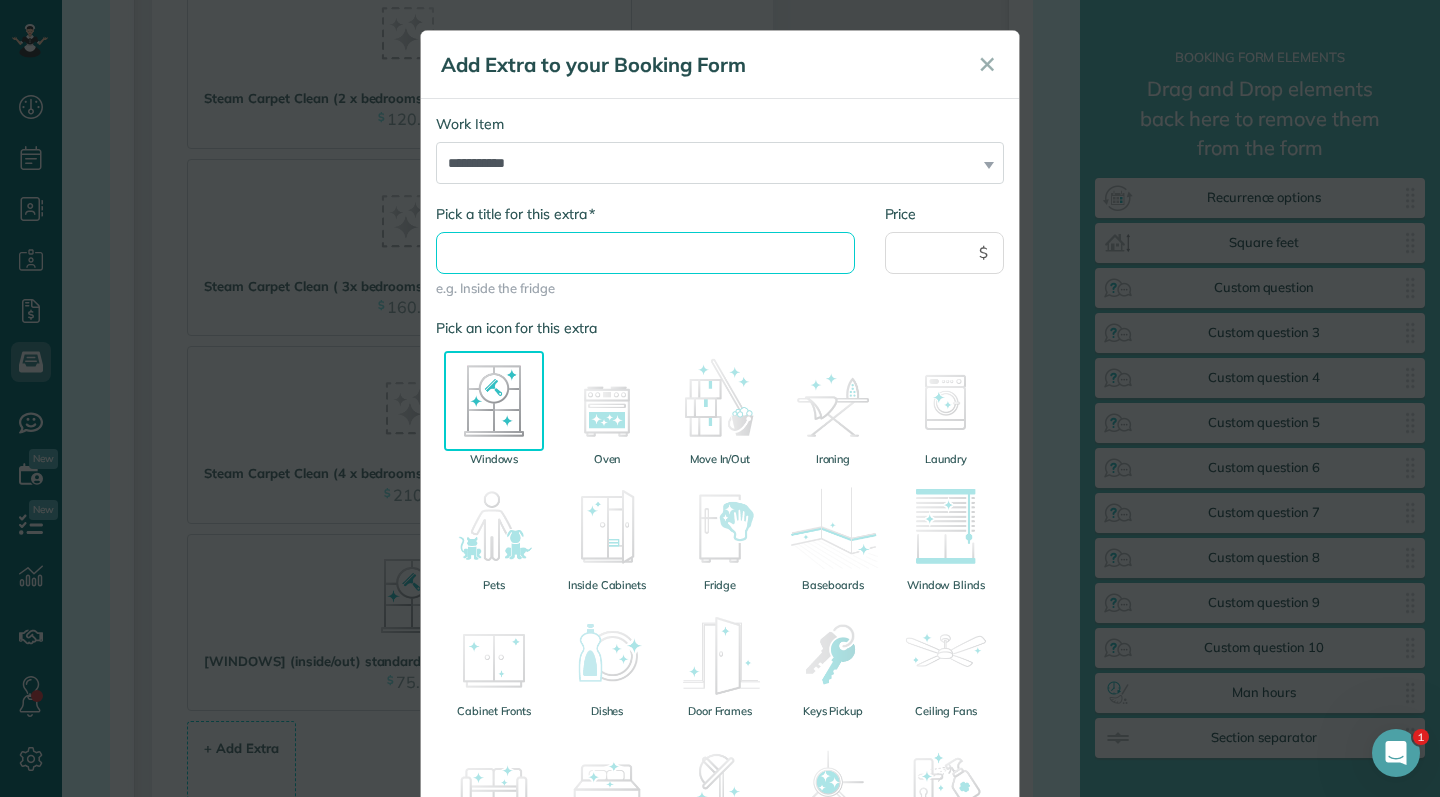 click on "*  Pick a title for this extra" at bounding box center [645, 253] 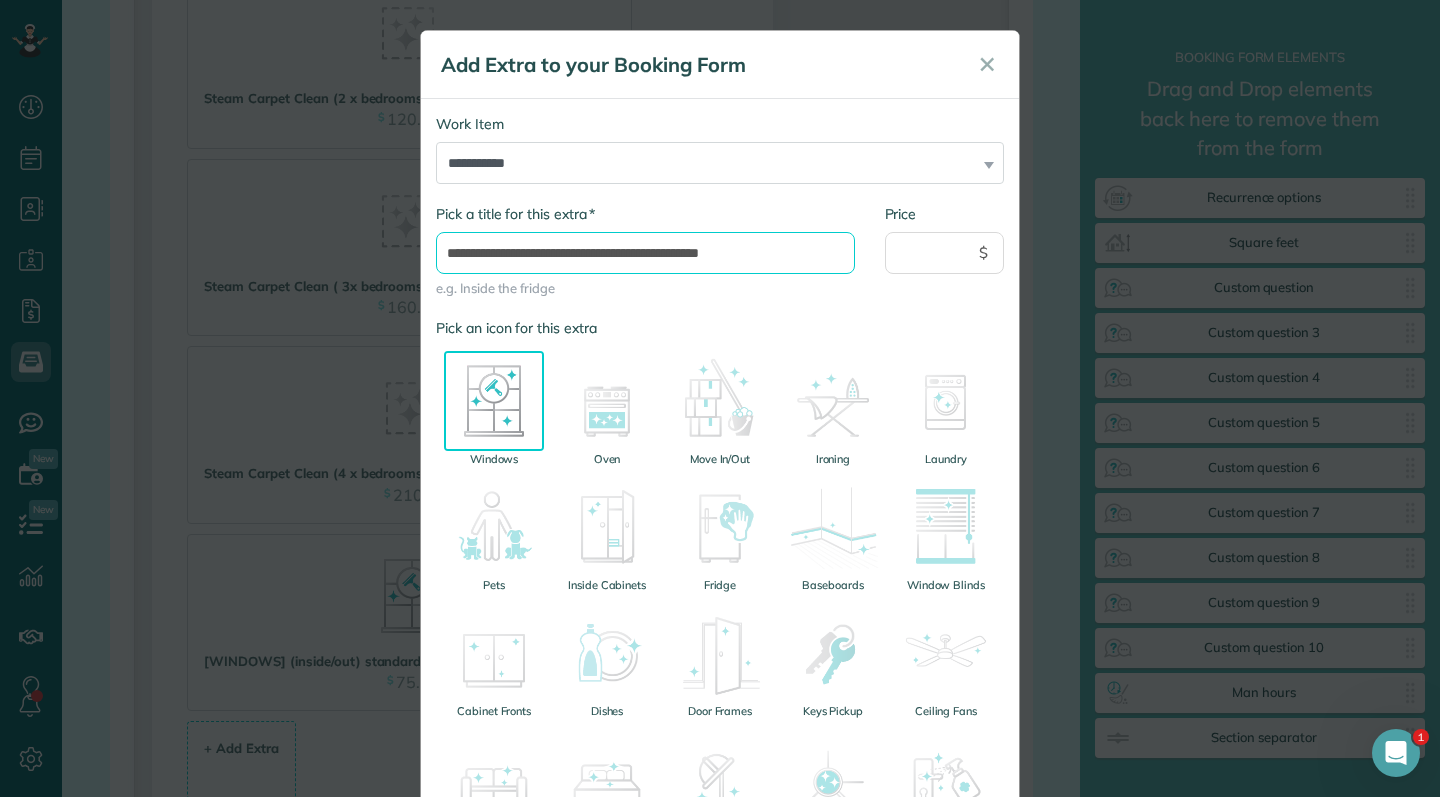 type on "**********" 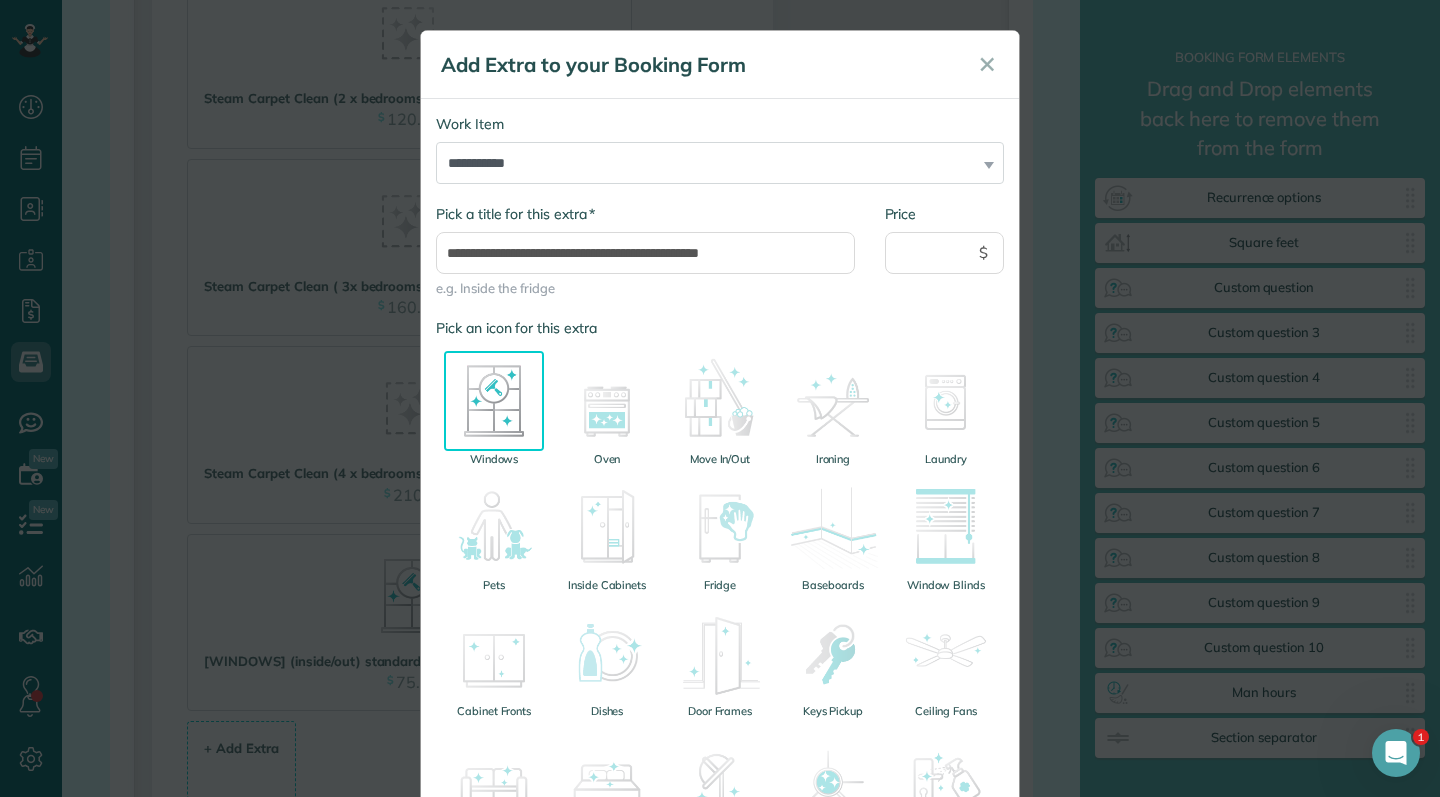 click on "Price
$" at bounding box center (945, 249) 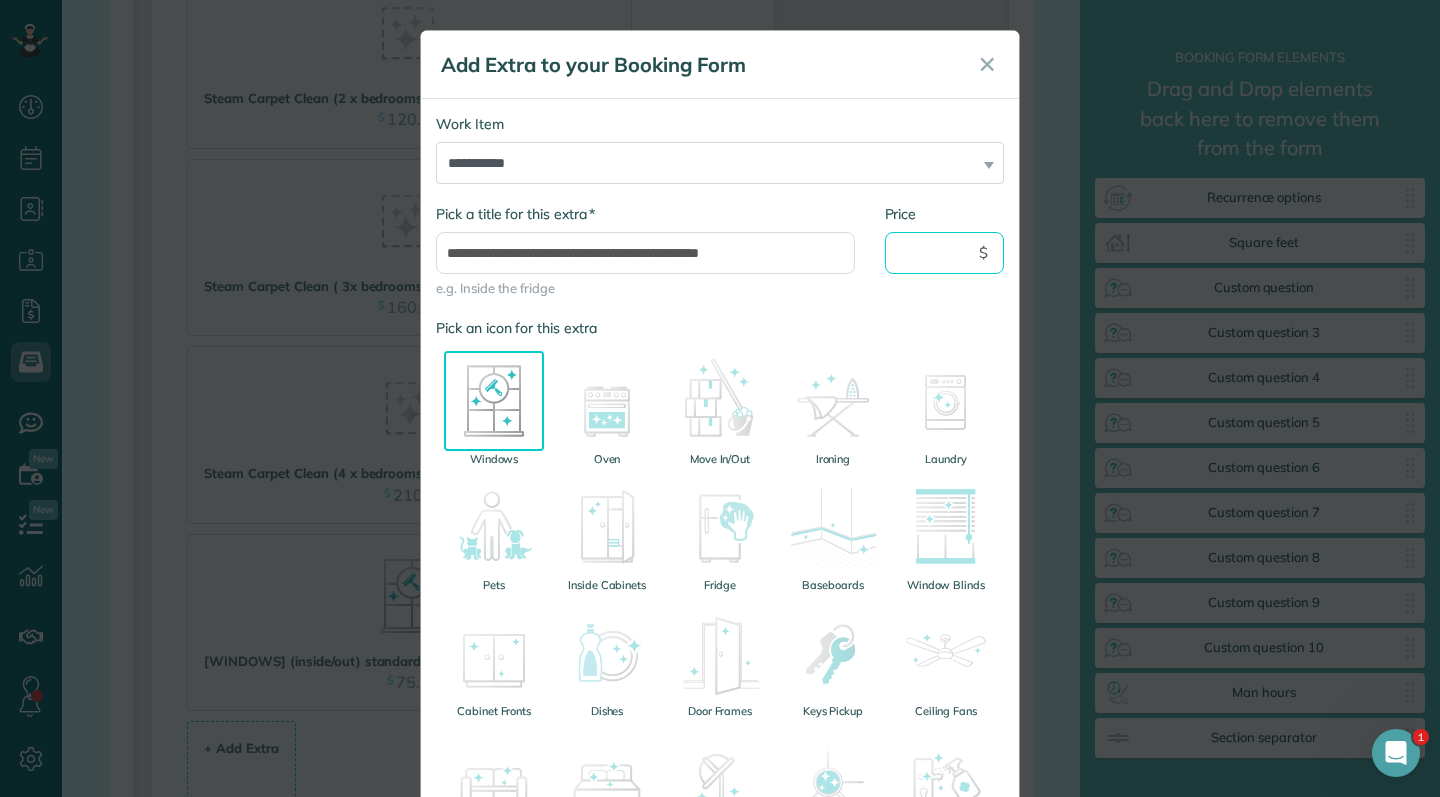 click on "Price" at bounding box center [945, 253] 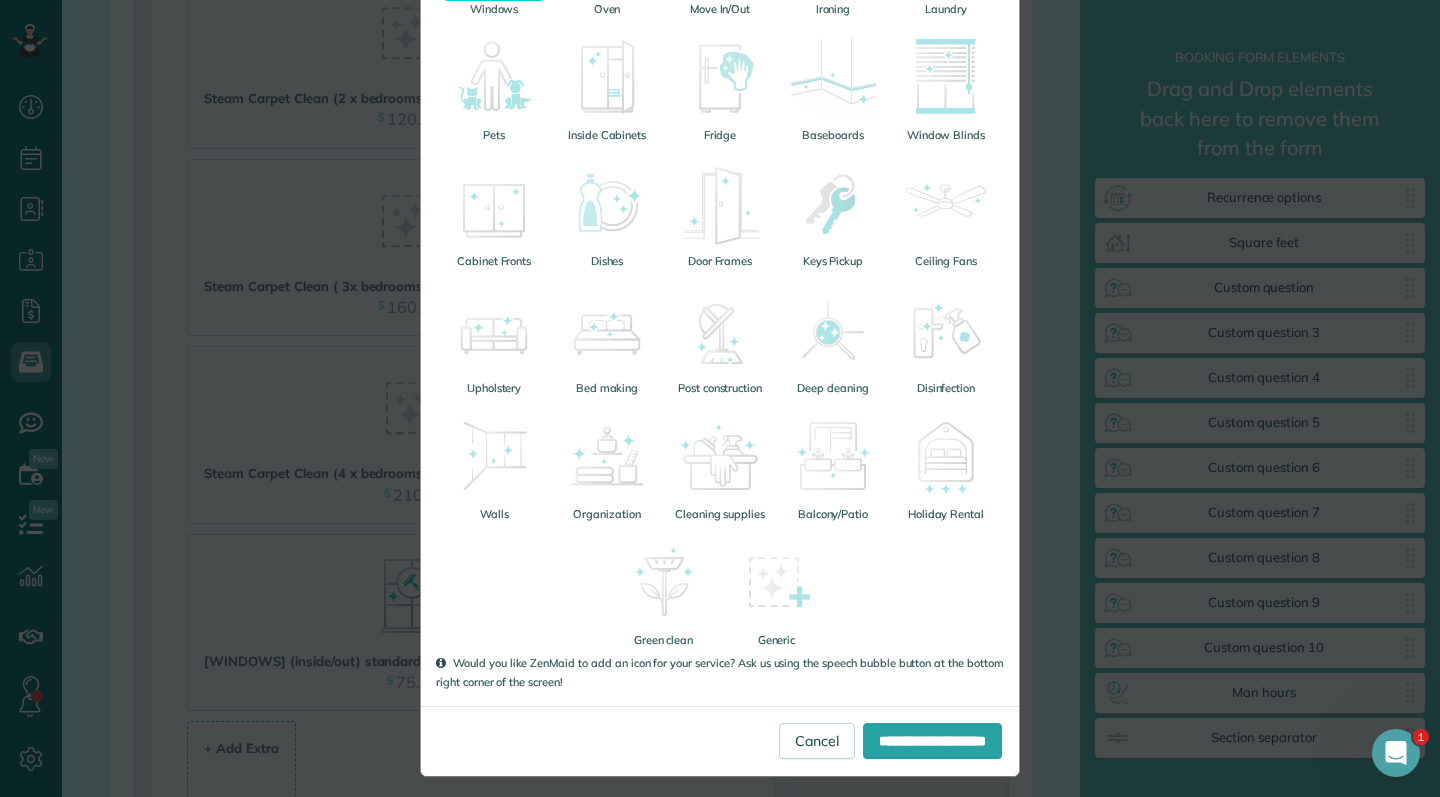 scroll, scrollTop: 455, scrollLeft: 0, axis: vertical 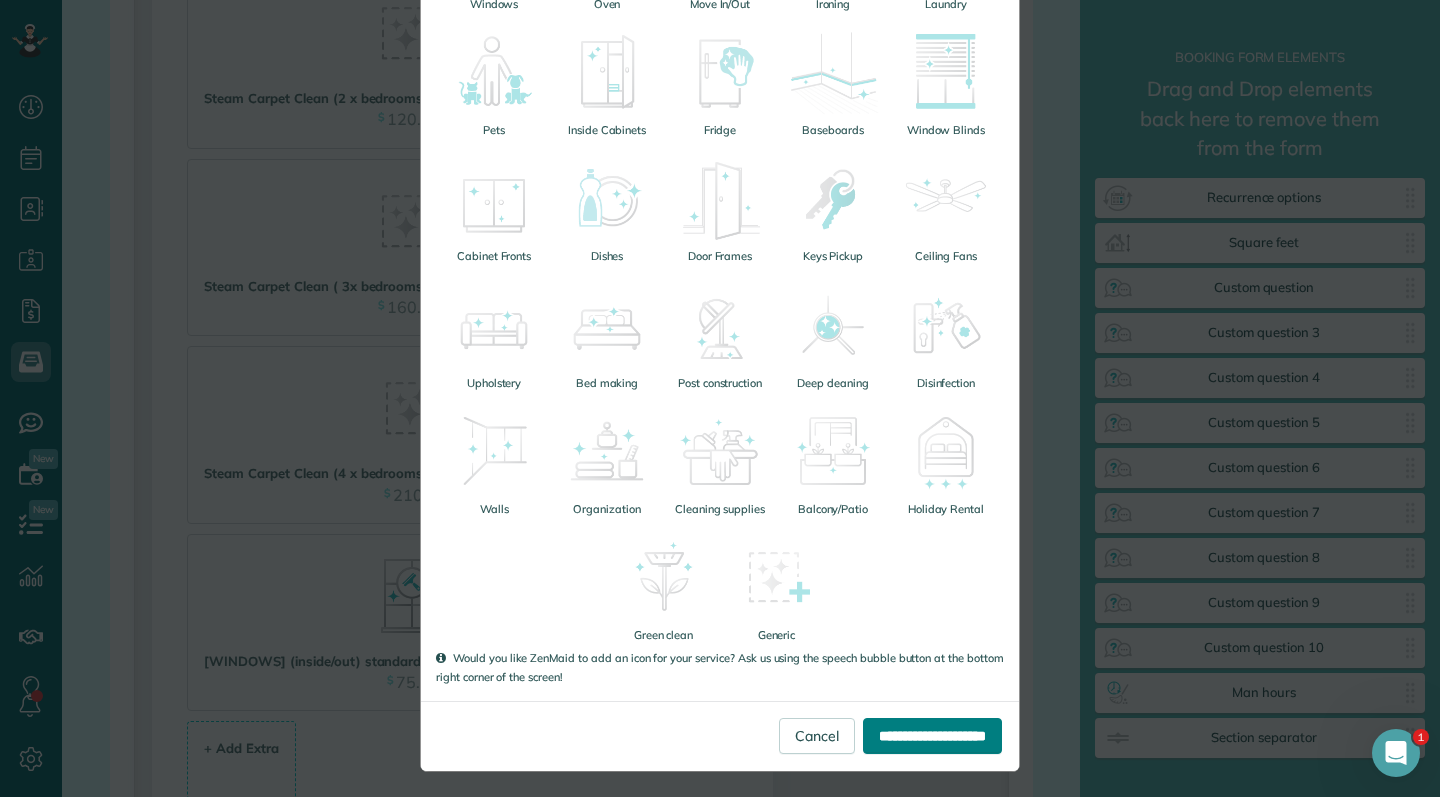 type on "***" 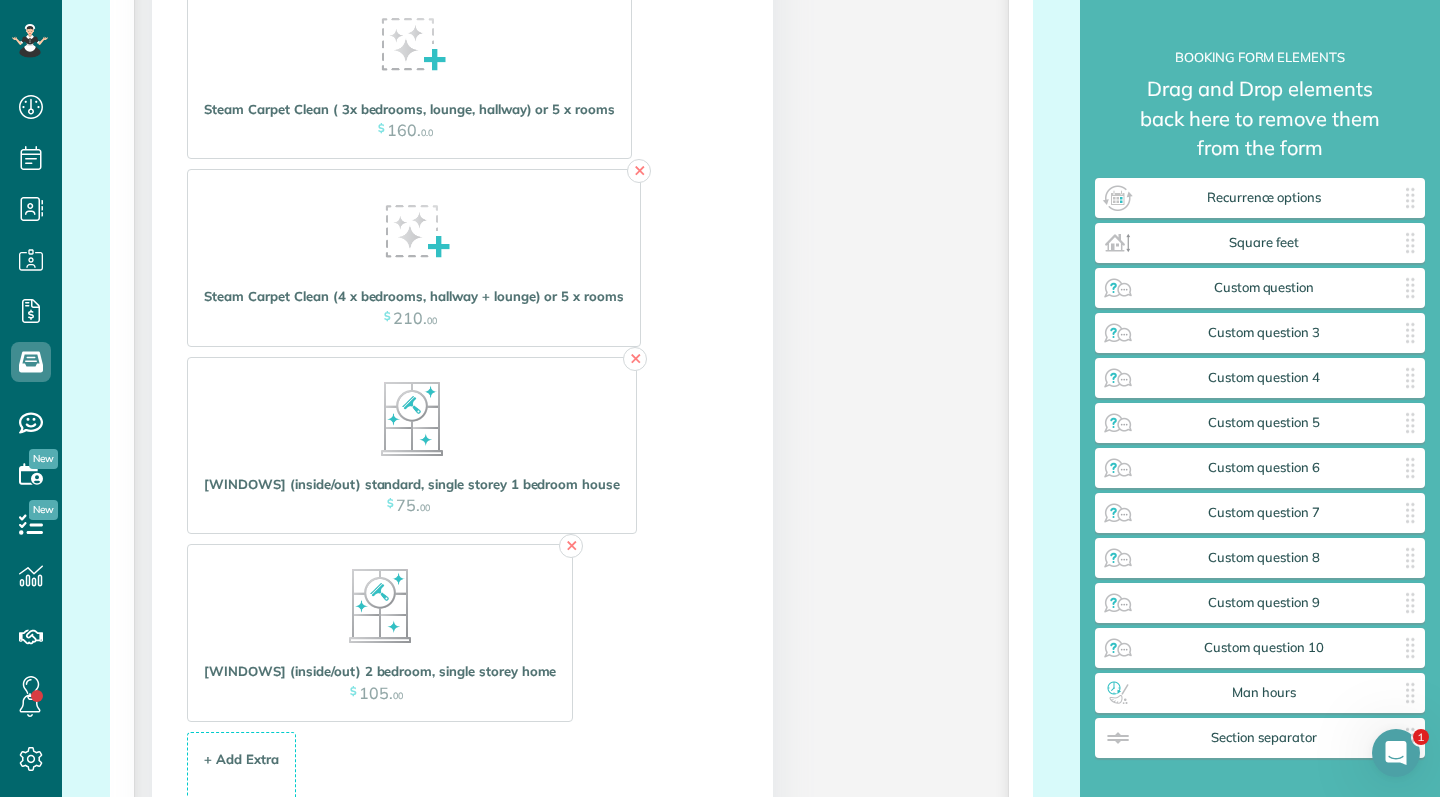 scroll, scrollTop: 3676, scrollLeft: 0, axis: vertical 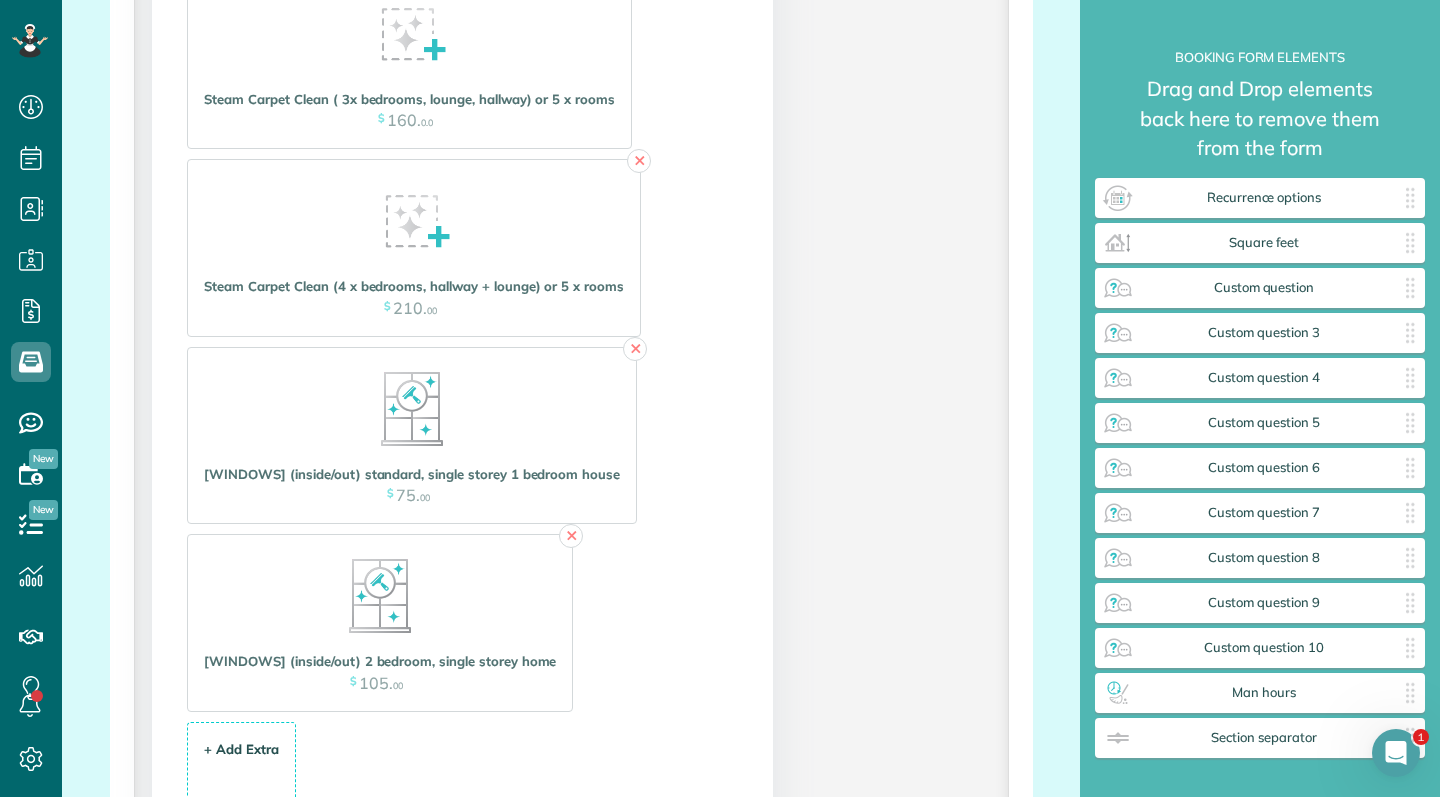 click on "+ Add Extra
$ 34 . 99" at bounding box center (241, 762) 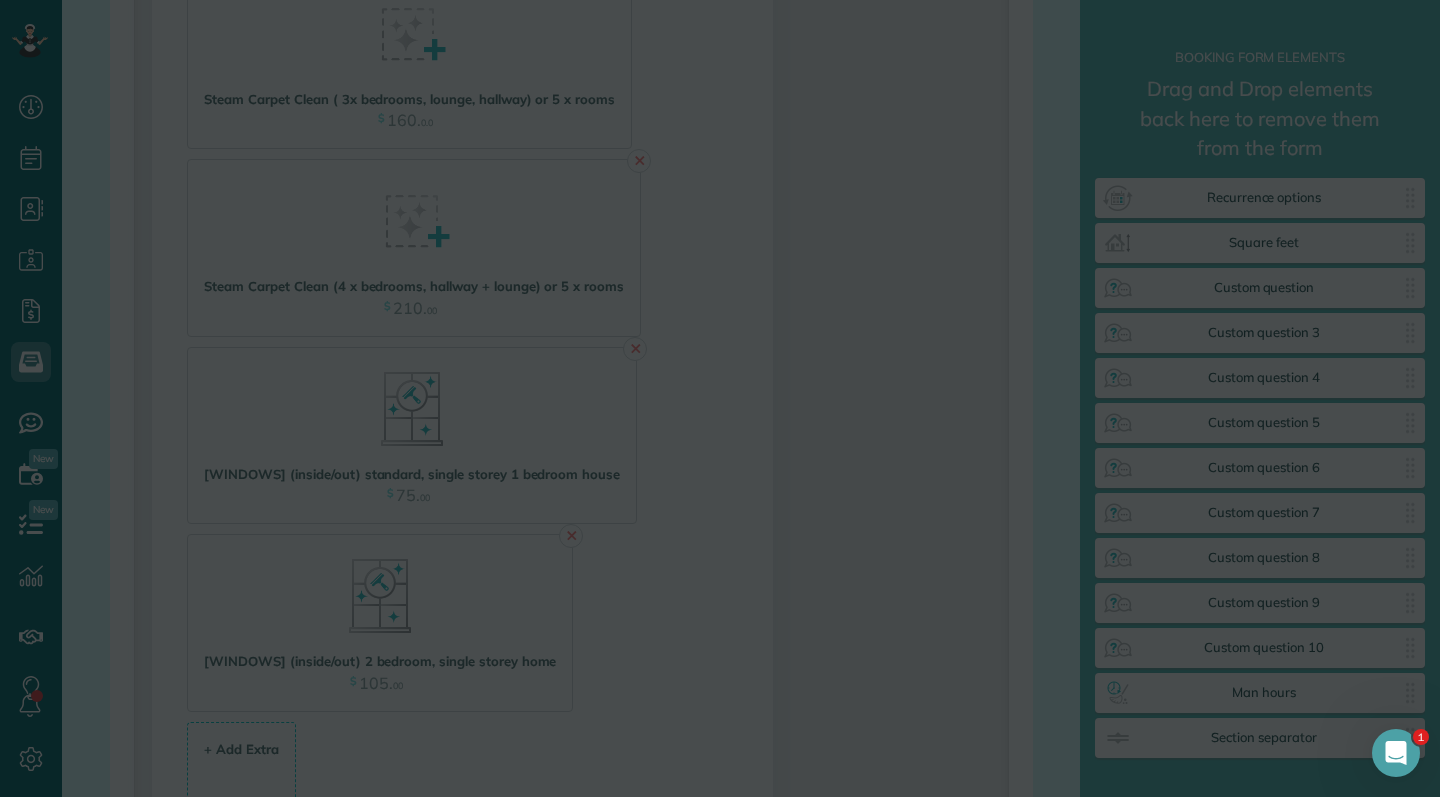 scroll, scrollTop: 0, scrollLeft: 0, axis: both 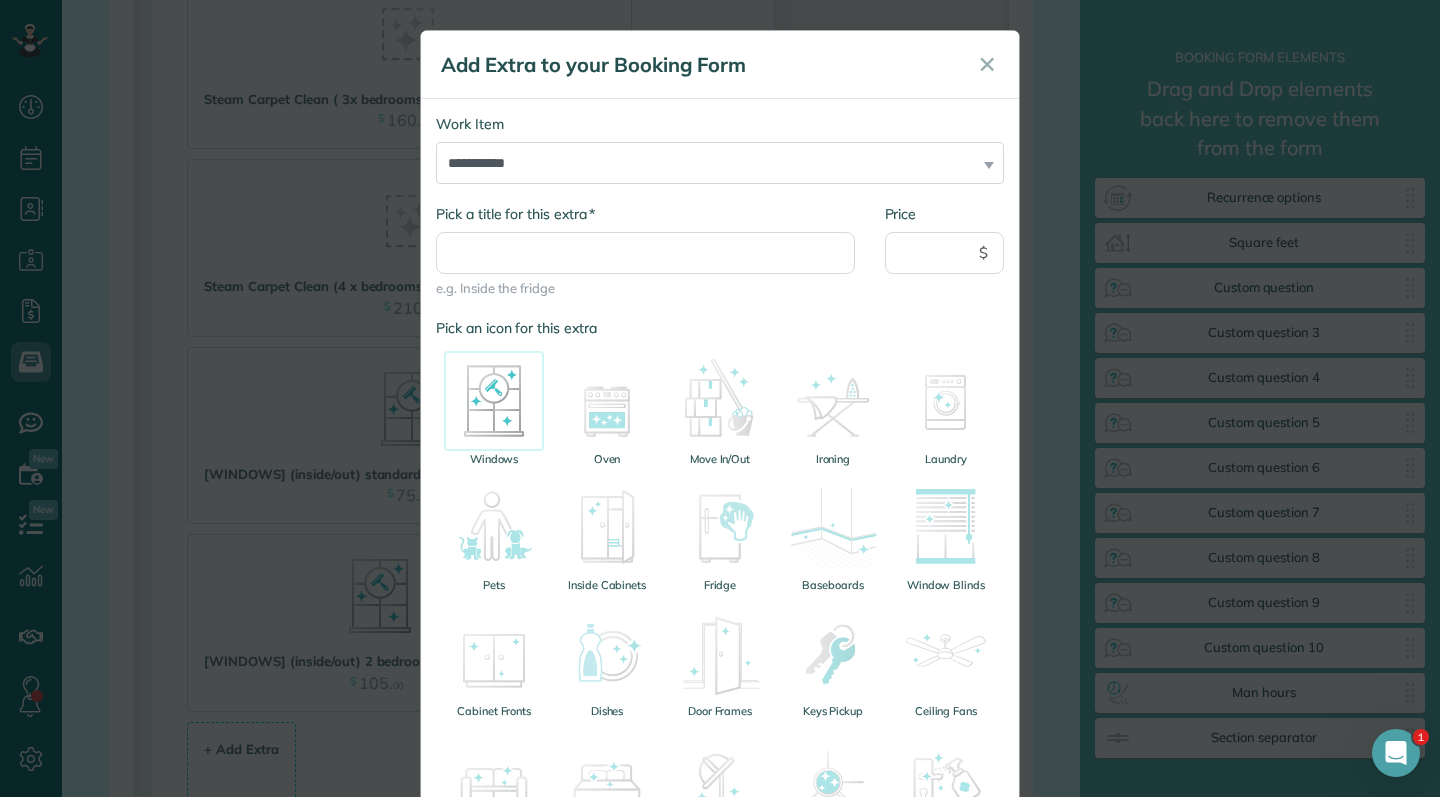 click on "Windows" at bounding box center [494, 459] 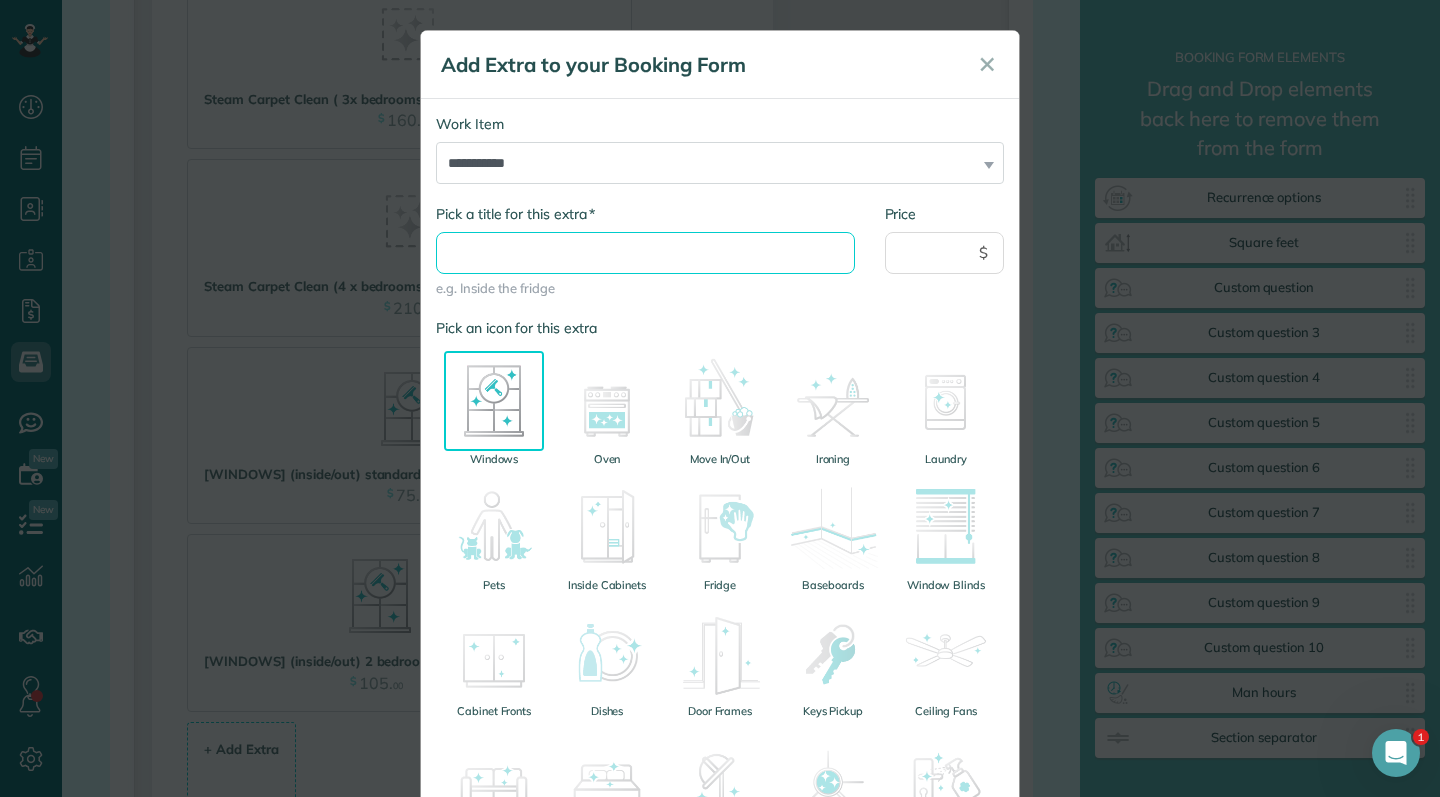 click on "*  Pick a title for this extra" at bounding box center (645, 253) 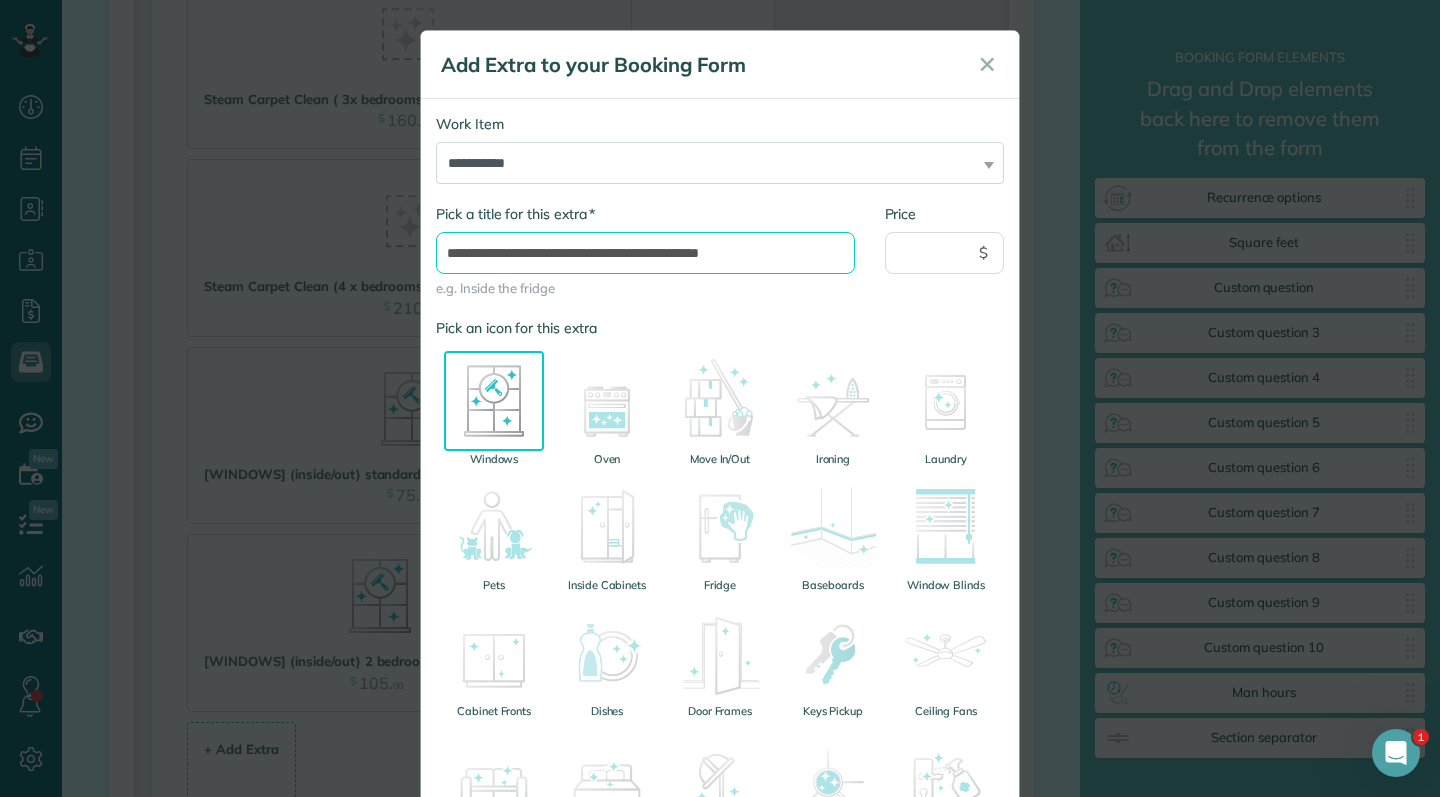 type on "**********" 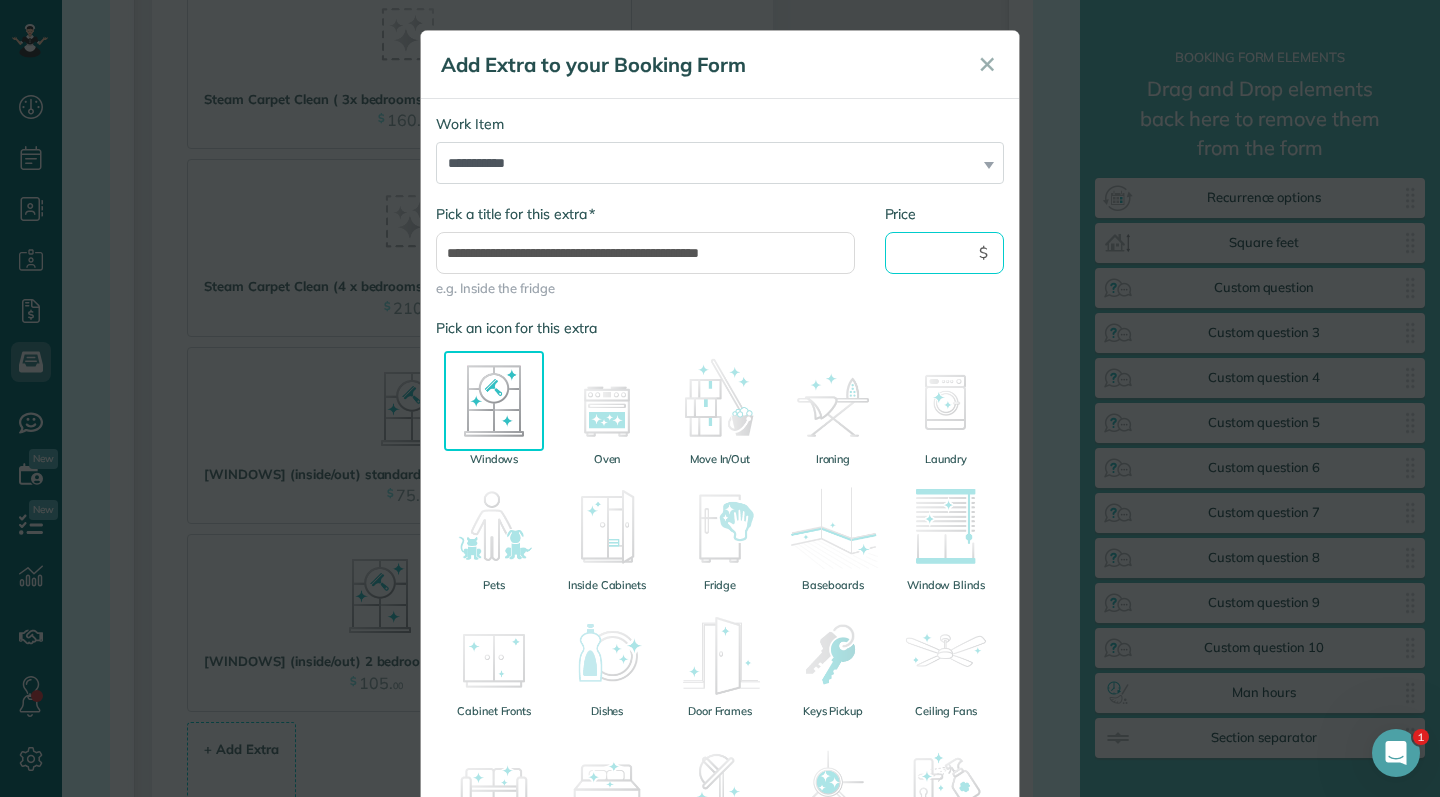 click on "Price" at bounding box center [945, 253] 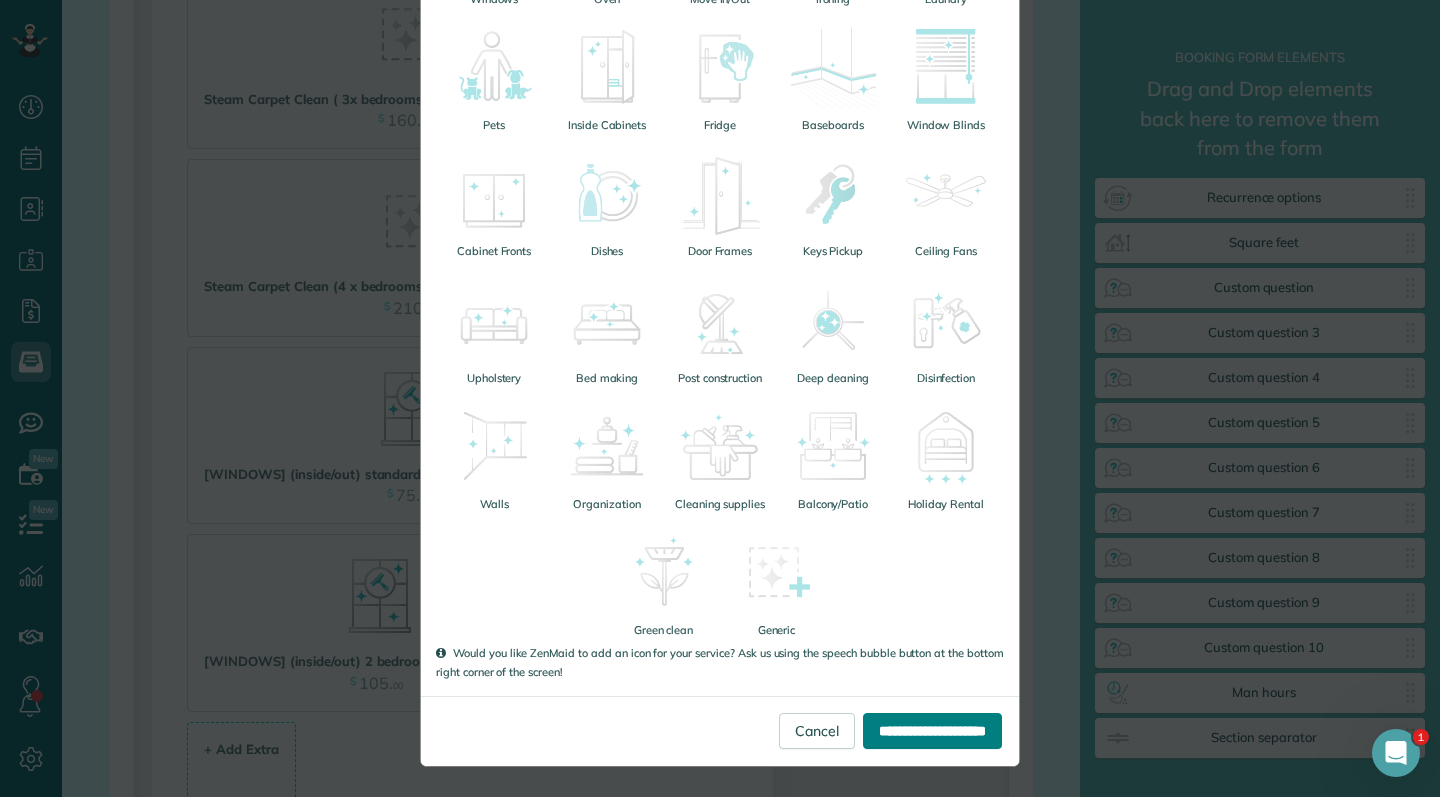 scroll, scrollTop: 459, scrollLeft: 0, axis: vertical 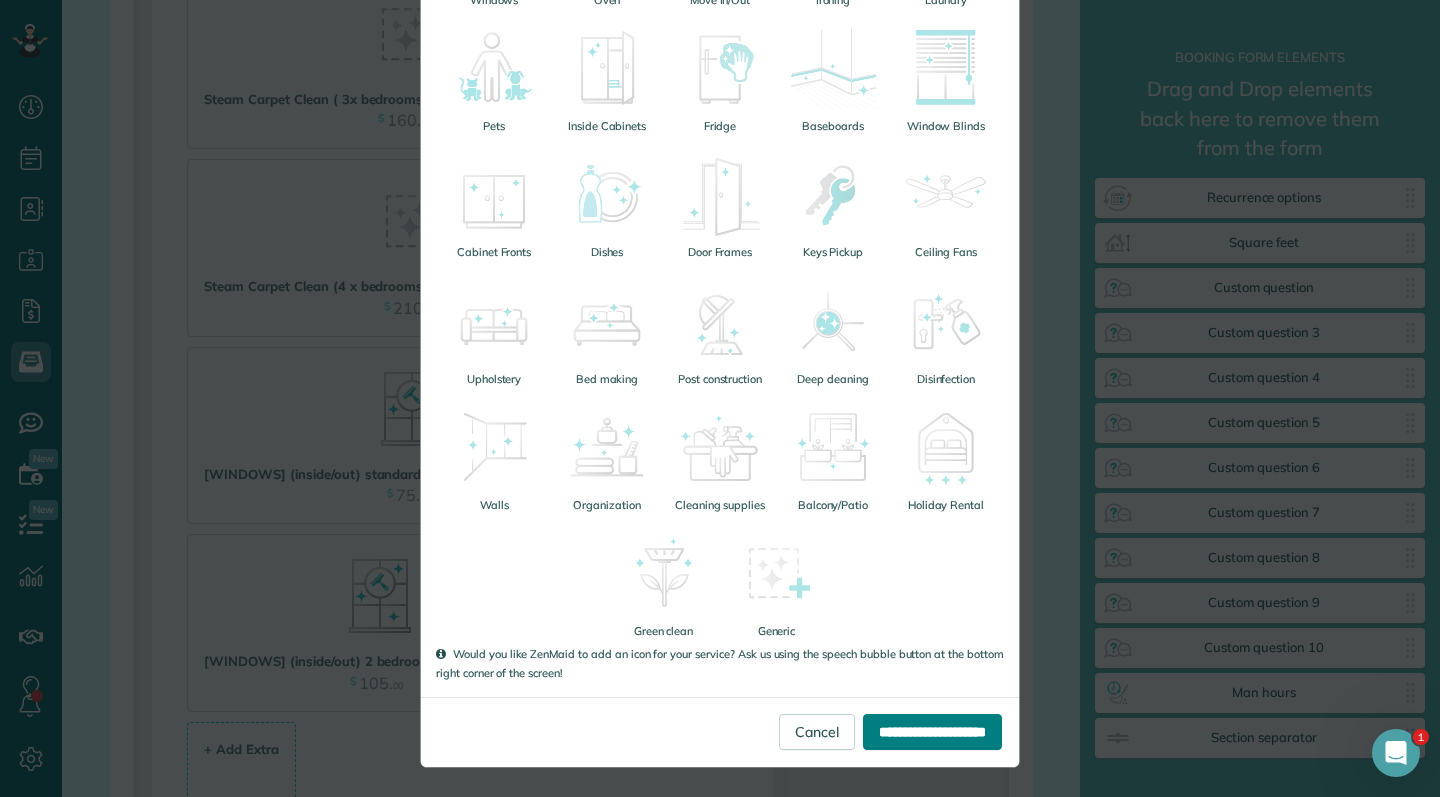 type on "***" 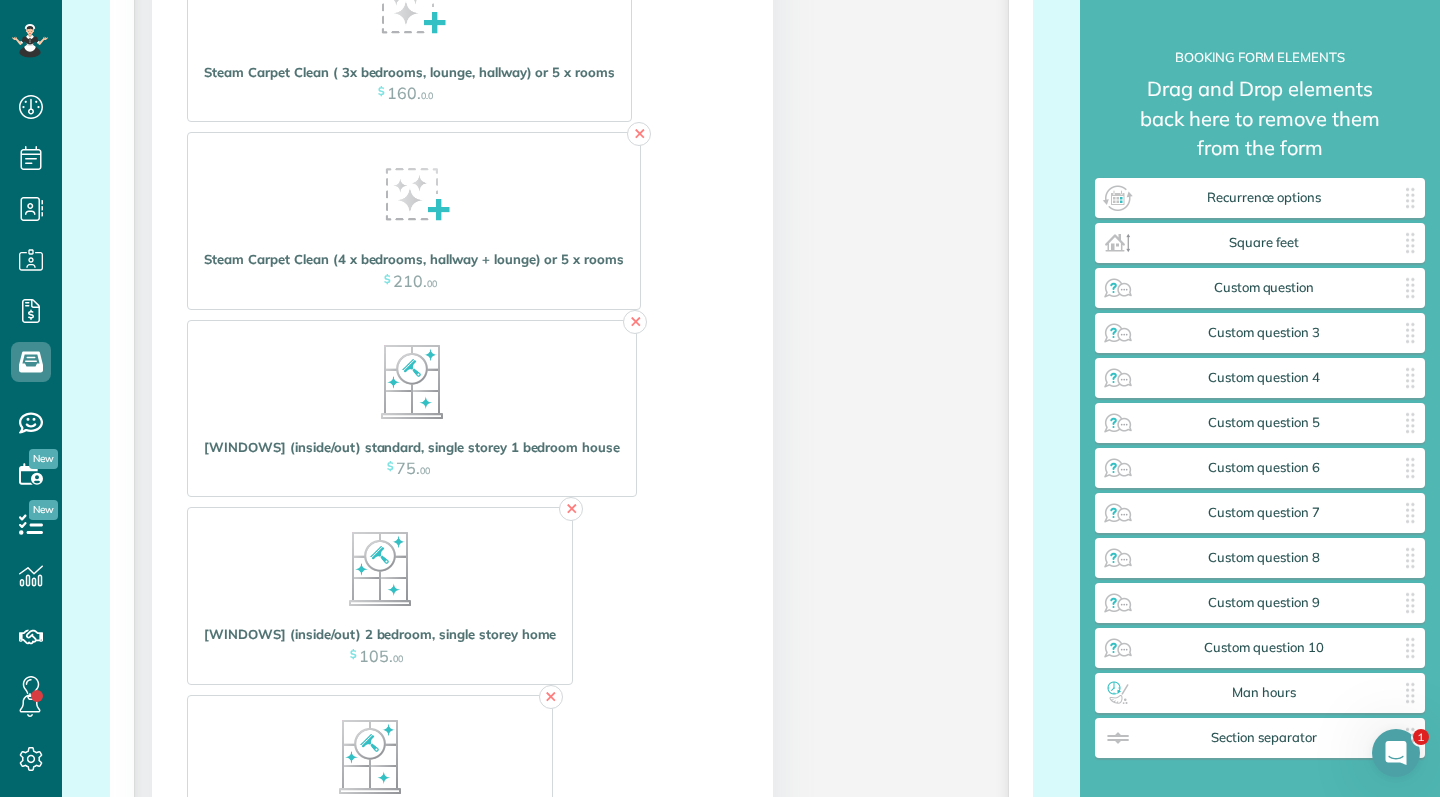 scroll, scrollTop: 3706, scrollLeft: 0, axis: vertical 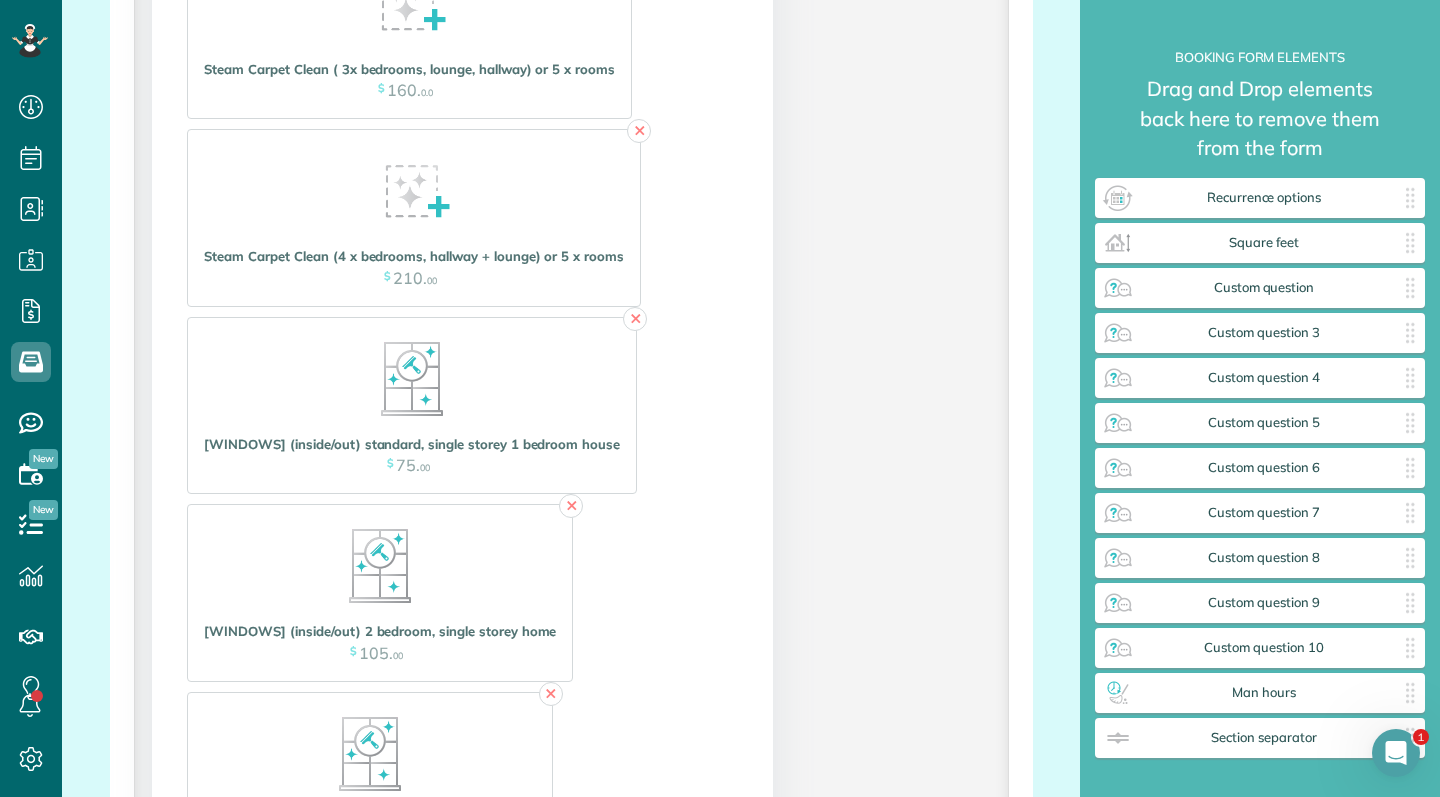 click on "+ Add Extra" at bounding box center (241, 907) 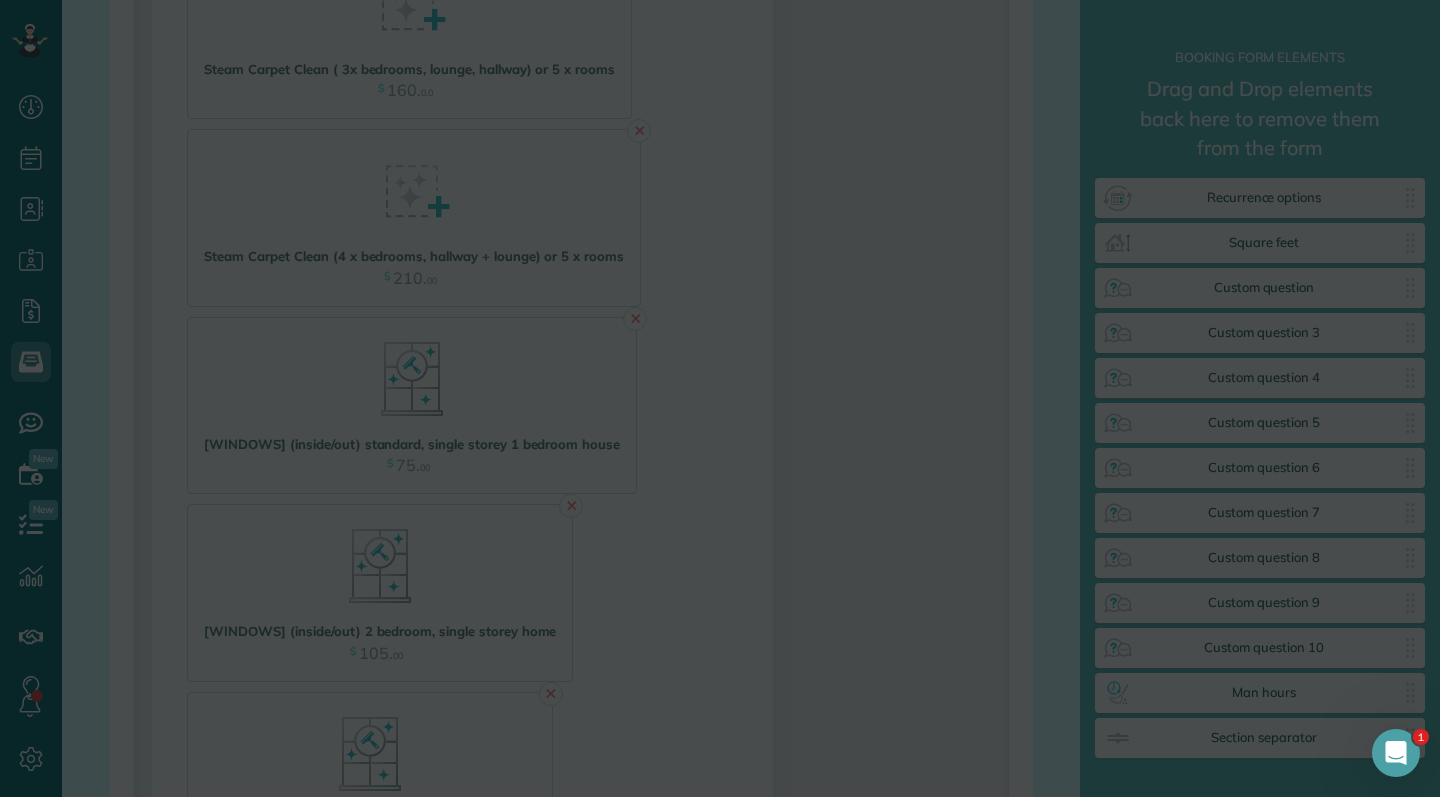 scroll, scrollTop: 0, scrollLeft: 0, axis: both 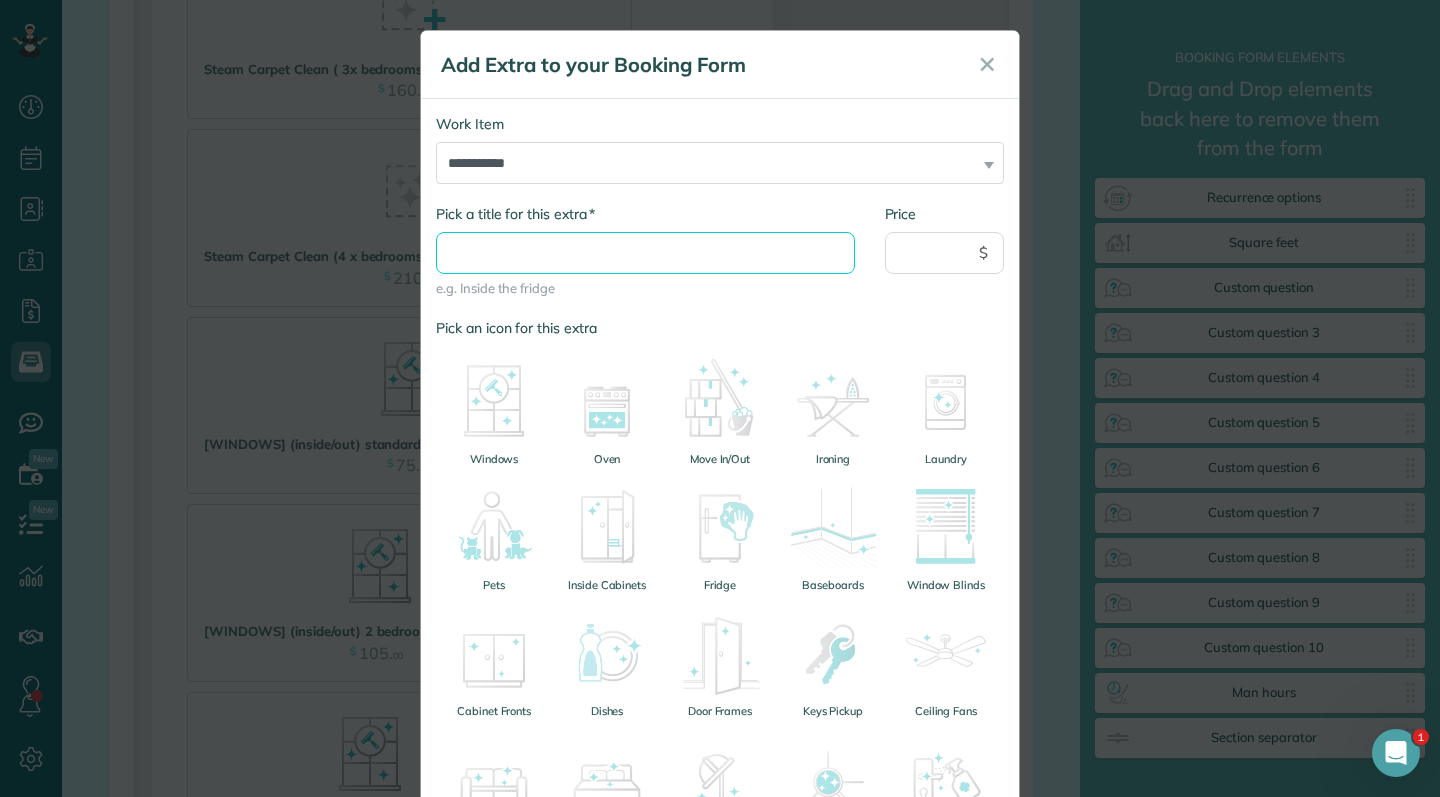 click on "*  Pick a title for this extra" at bounding box center (645, 253) 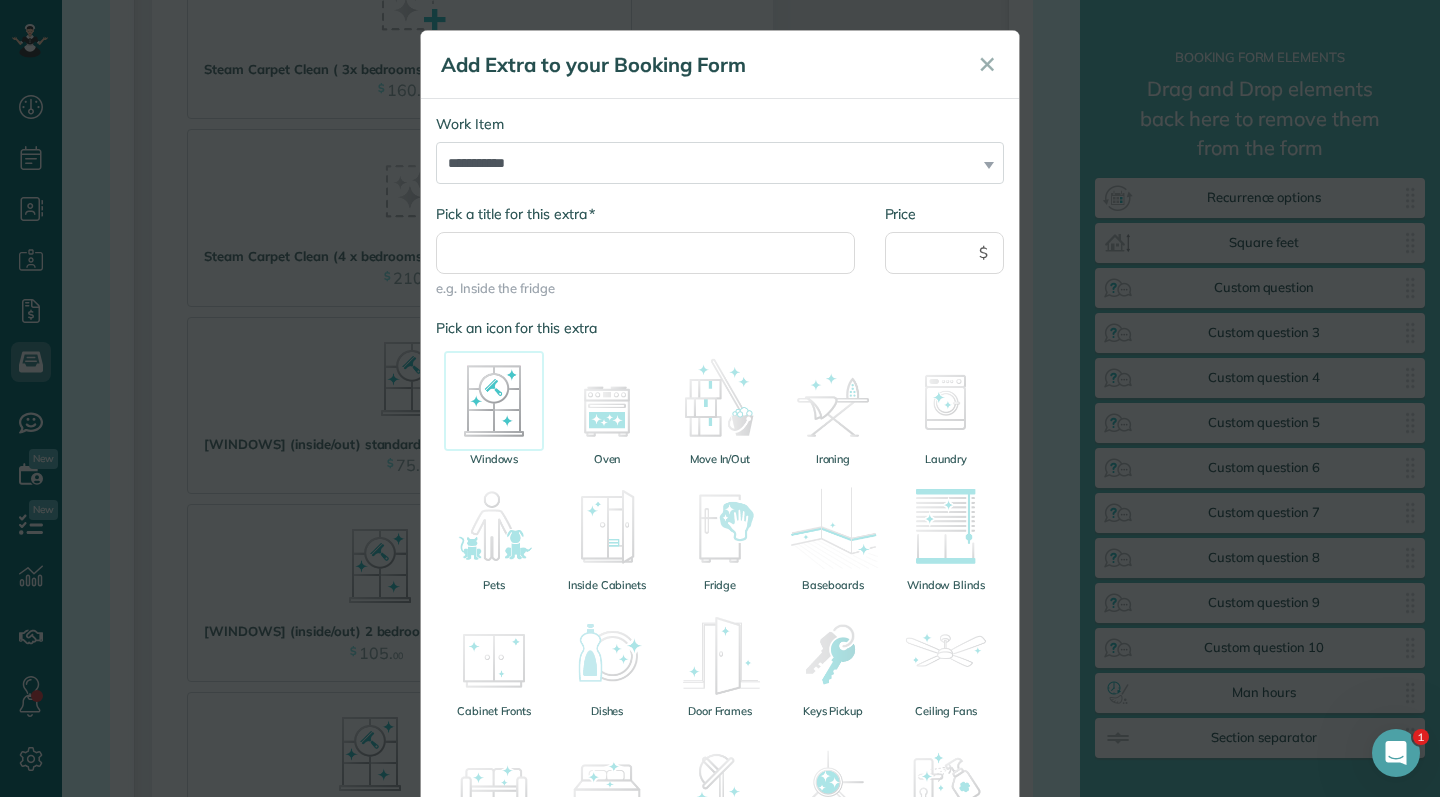 click at bounding box center [494, 401] 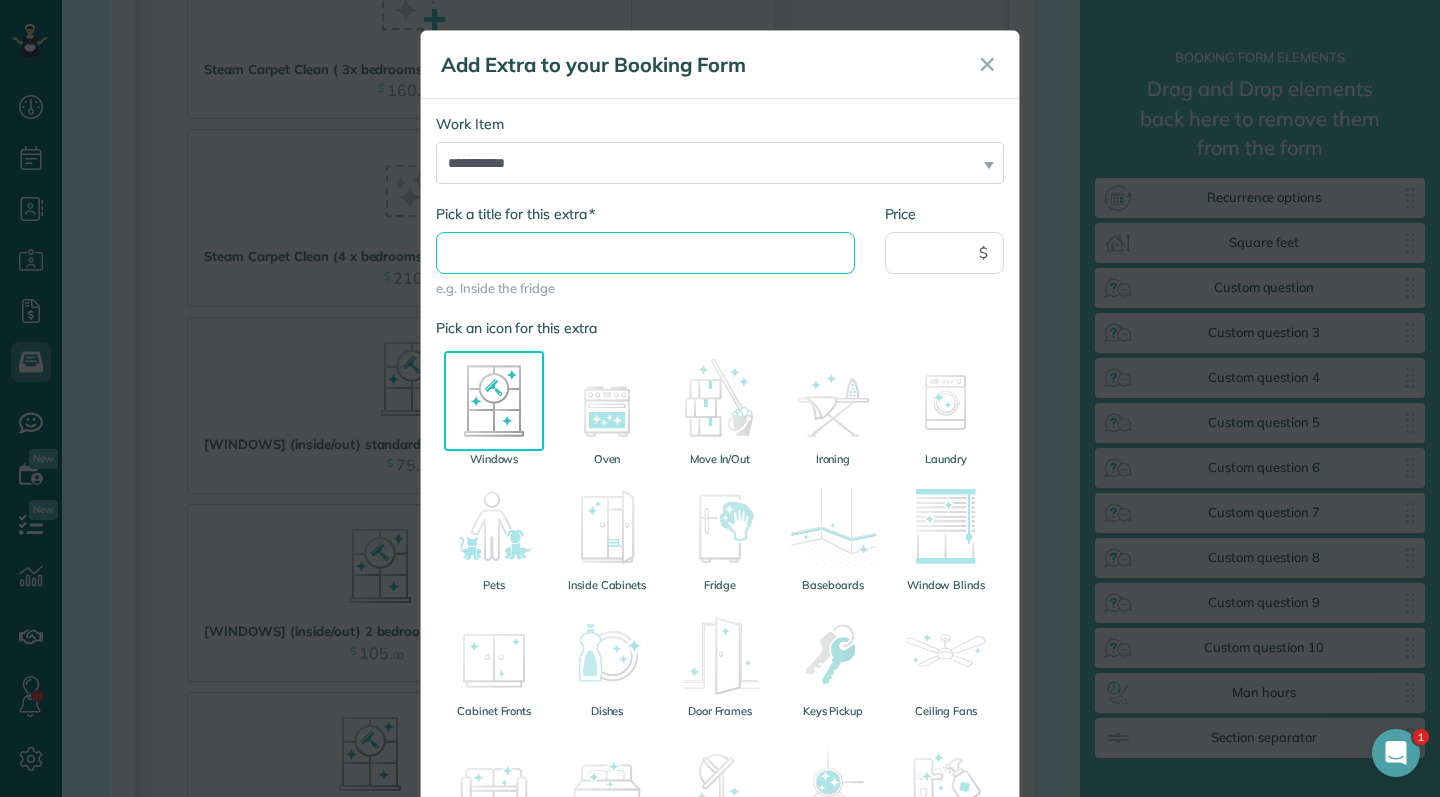 click on "*  Pick a title for this extra" at bounding box center [645, 253] 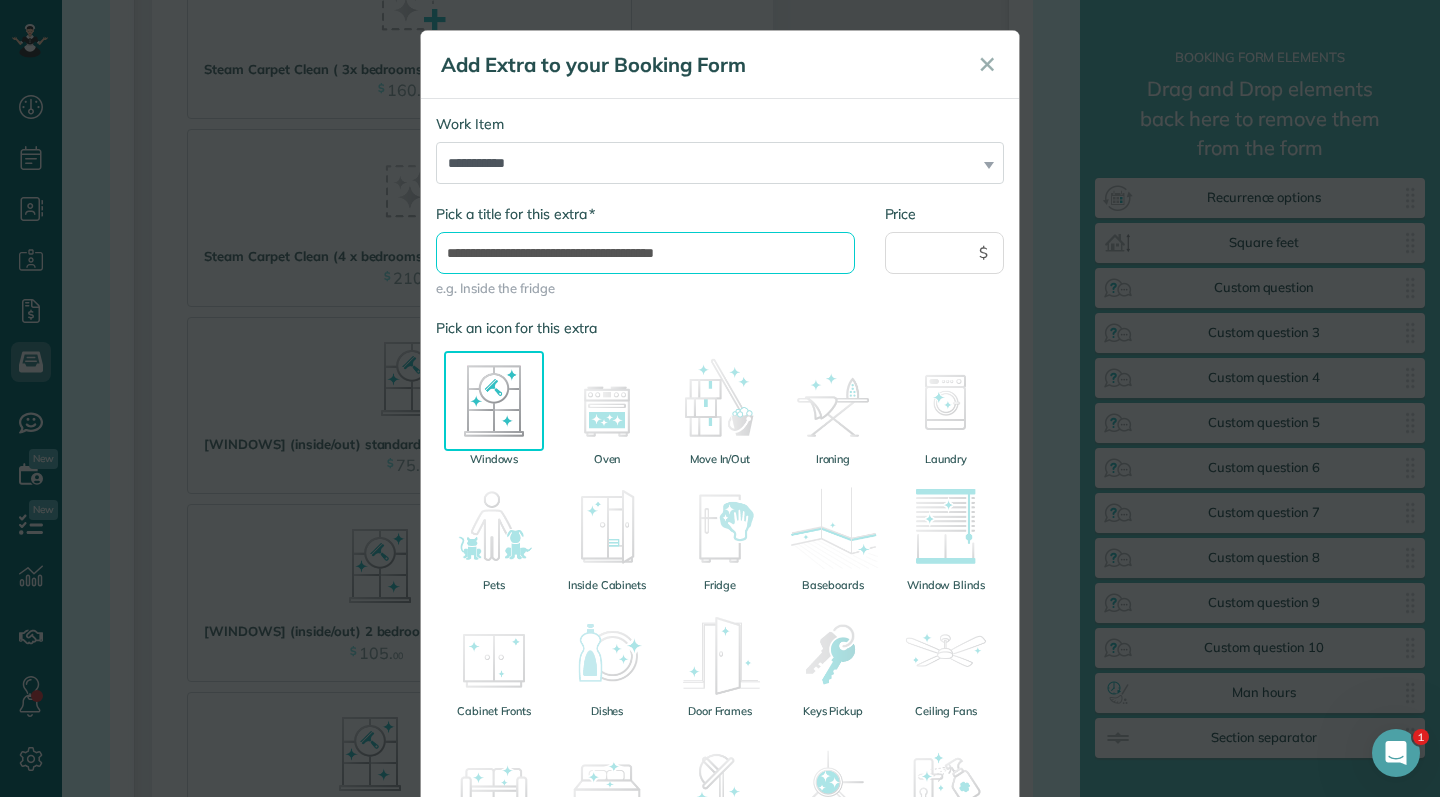 click on "**********" at bounding box center [645, 253] 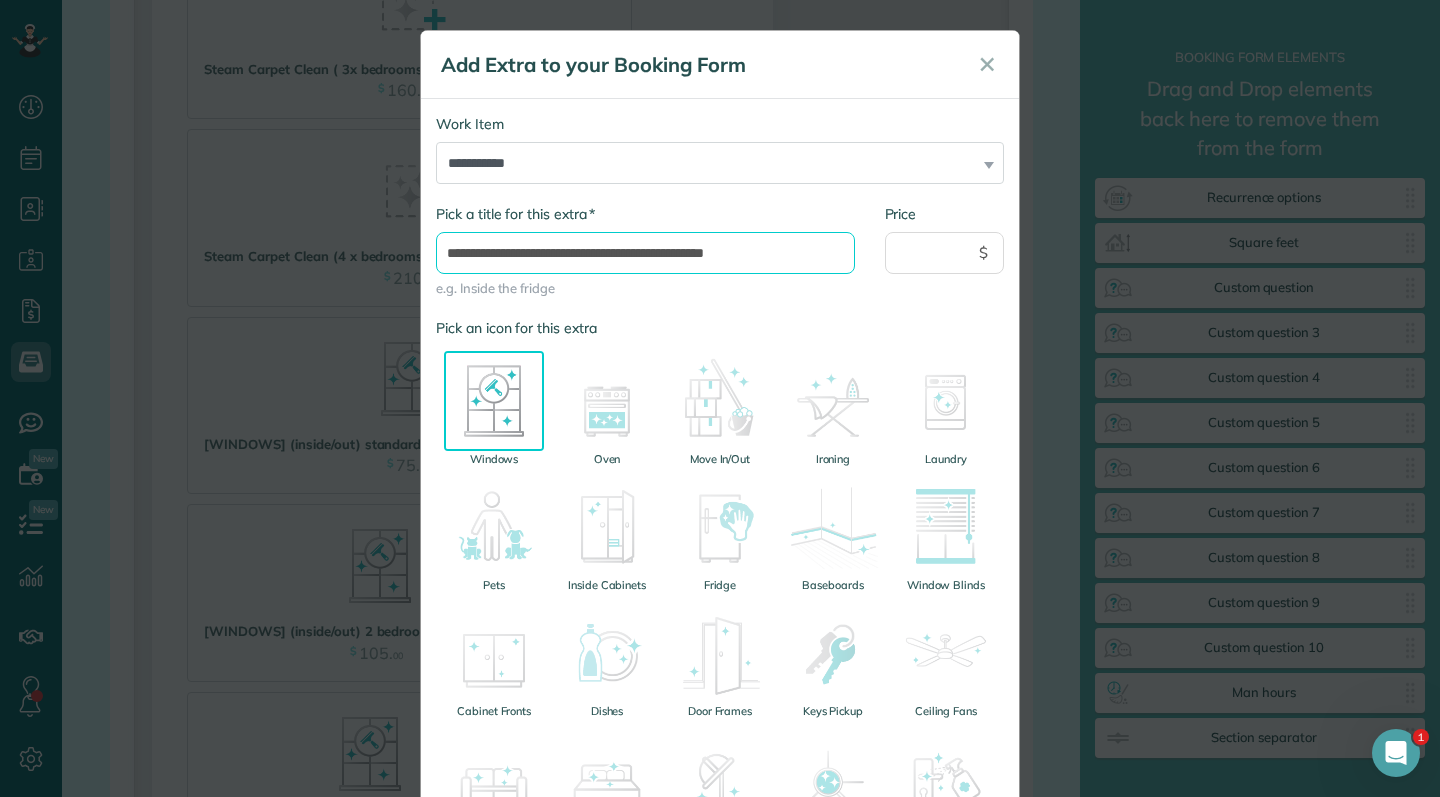 click on "**********" at bounding box center (645, 253) 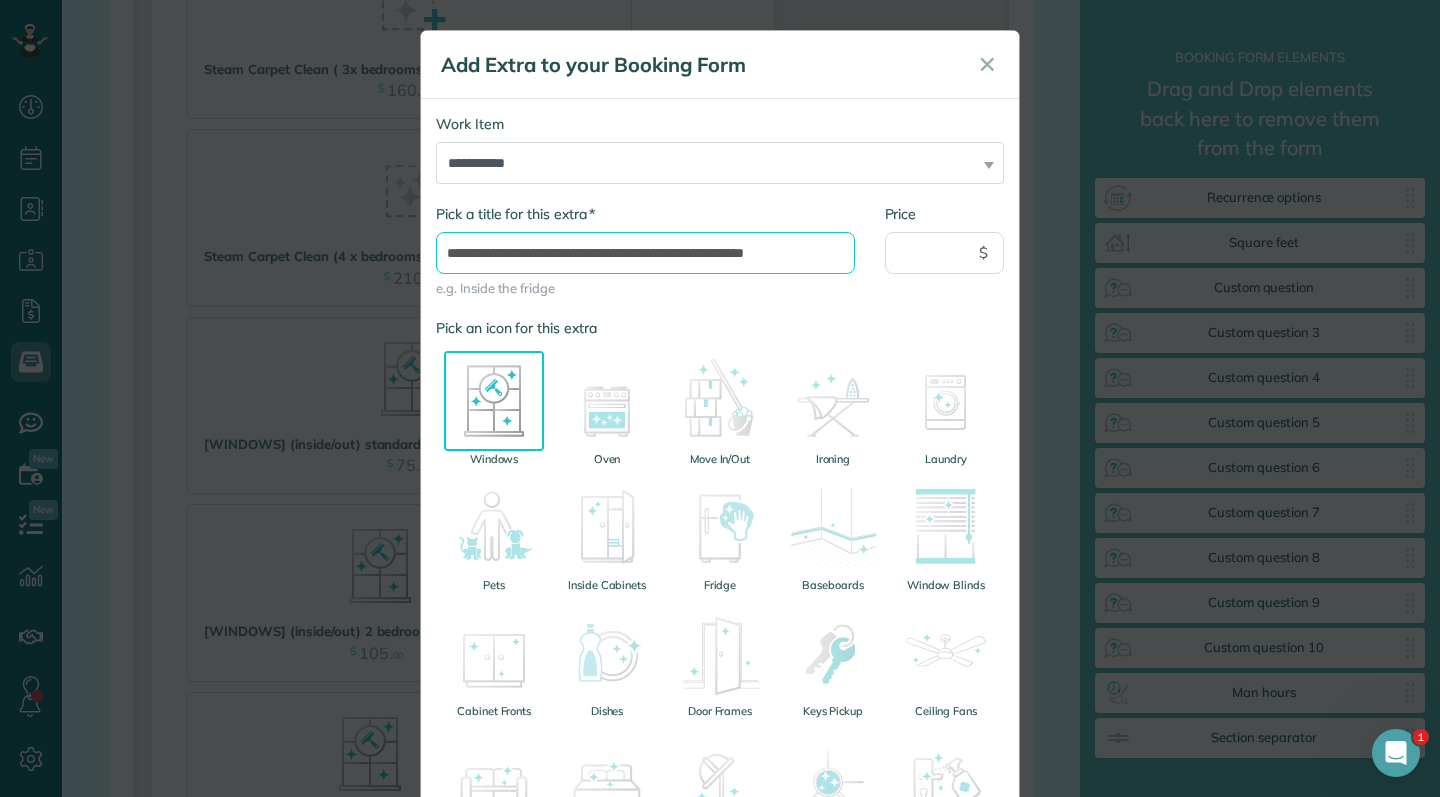 type on "**********" 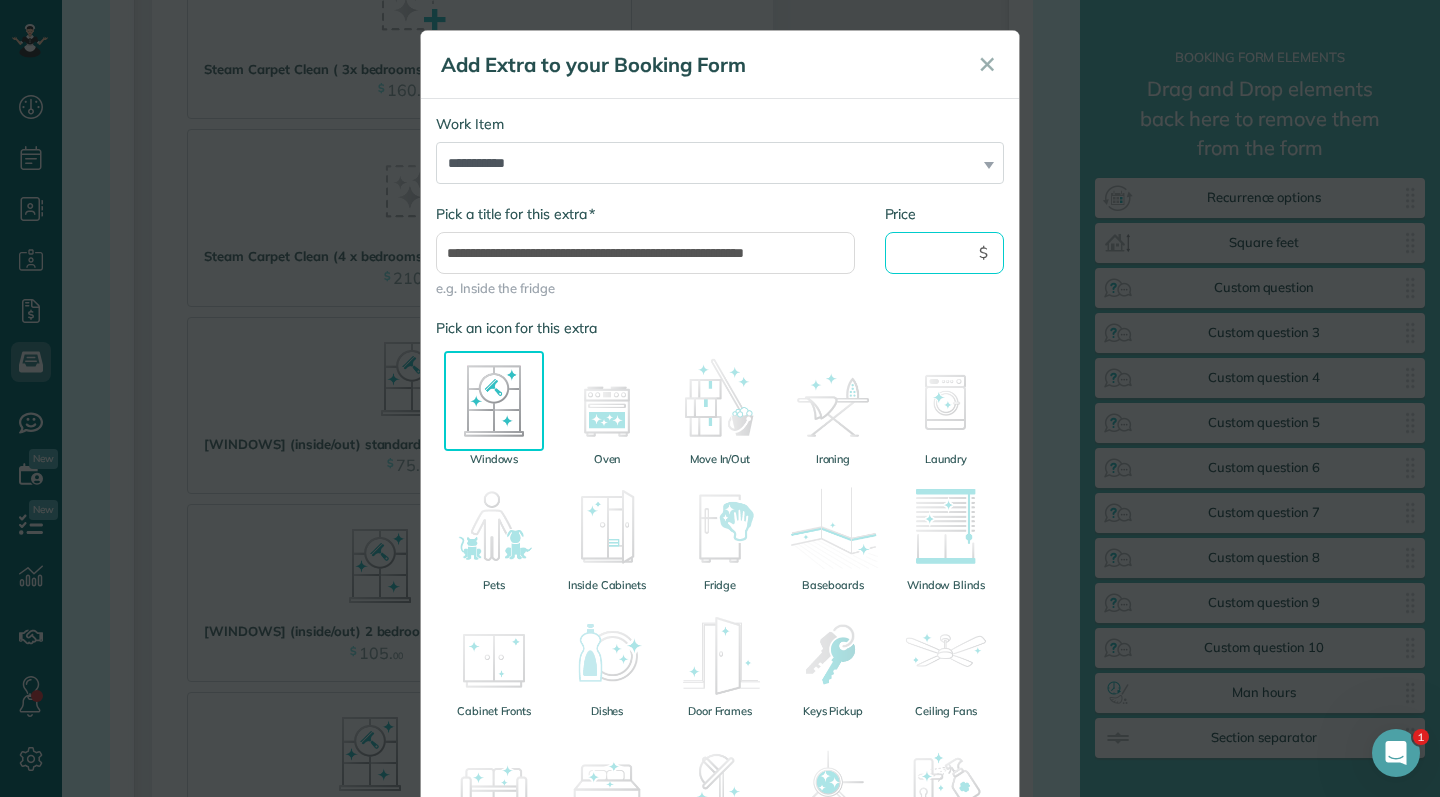 click on "Price" at bounding box center (945, 253) 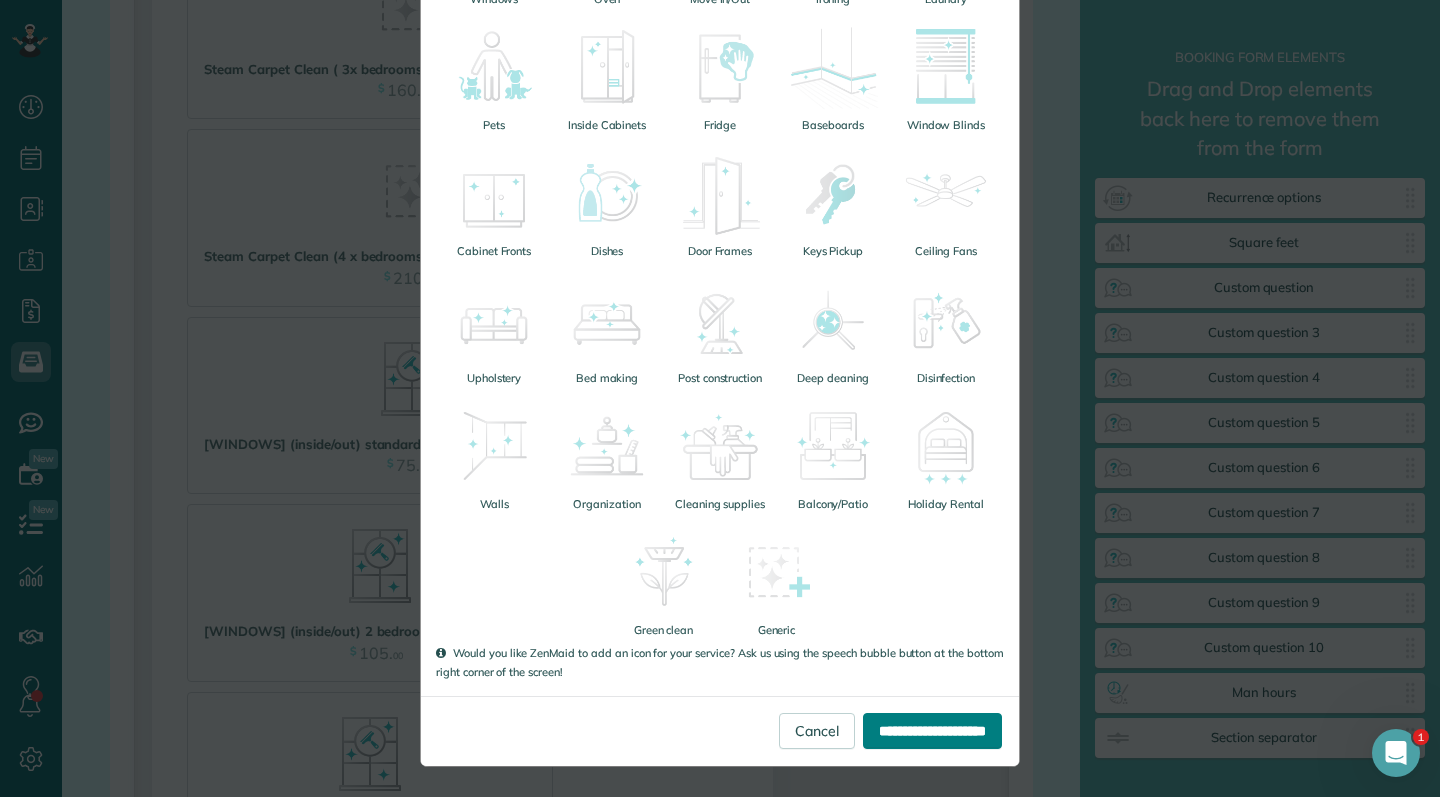 scroll, scrollTop: 459, scrollLeft: 0, axis: vertical 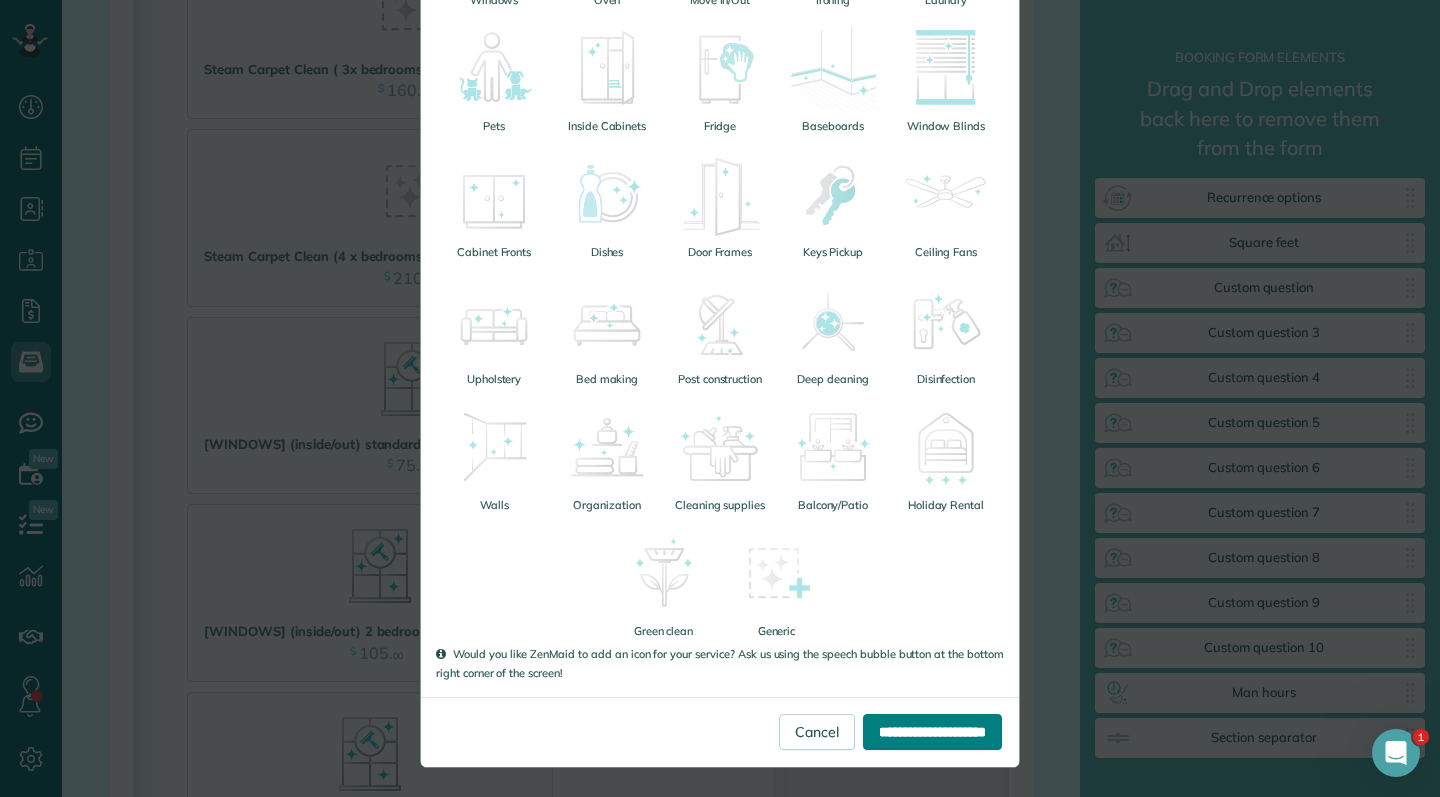 type on "***" 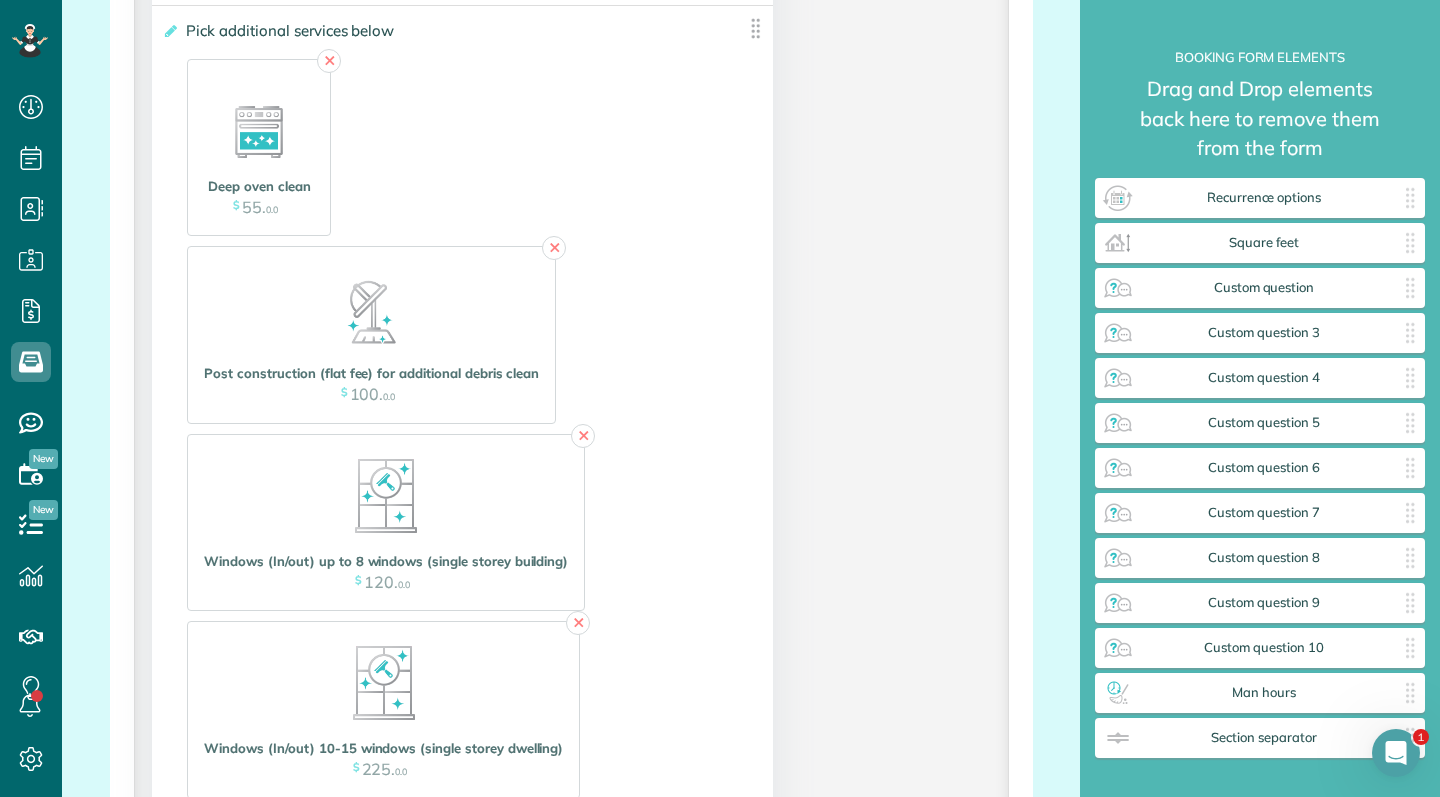 scroll, scrollTop: 2296, scrollLeft: 0, axis: vertical 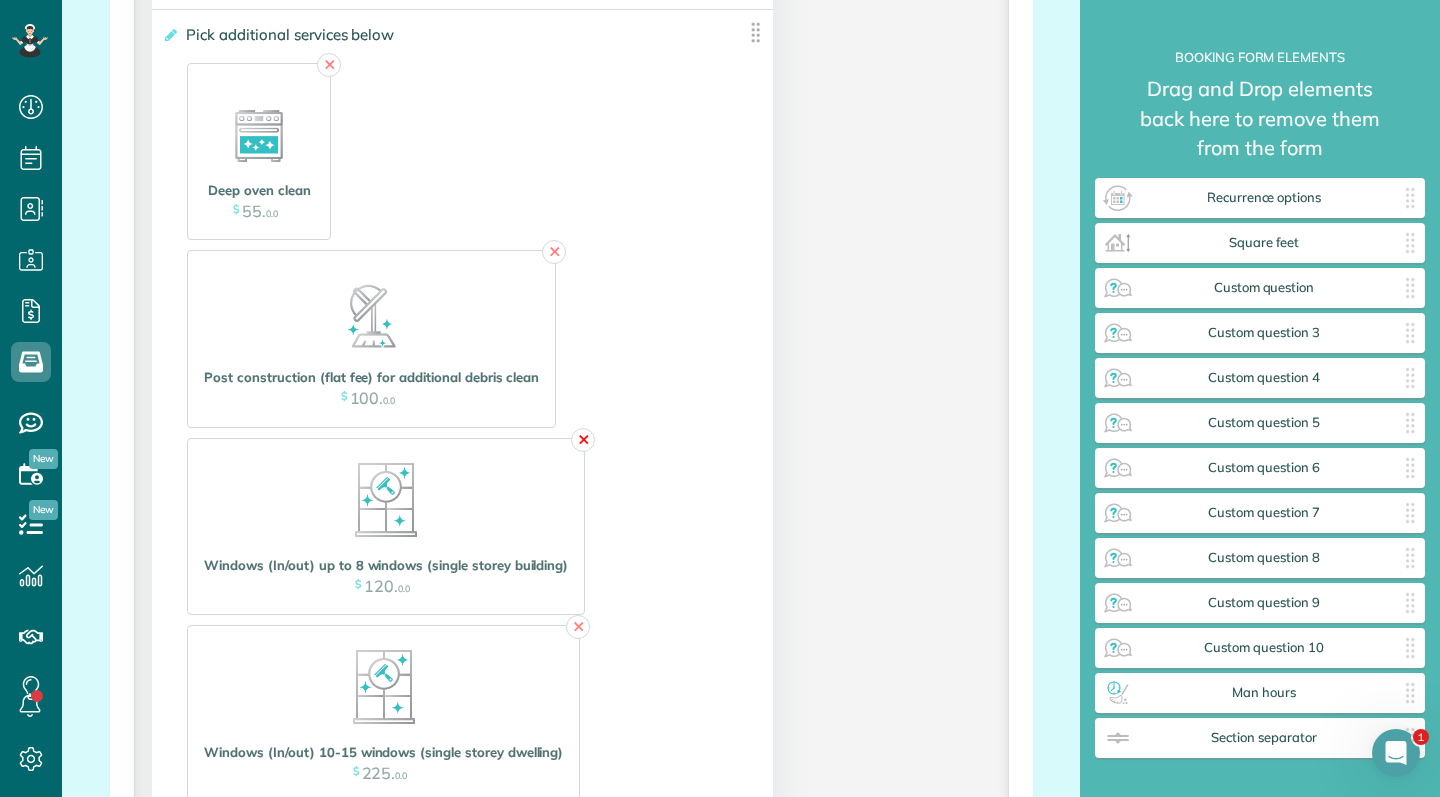 click on "✕" at bounding box center (583, 440) 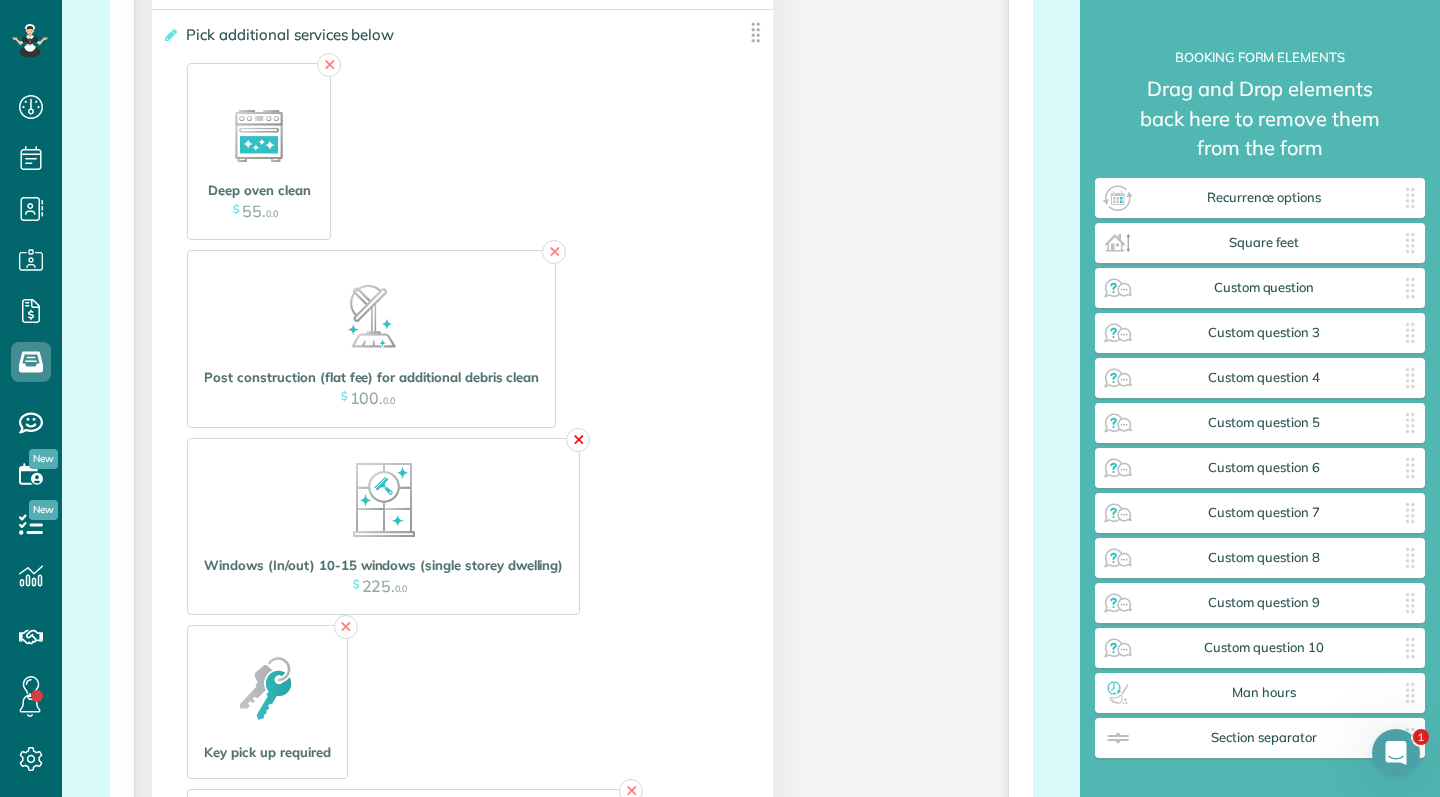 click on "✕" at bounding box center (578, 440) 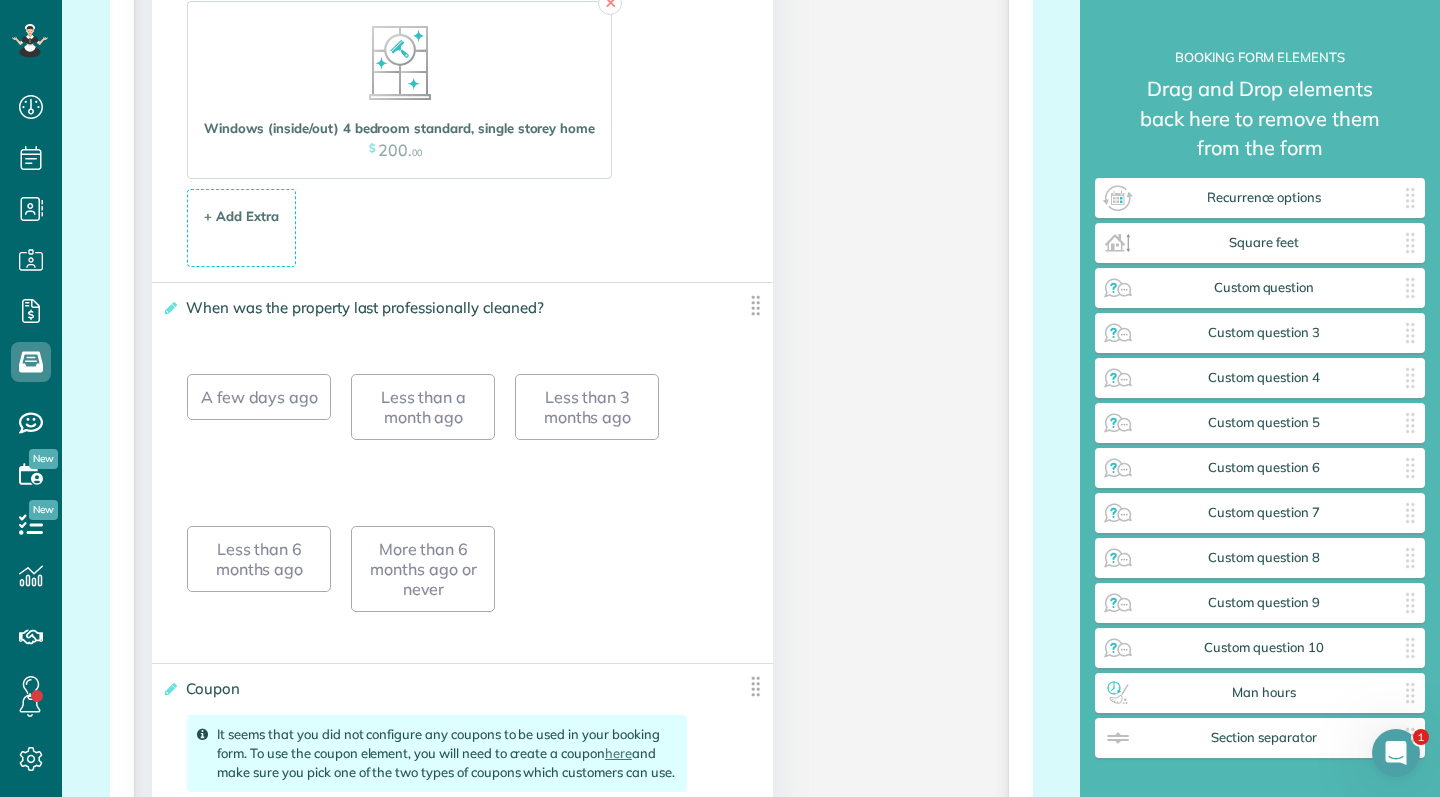 scroll, scrollTop: 4283, scrollLeft: 0, axis: vertical 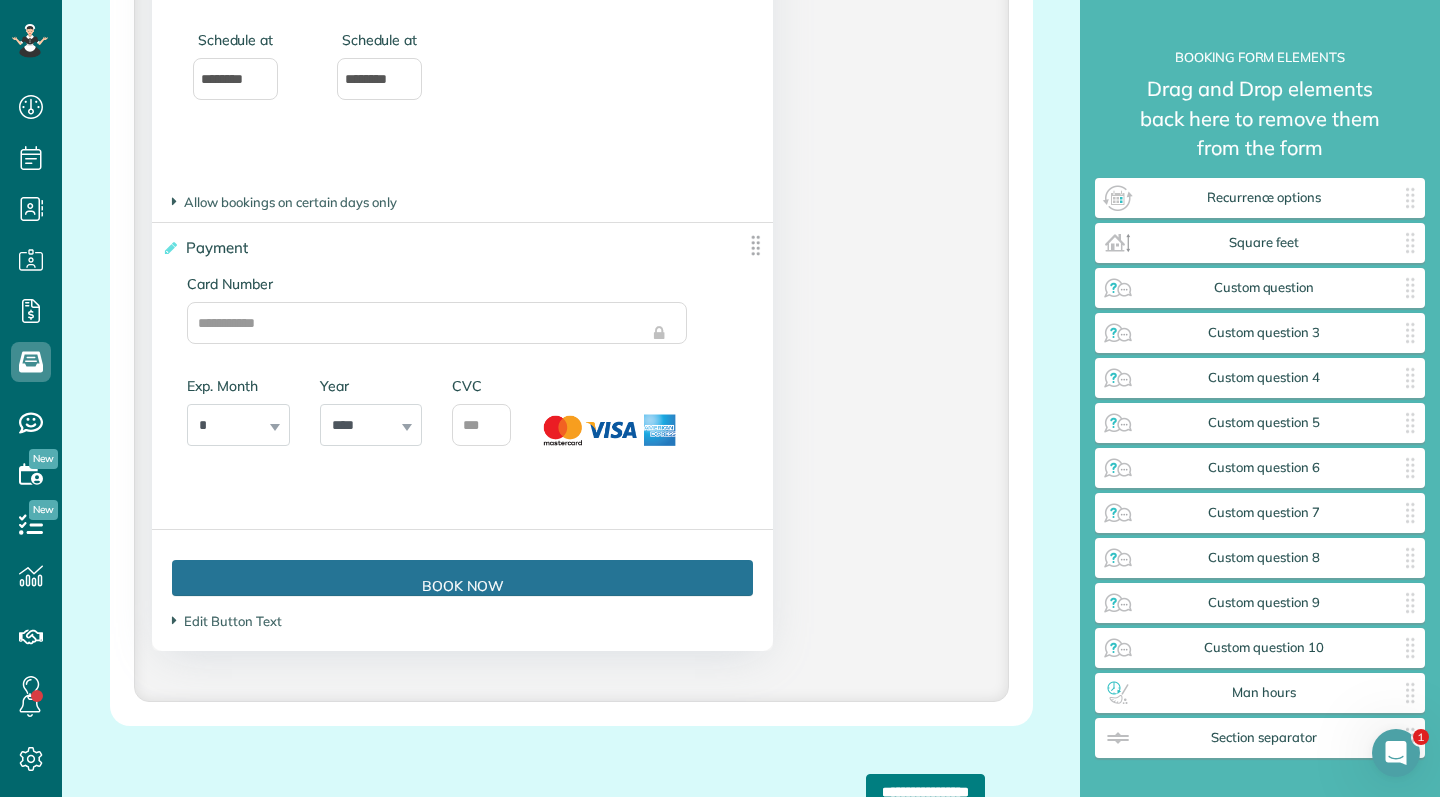 click on "**********" at bounding box center [925, 792] 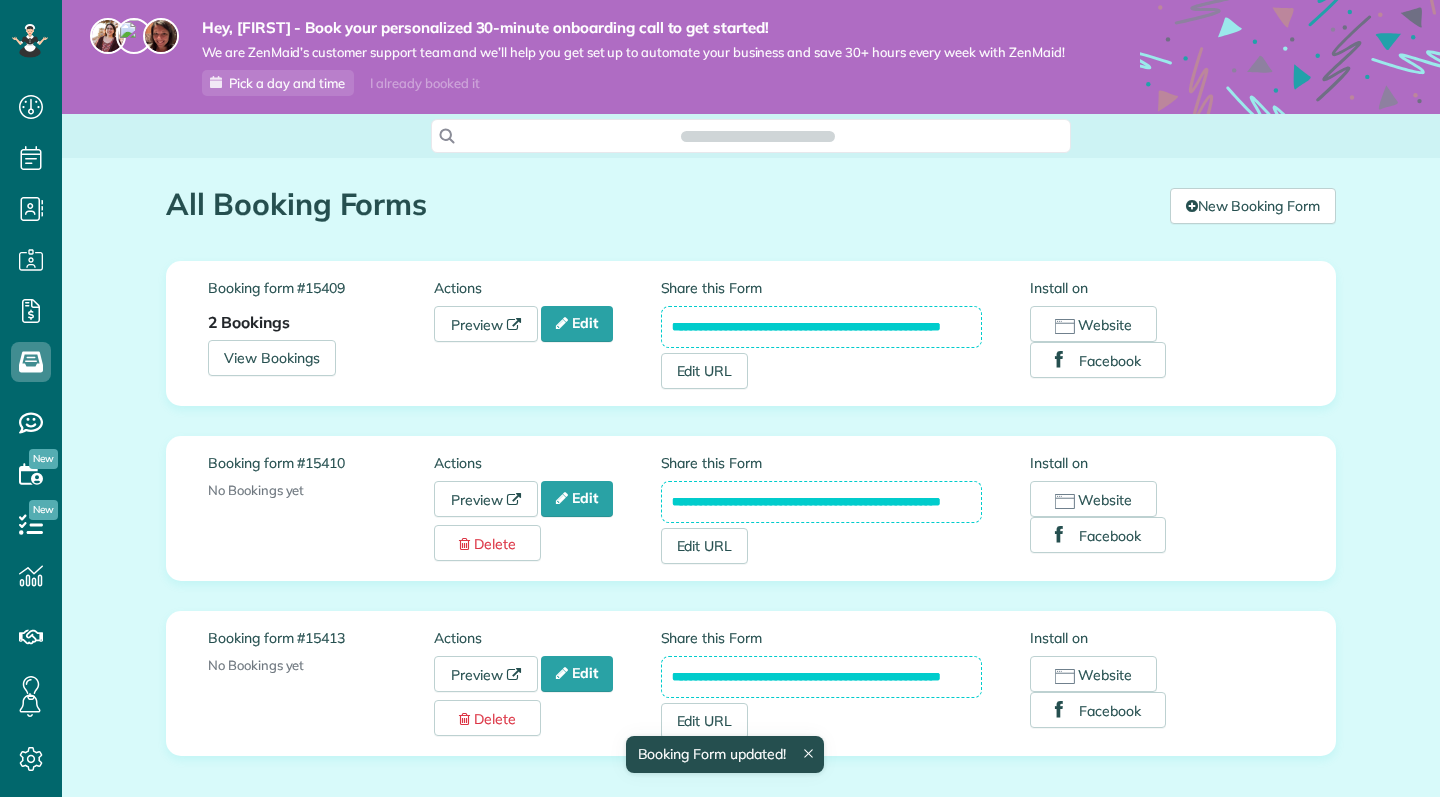 scroll, scrollTop: 0, scrollLeft: 0, axis: both 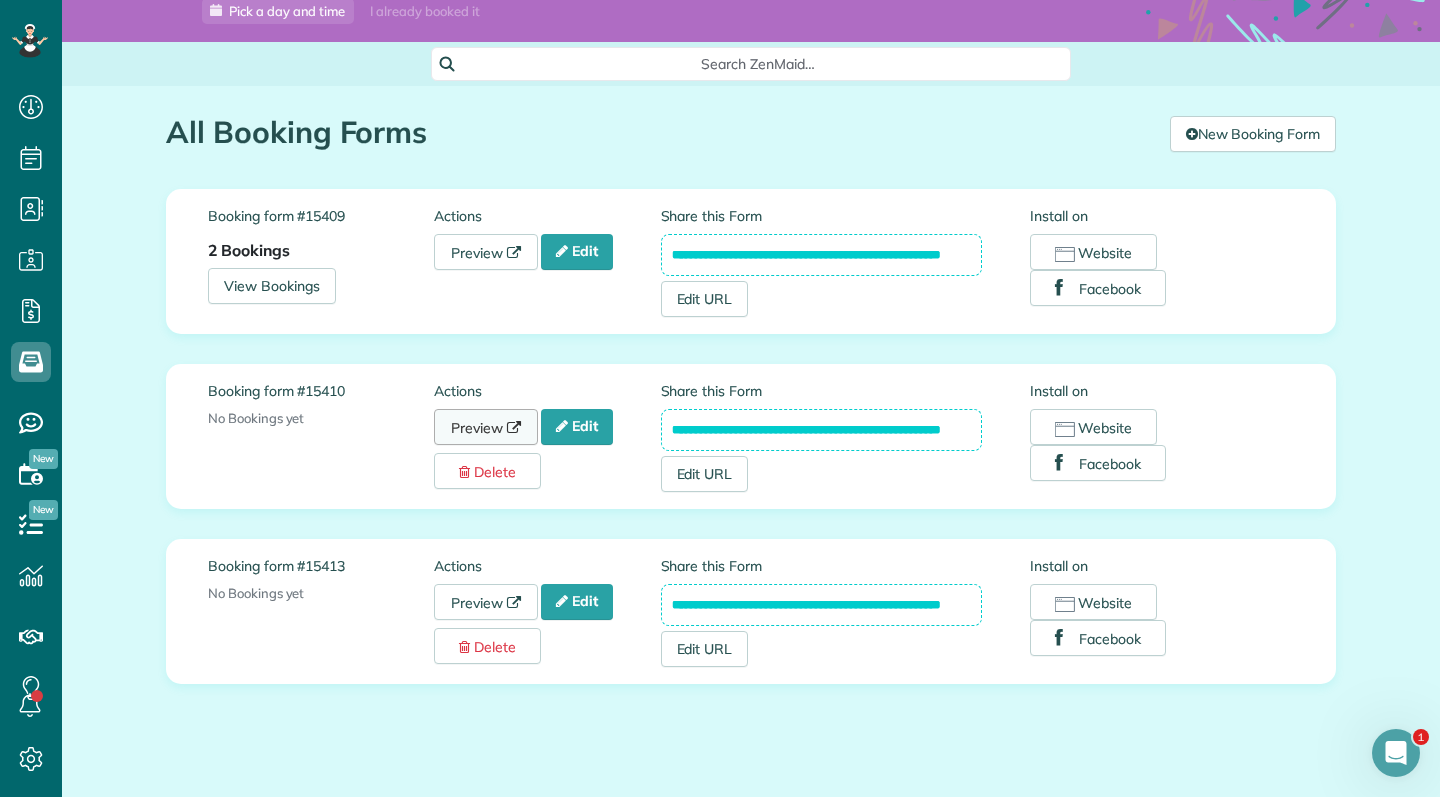 click on "Preview" at bounding box center [486, 427] 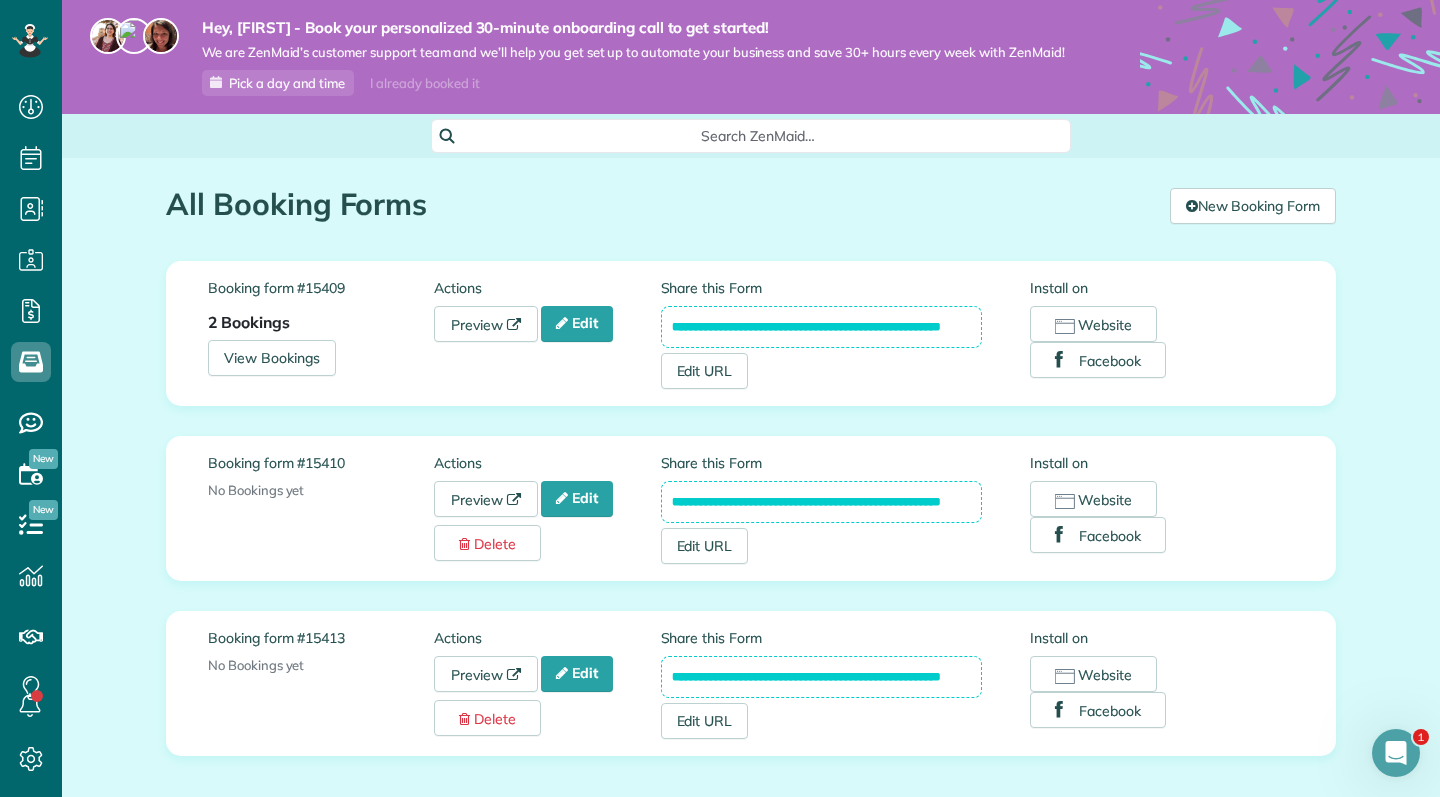 scroll, scrollTop: 0, scrollLeft: 0, axis: both 